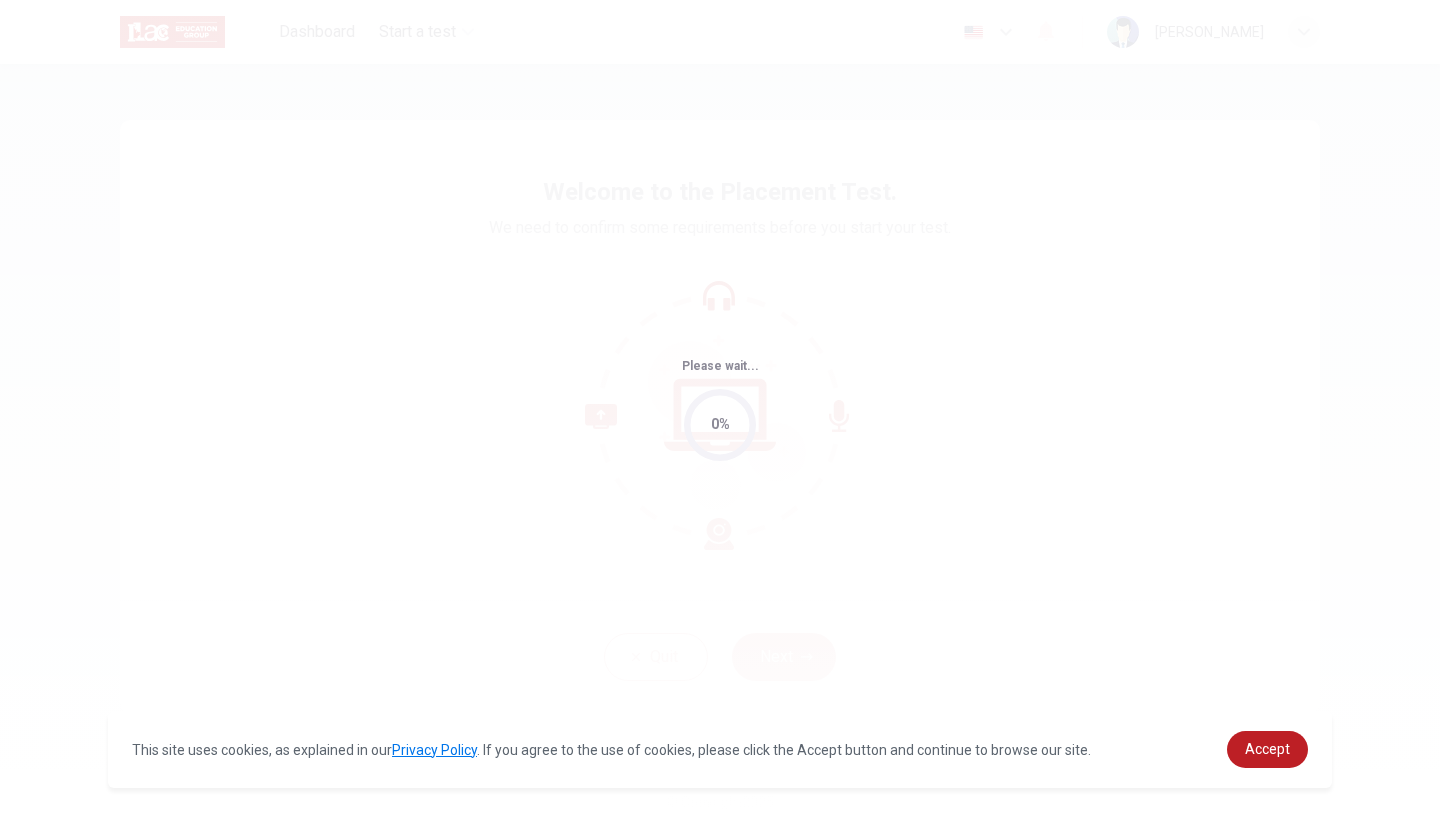 scroll, scrollTop: 0, scrollLeft: 0, axis: both 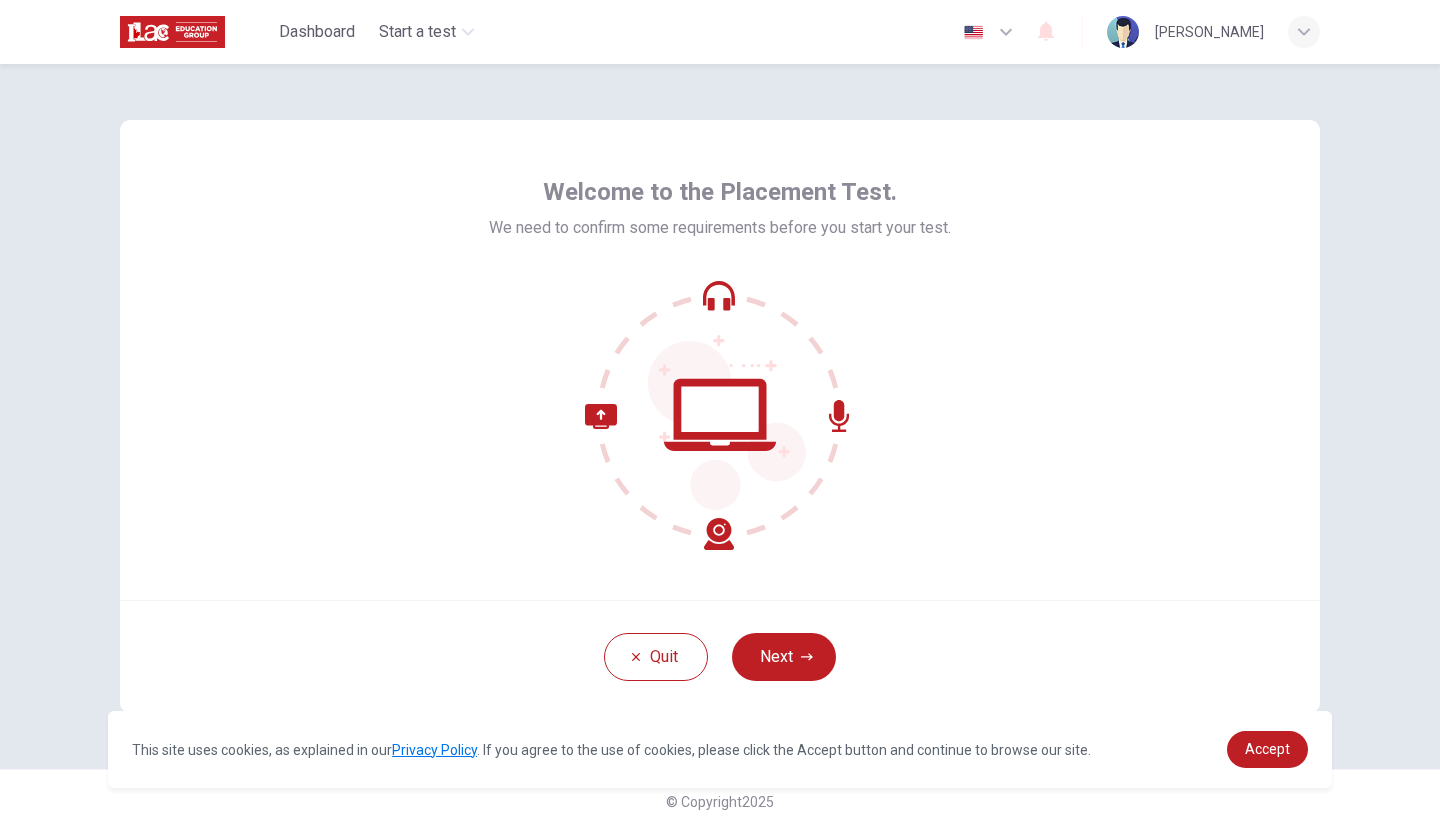 click on "Next" at bounding box center (784, 657) 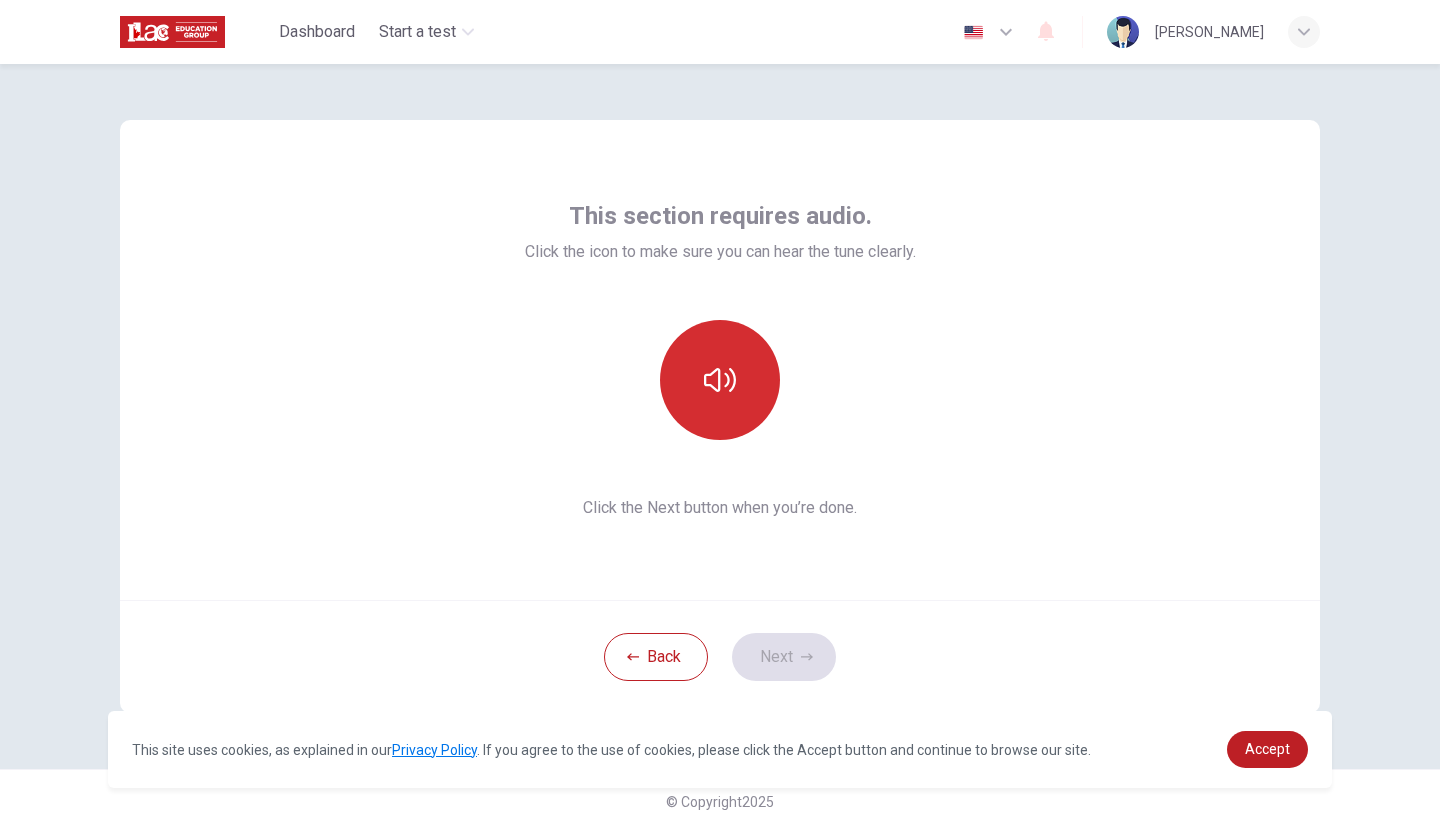 click 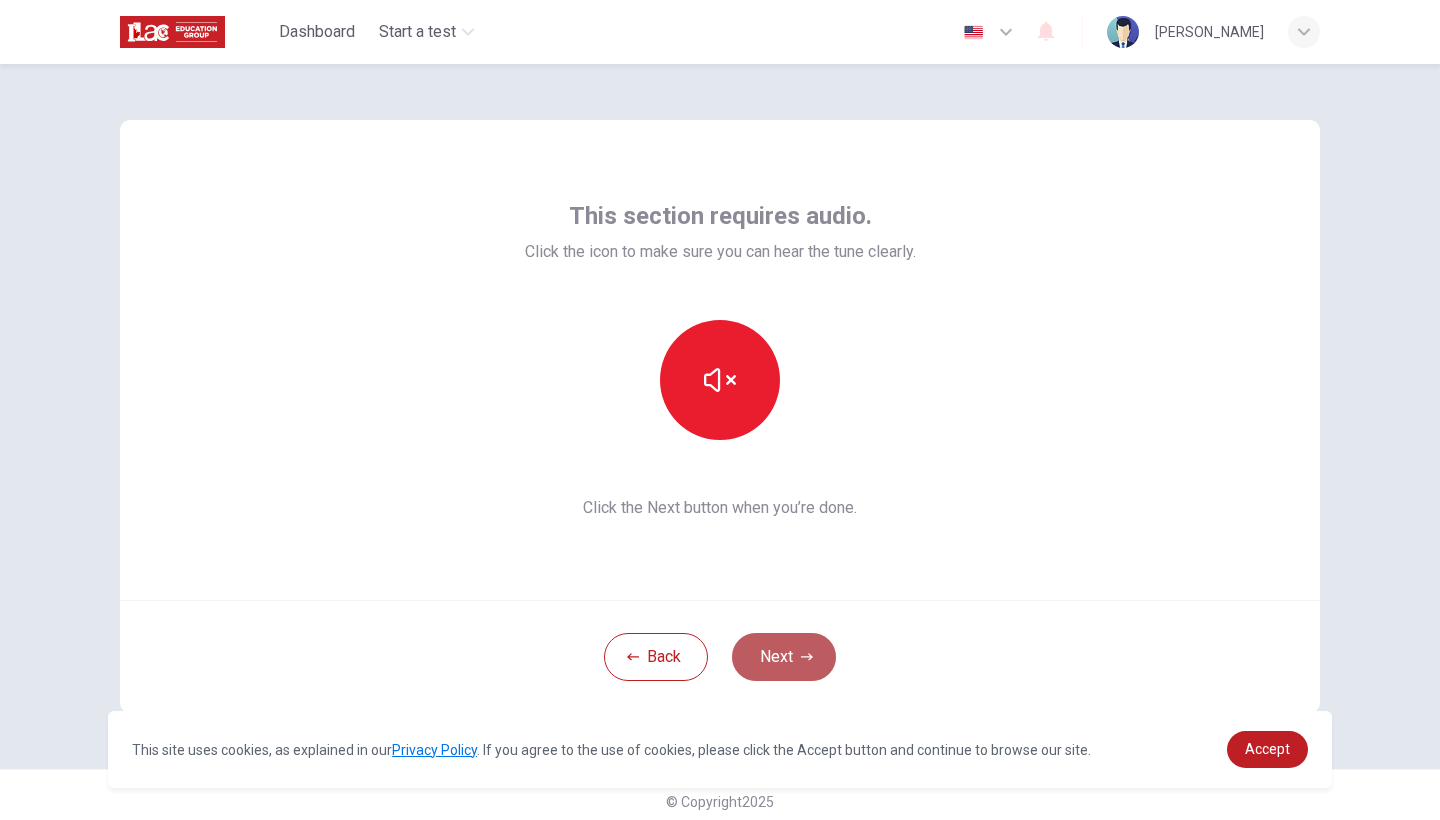 click on "Next" at bounding box center [784, 657] 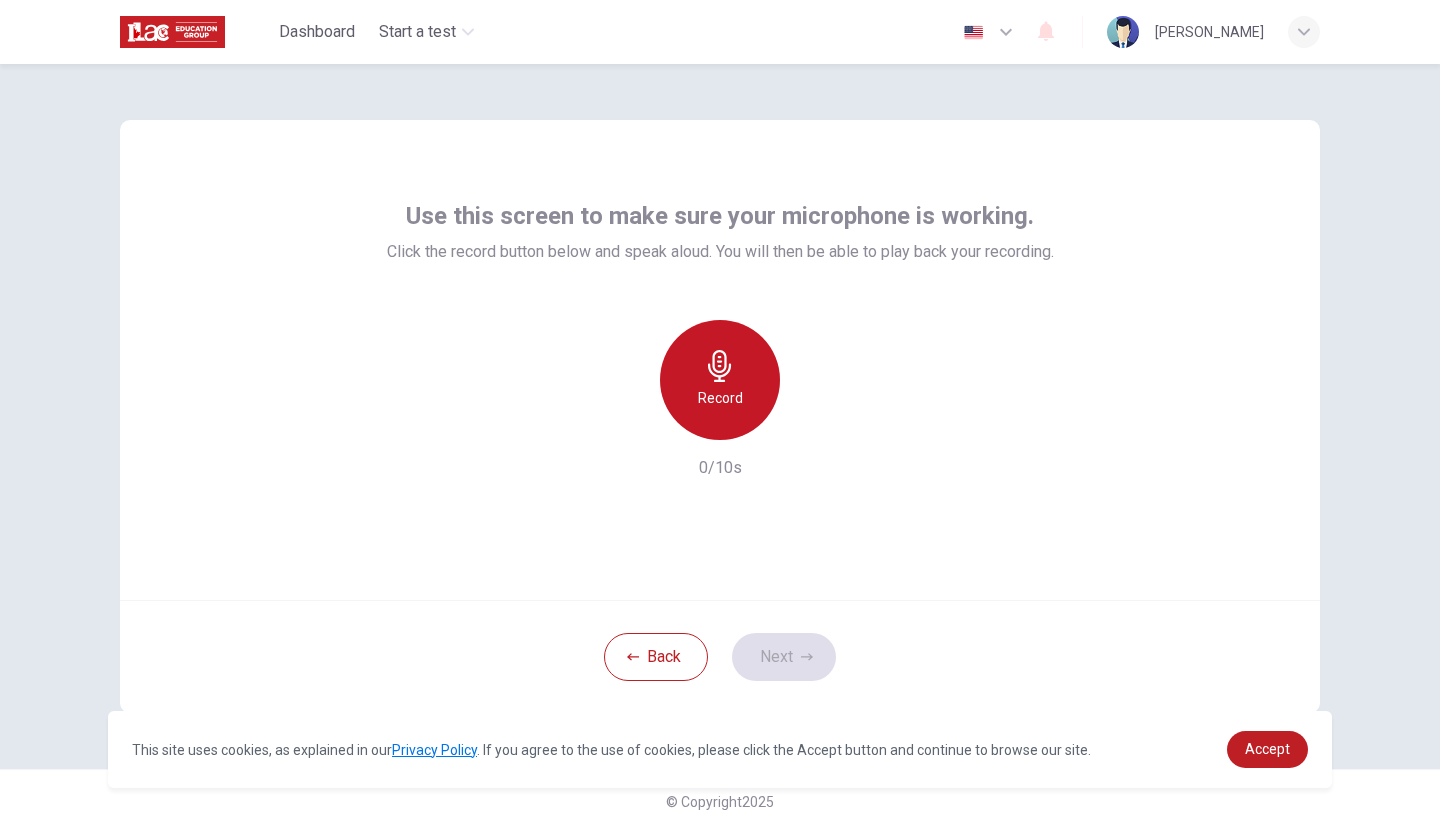 click on "Record" at bounding box center (720, 398) 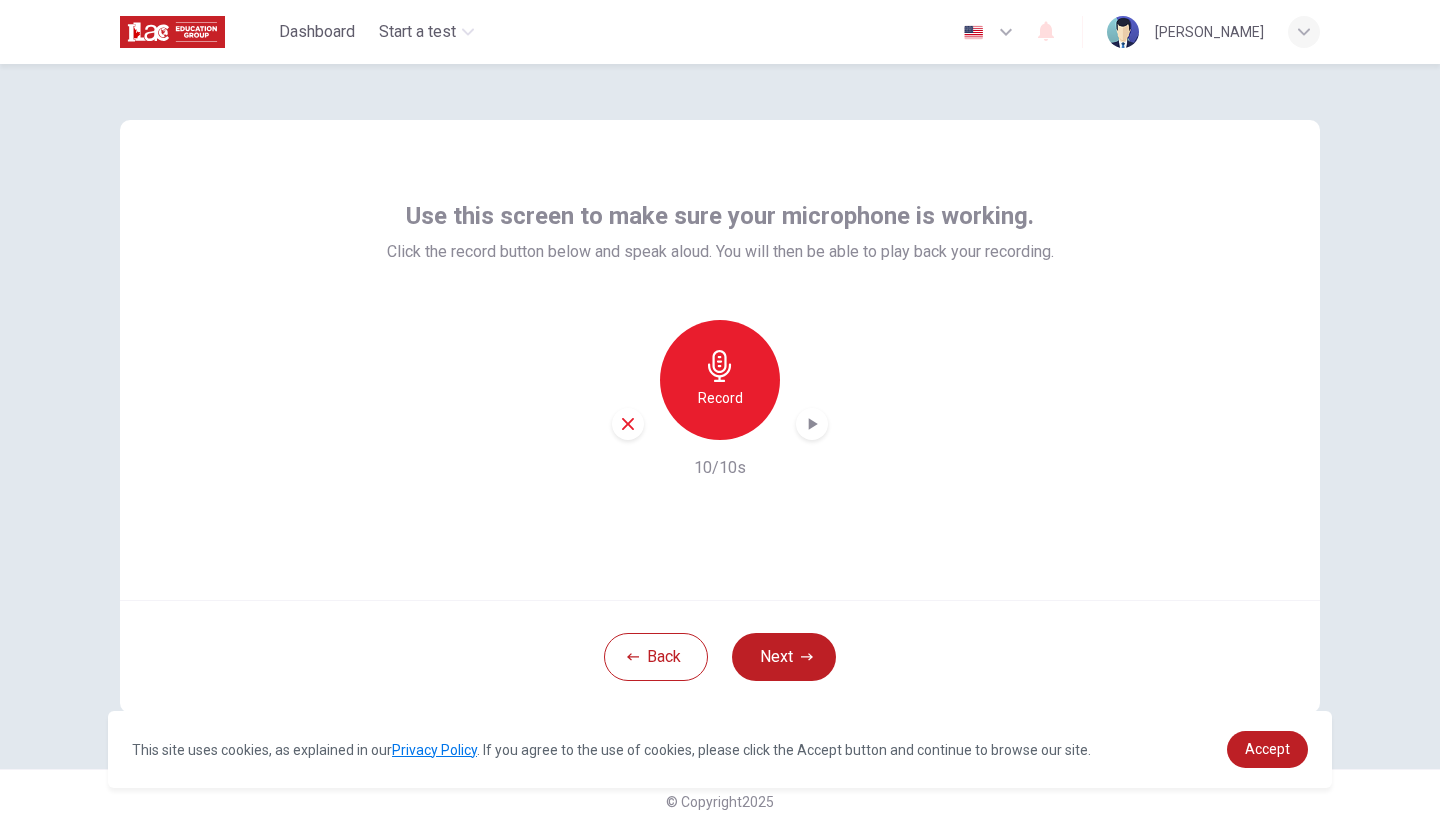 click on "Record" at bounding box center (720, 398) 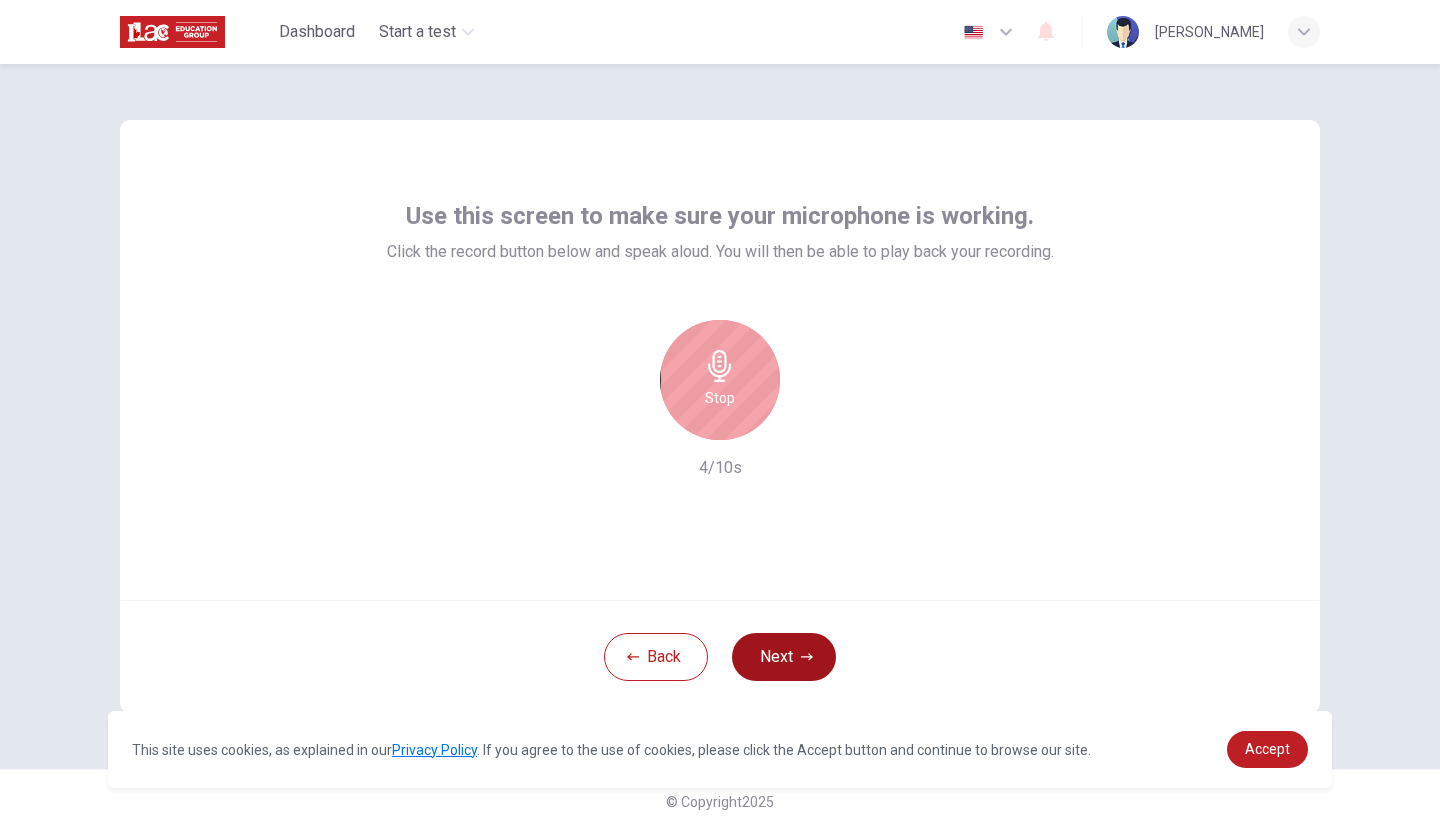 click on "Next" at bounding box center [784, 657] 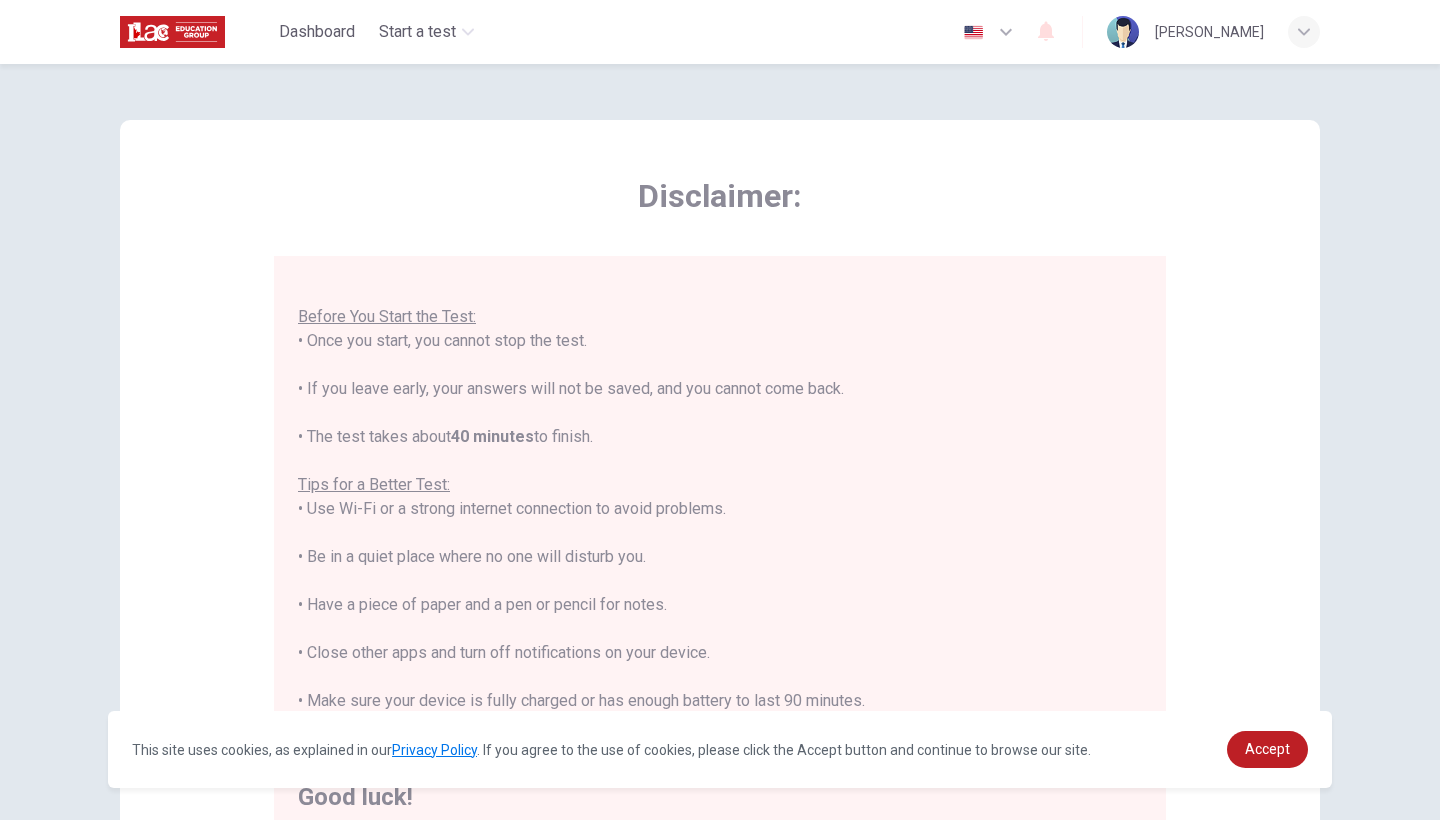scroll, scrollTop: 21, scrollLeft: 0, axis: vertical 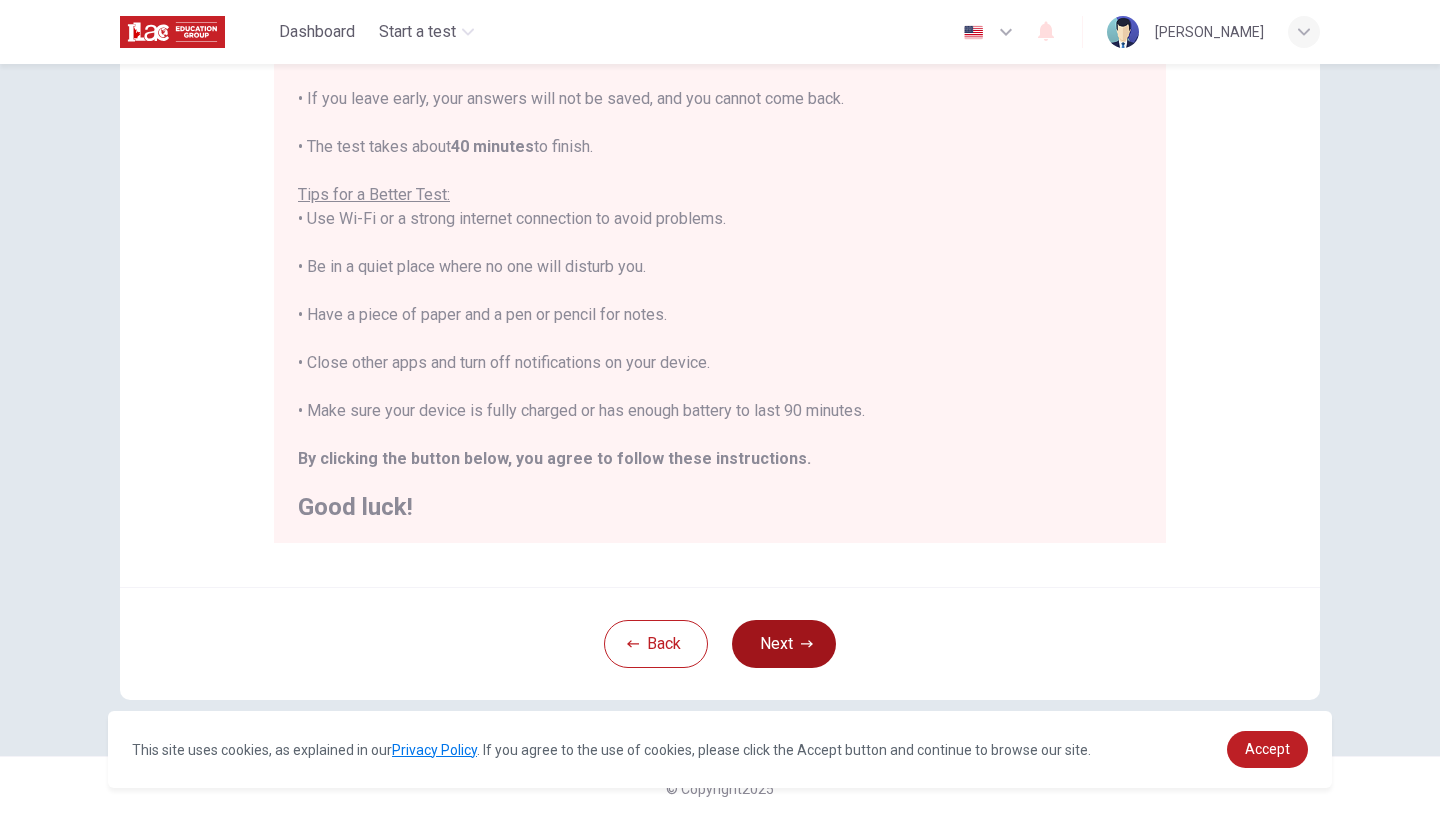 click on "Next" at bounding box center [784, 644] 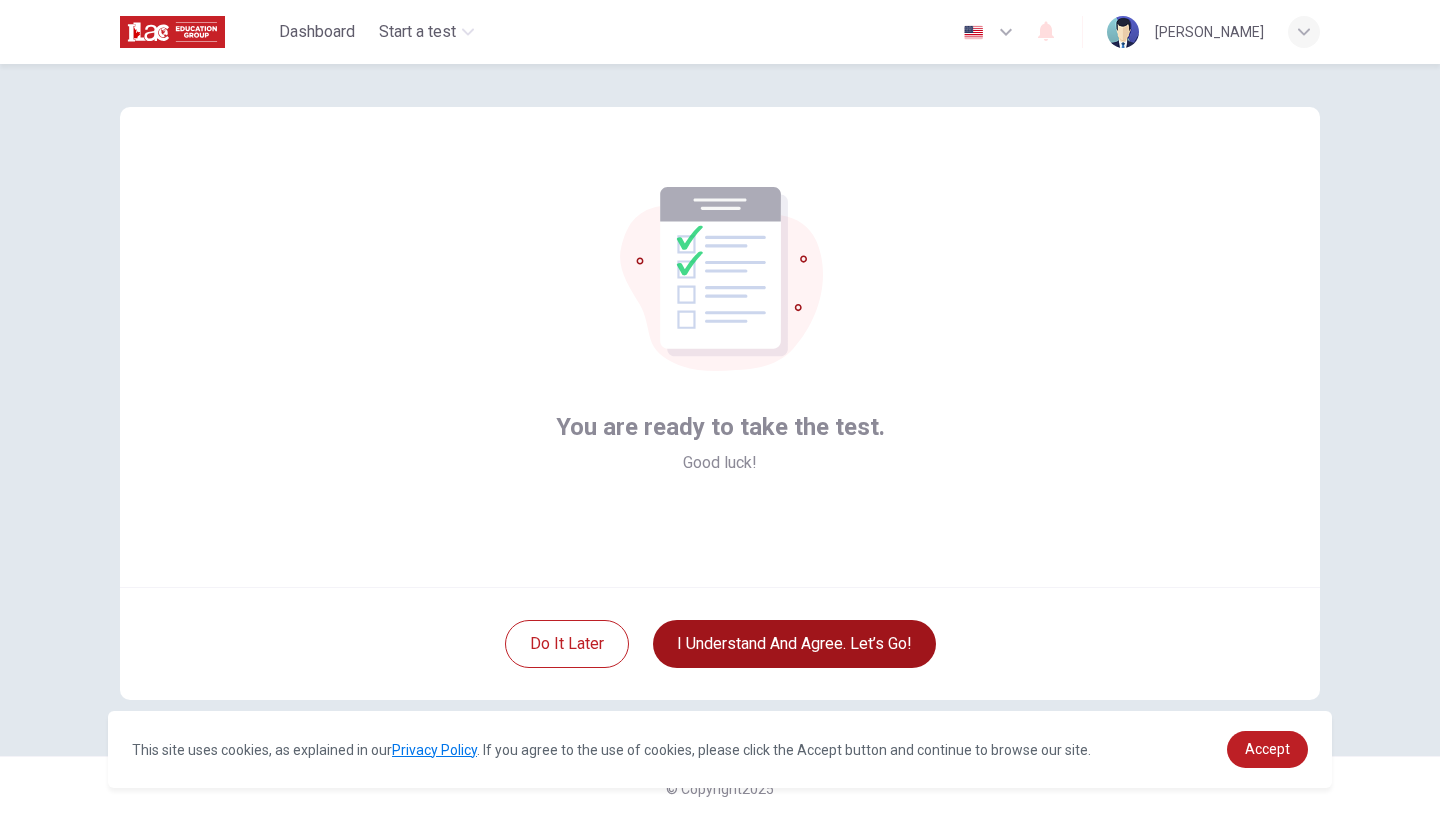 scroll, scrollTop: 13, scrollLeft: 0, axis: vertical 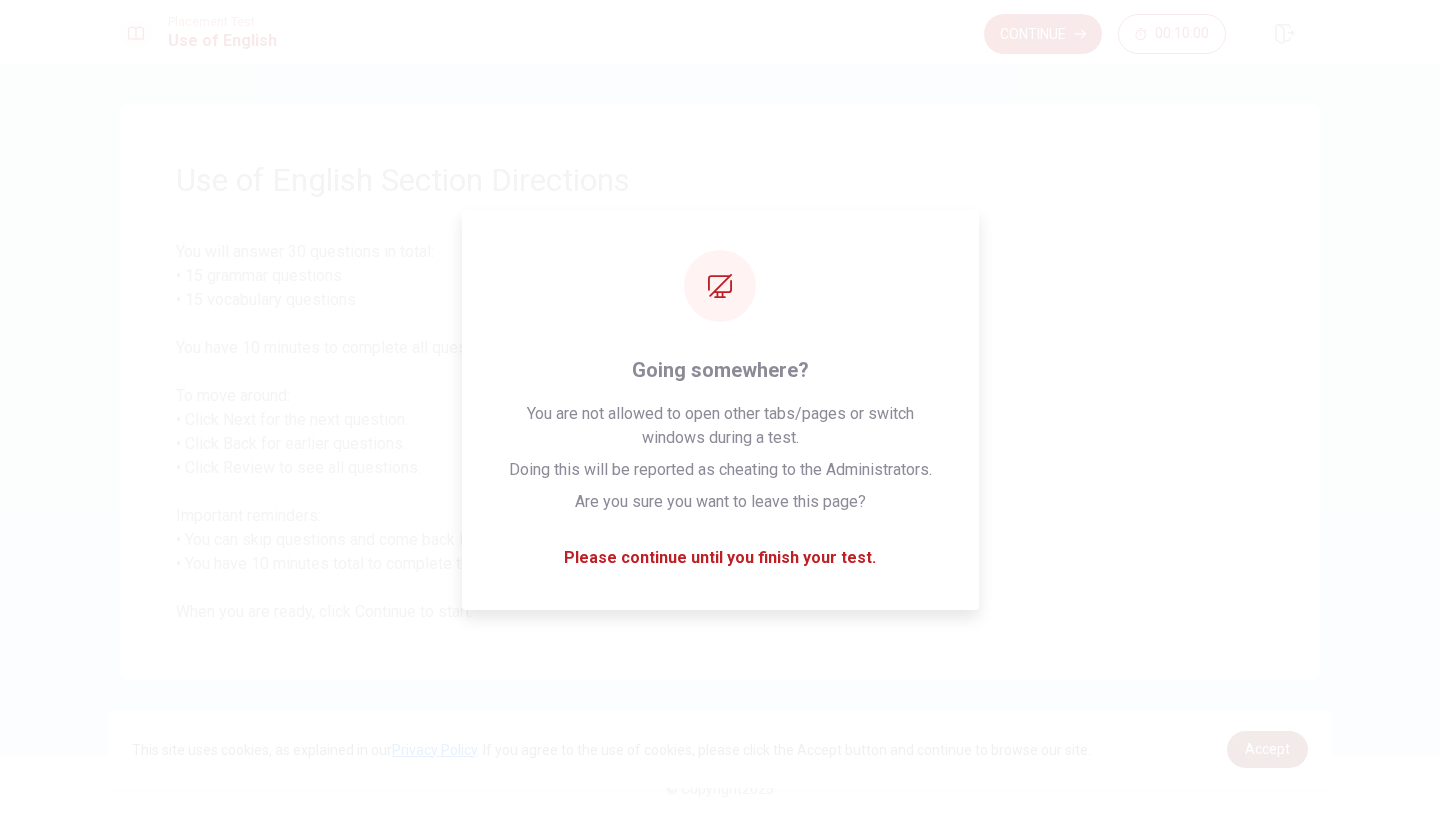 click on "Accept" at bounding box center (1267, 749) 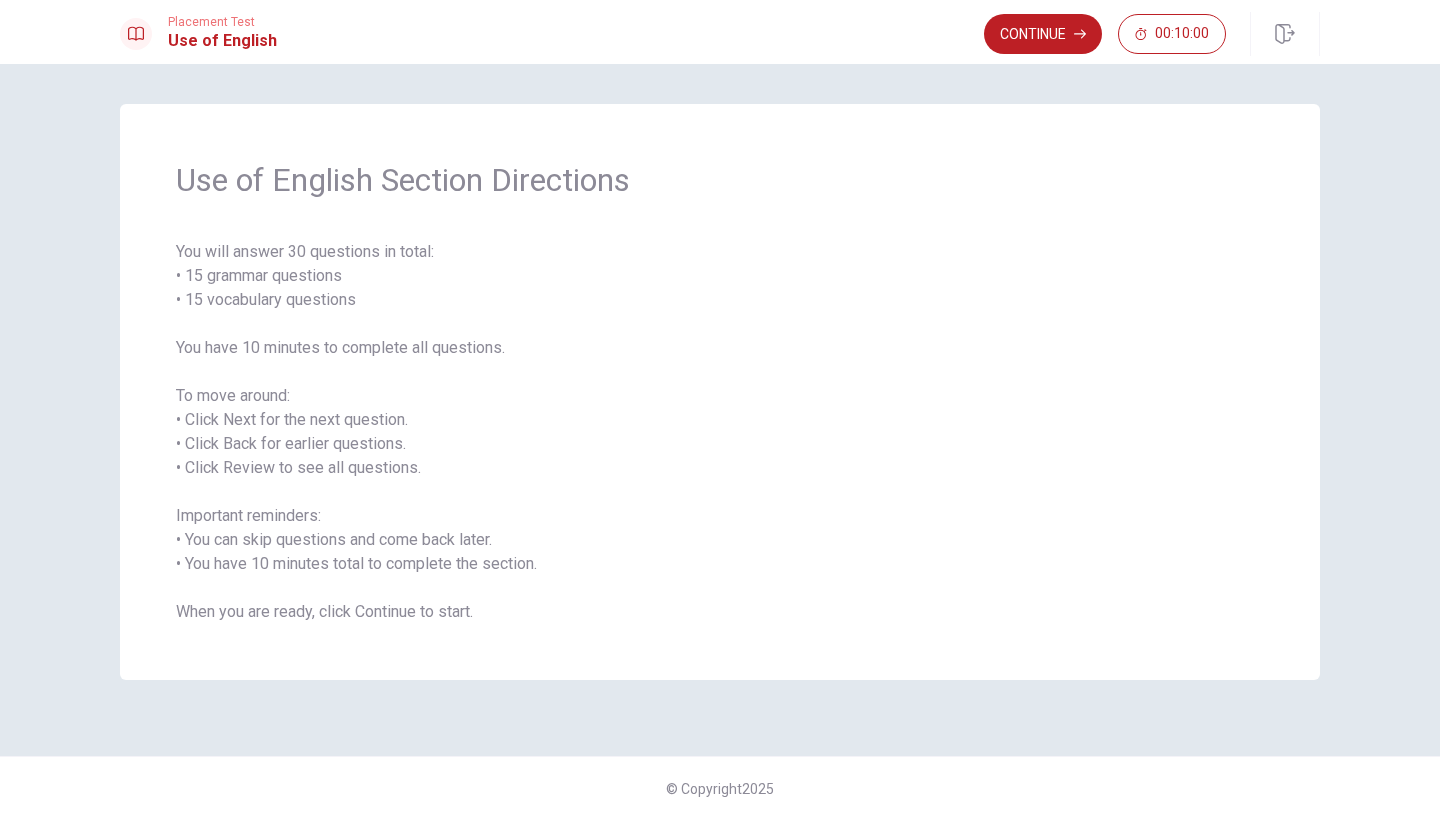 scroll, scrollTop: 0, scrollLeft: 0, axis: both 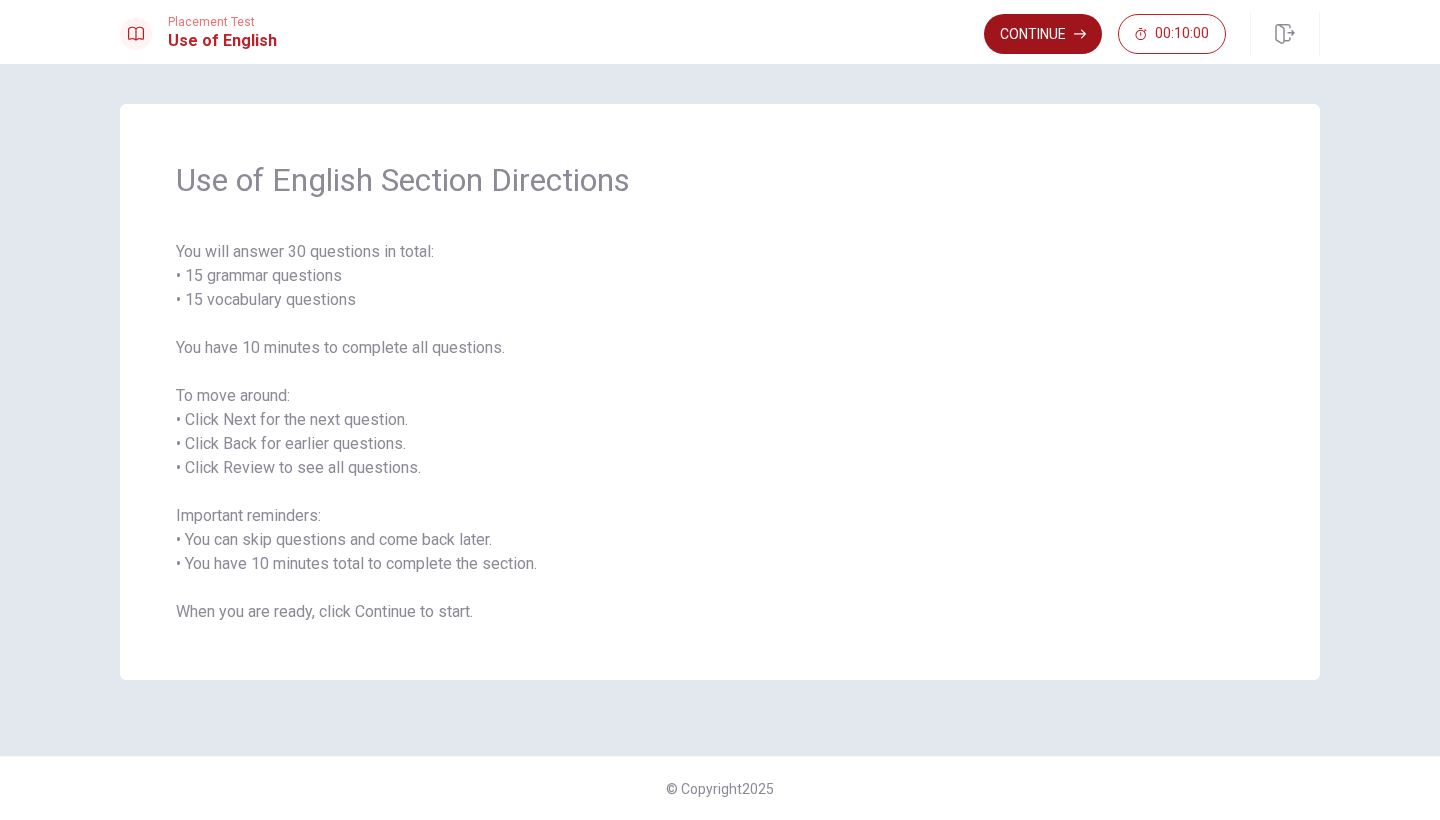 click on "Continue" at bounding box center (1043, 34) 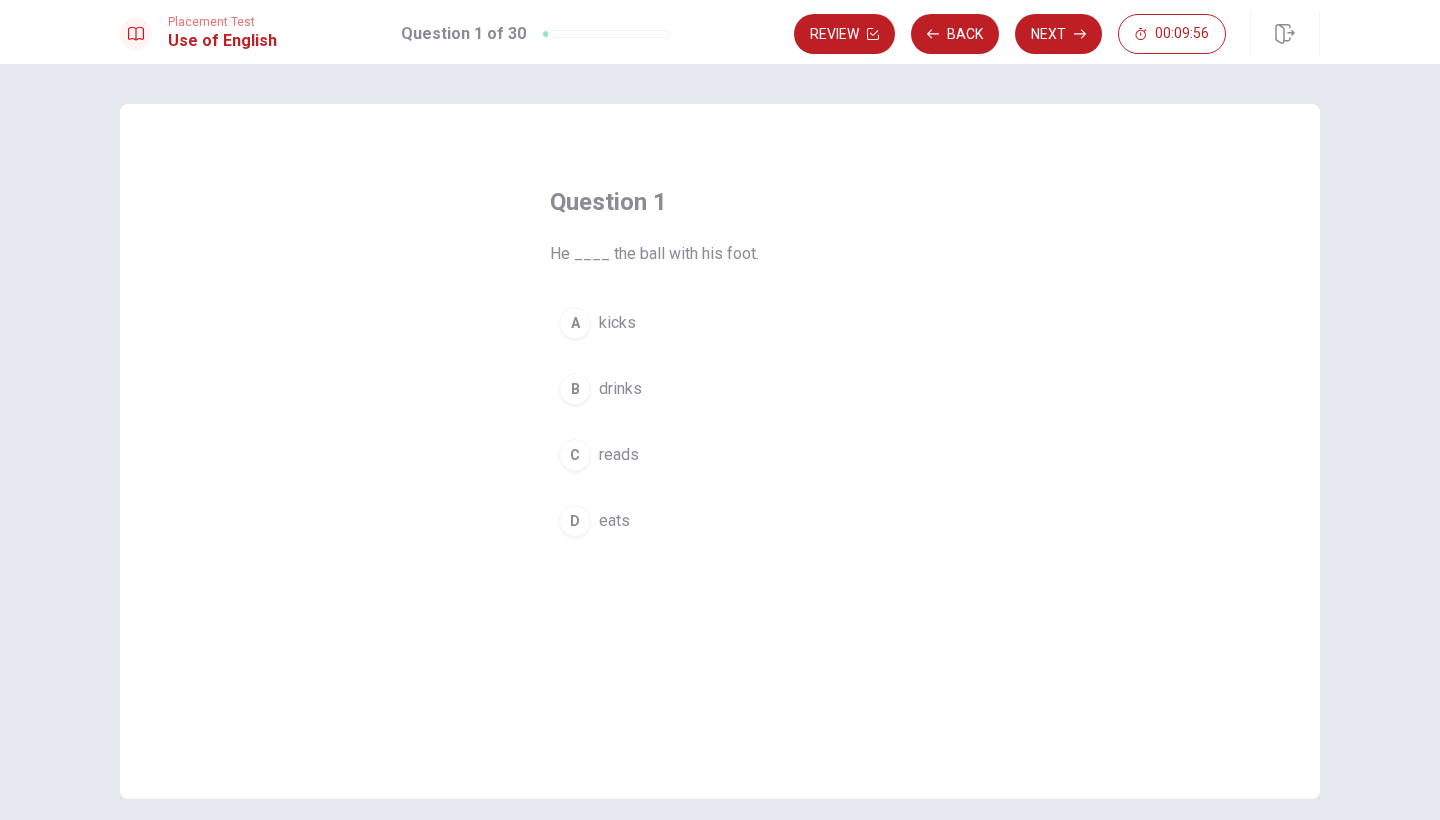 click on "A" at bounding box center [575, 323] 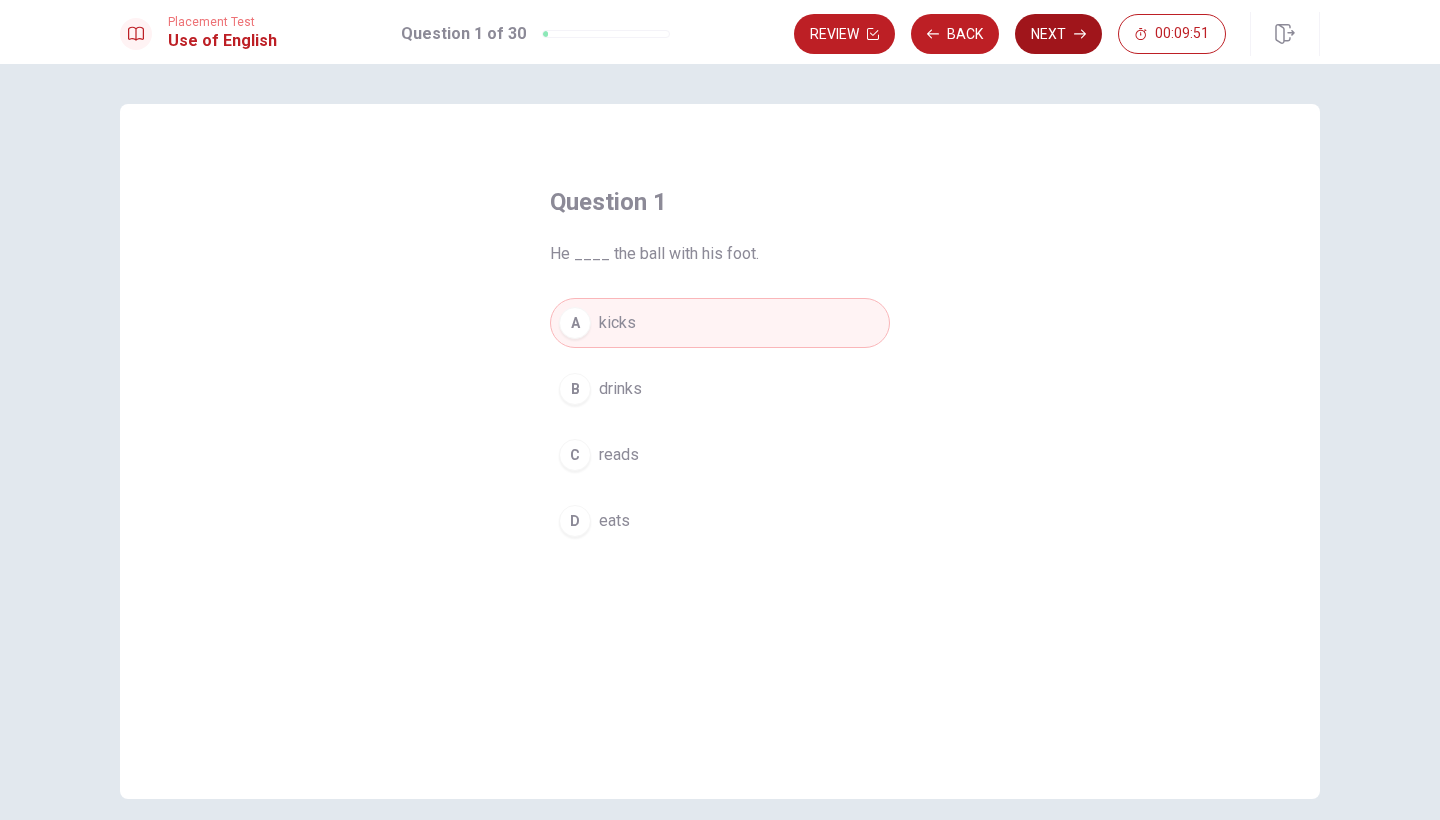click on "Next" at bounding box center (1058, 34) 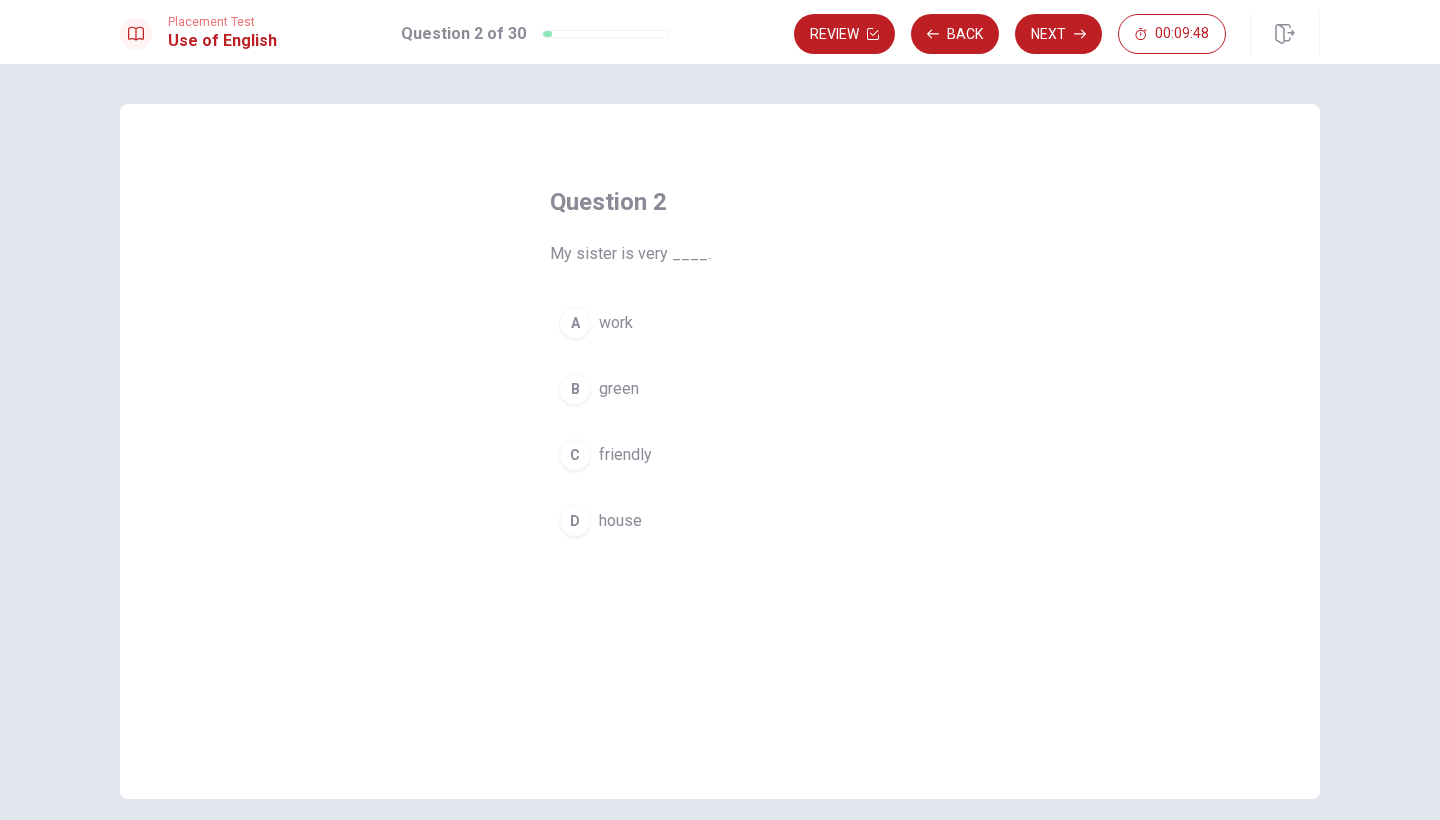 click on "friendly" at bounding box center (625, 455) 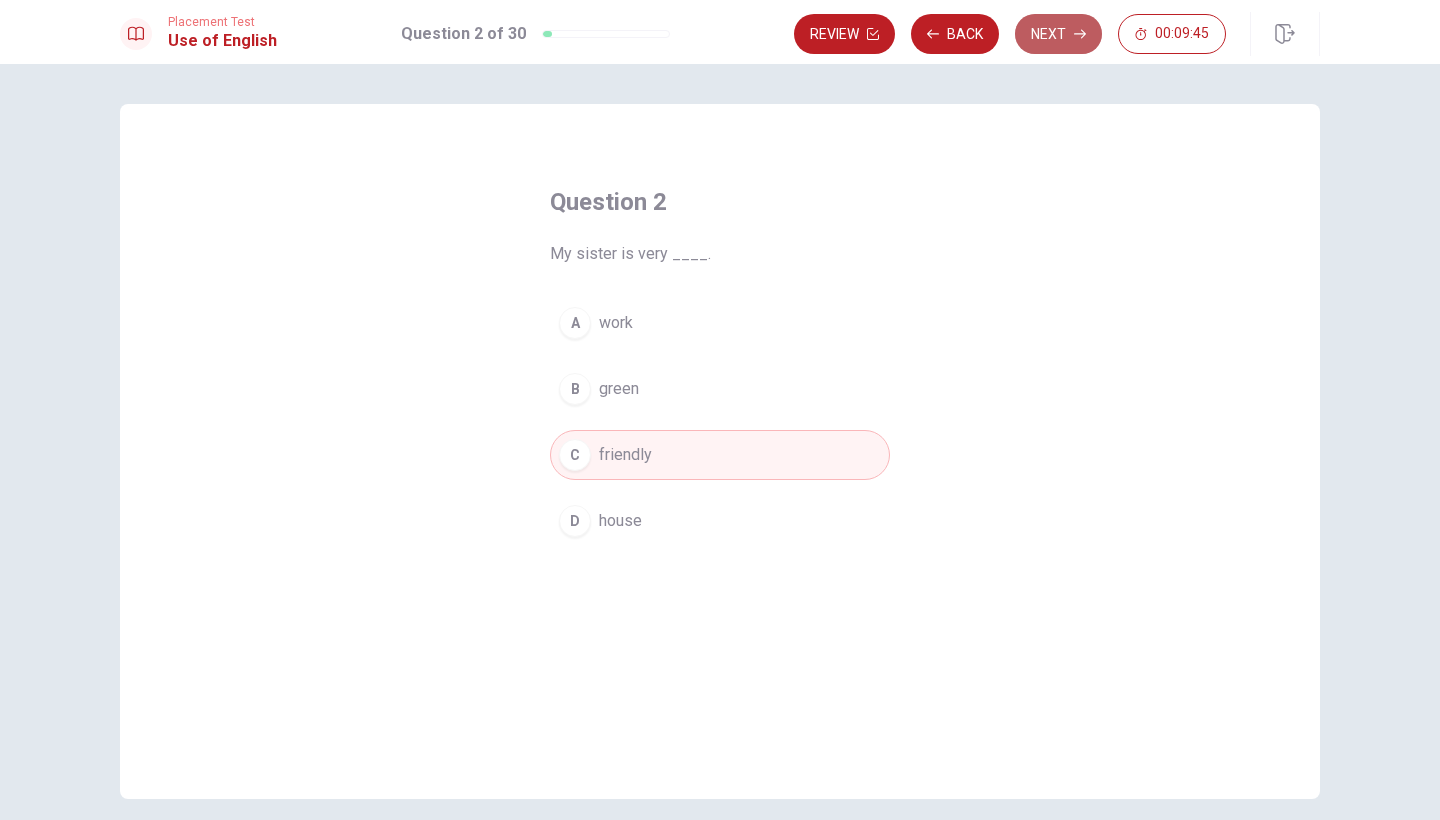 click on "Next" at bounding box center (1058, 34) 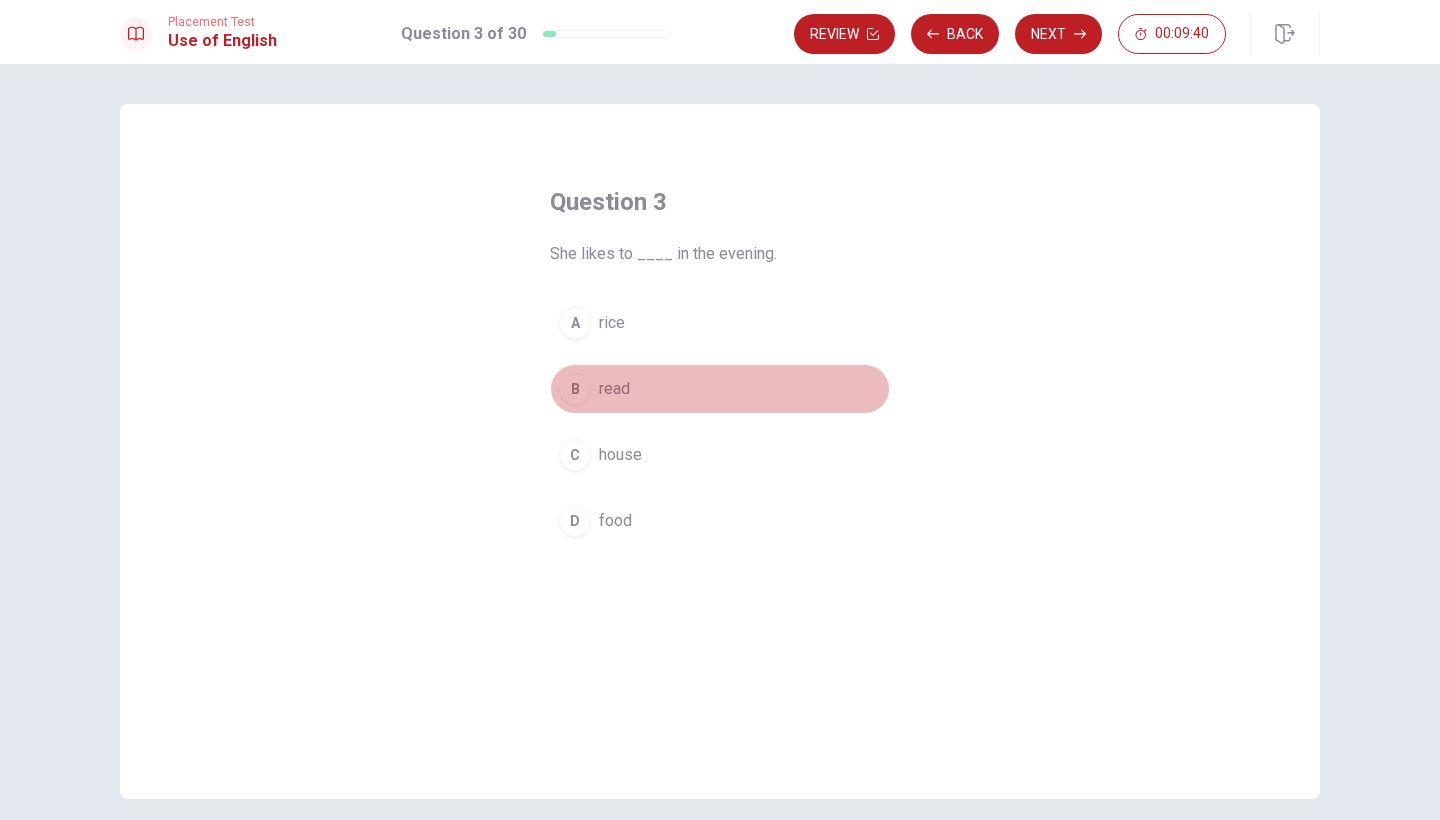click on "read" at bounding box center [614, 389] 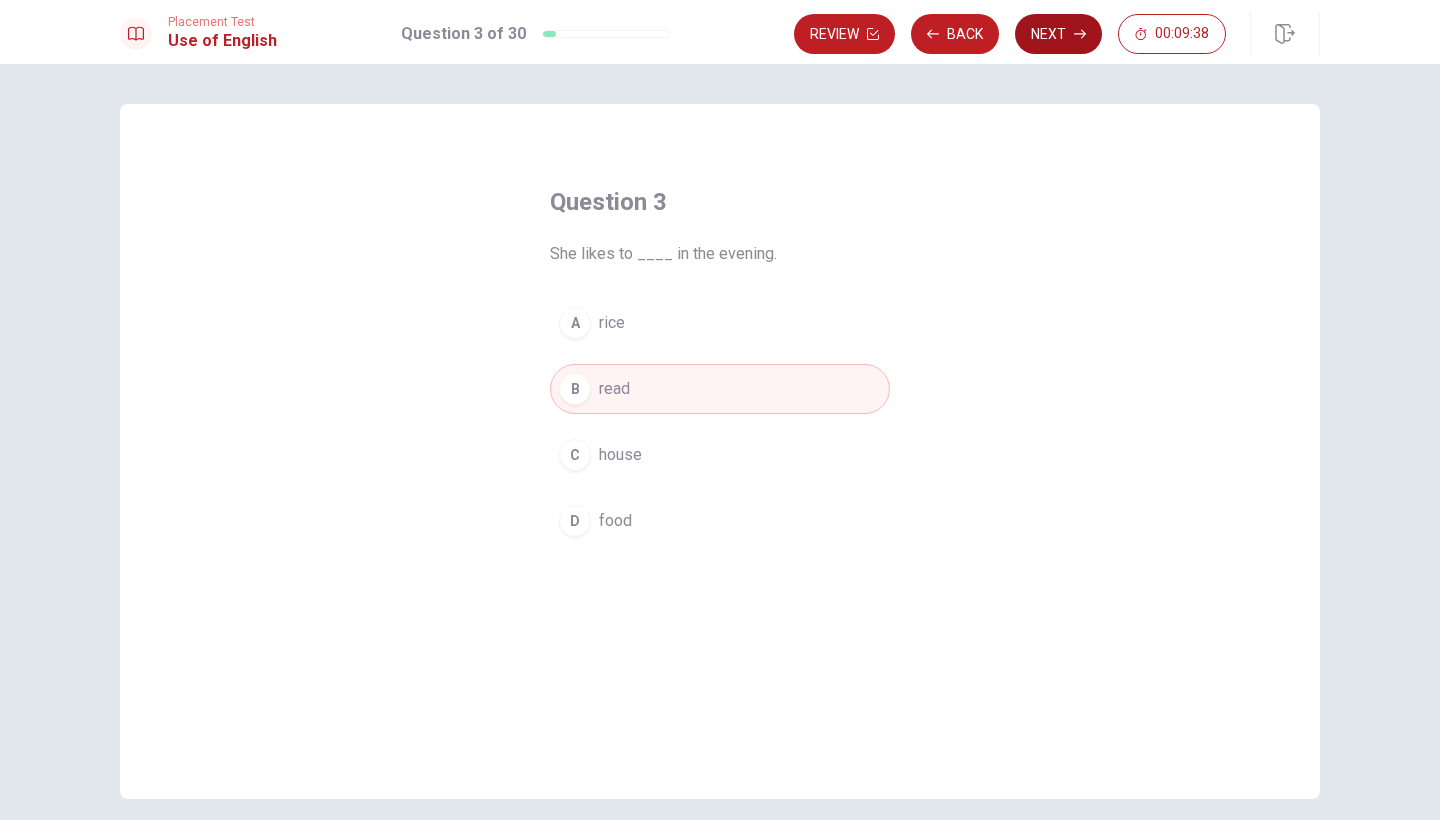 click on "Next" at bounding box center (1058, 34) 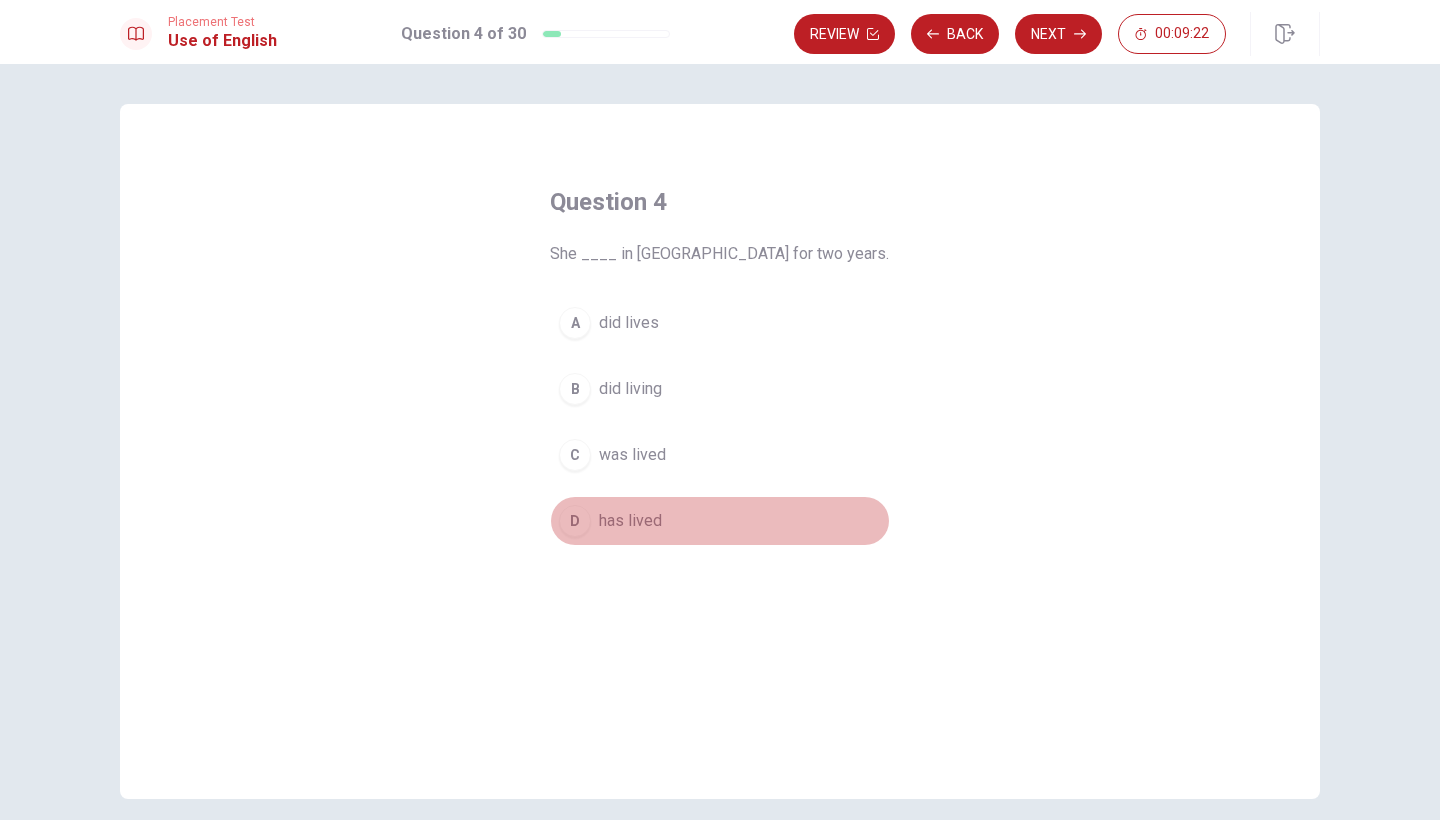 click on "has lived" at bounding box center [630, 521] 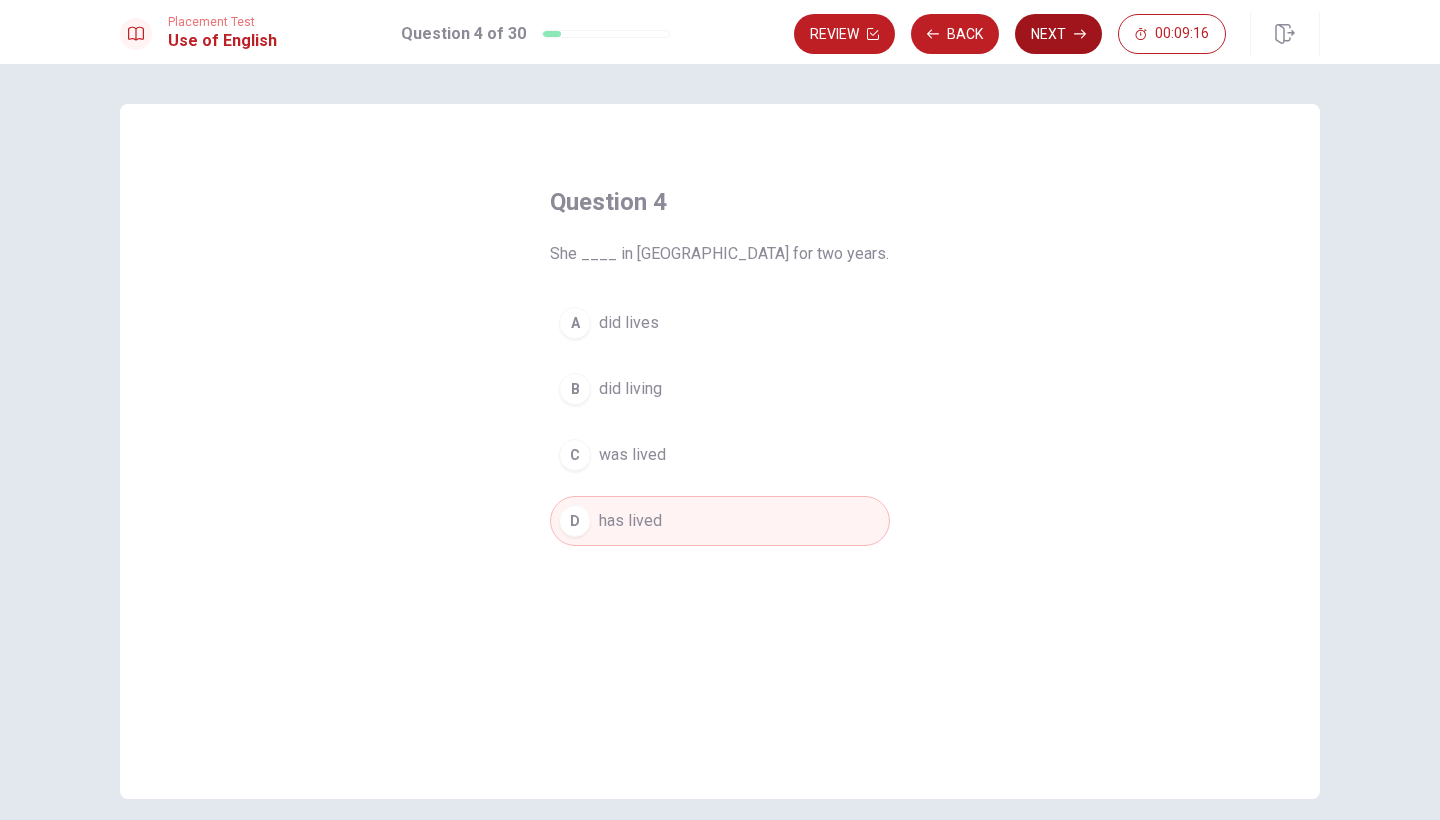 click on "Next" at bounding box center [1058, 34] 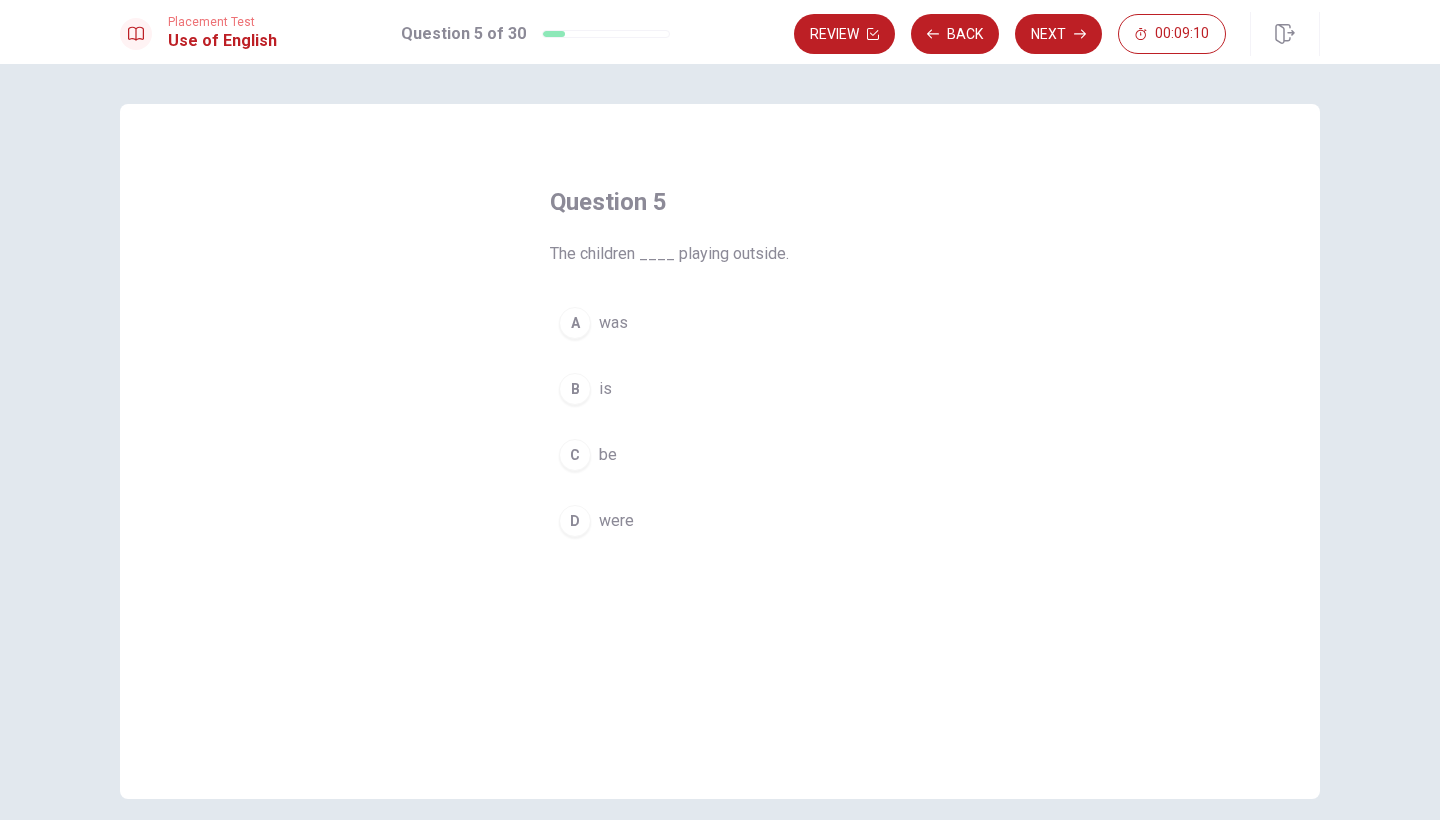 click on "is" at bounding box center [605, 389] 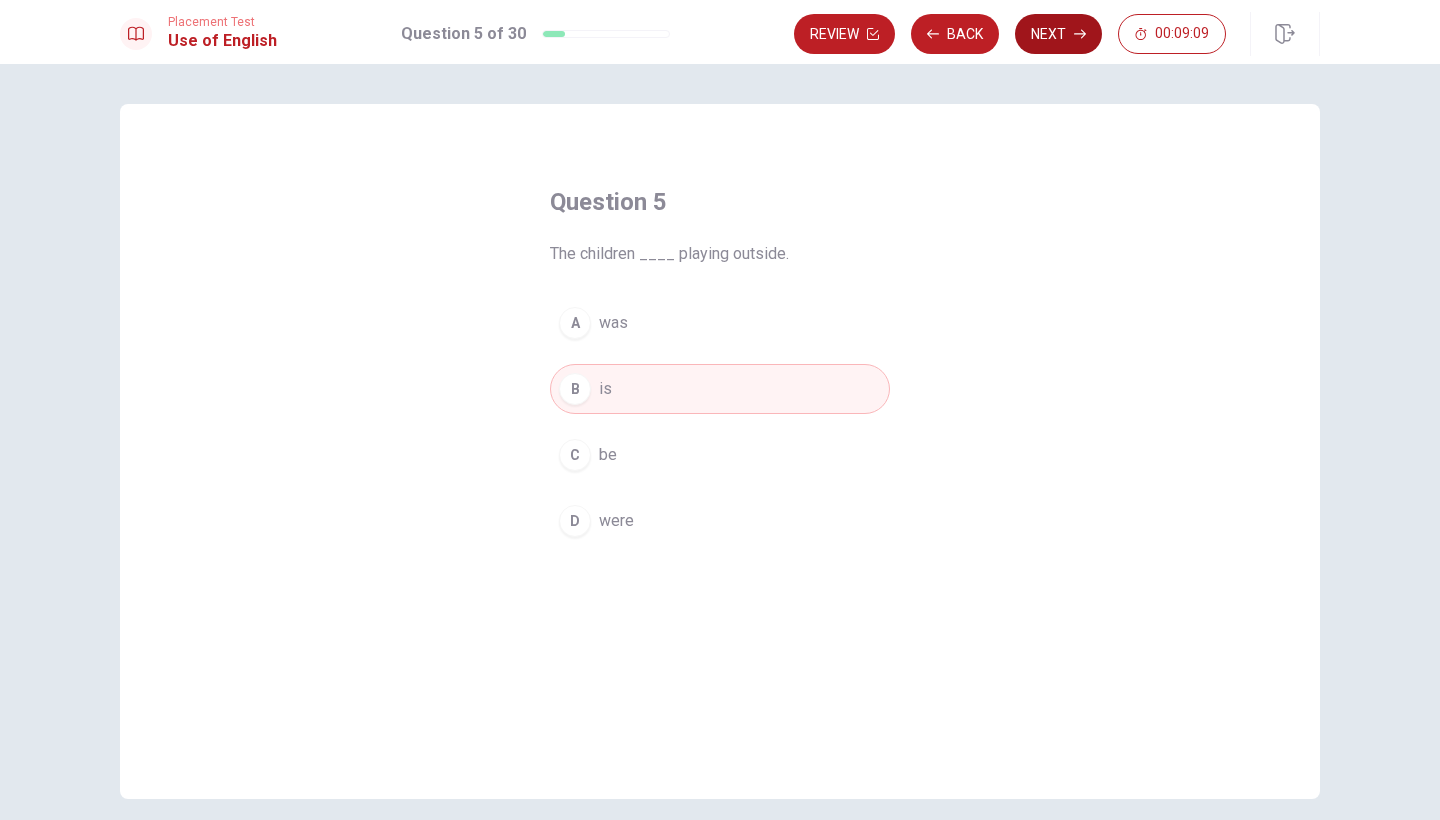 click on "Next" at bounding box center (1058, 34) 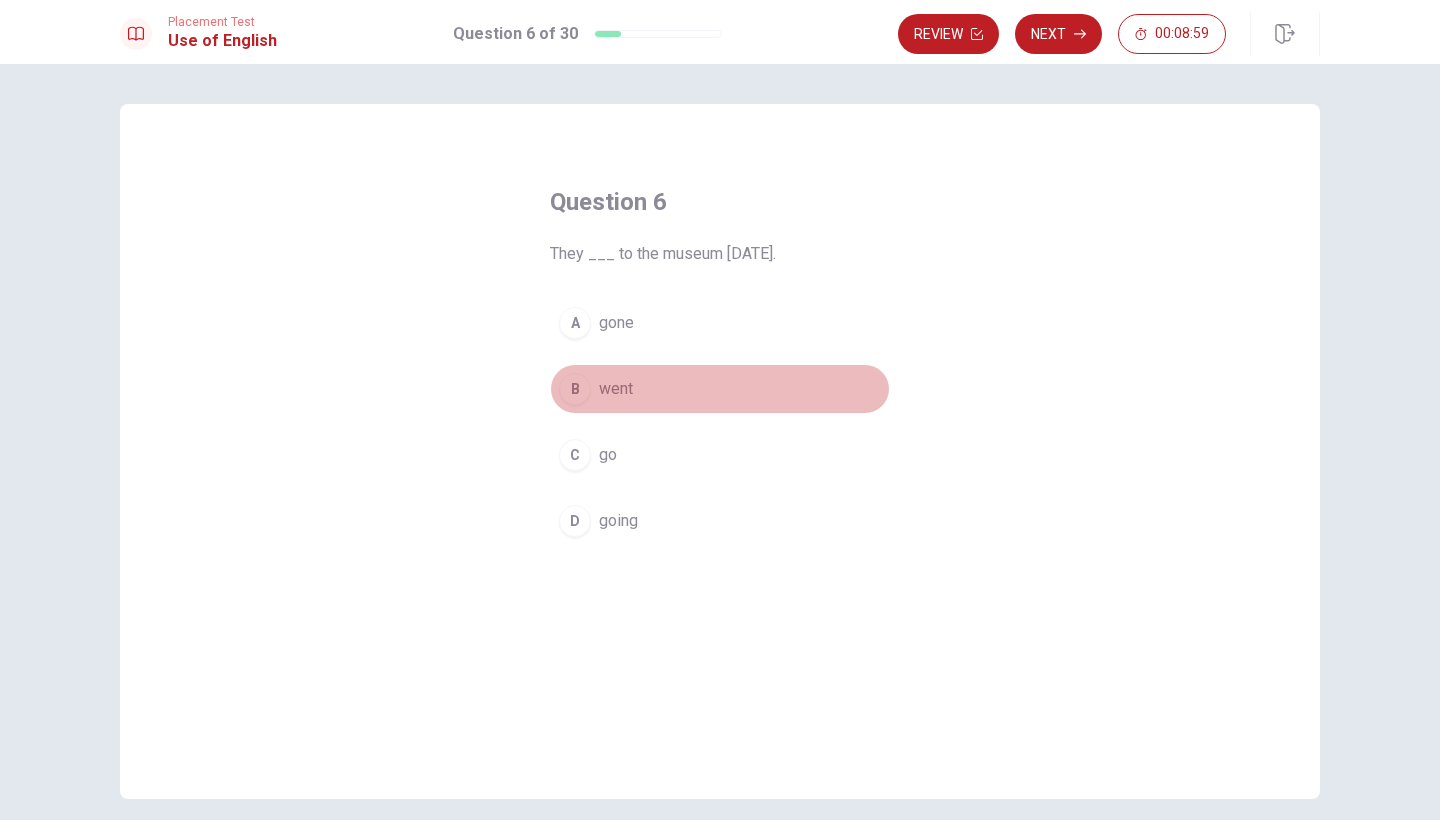 click on "went" at bounding box center [616, 389] 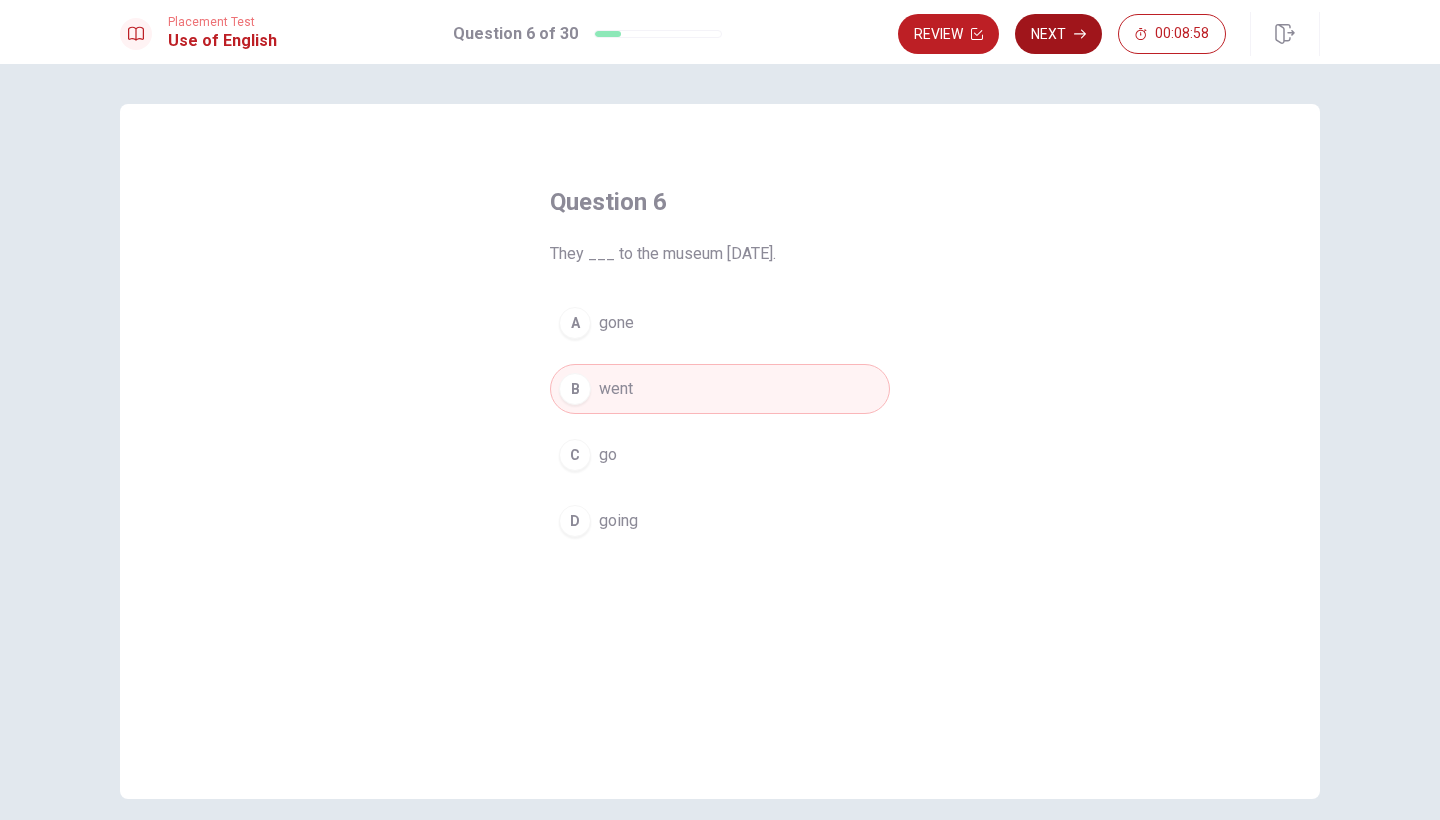 click on "Next" at bounding box center [1058, 34] 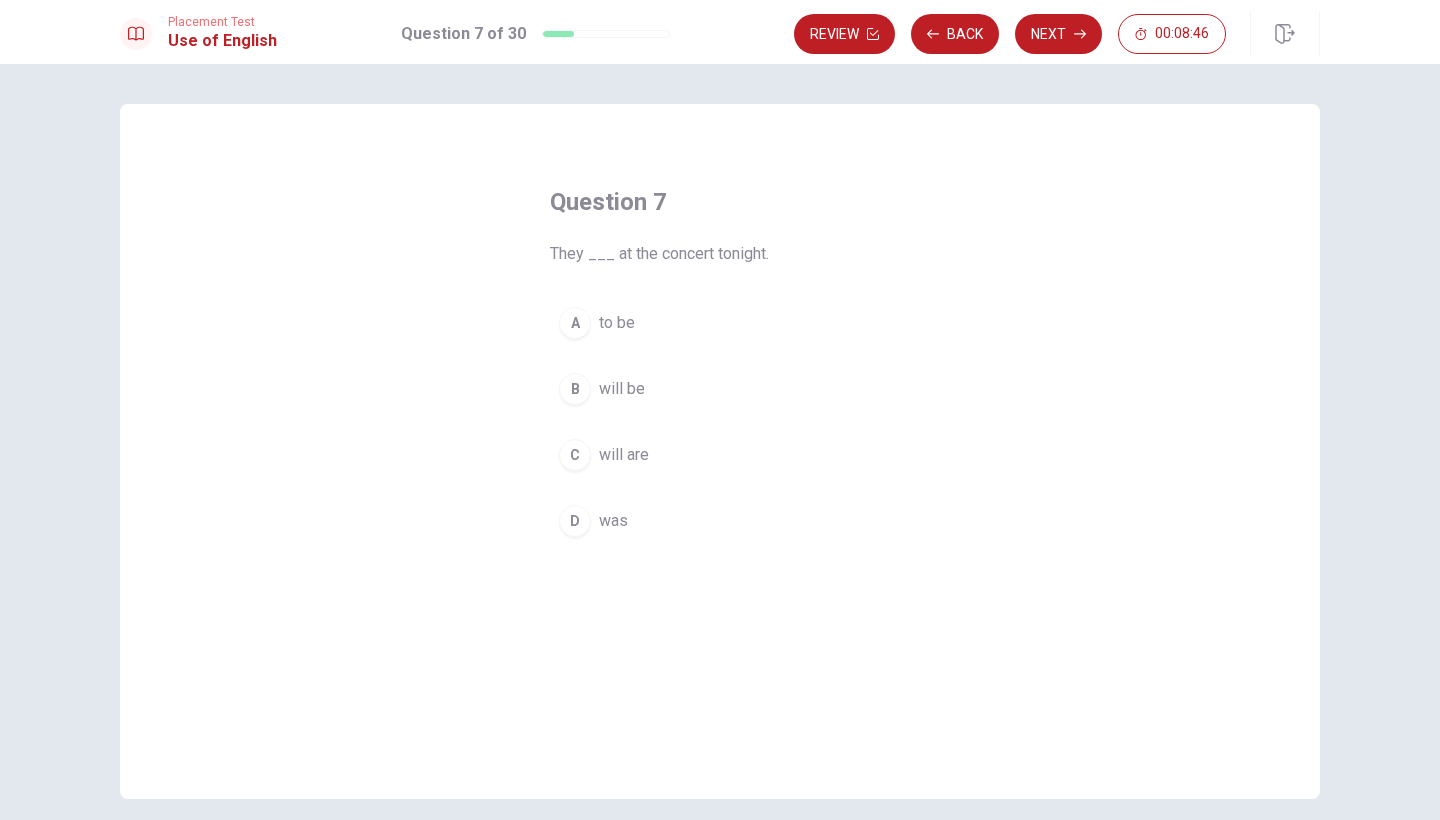 click on "will be" at bounding box center [622, 389] 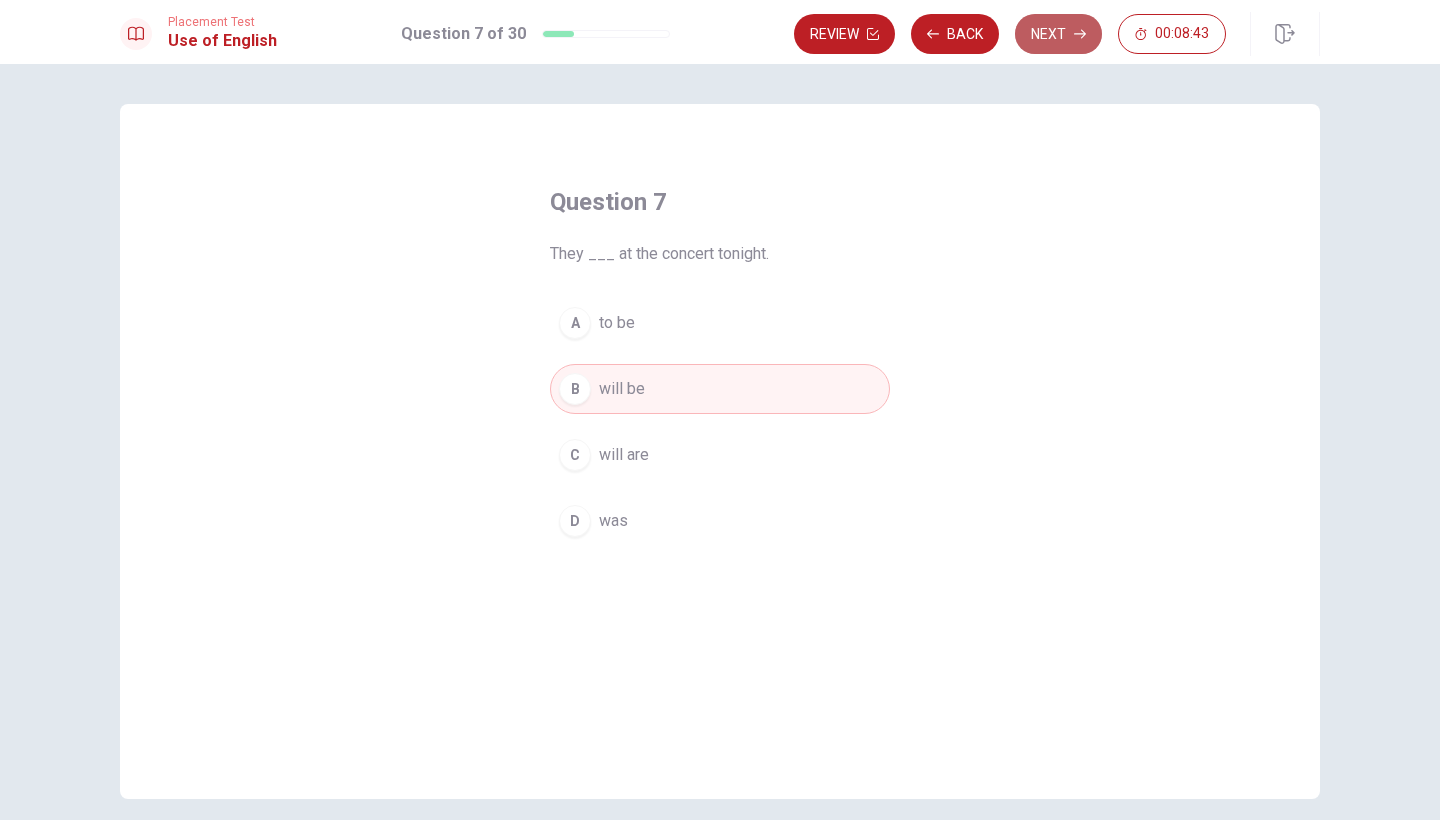 click 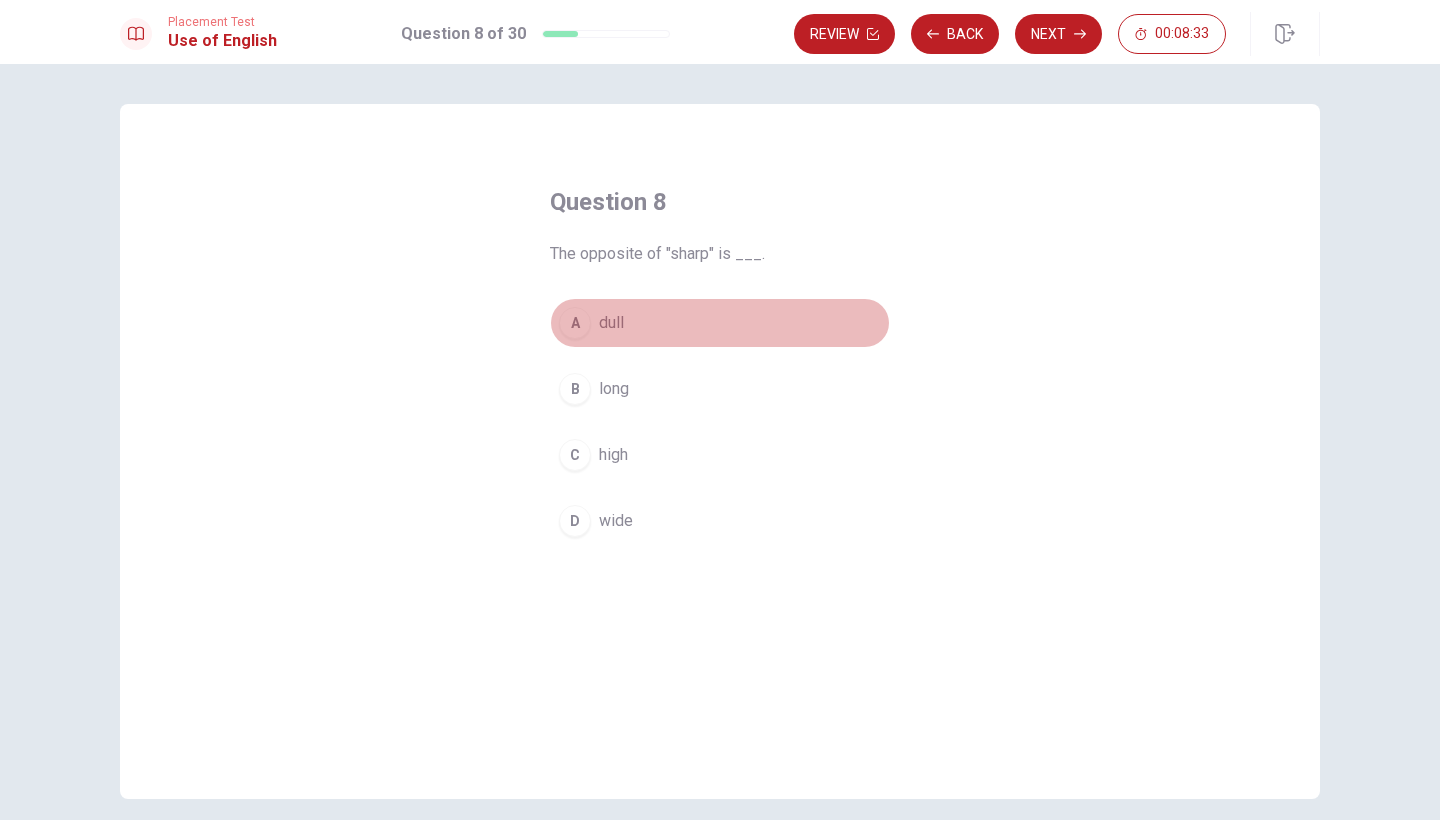 click on "A" at bounding box center [575, 323] 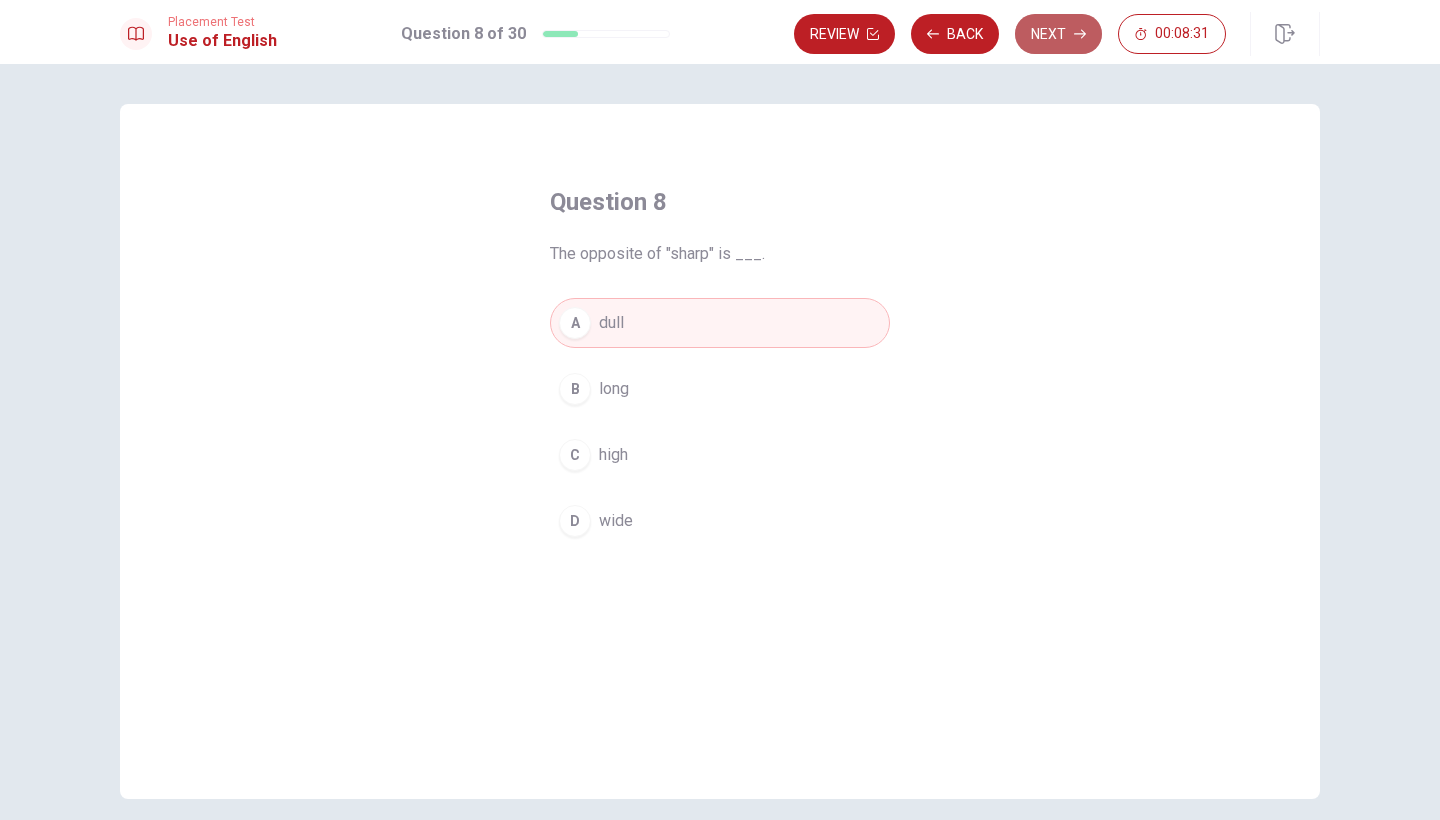 click on "Next" at bounding box center [1058, 34] 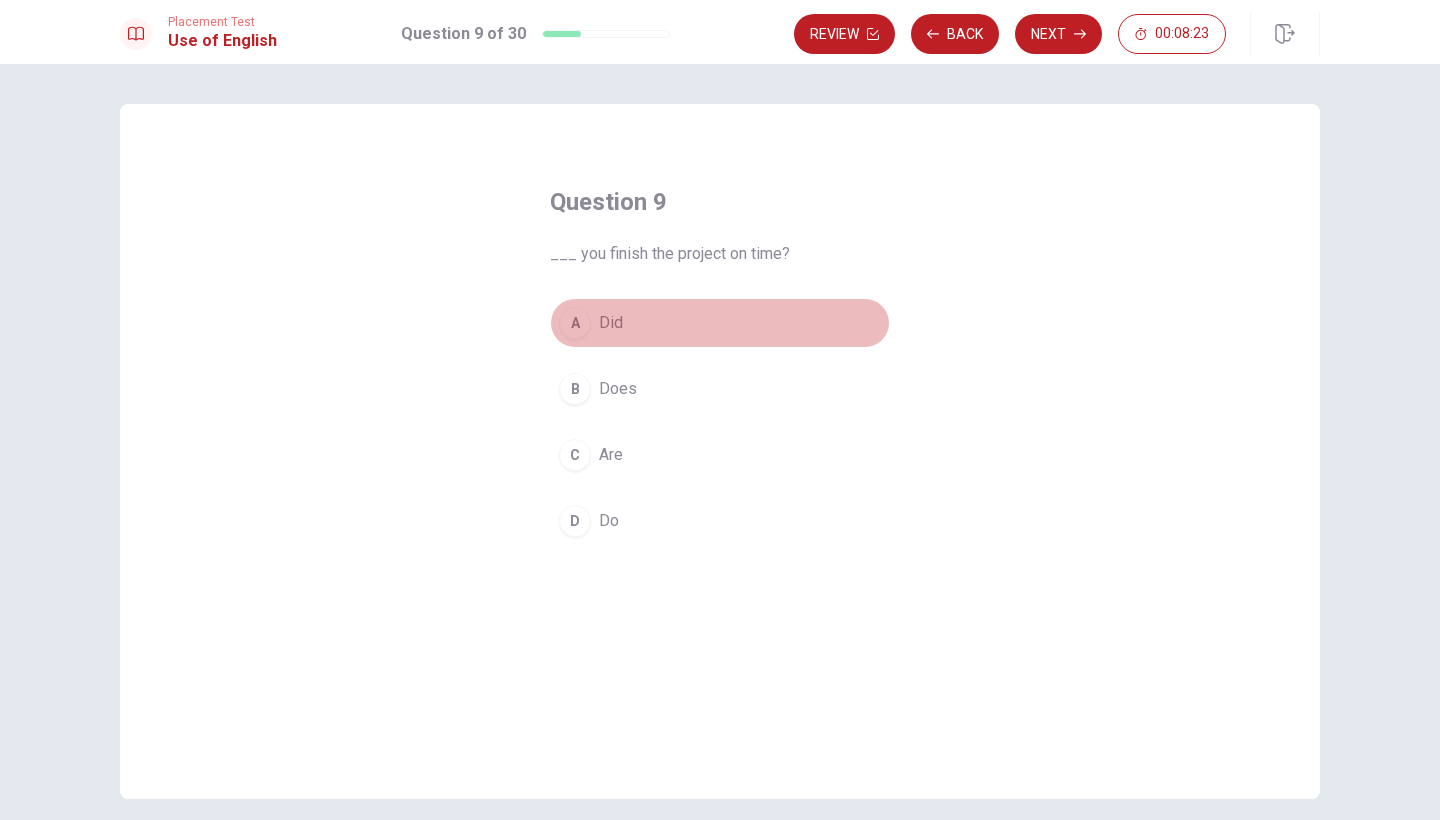 click on "A" at bounding box center [575, 323] 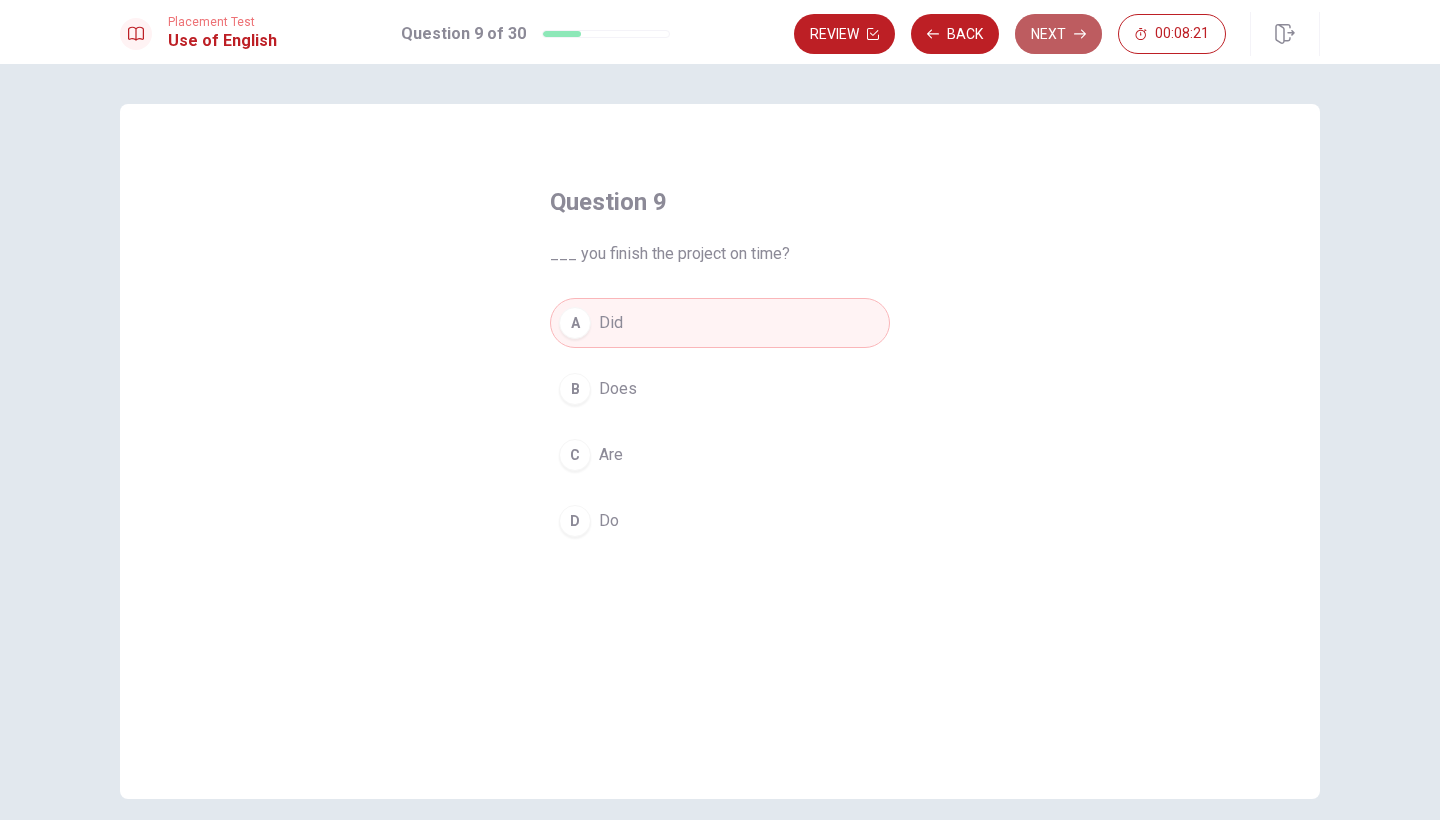 click on "Next" at bounding box center (1058, 34) 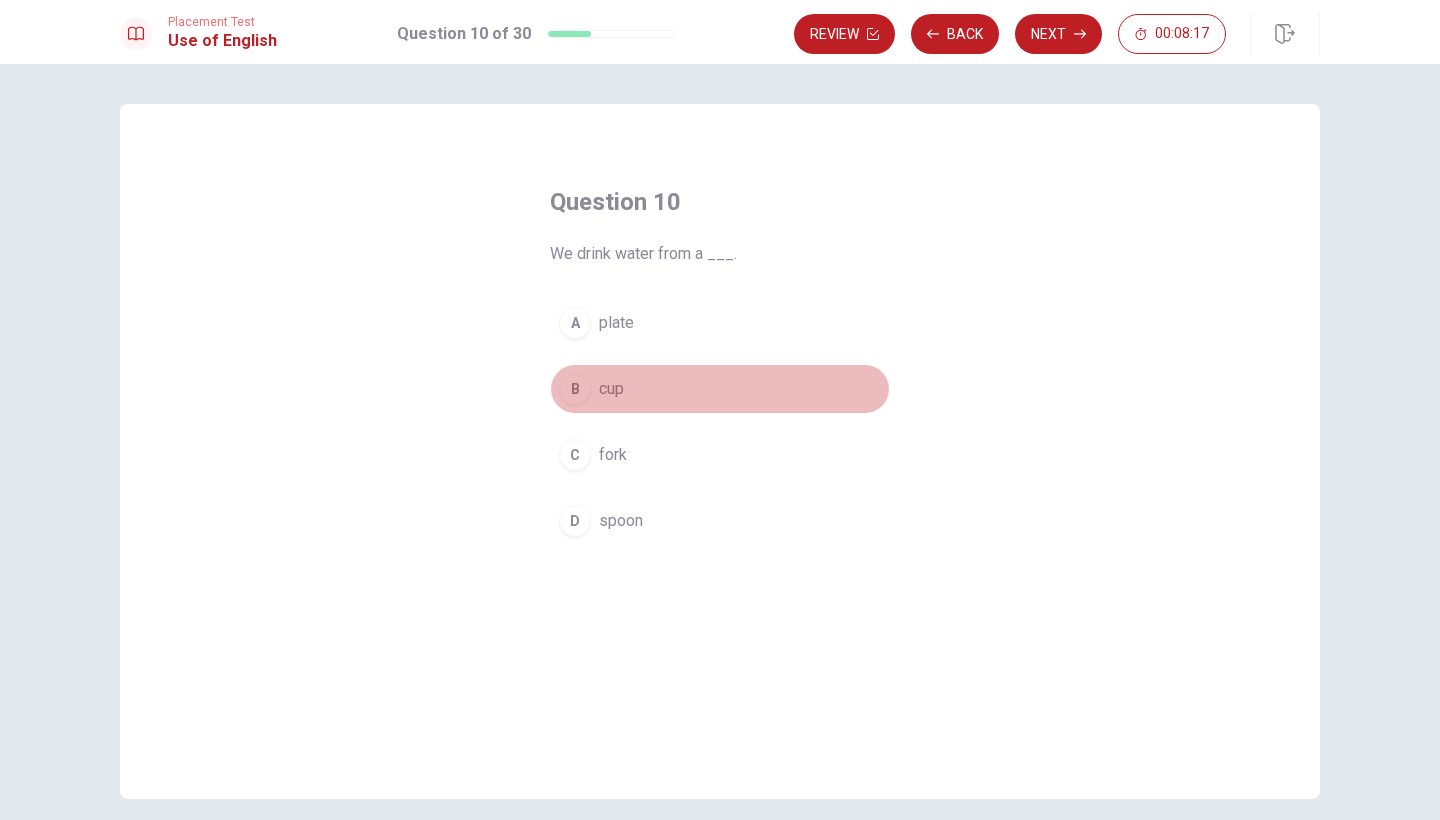click on "cup" at bounding box center (611, 389) 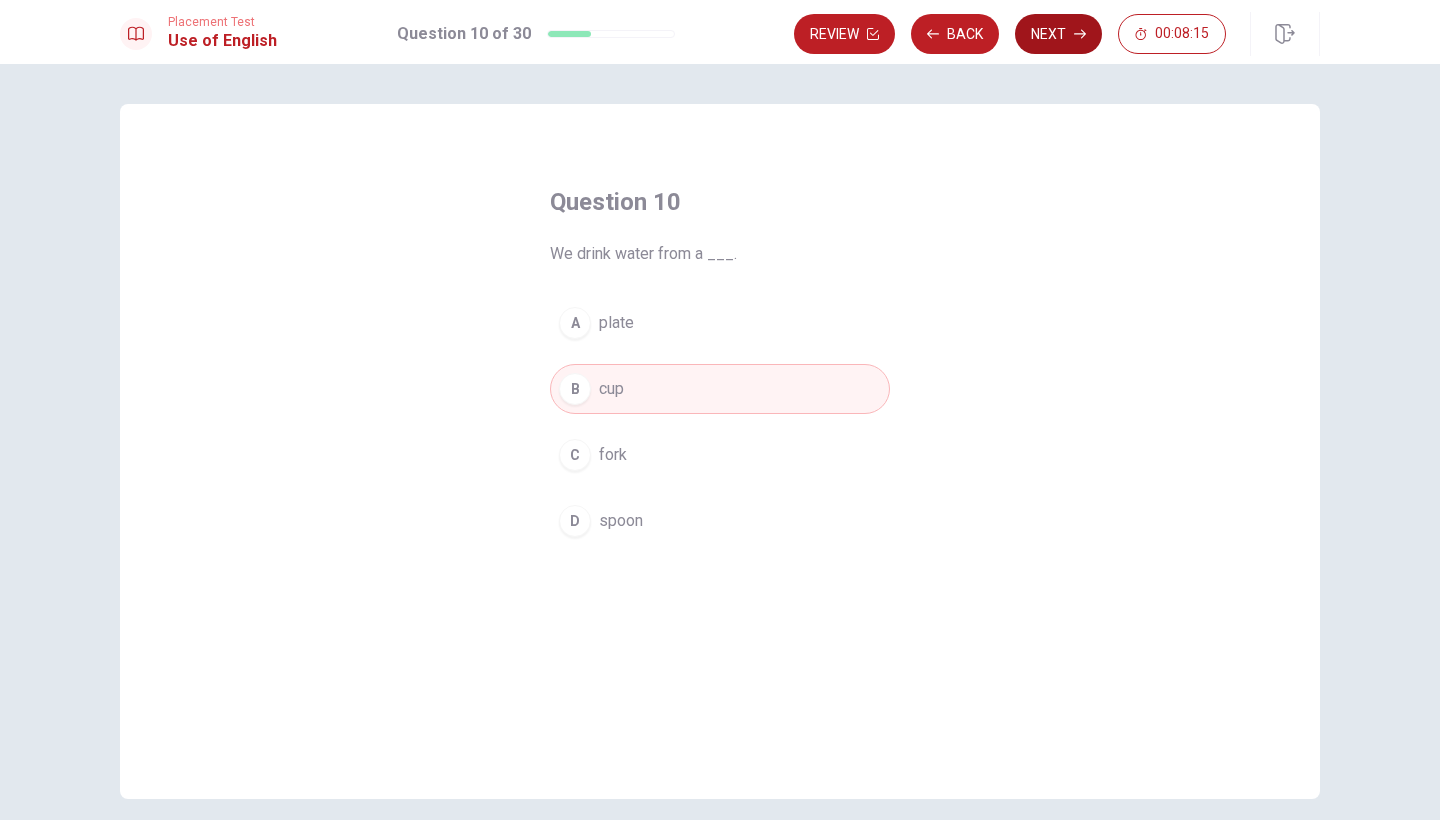 click on "Next" at bounding box center [1058, 34] 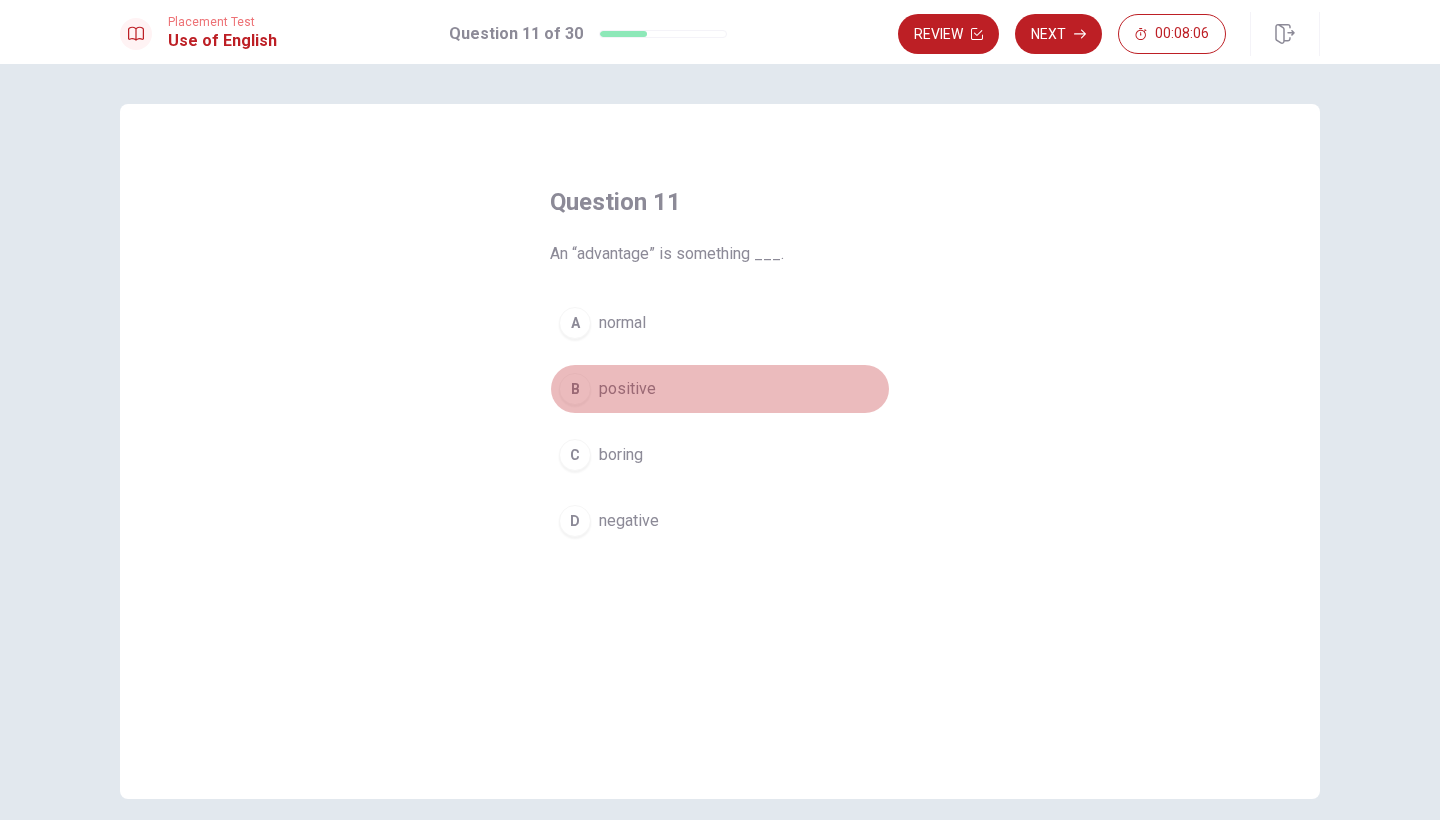 click on "positive" at bounding box center [627, 389] 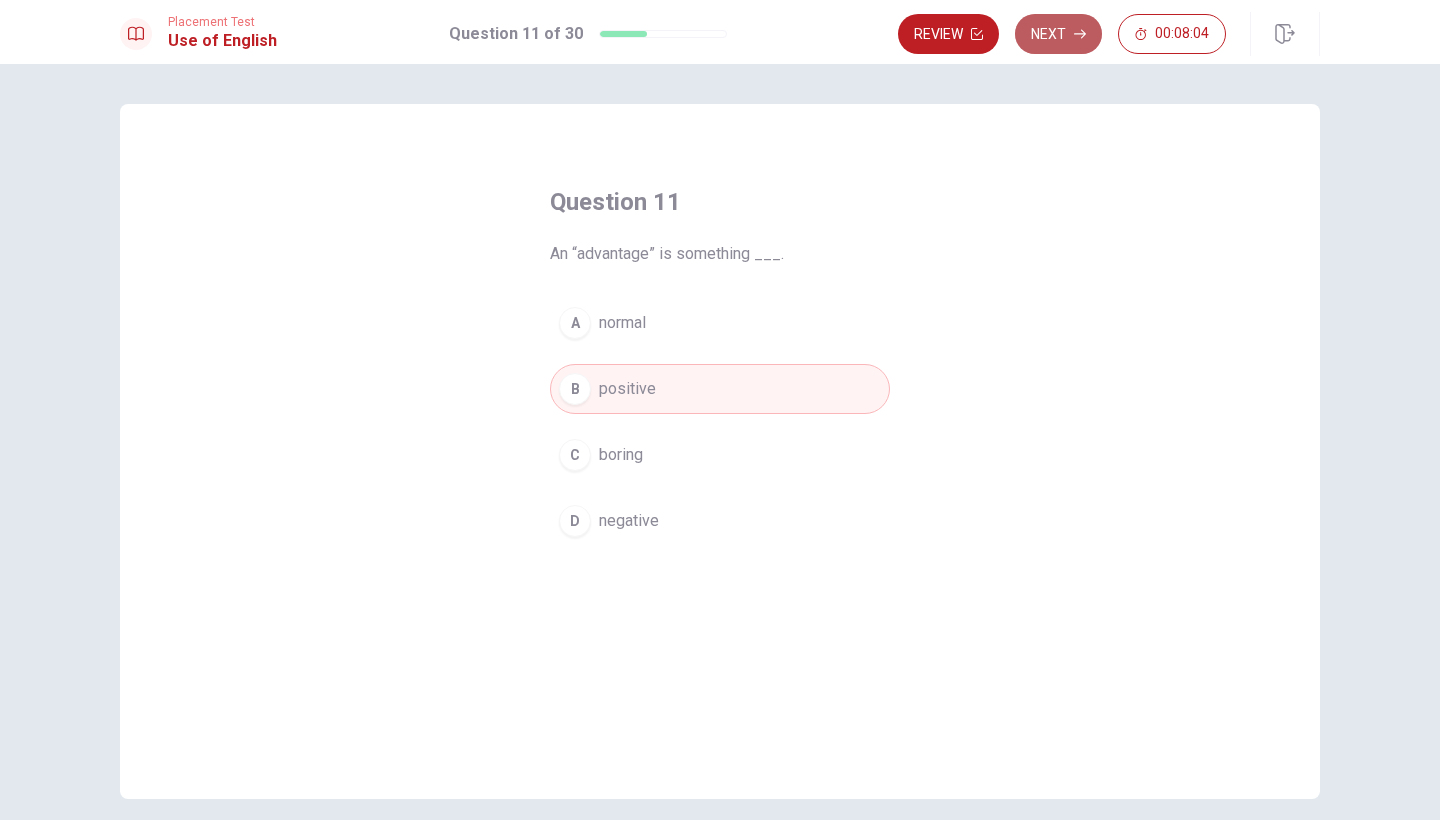 click 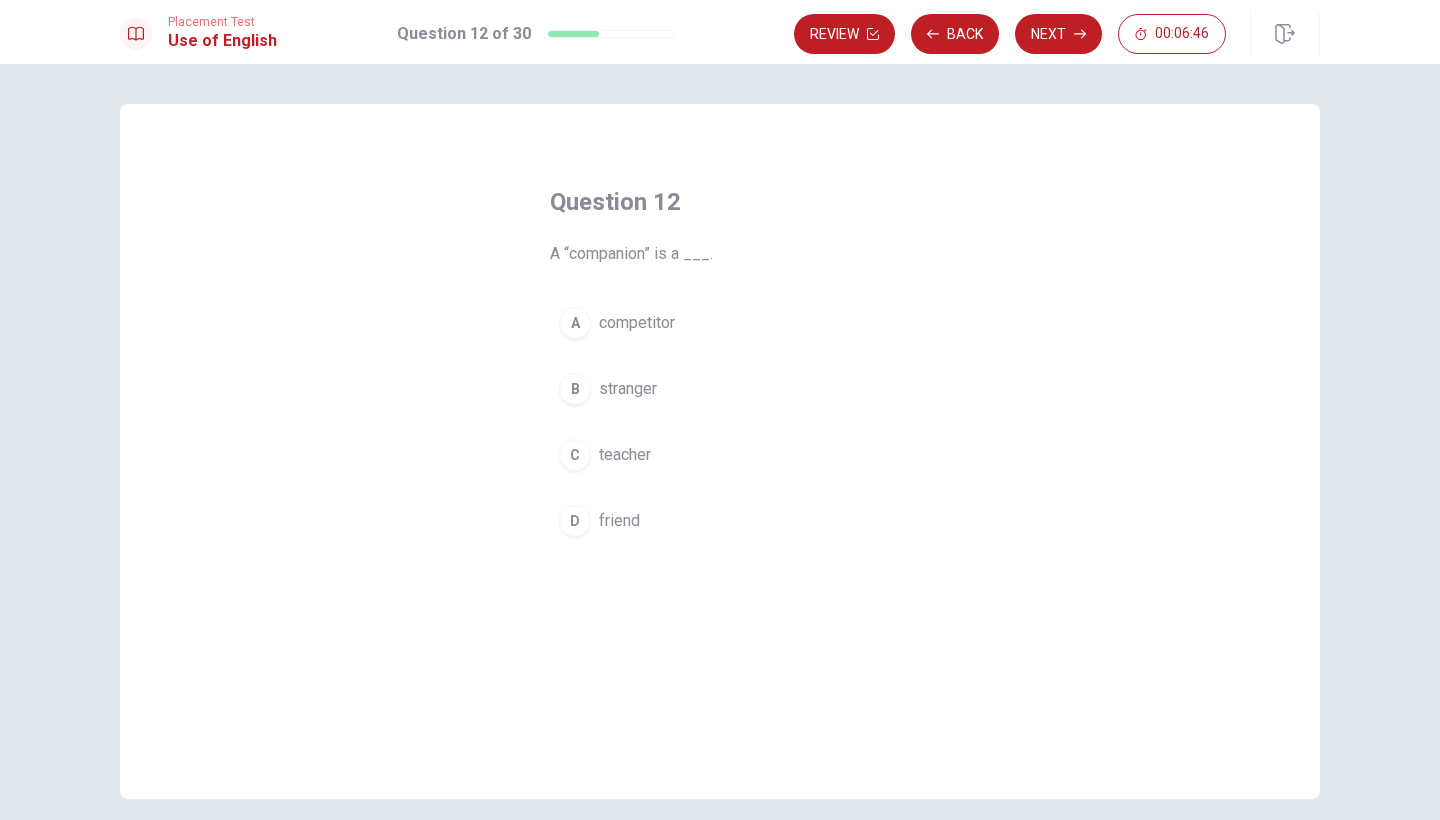 click on "competitor" at bounding box center [637, 323] 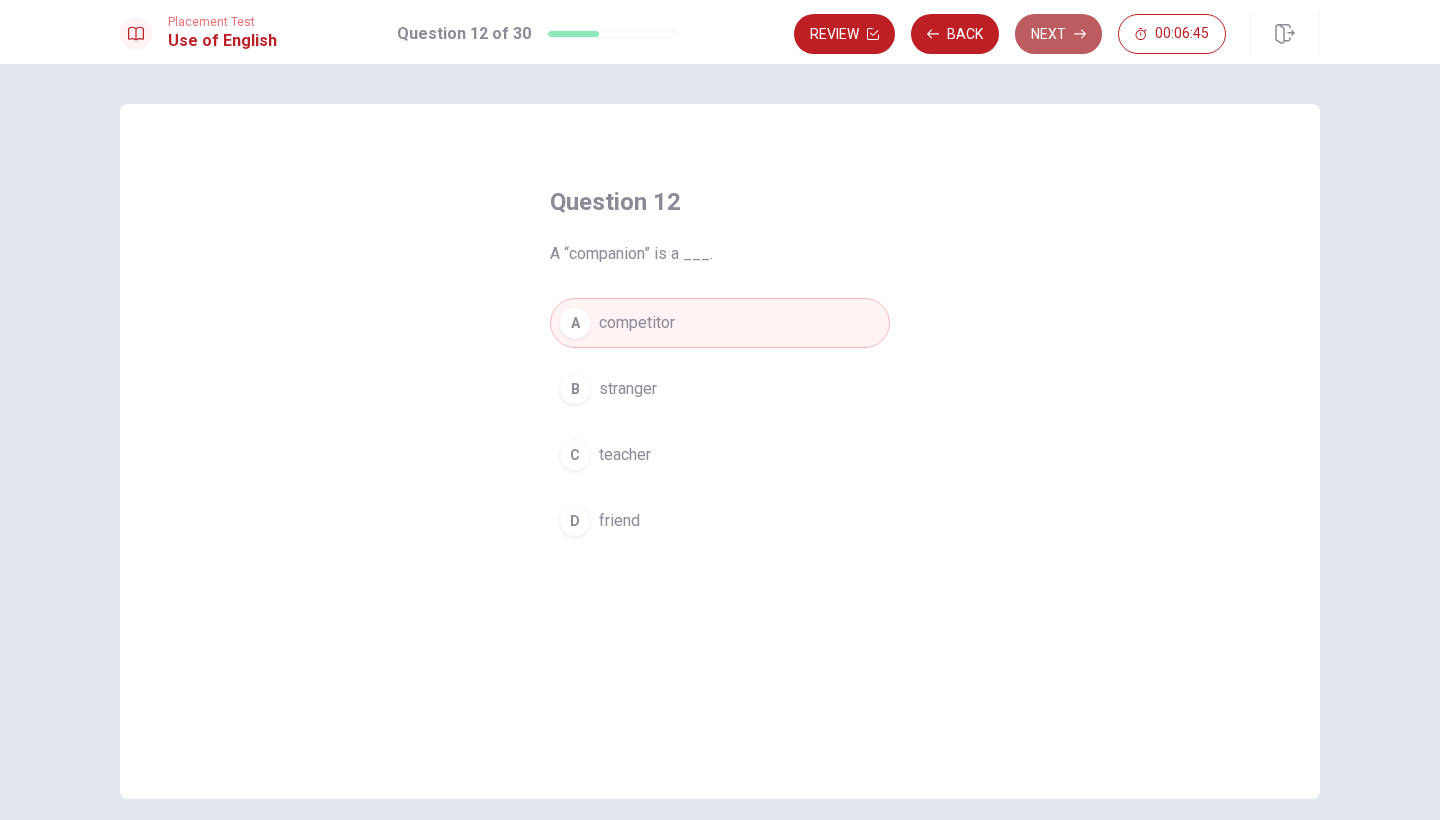 click on "Next" at bounding box center (1058, 34) 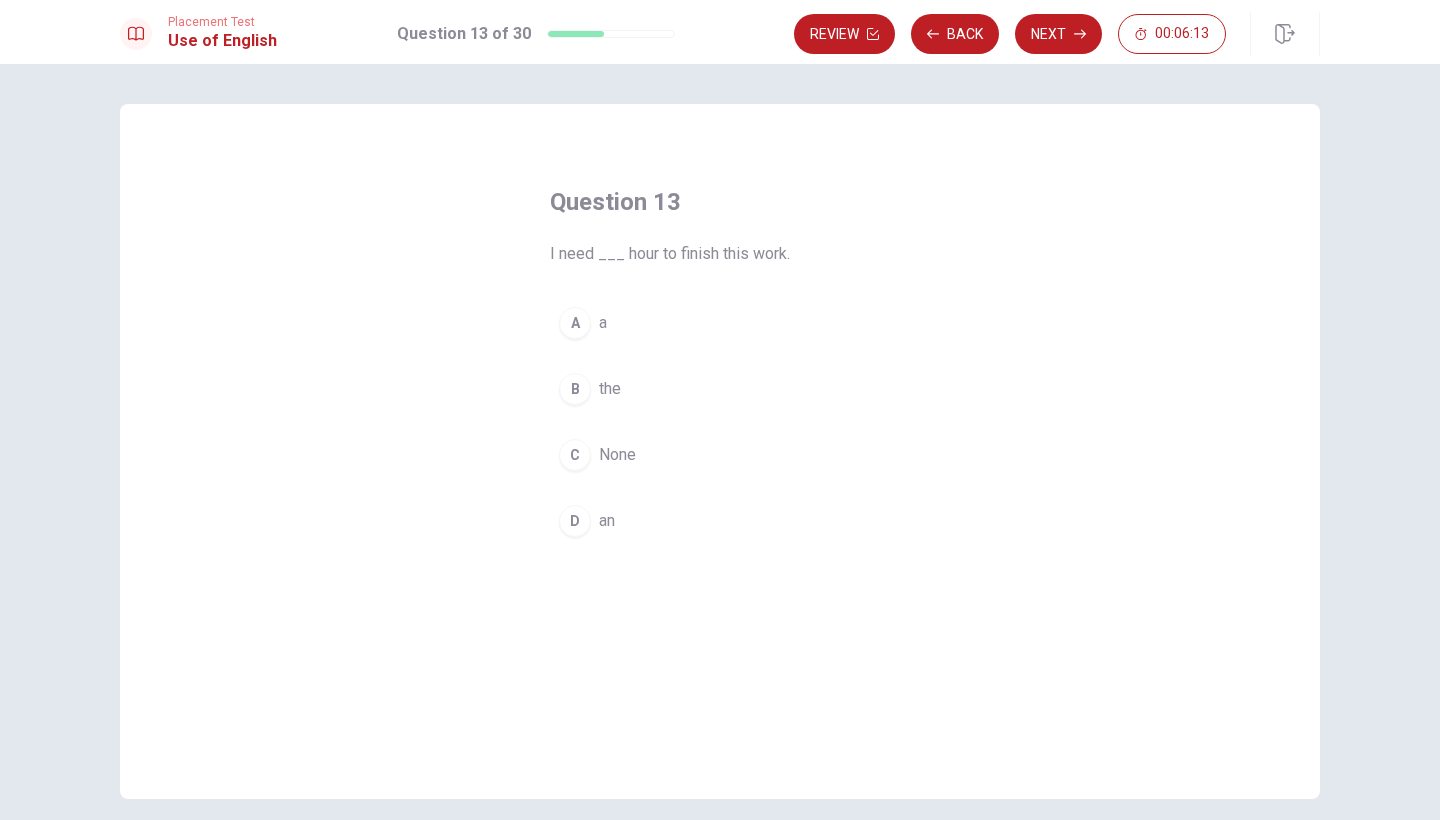 click on "D" at bounding box center (575, 521) 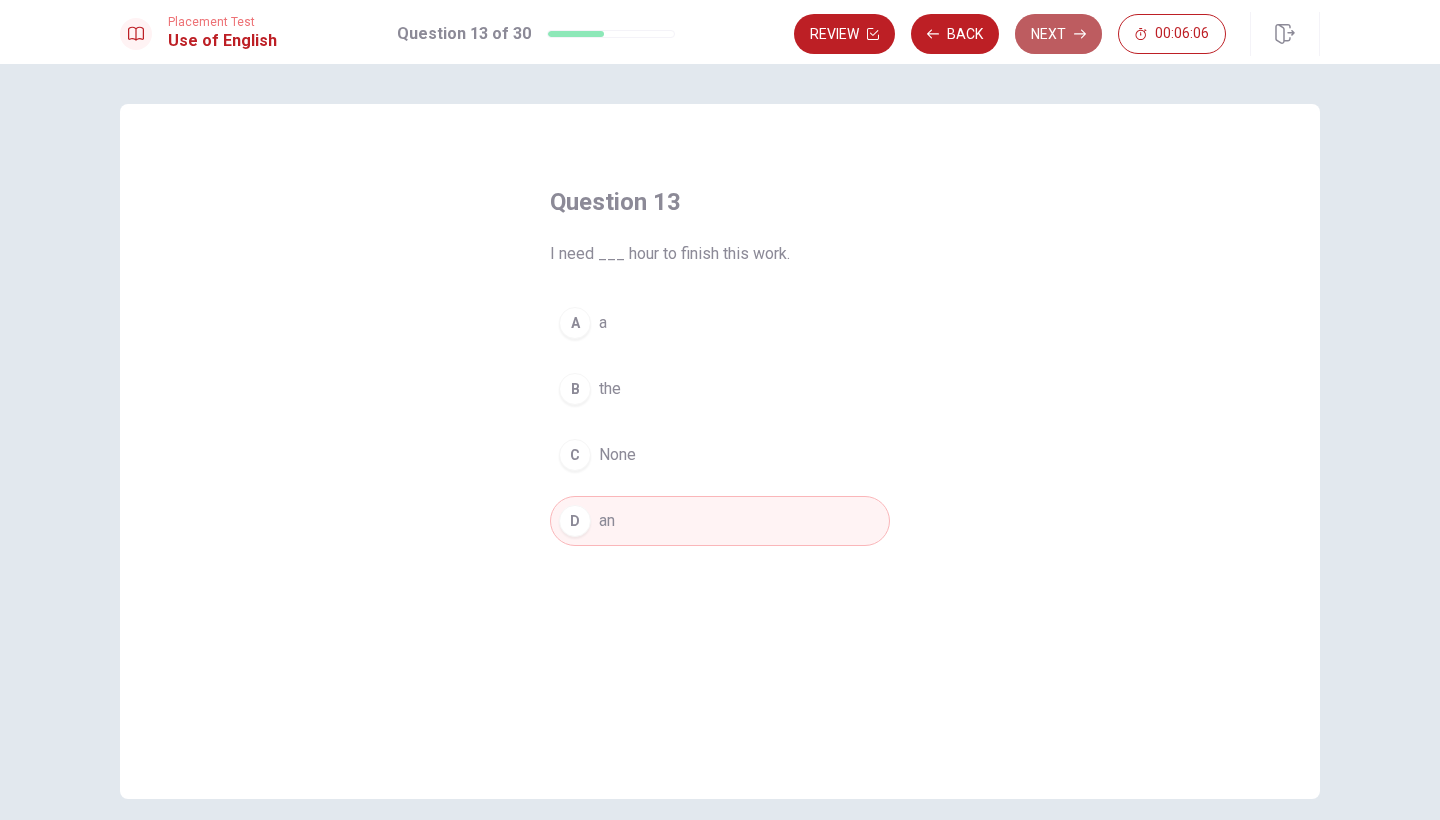click on "Next" at bounding box center (1058, 34) 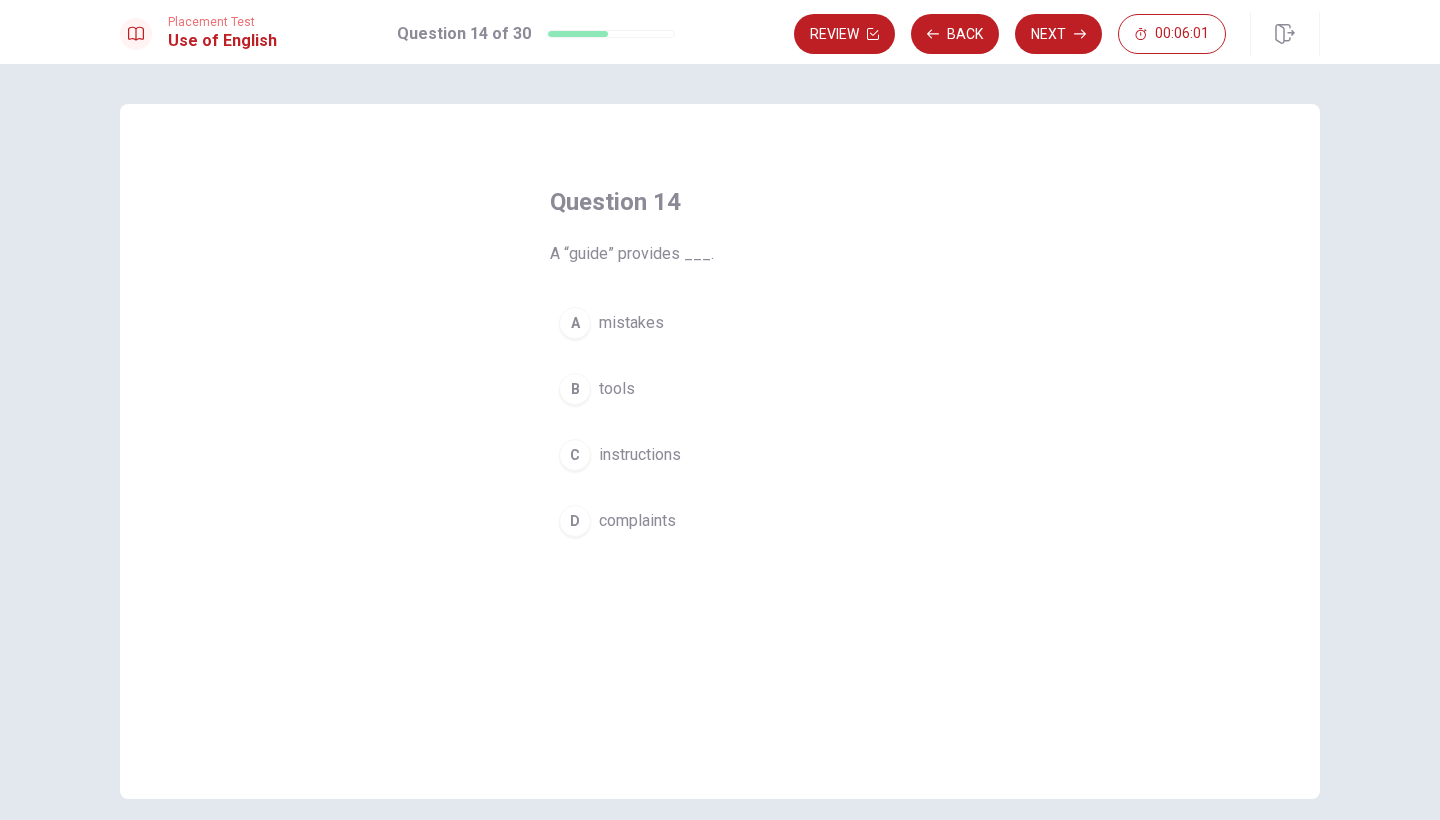 click on "C instructions" at bounding box center [720, 455] 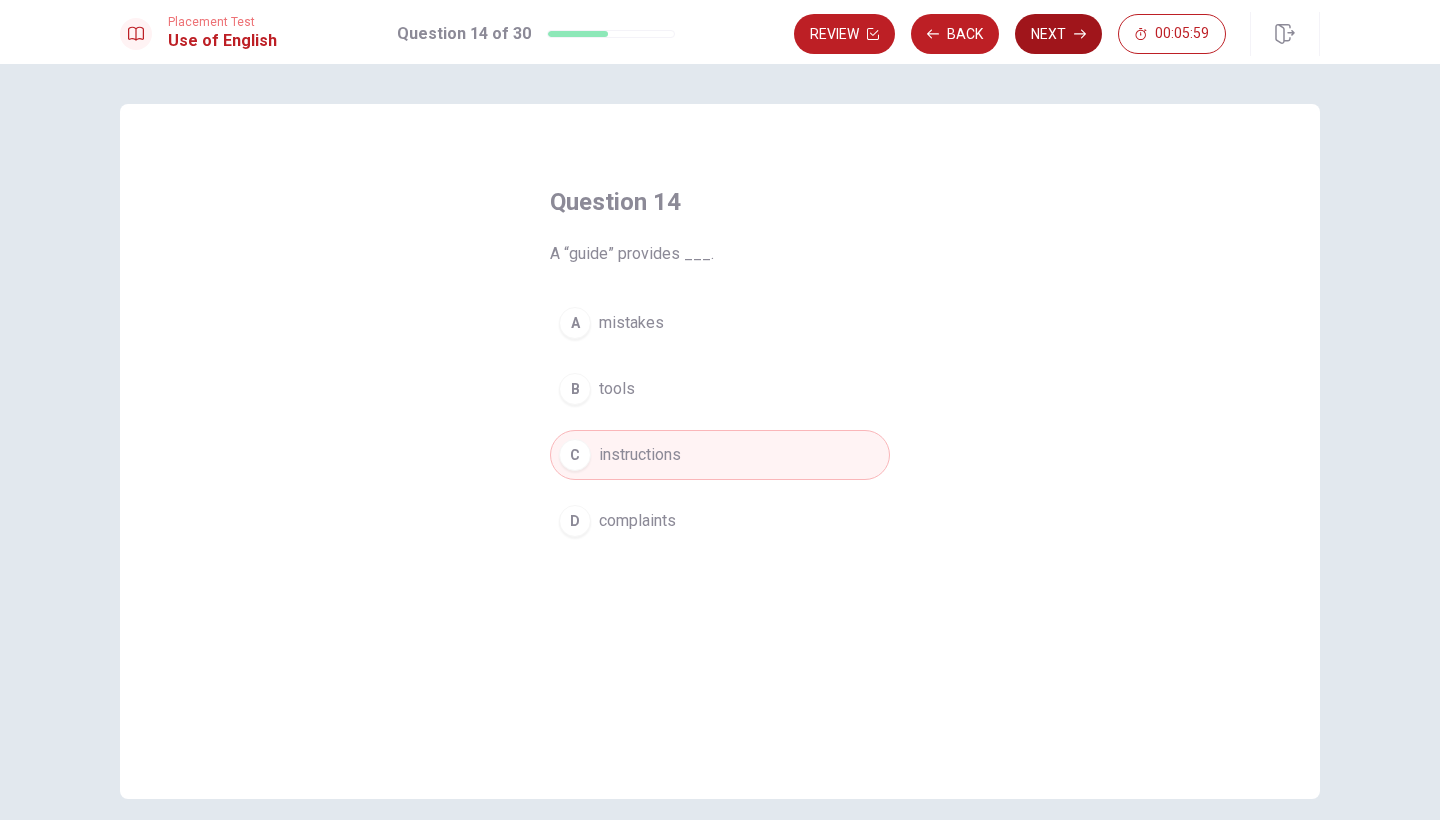 click on "Next" at bounding box center (1058, 34) 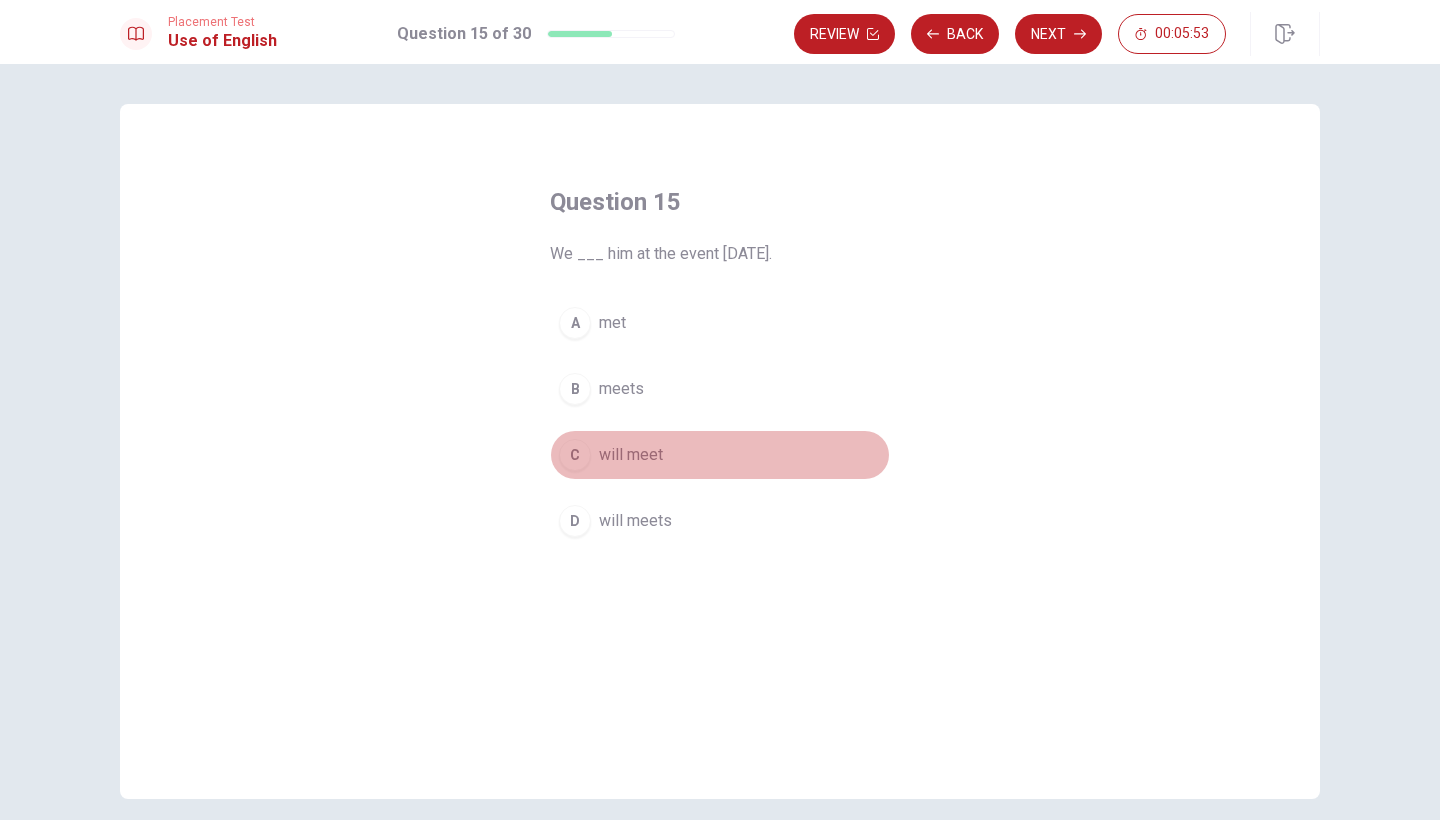 click on "will meet" at bounding box center [631, 455] 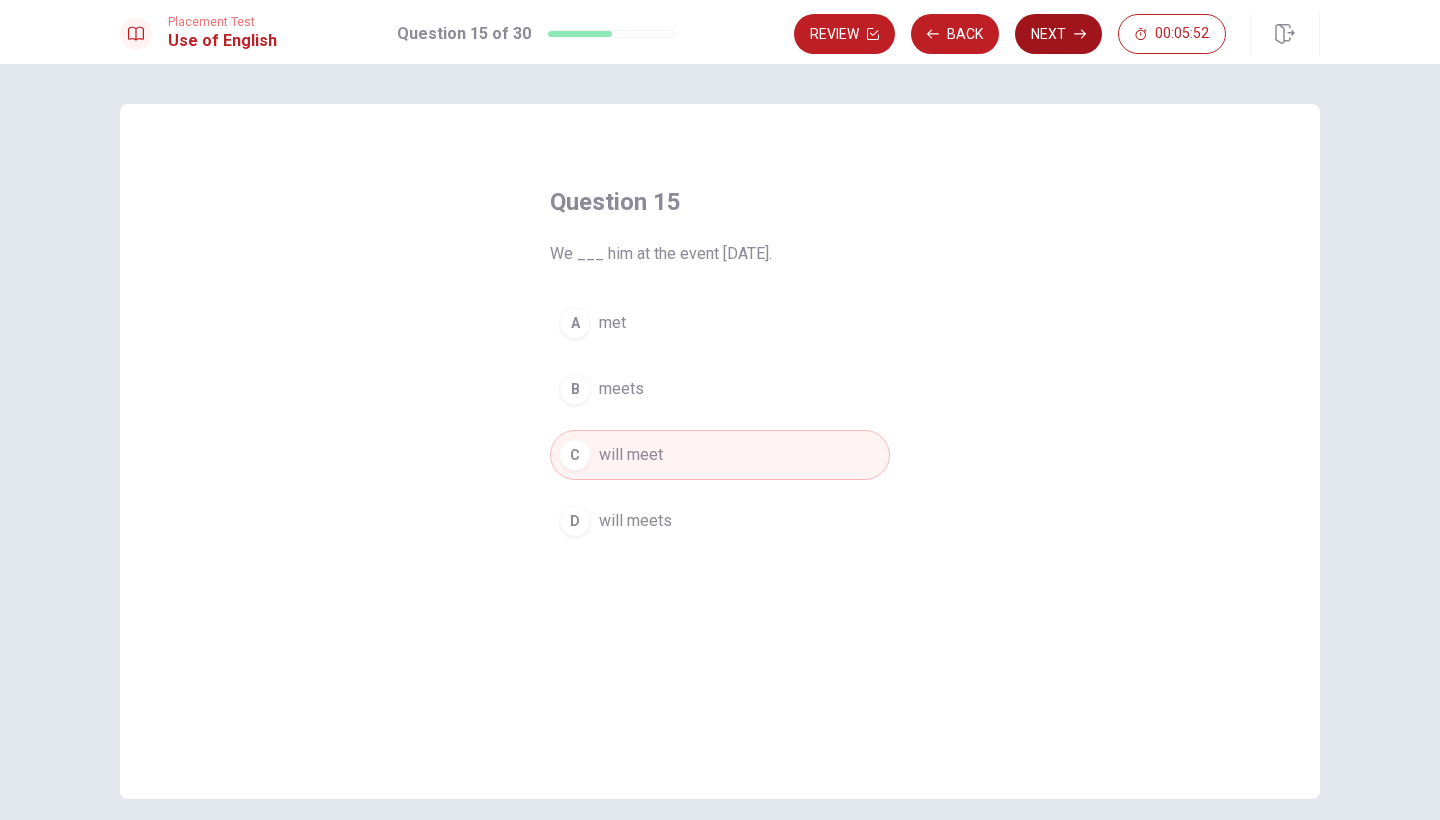 click on "Next" at bounding box center [1058, 34] 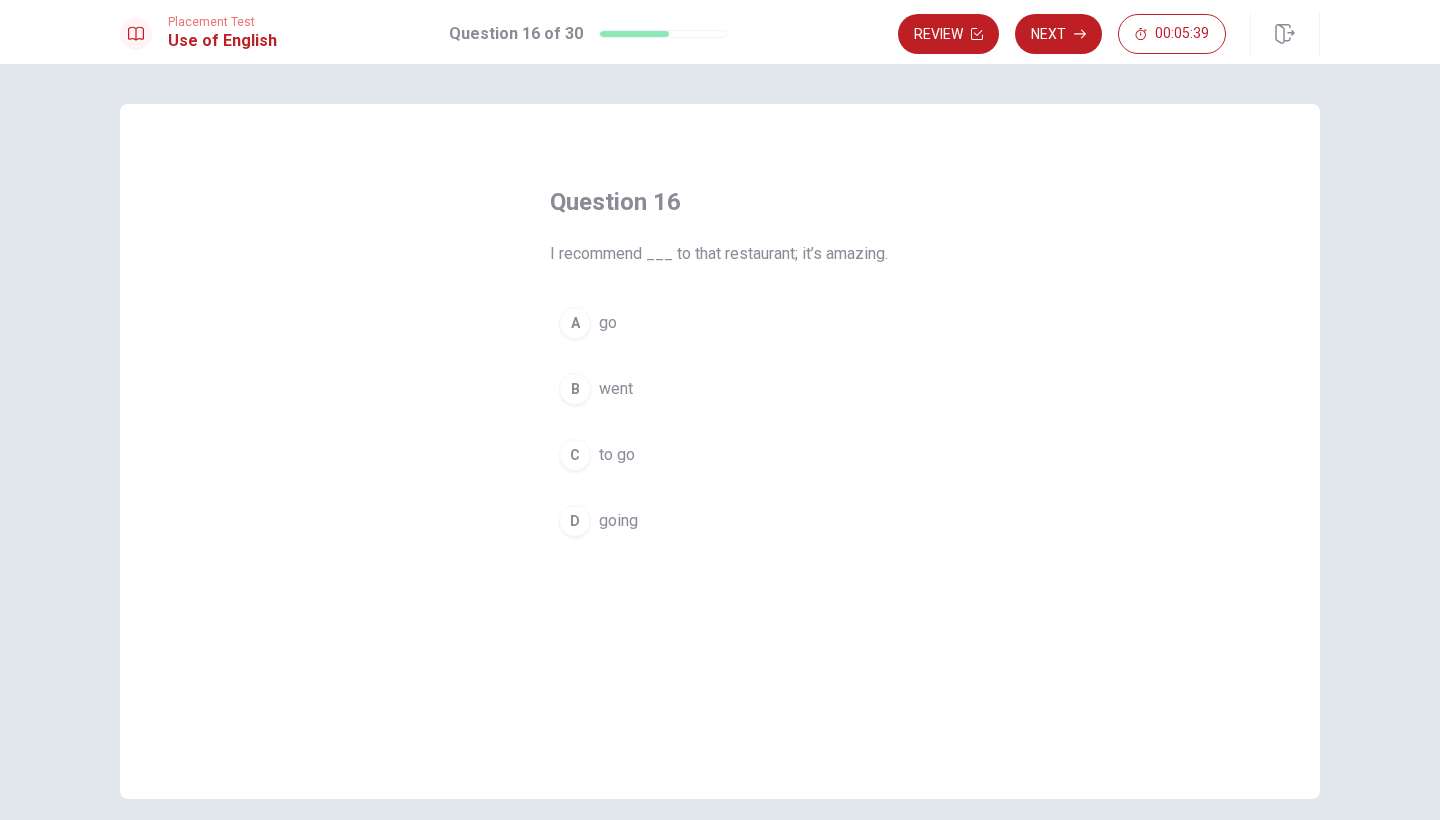 click on "C" at bounding box center (575, 455) 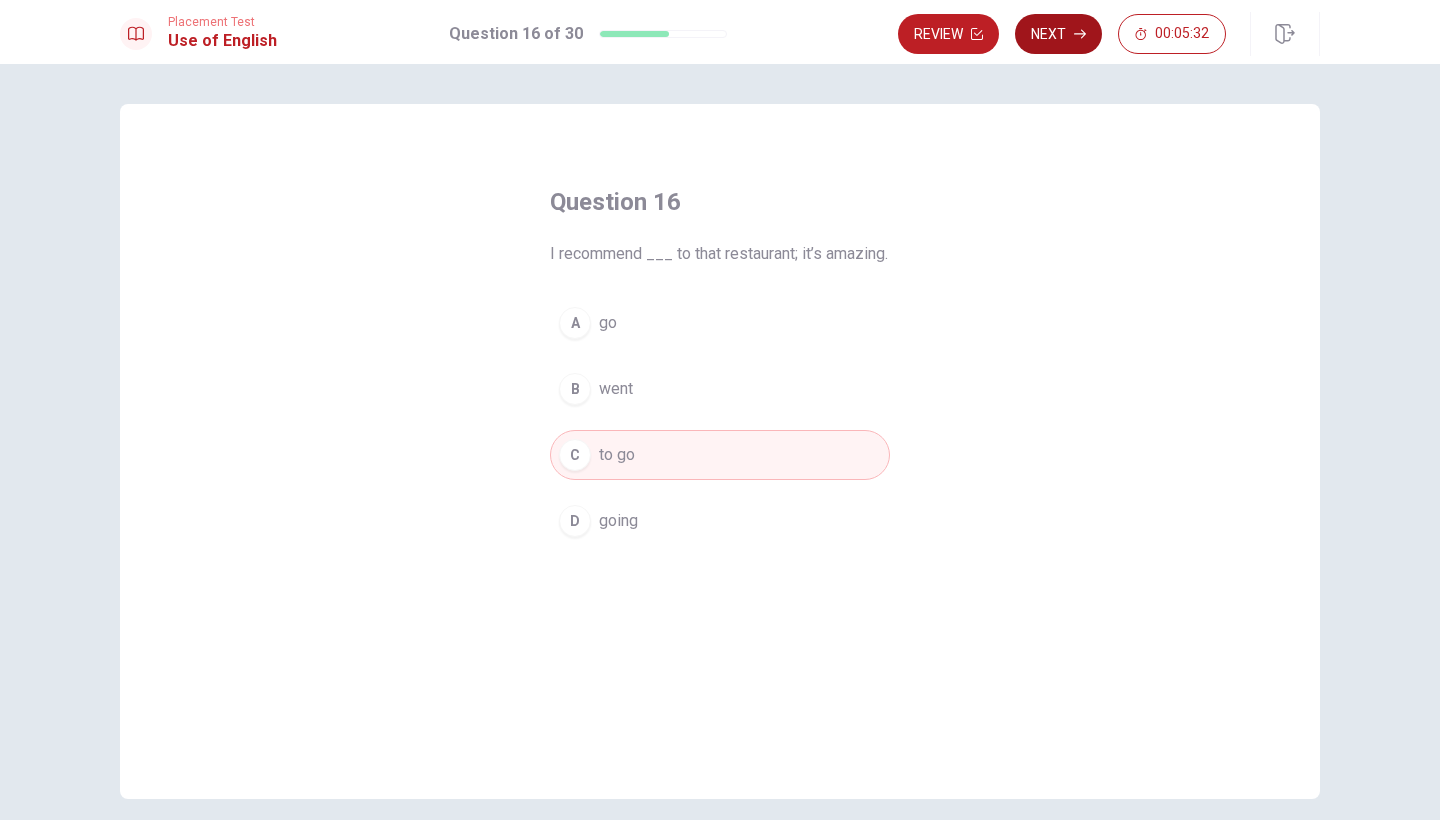 click 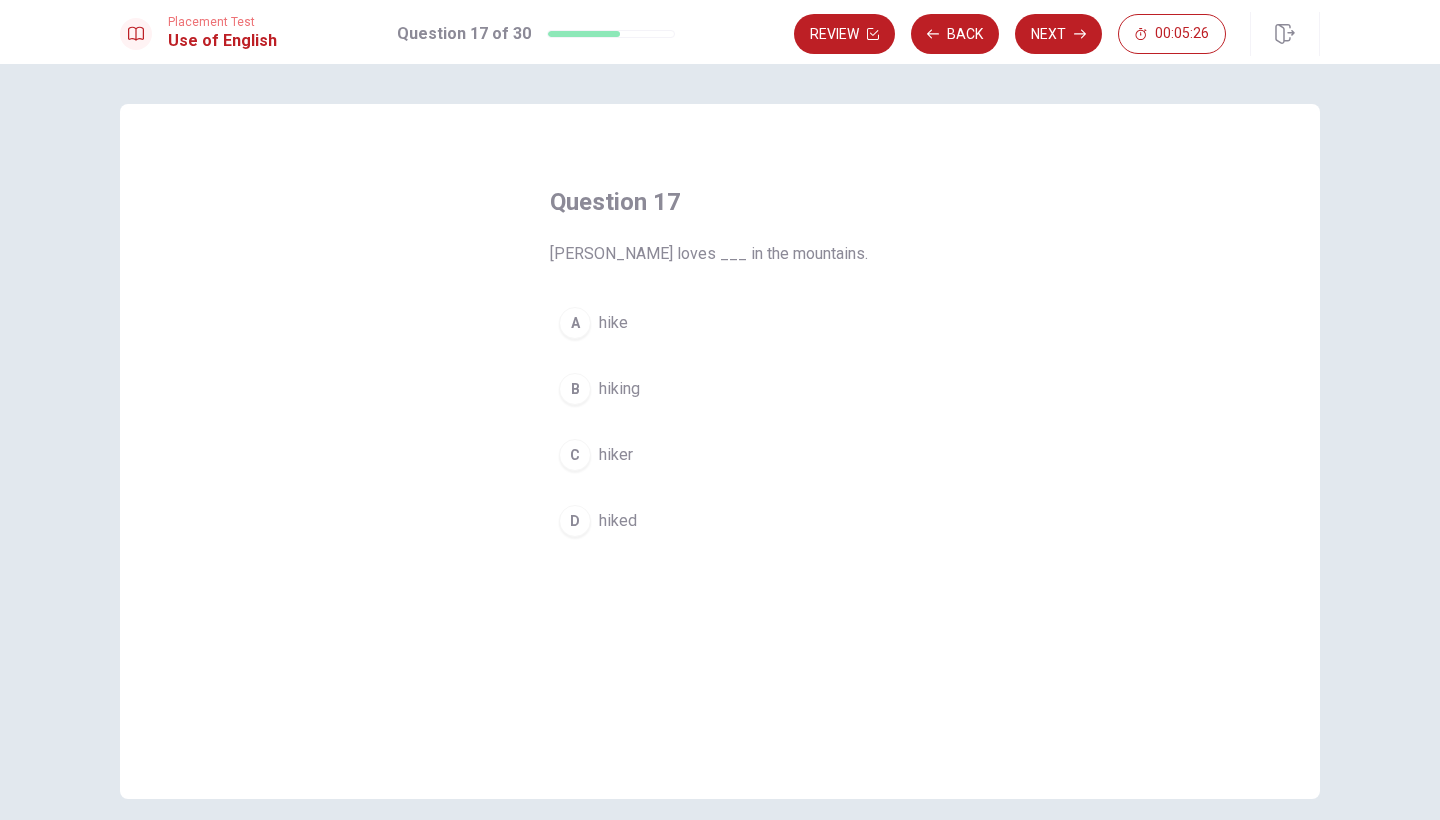 click on "B" at bounding box center (575, 389) 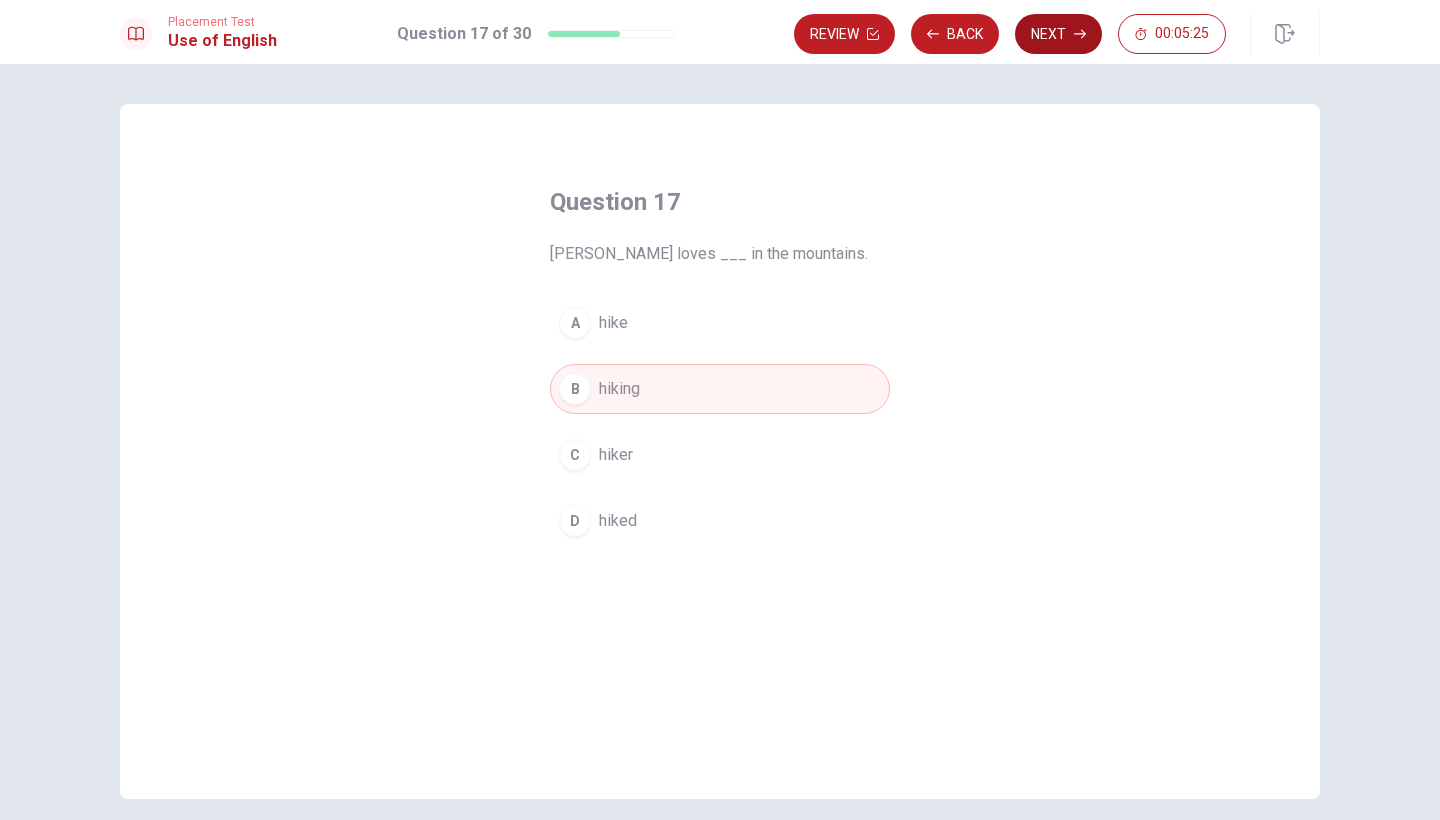 click on "Next" at bounding box center (1058, 34) 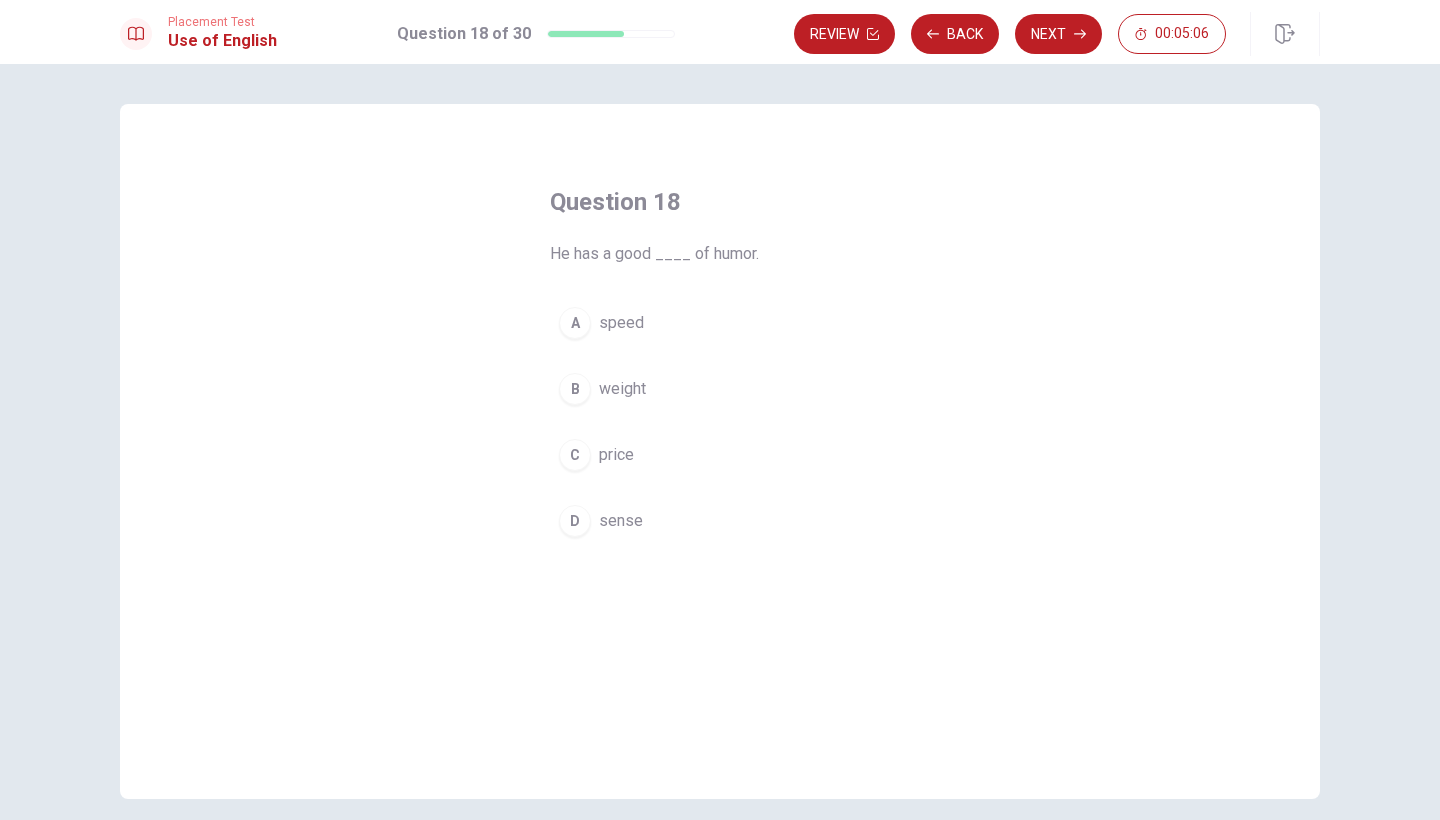 click on "D" at bounding box center (575, 521) 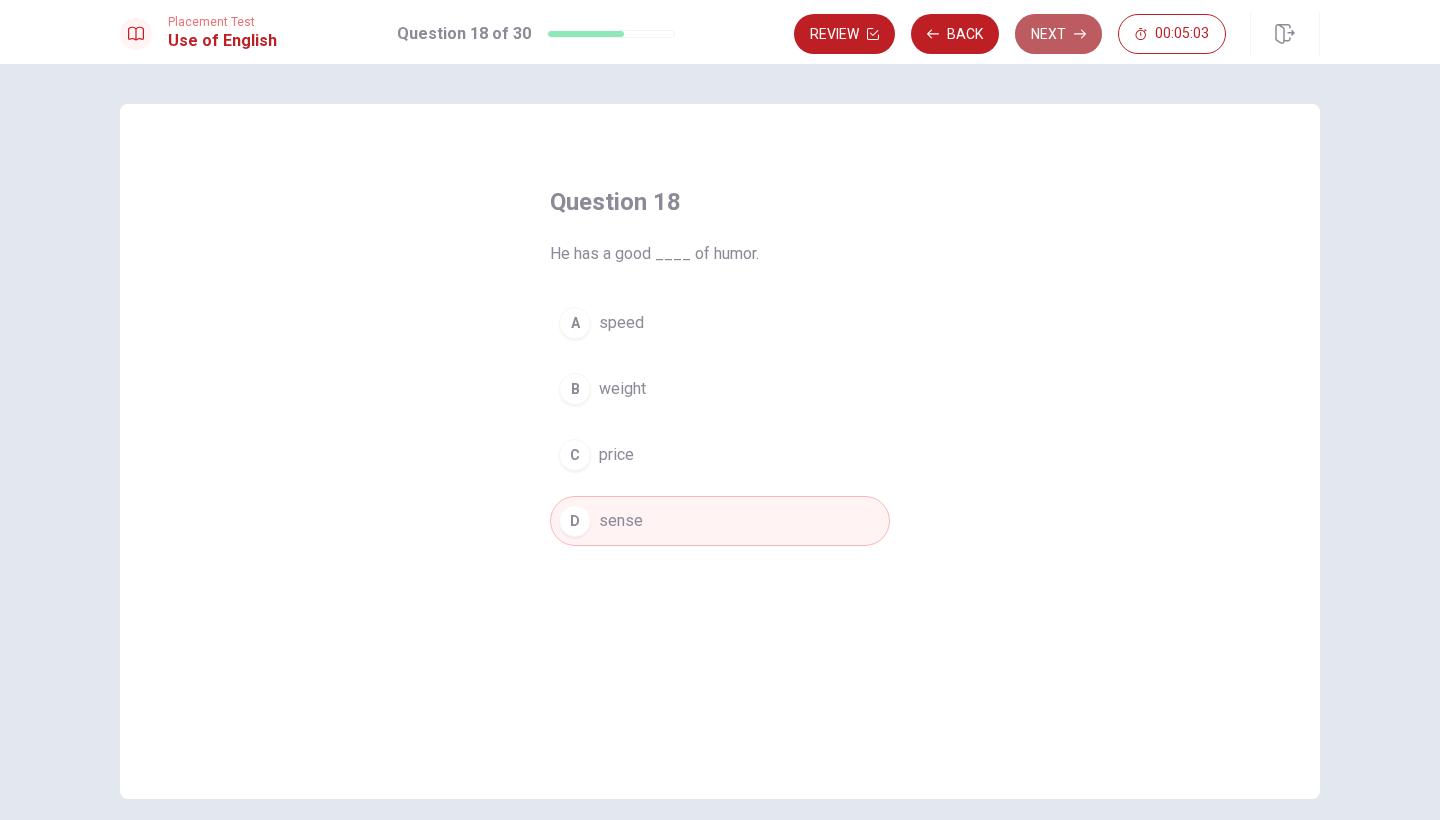 click on "Next" at bounding box center [1058, 34] 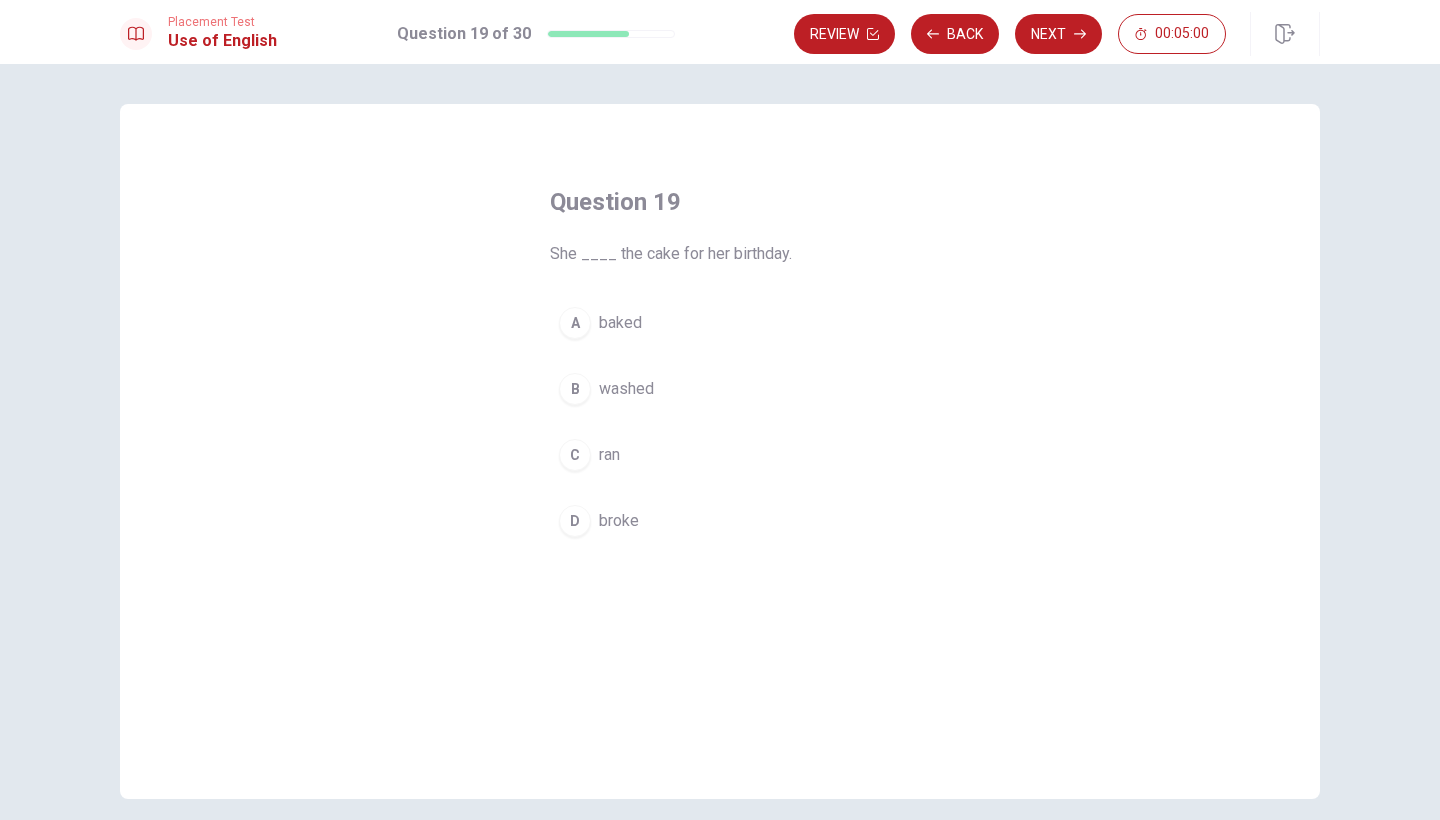 click on "A" at bounding box center (575, 323) 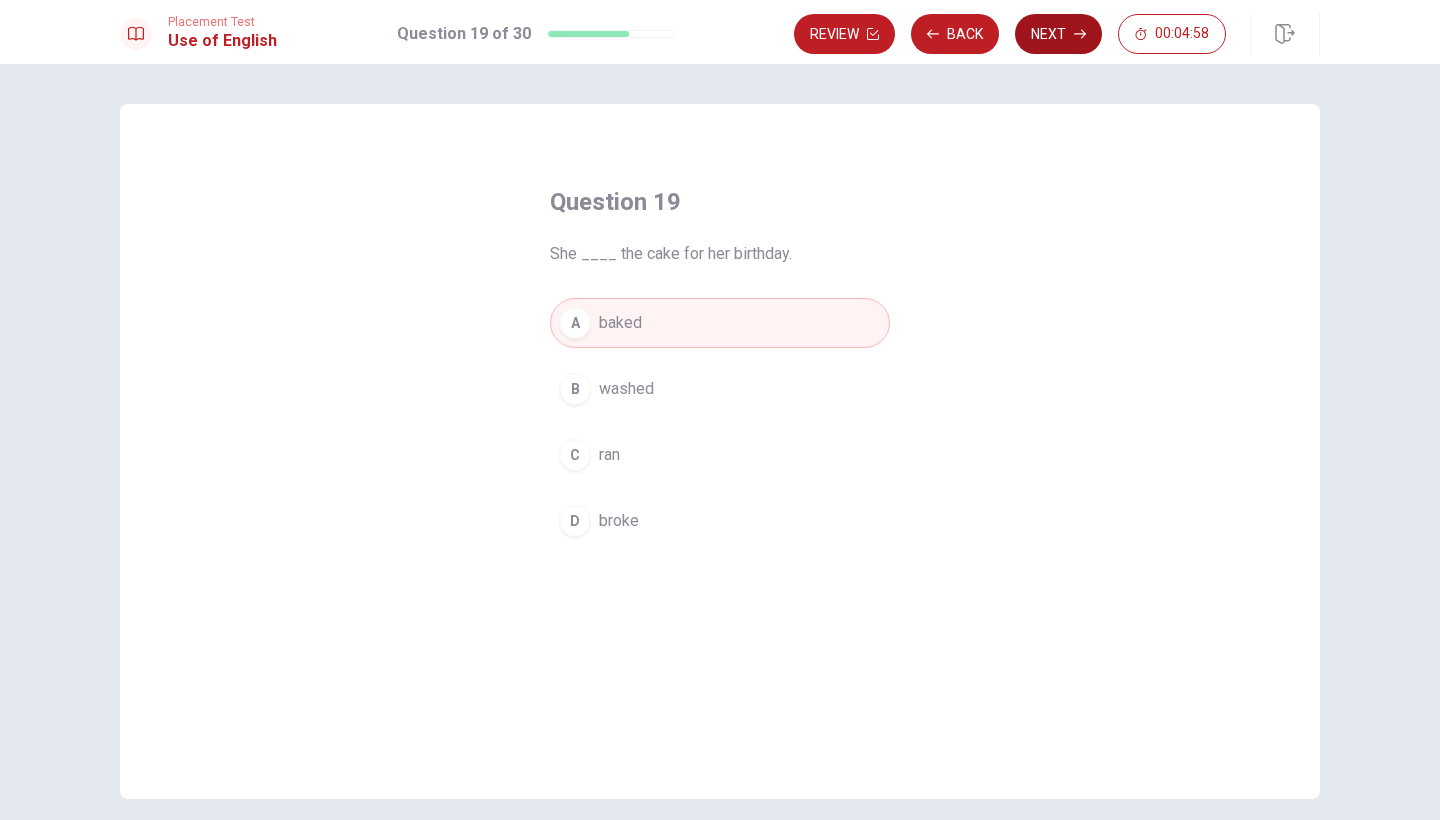 click on "Next" at bounding box center [1058, 34] 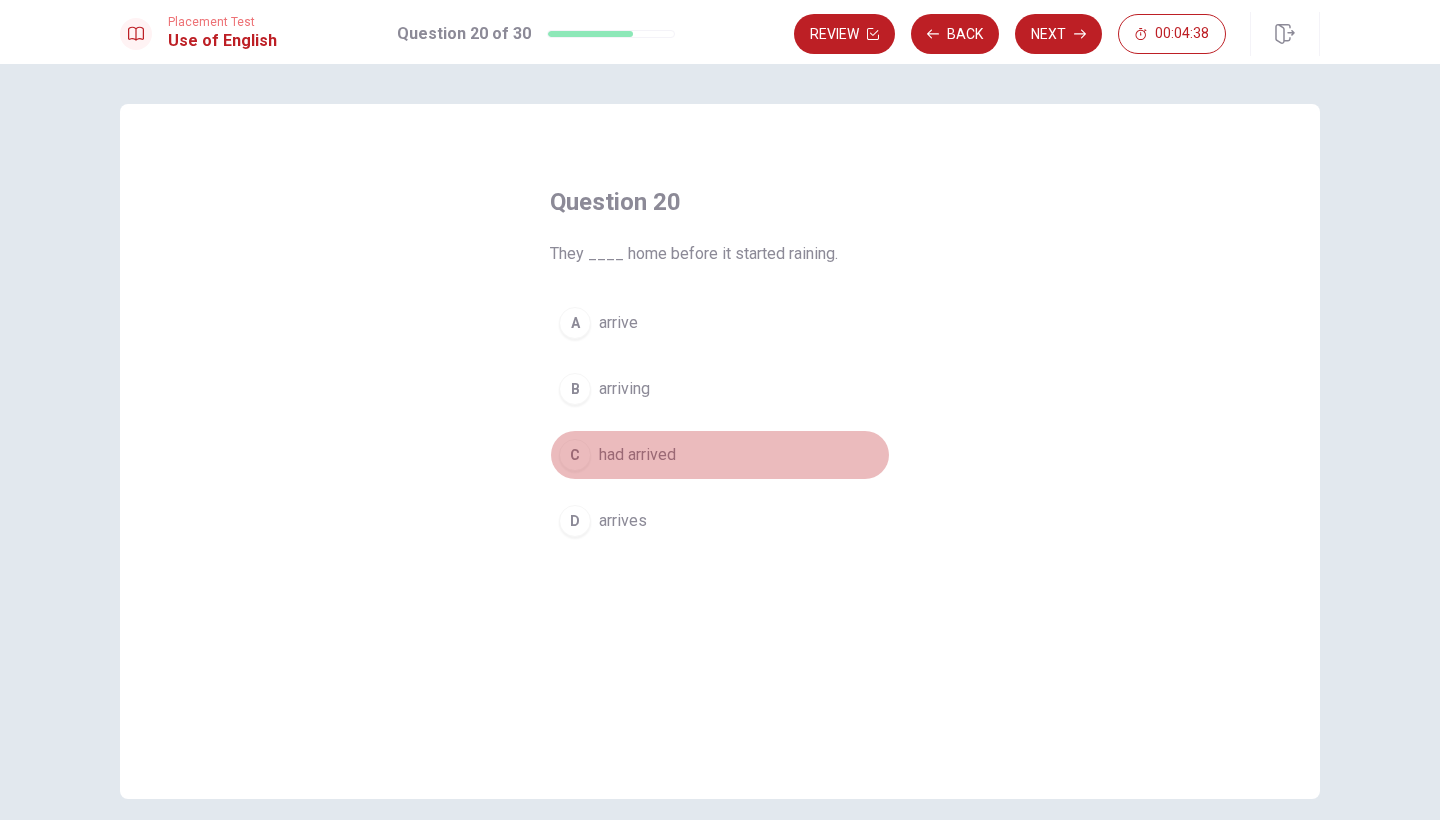 click on "had arrived" at bounding box center [637, 455] 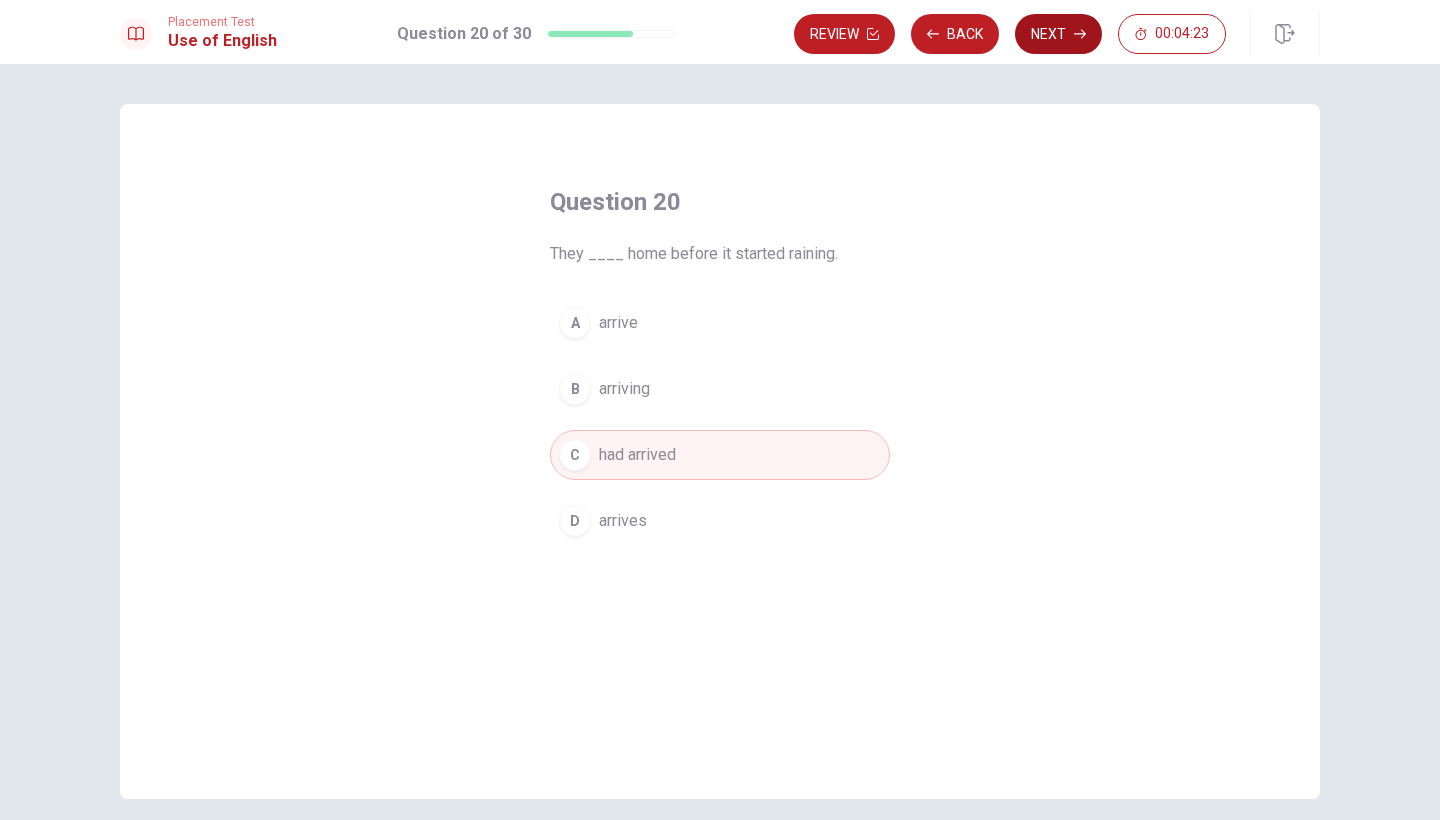 click 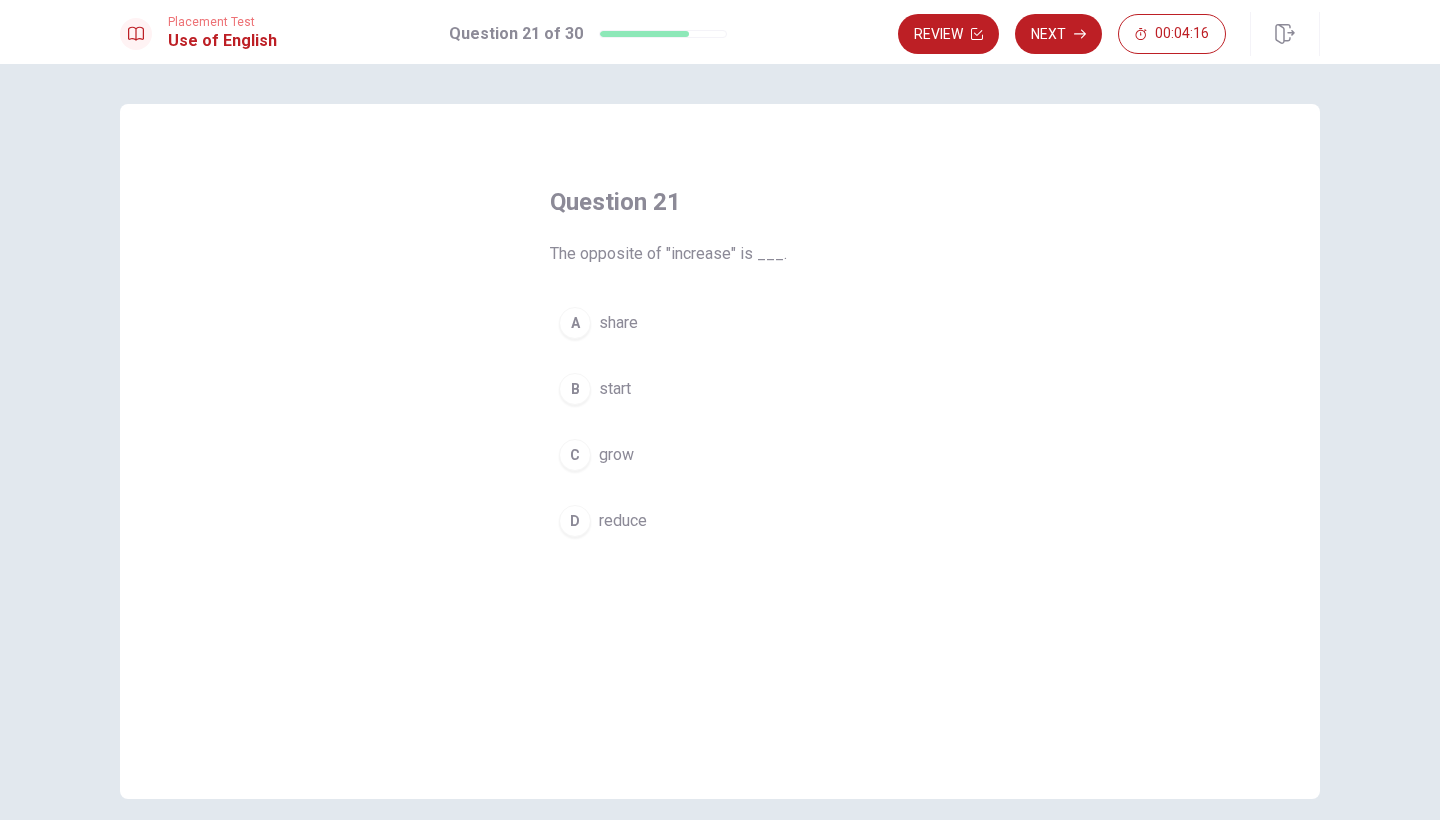 click on "D" at bounding box center (575, 521) 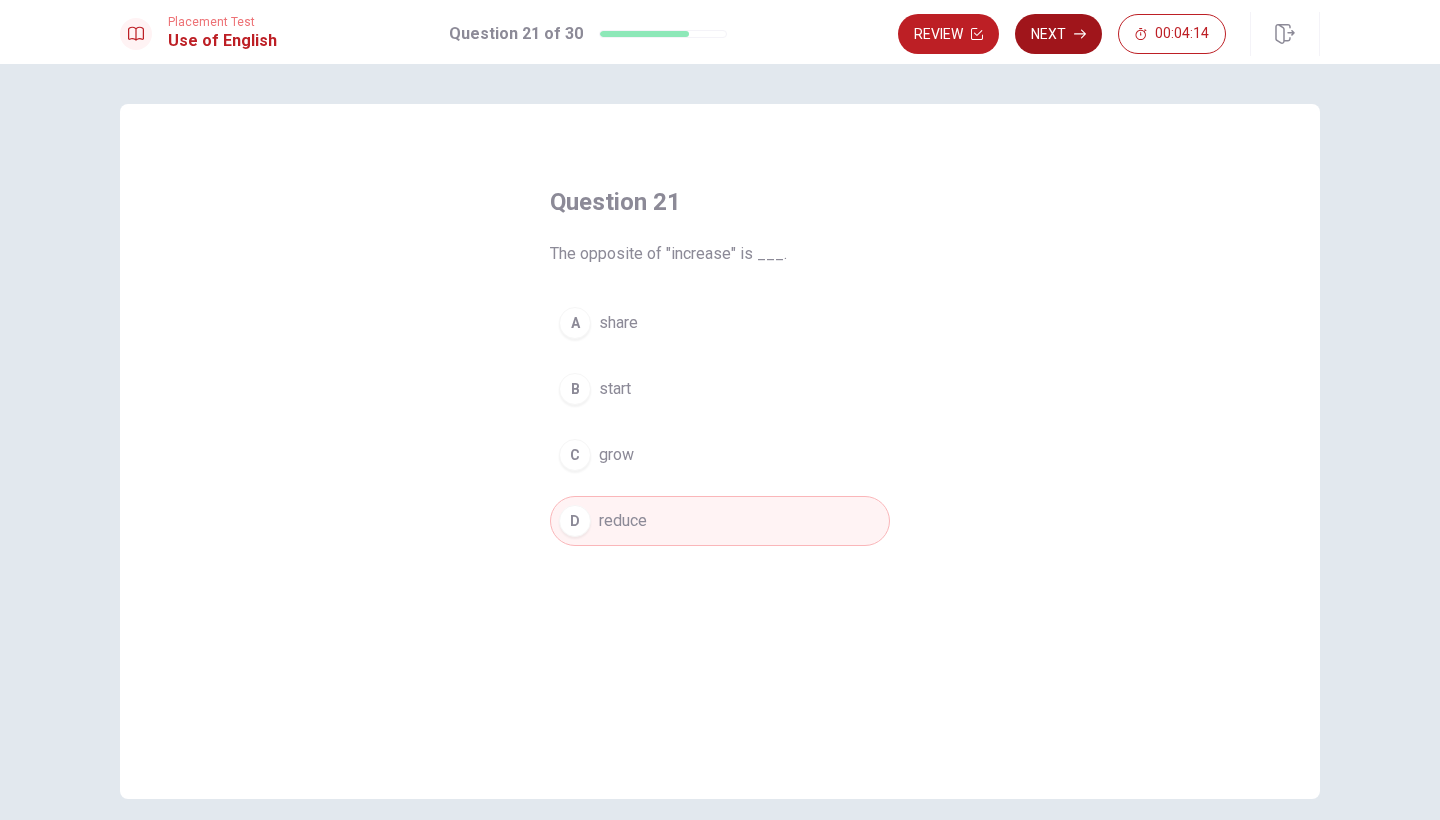 click on "Next" at bounding box center (1058, 34) 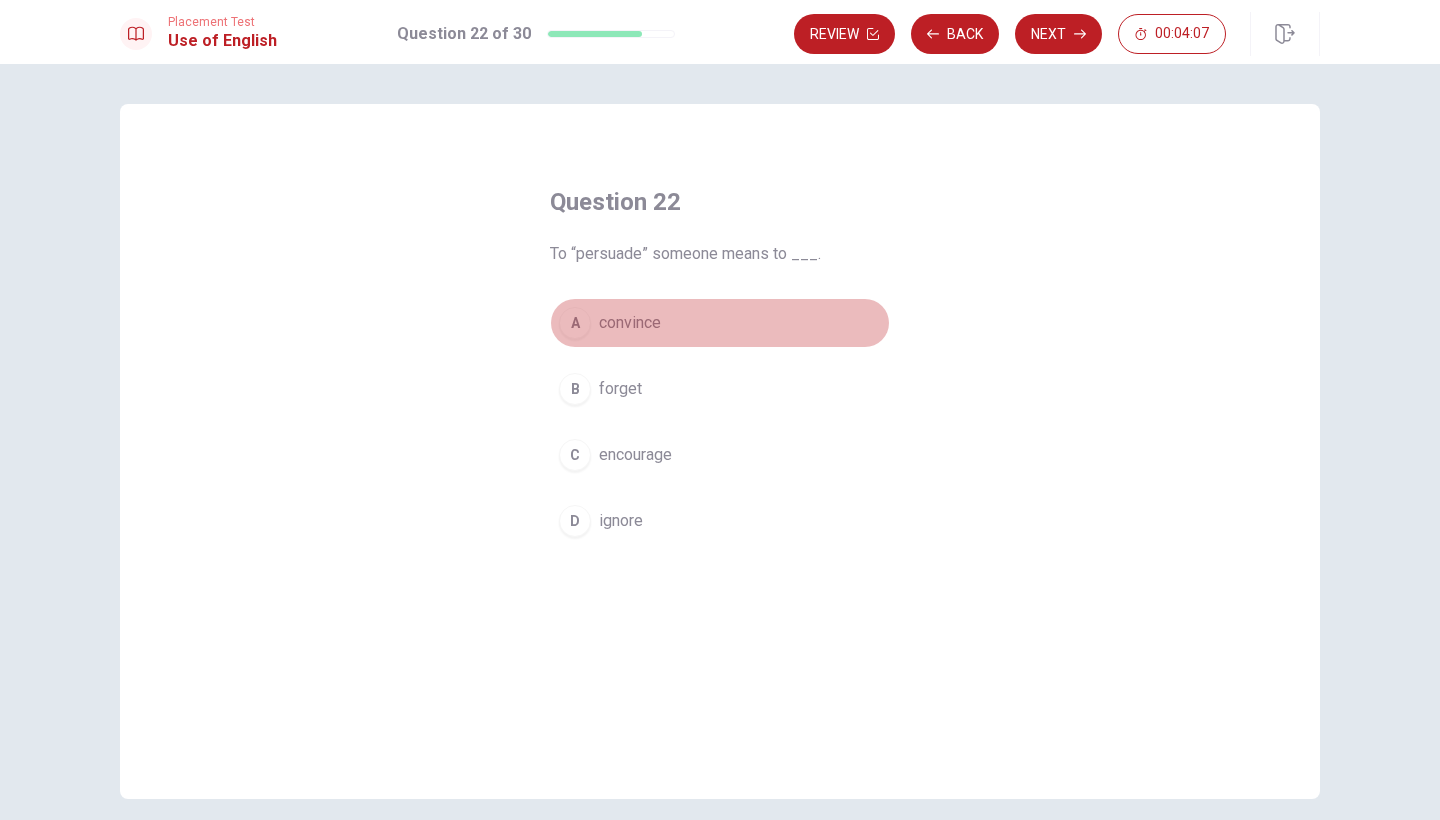 click on "A" at bounding box center [575, 323] 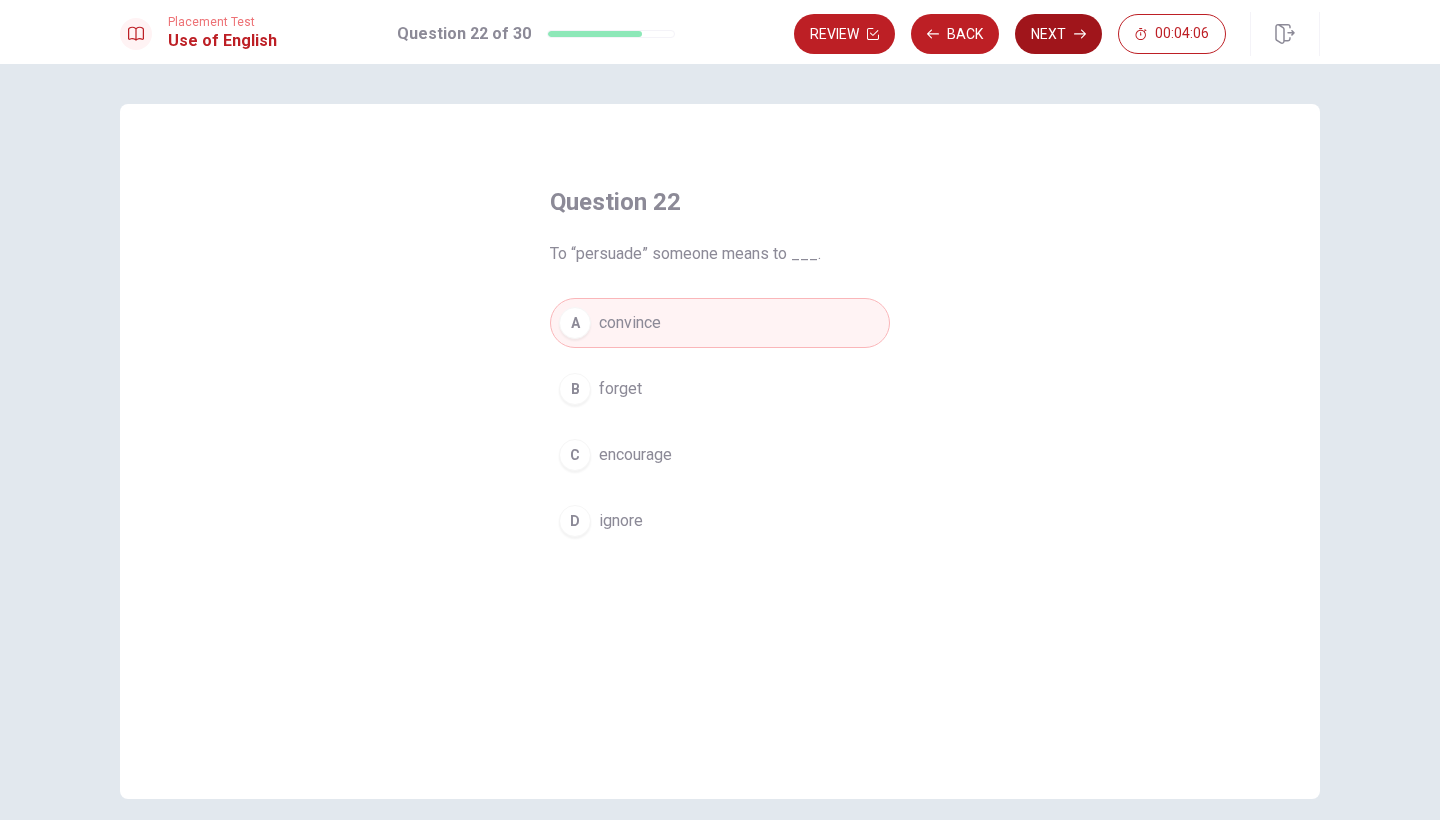 click 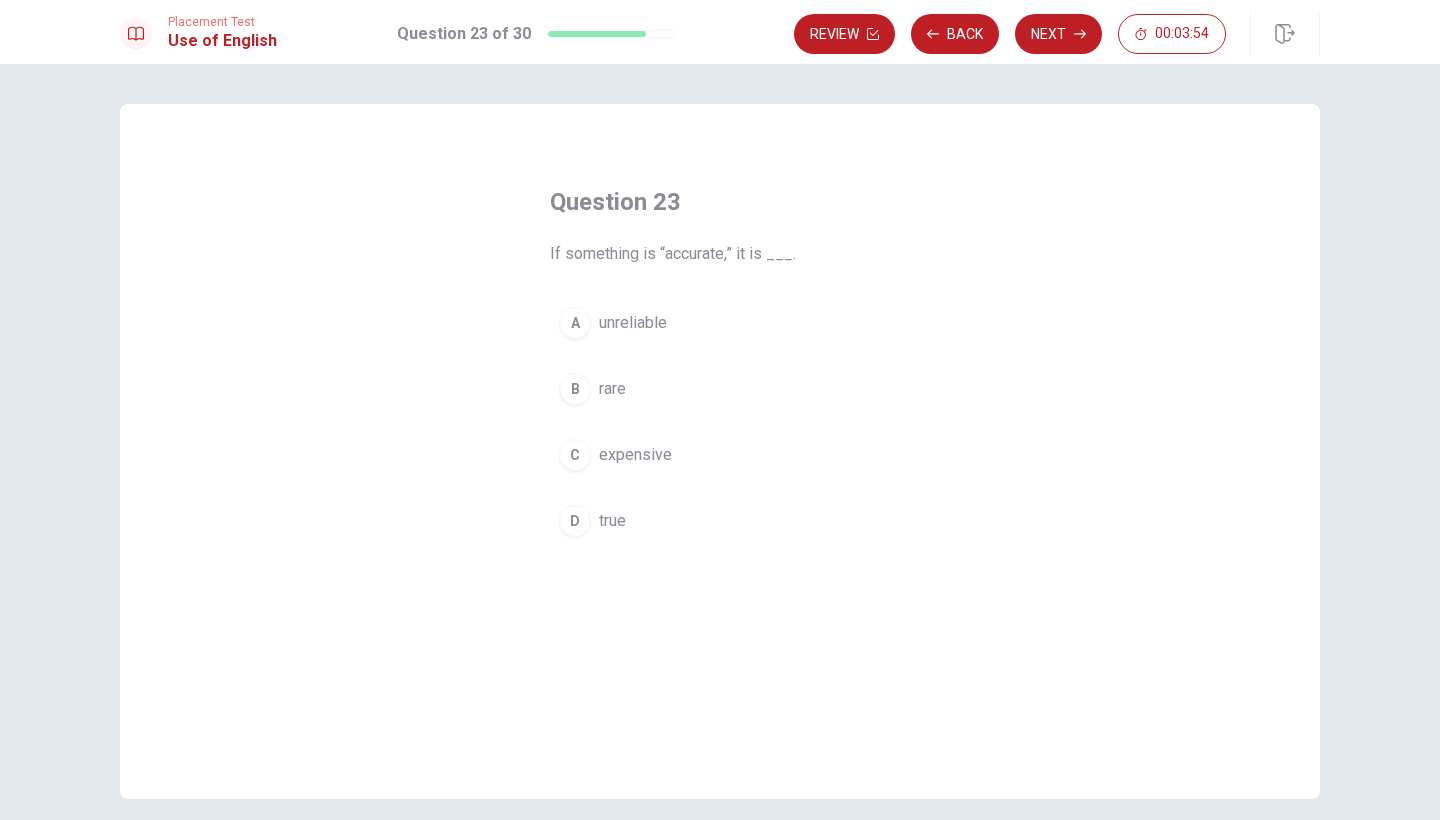click on "D" at bounding box center (575, 521) 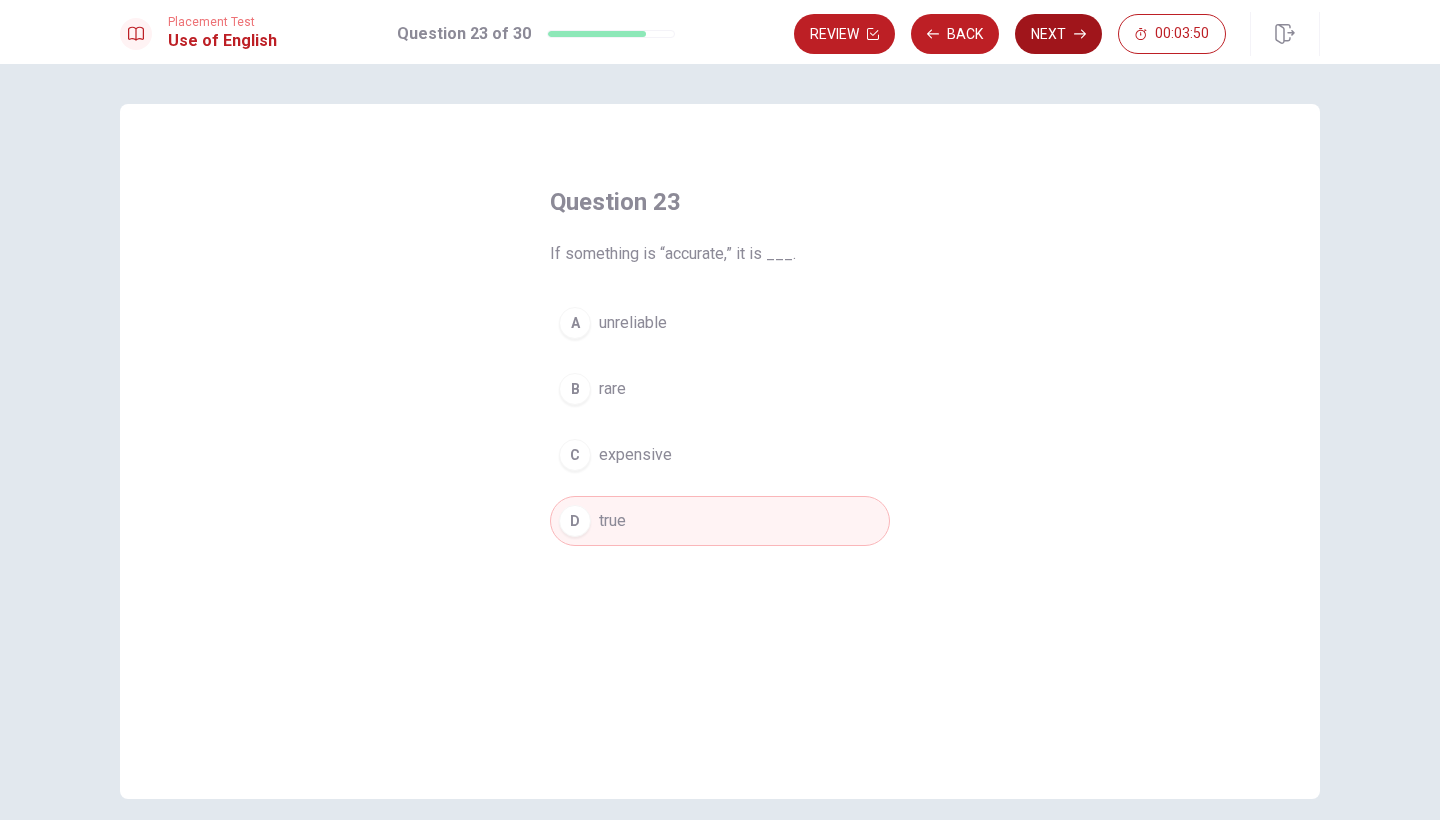 click on "Next" at bounding box center [1058, 34] 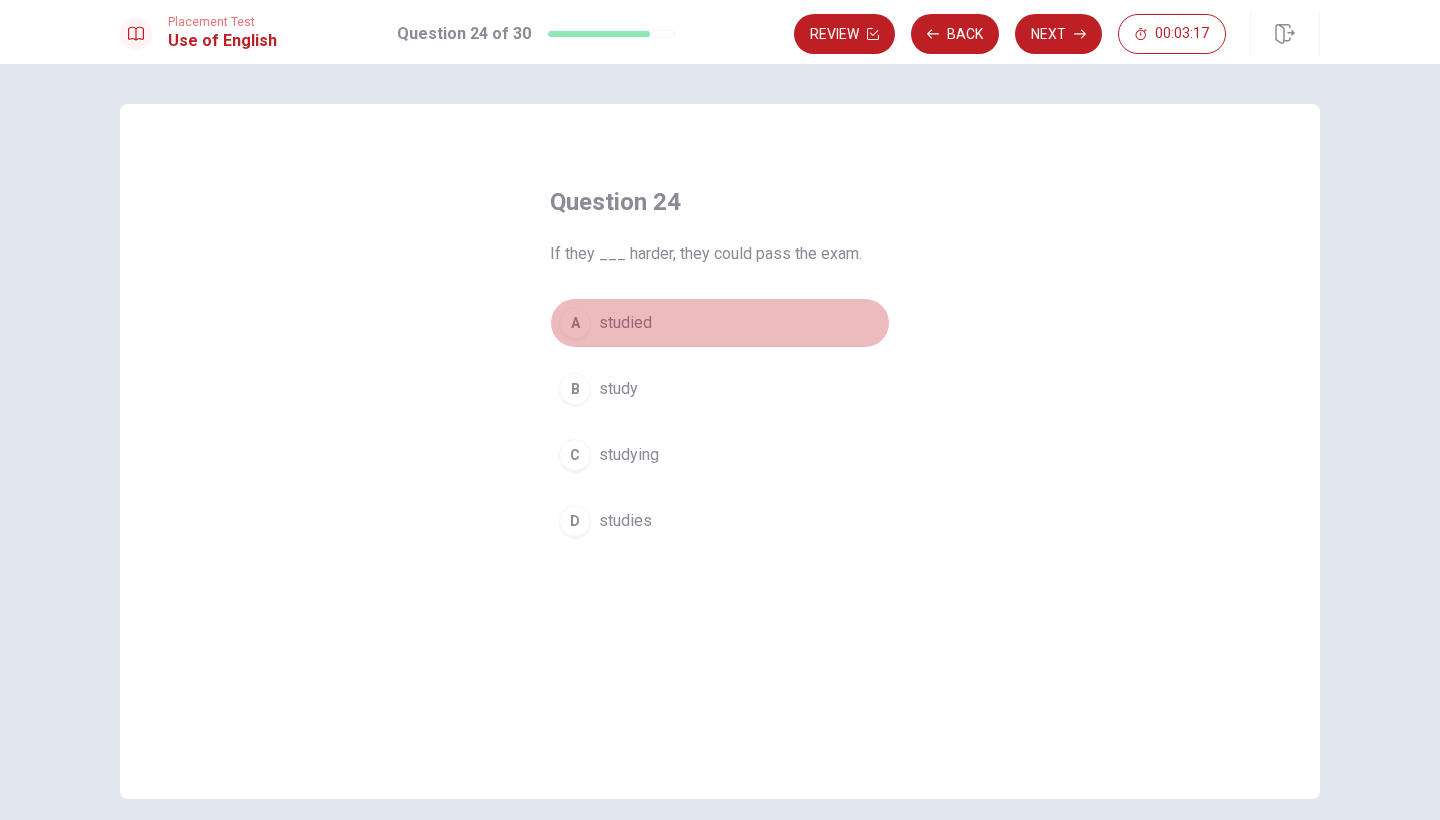 click on "A" at bounding box center [575, 323] 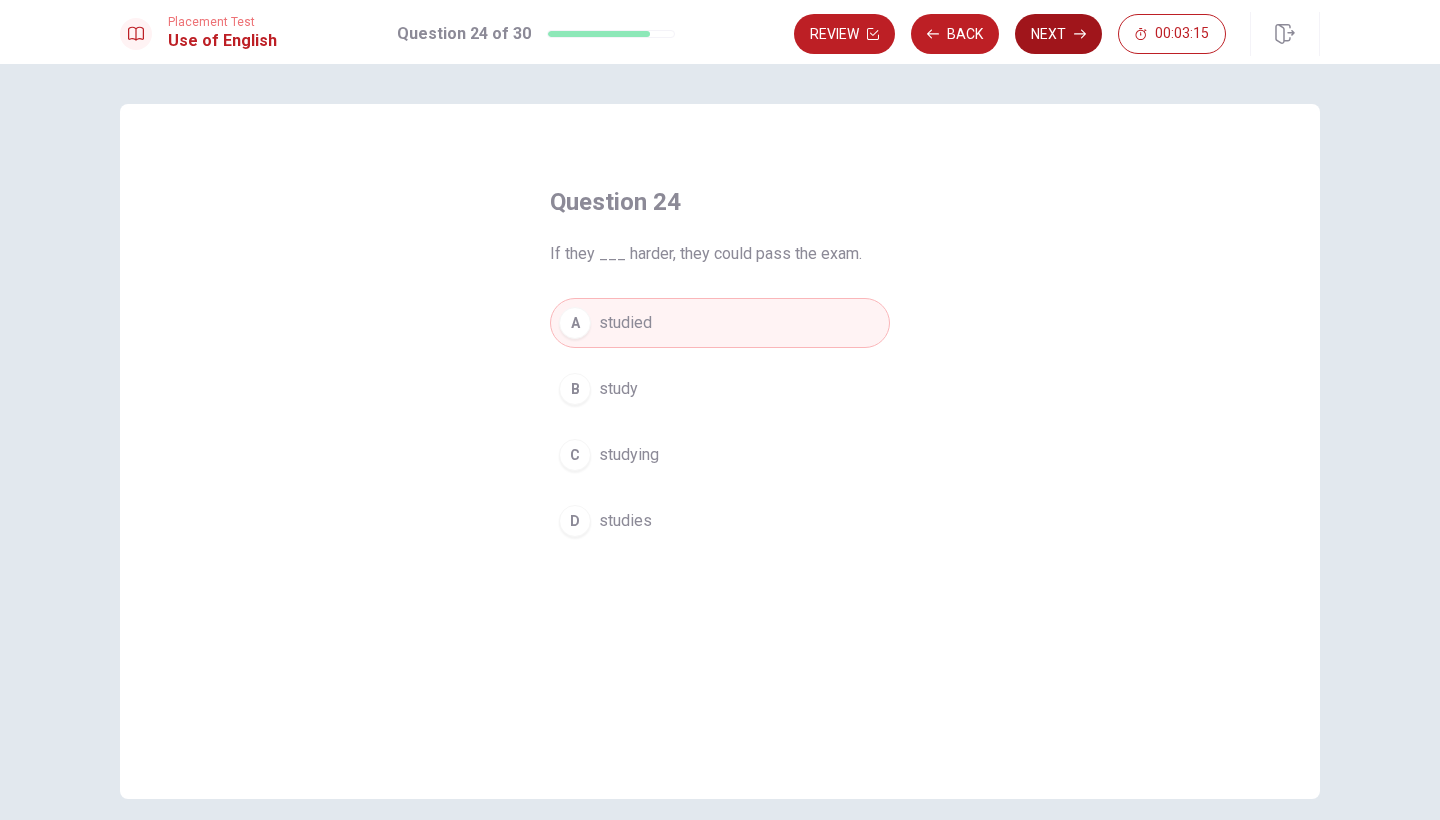 click on "Next" at bounding box center [1058, 34] 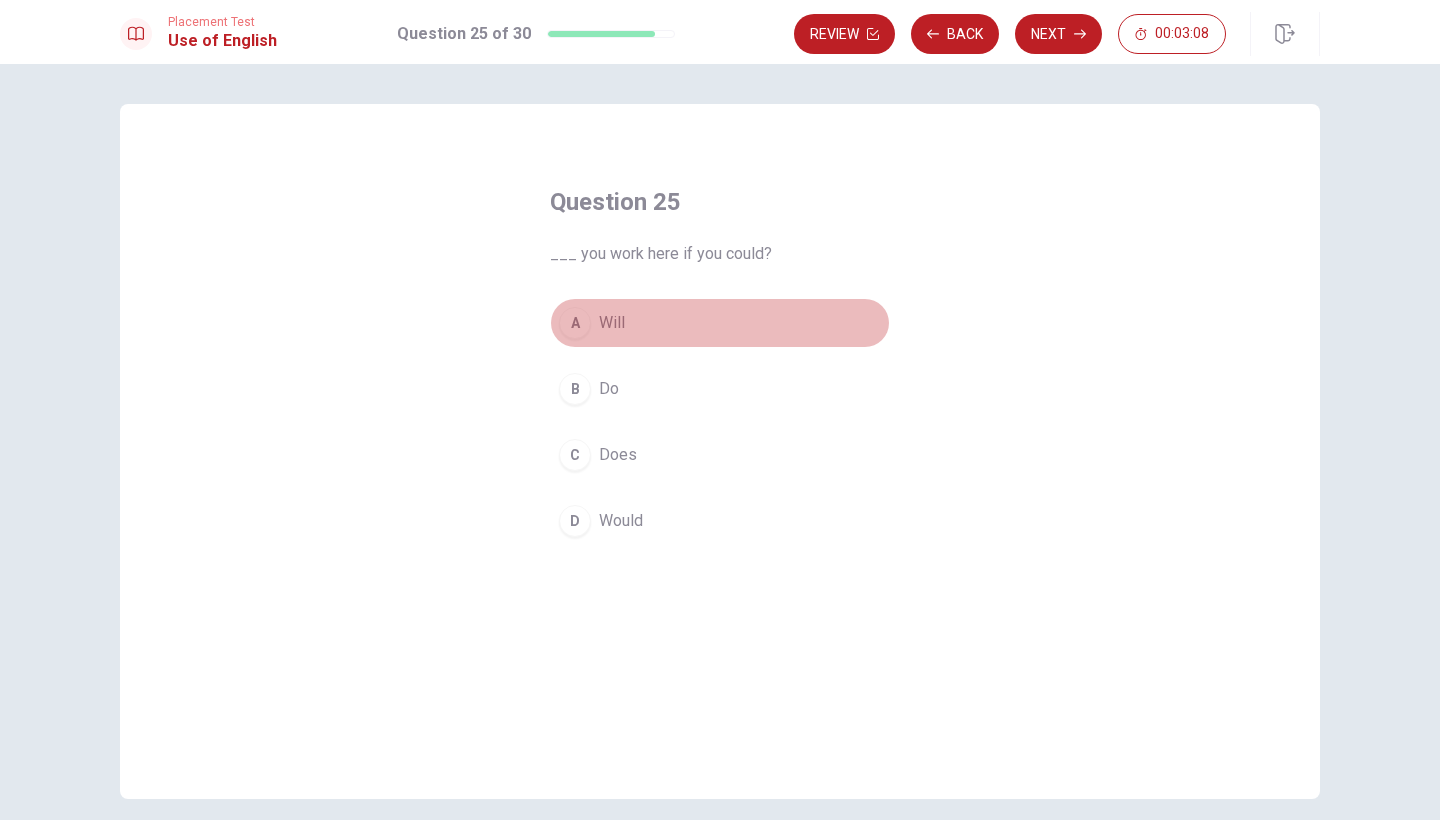 click on "A" at bounding box center [575, 323] 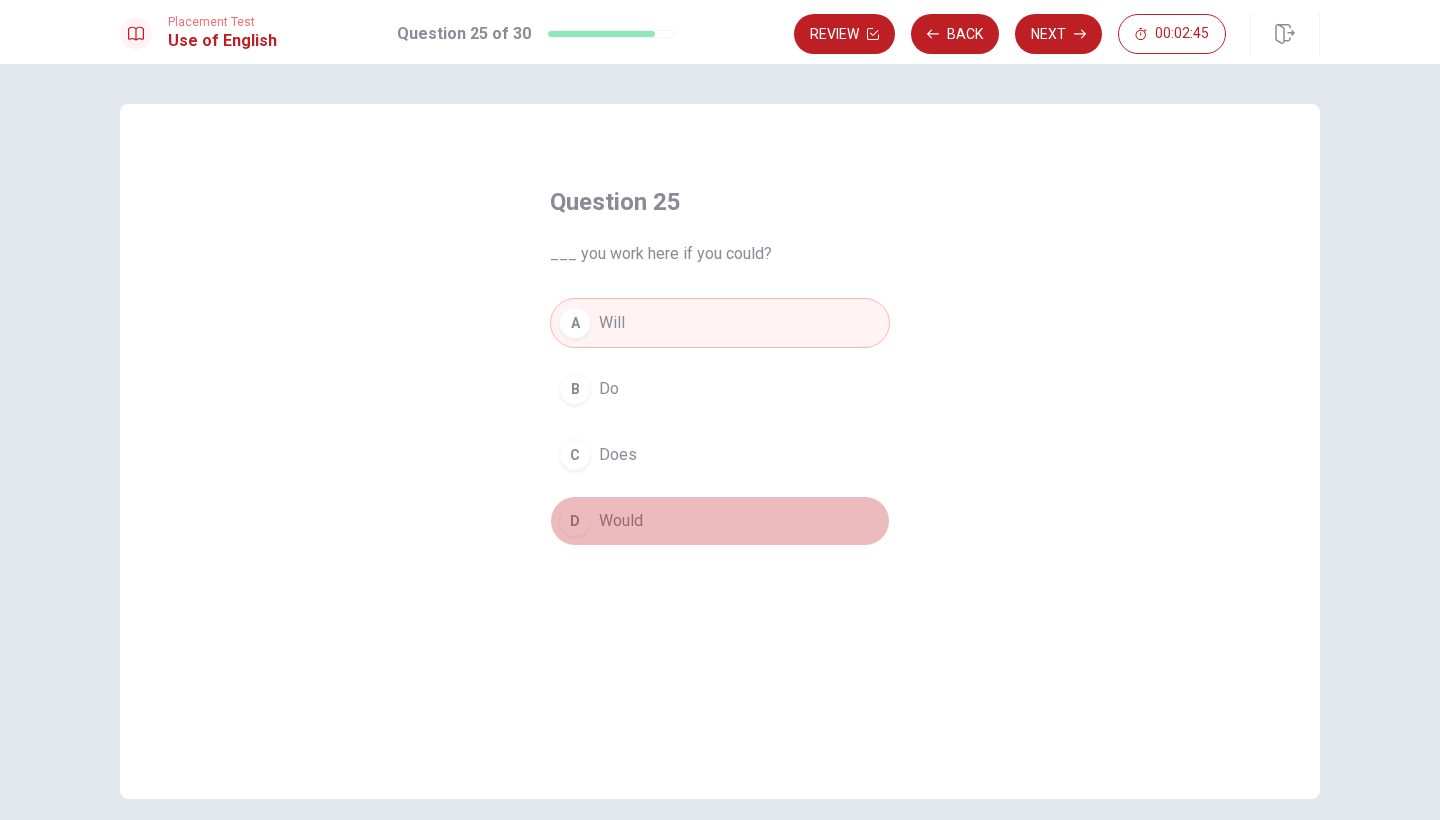 click on "D" at bounding box center (575, 521) 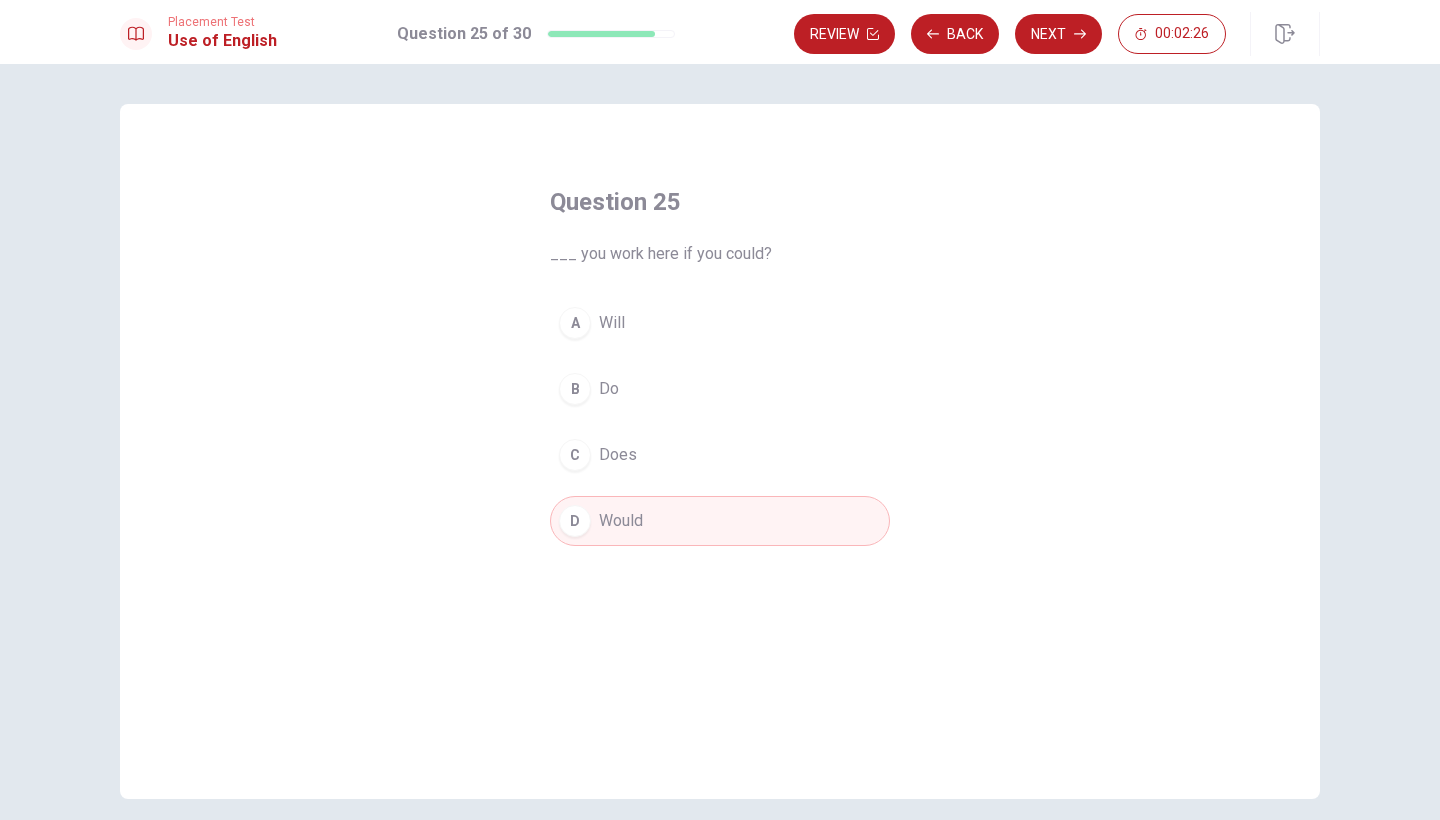 click on "A" at bounding box center (575, 323) 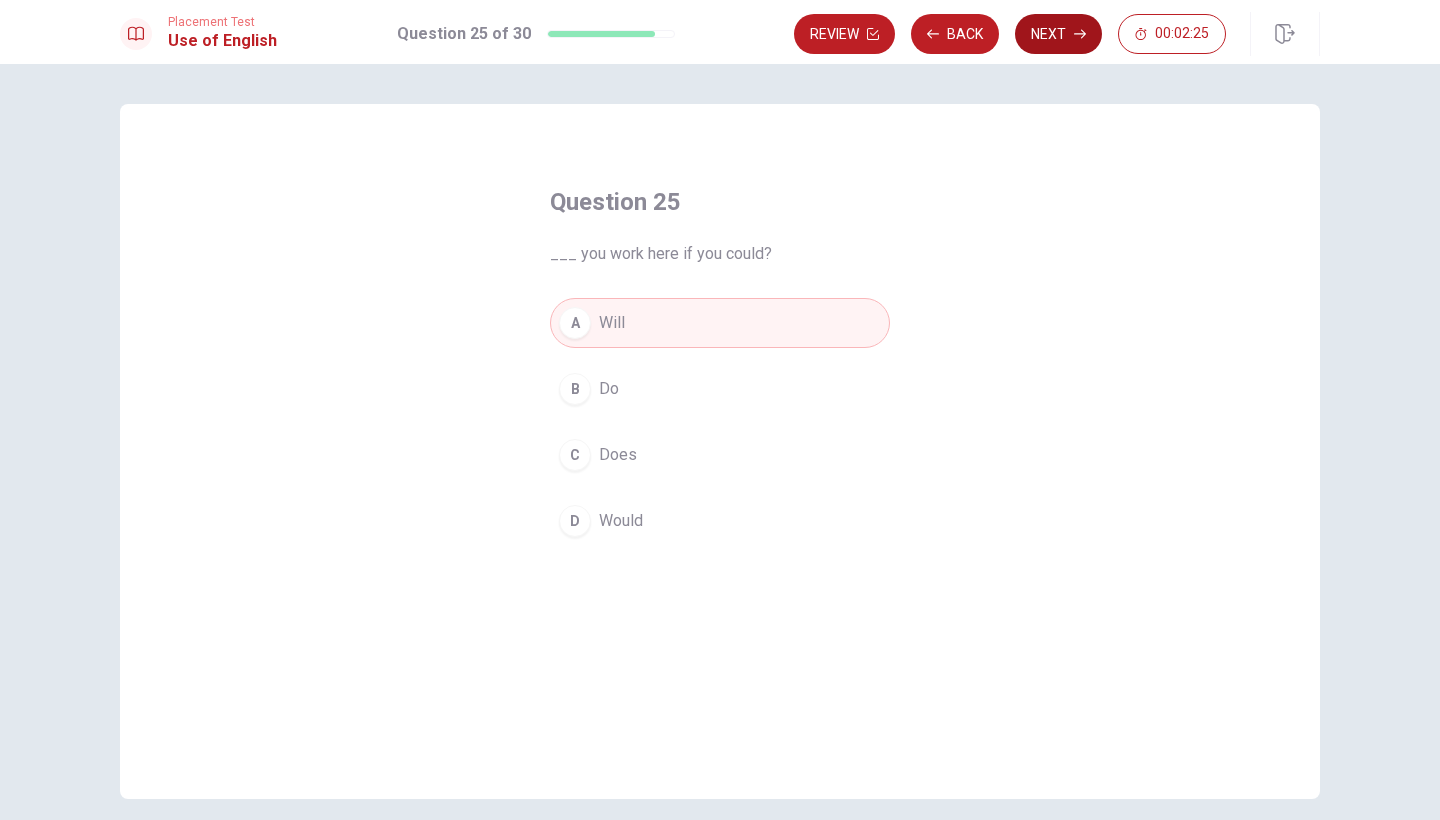 click on "Next" at bounding box center [1058, 34] 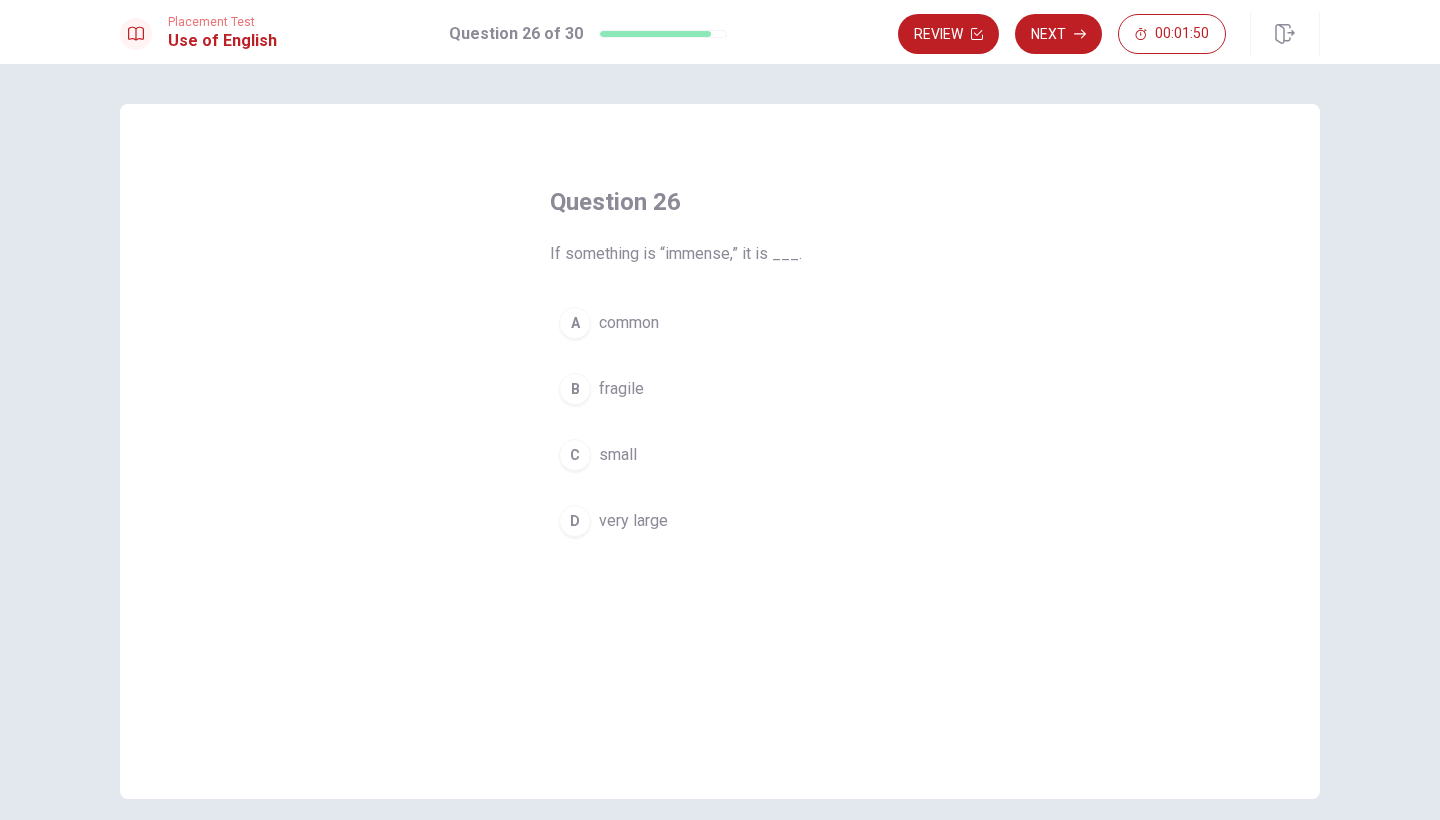 click on "A" at bounding box center [575, 323] 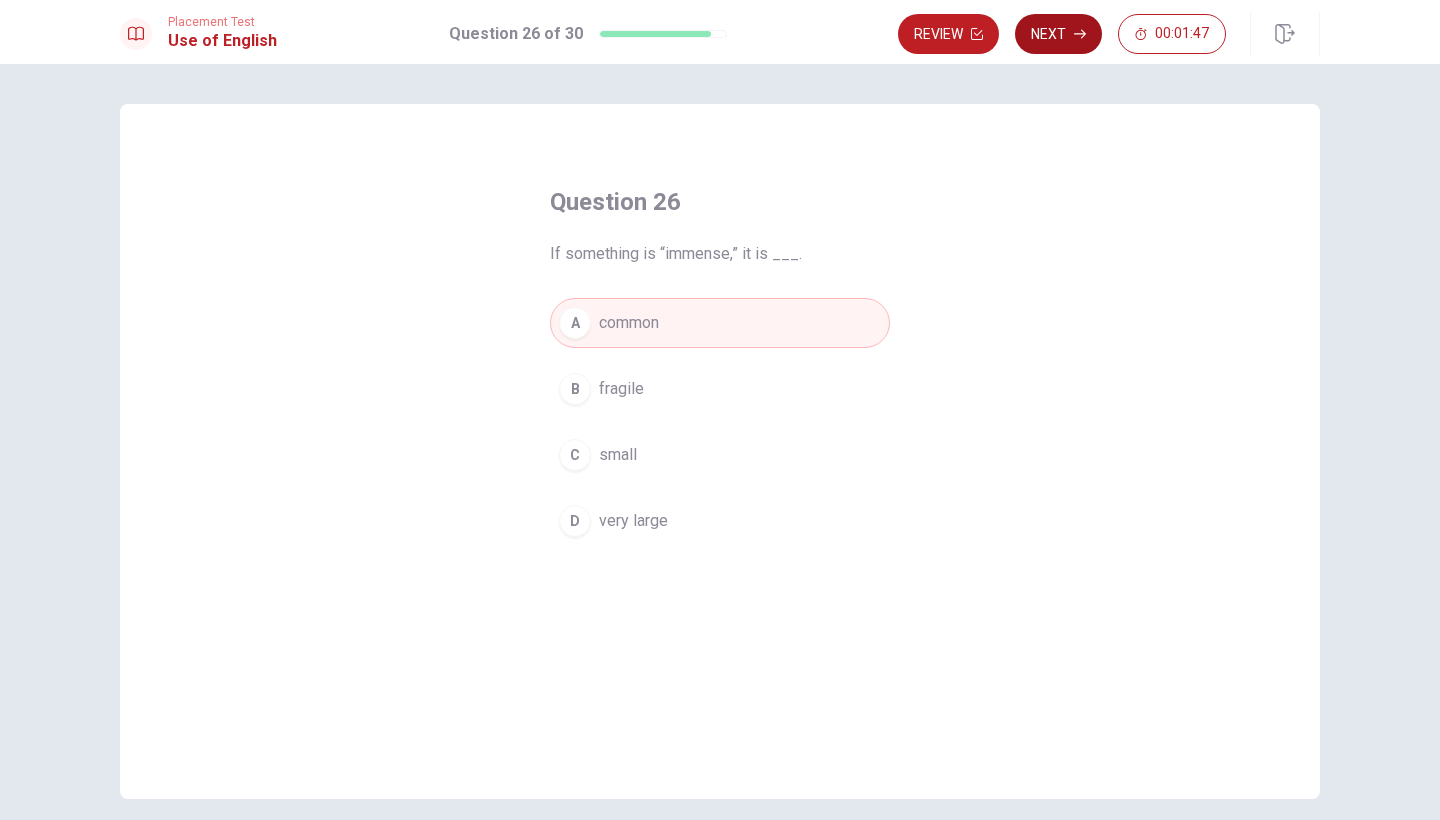 click on "Next" at bounding box center (1058, 34) 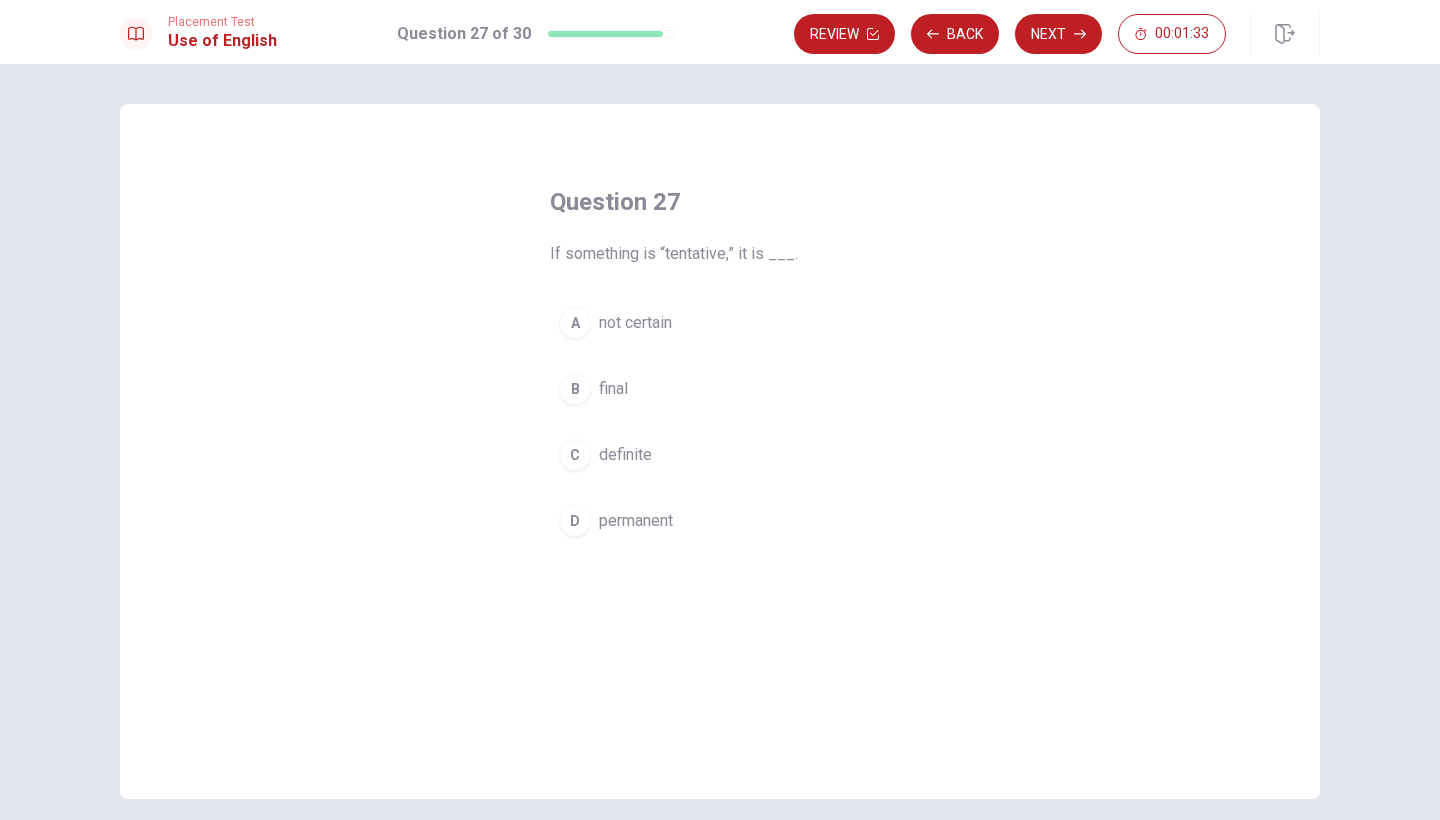 click on "A" at bounding box center [575, 323] 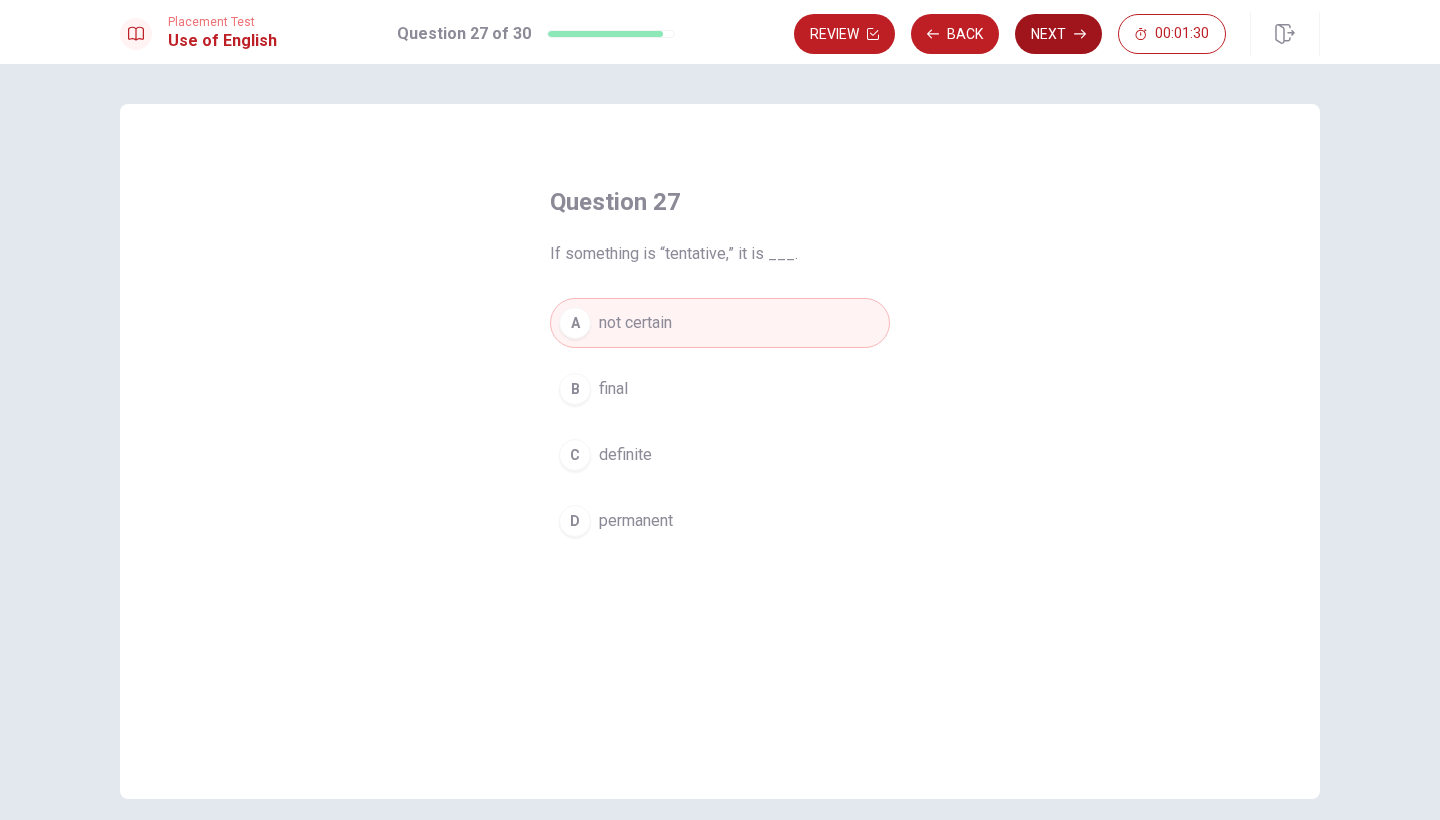 click on "Next" at bounding box center [1058, 34] 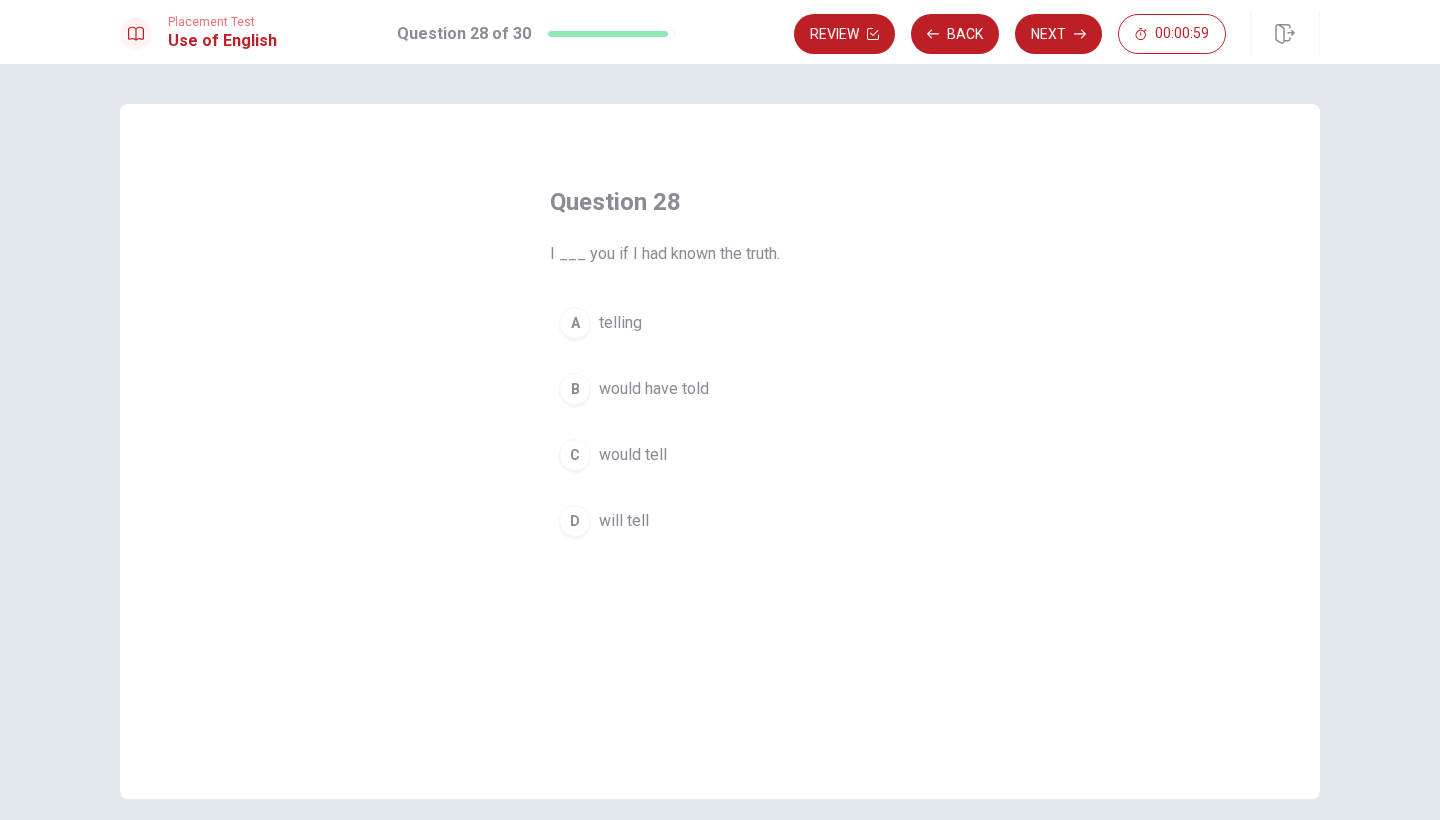 click on "B" at bounding box center [575, 389] 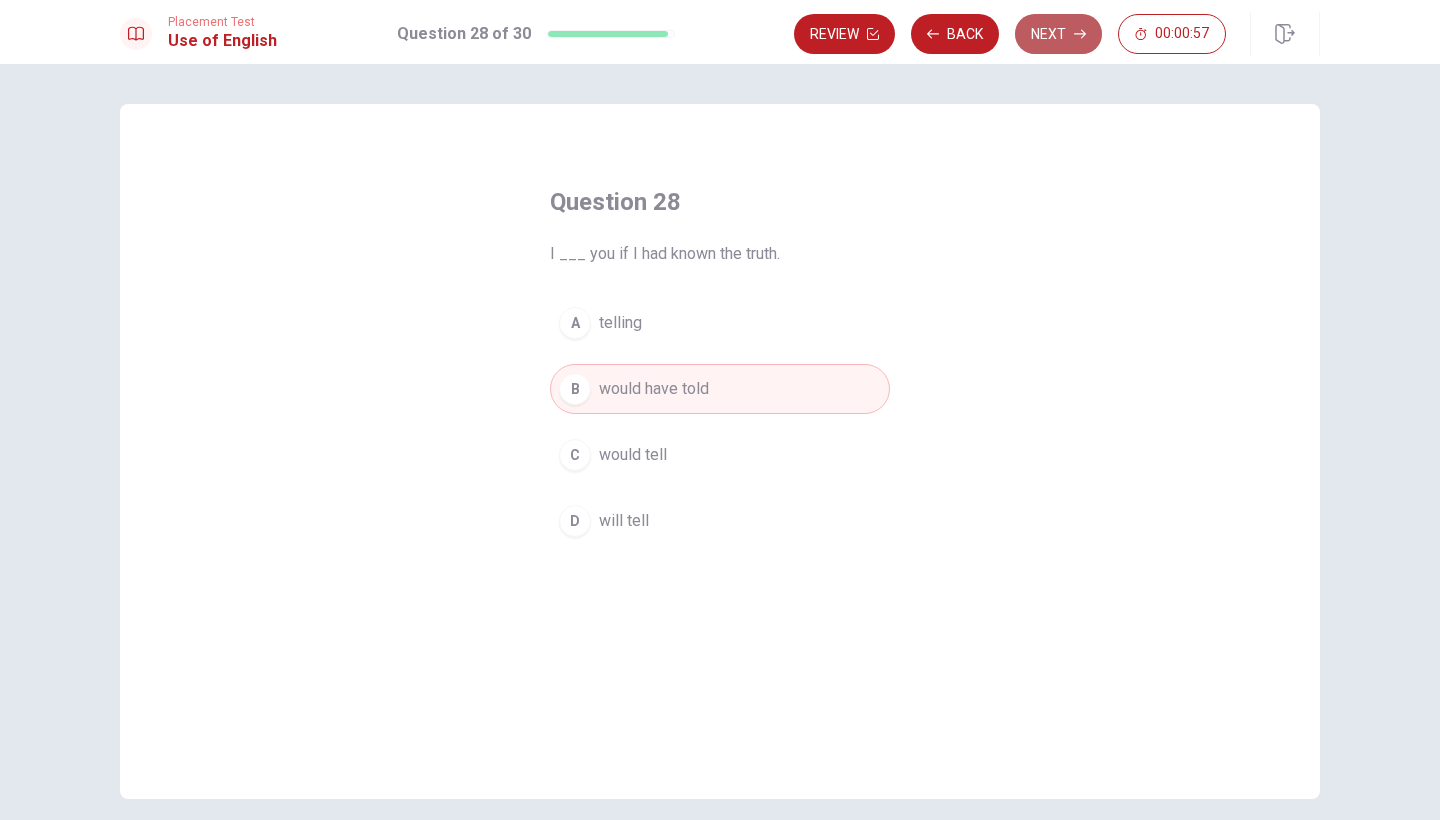 click on "Next" at bounding box center [1058, 34] 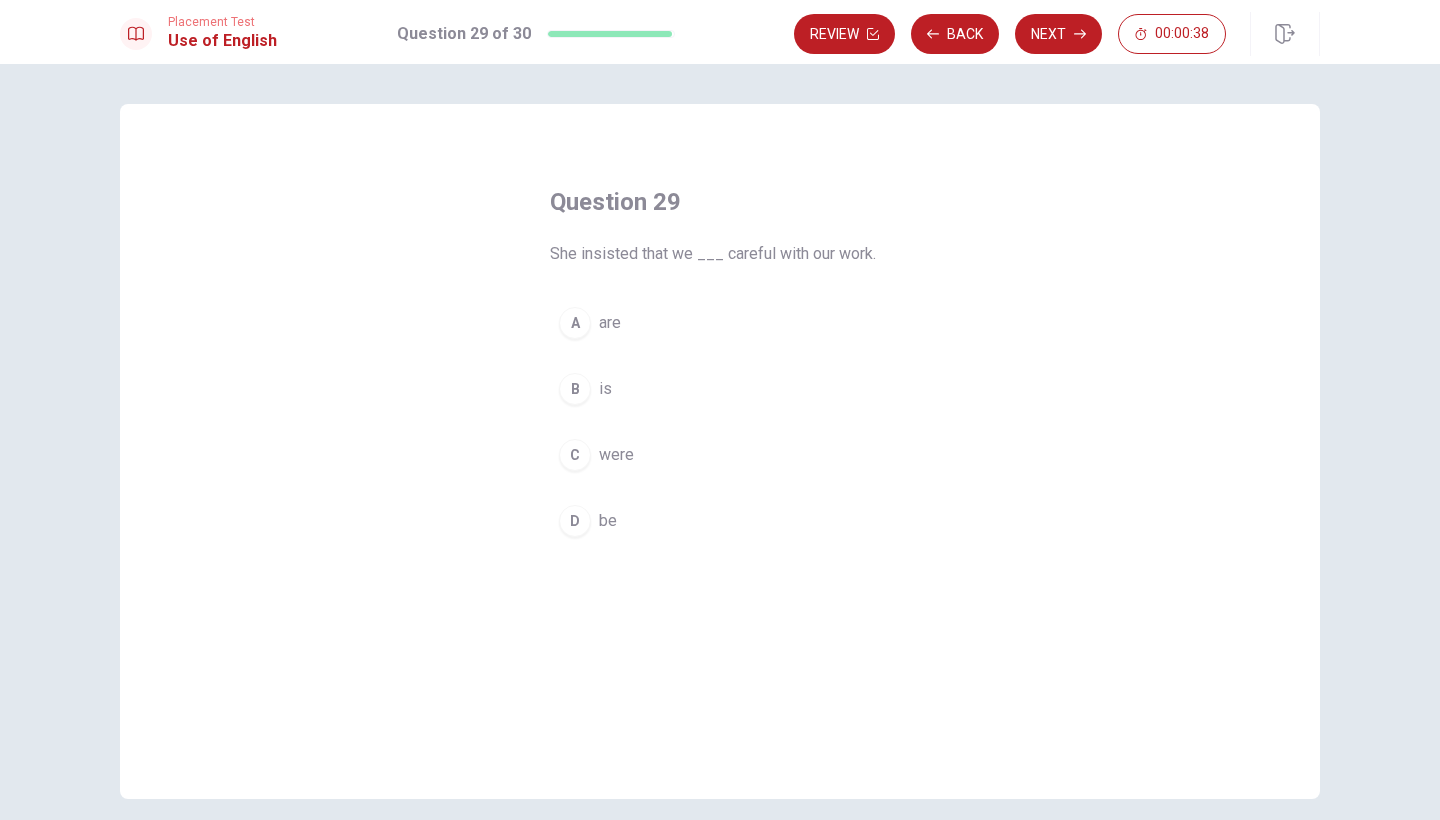 click on "C" at bounding box center [575, 455] 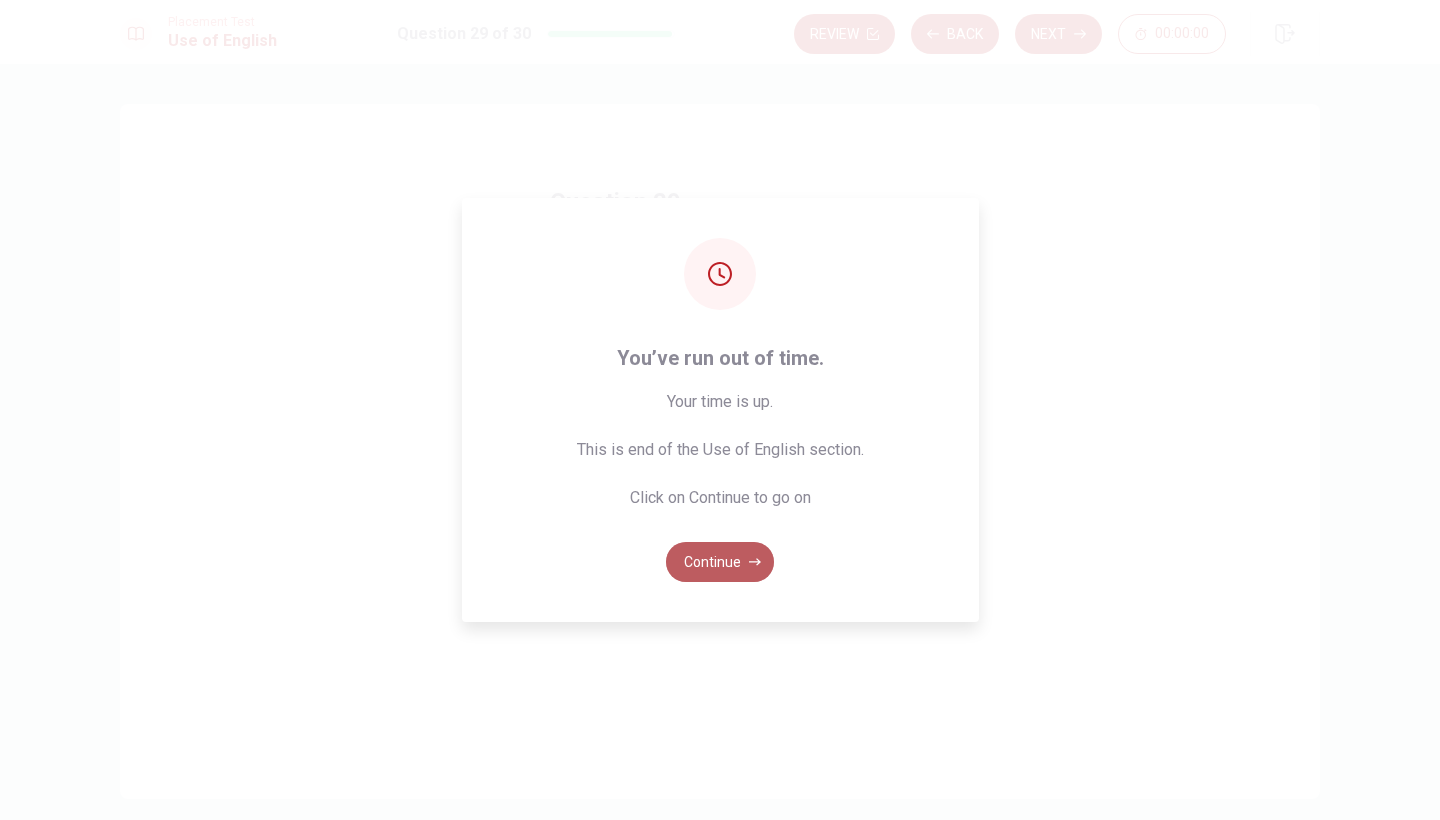 click on "Continue" at bounding box center [720, 562] 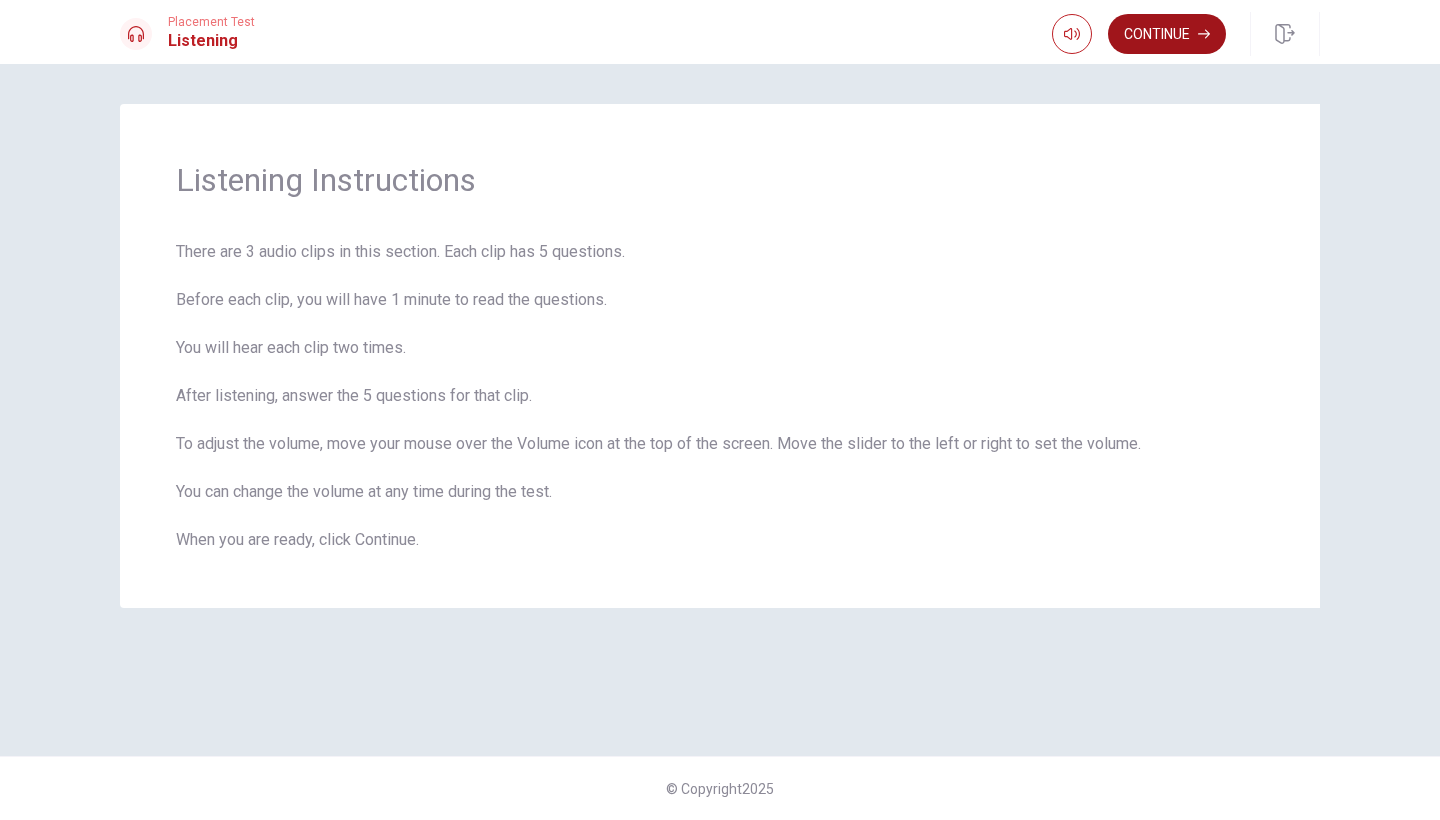 click on "Continue" at bounding box center (1167, 34) 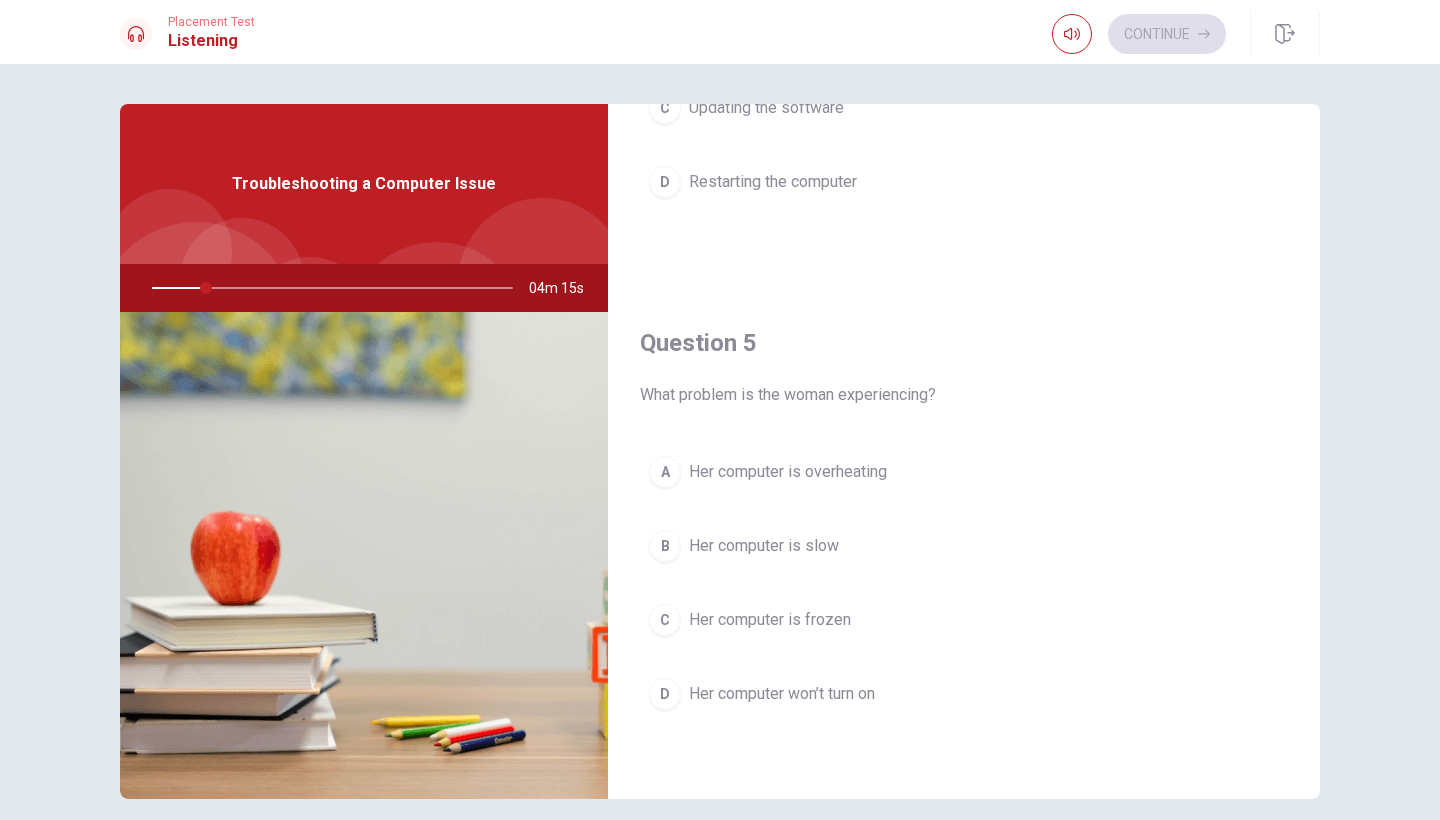 scroll, scrollTop: 1865, scrollLeft: 0, axis: vertical 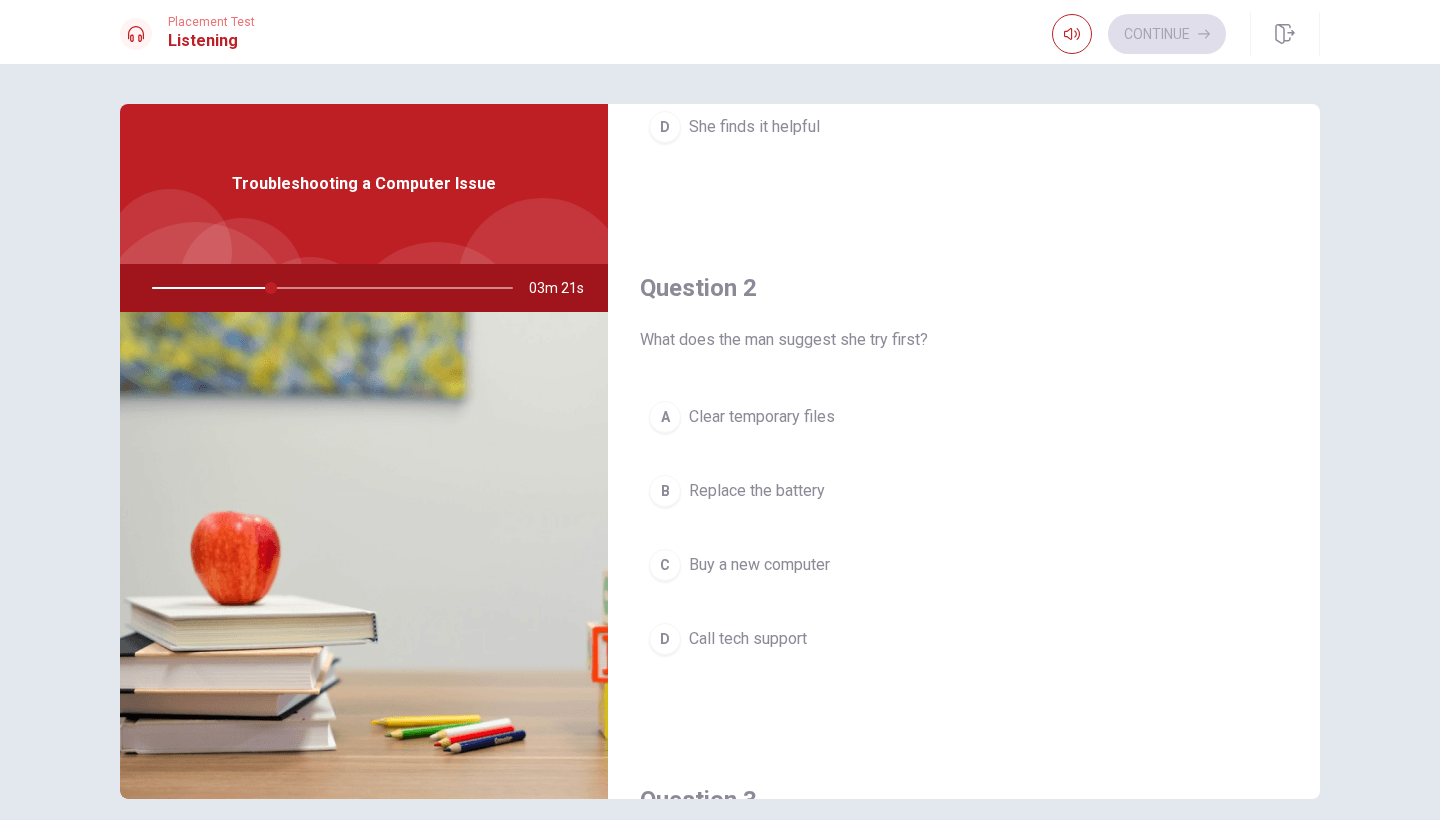 click on "A" at bounding box center [665, 417] 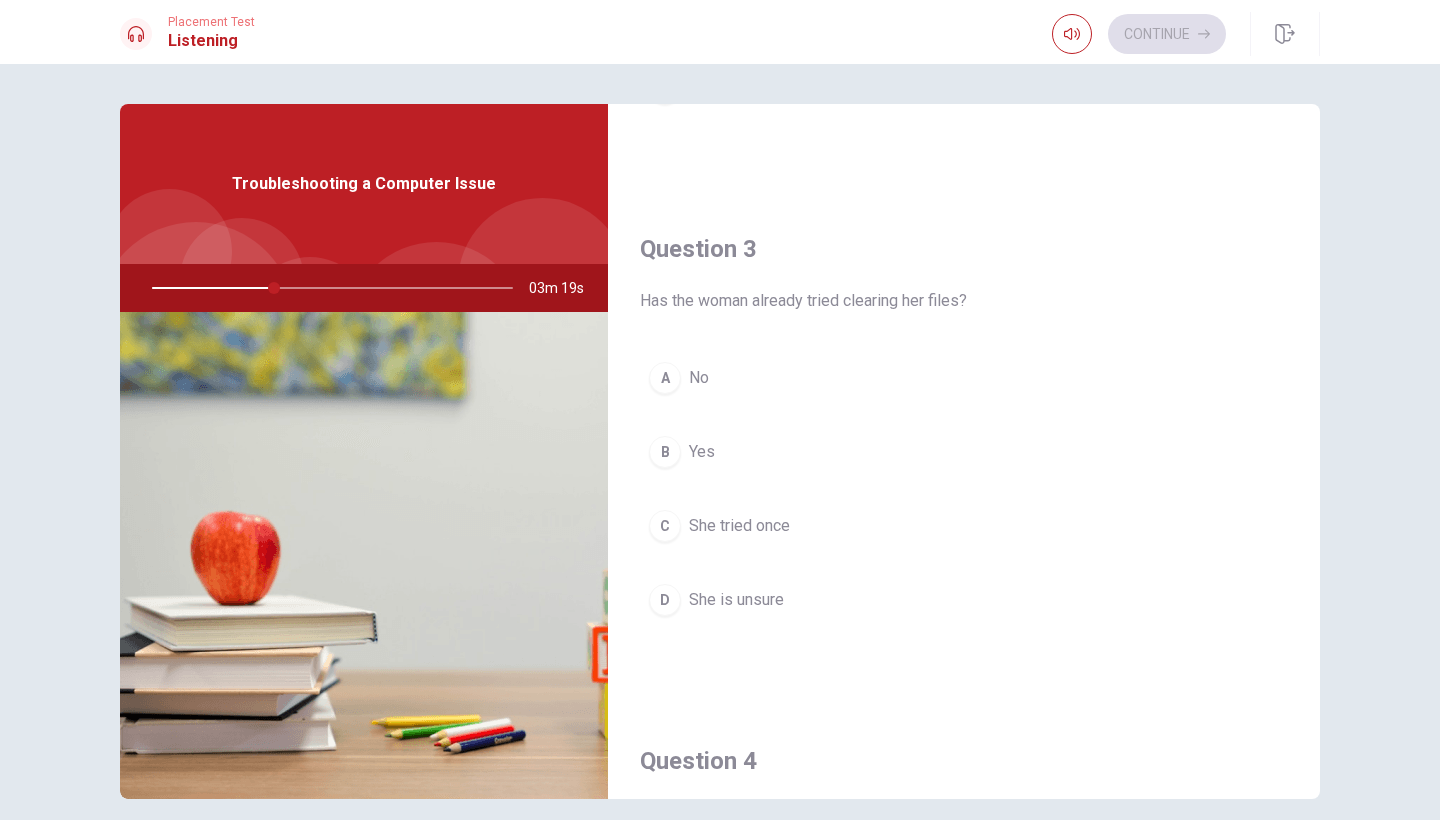 scroll, scrollTop: 964, scrollLeft: 0, axis: vertical 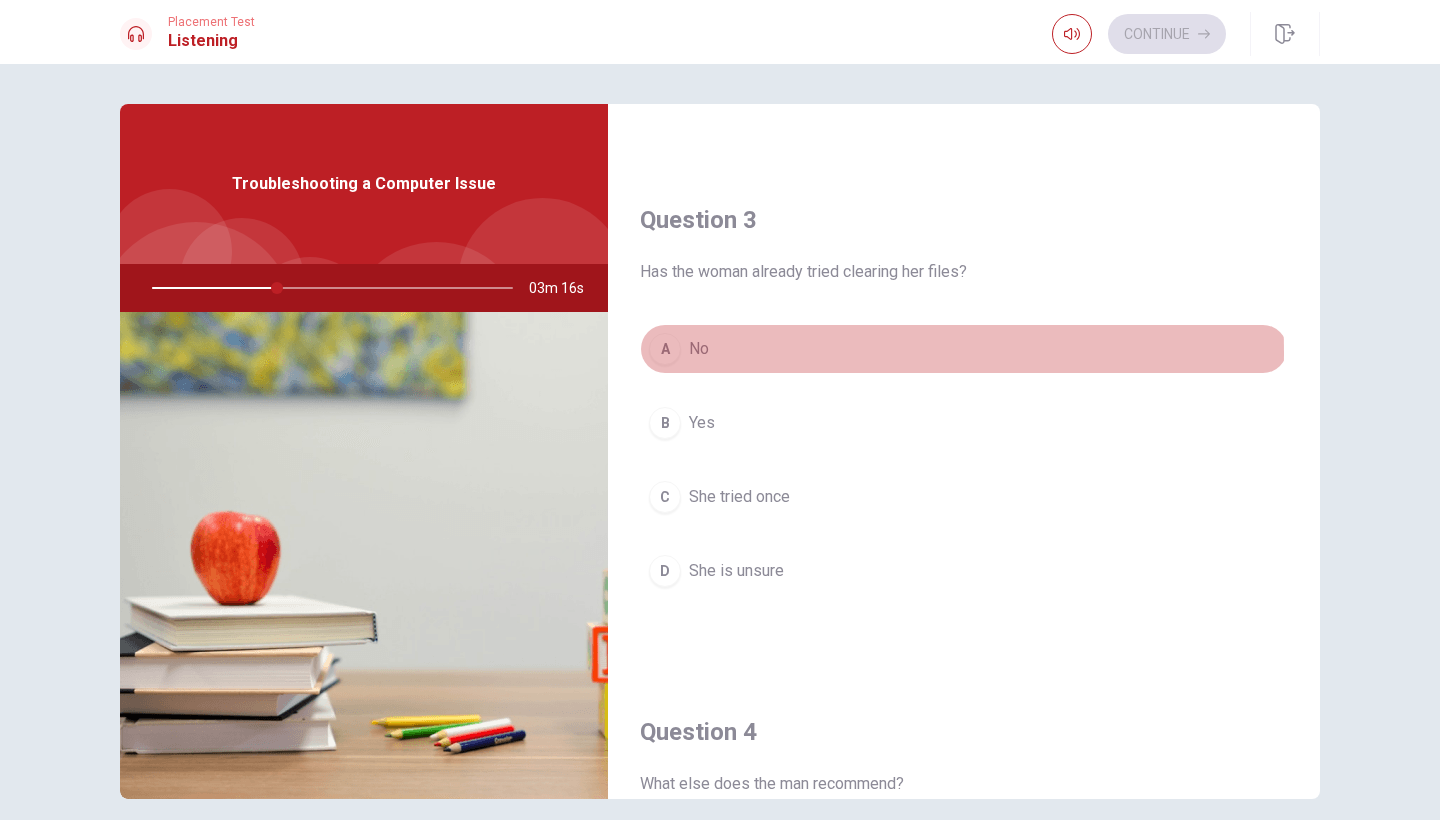 click on "A" at bounding box center [665, 349] 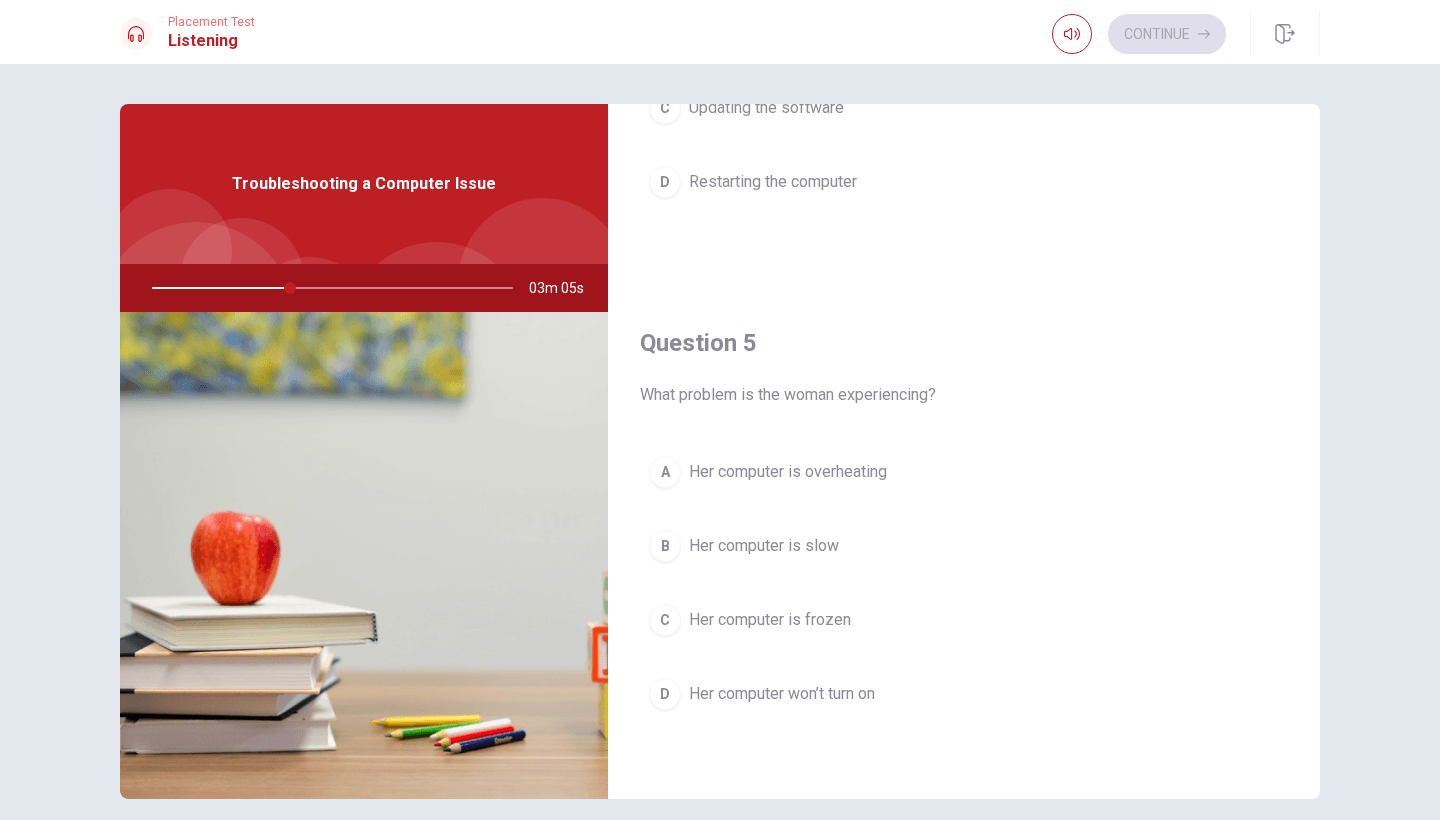 scroll, scrollTop: 1865, scrollLeft: 0, axis: vertical 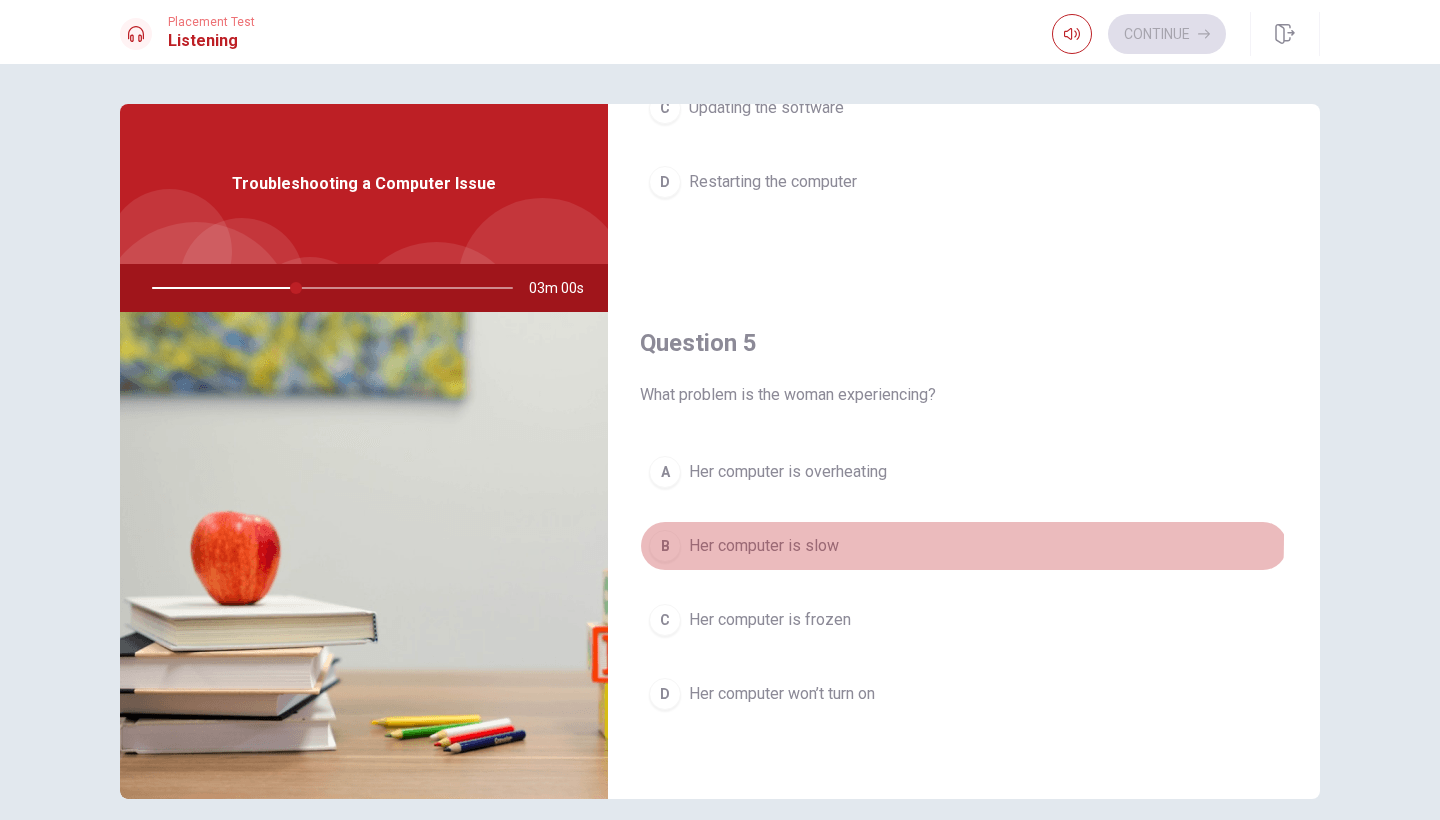 click on "B" at bounding box center [665, 546] 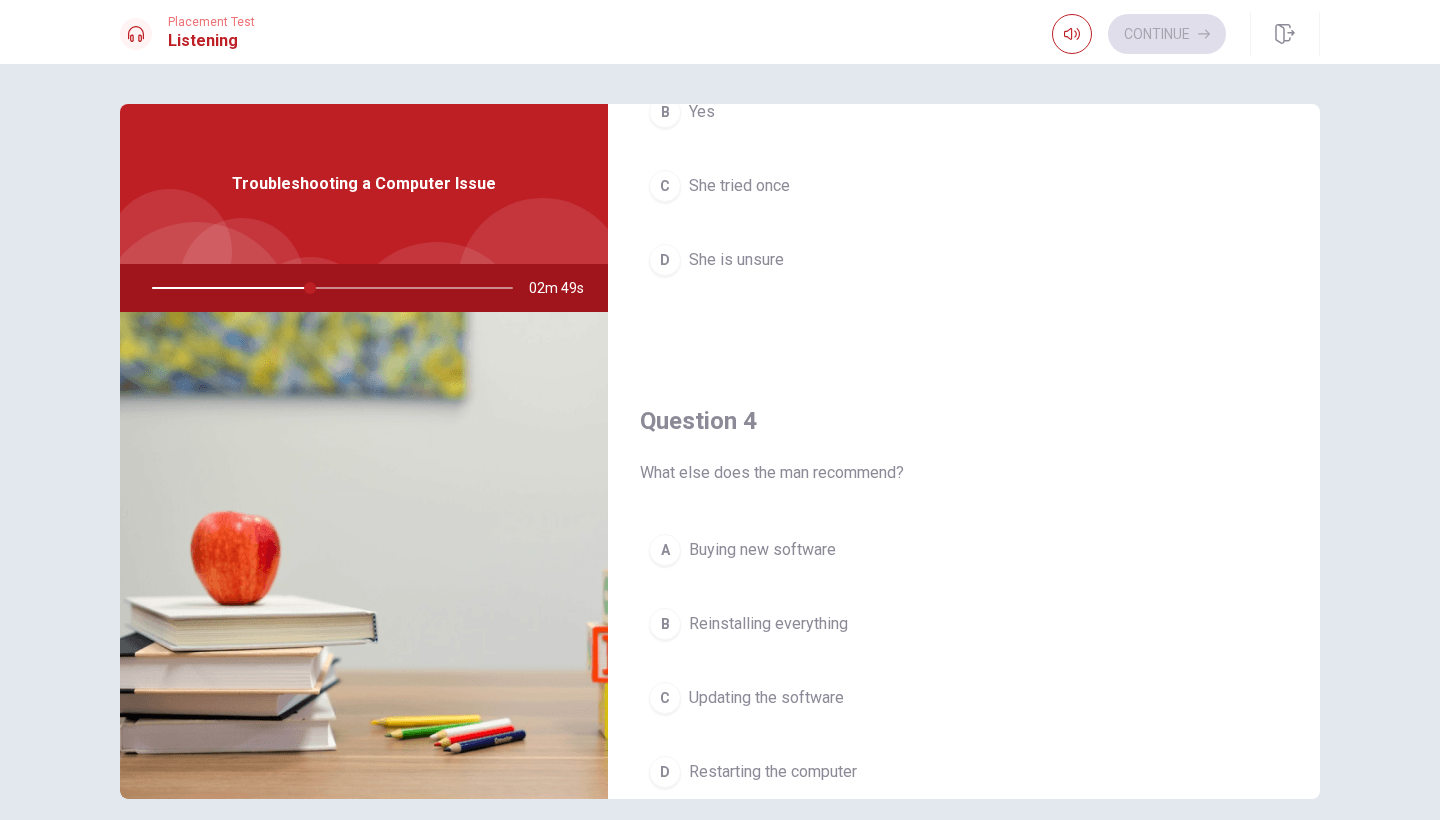scroll, scrollTop: 1436, scrollLeft: 0, axis: vertical 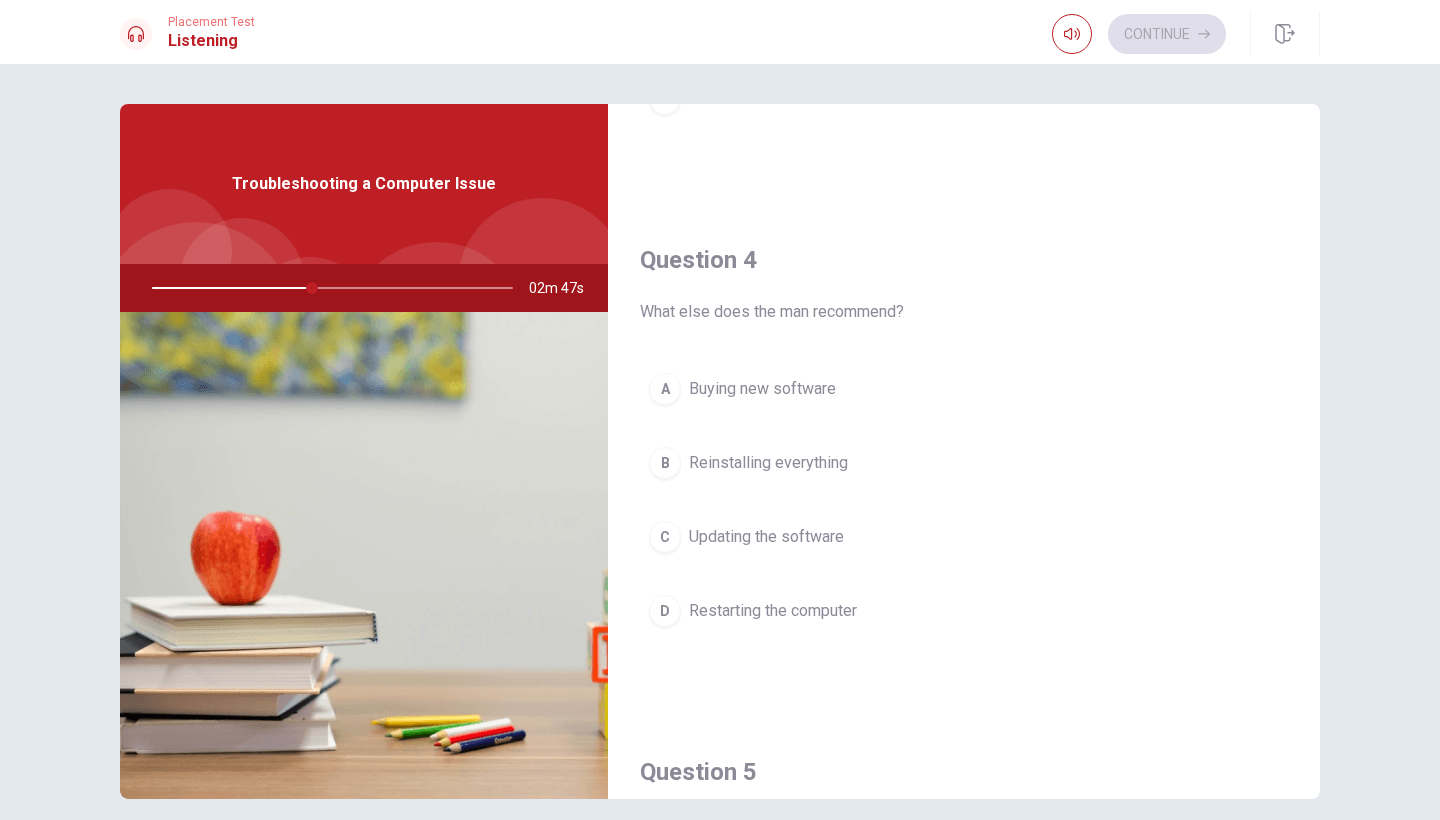 click on "C Updating the software" at bounding box center [964, 537] 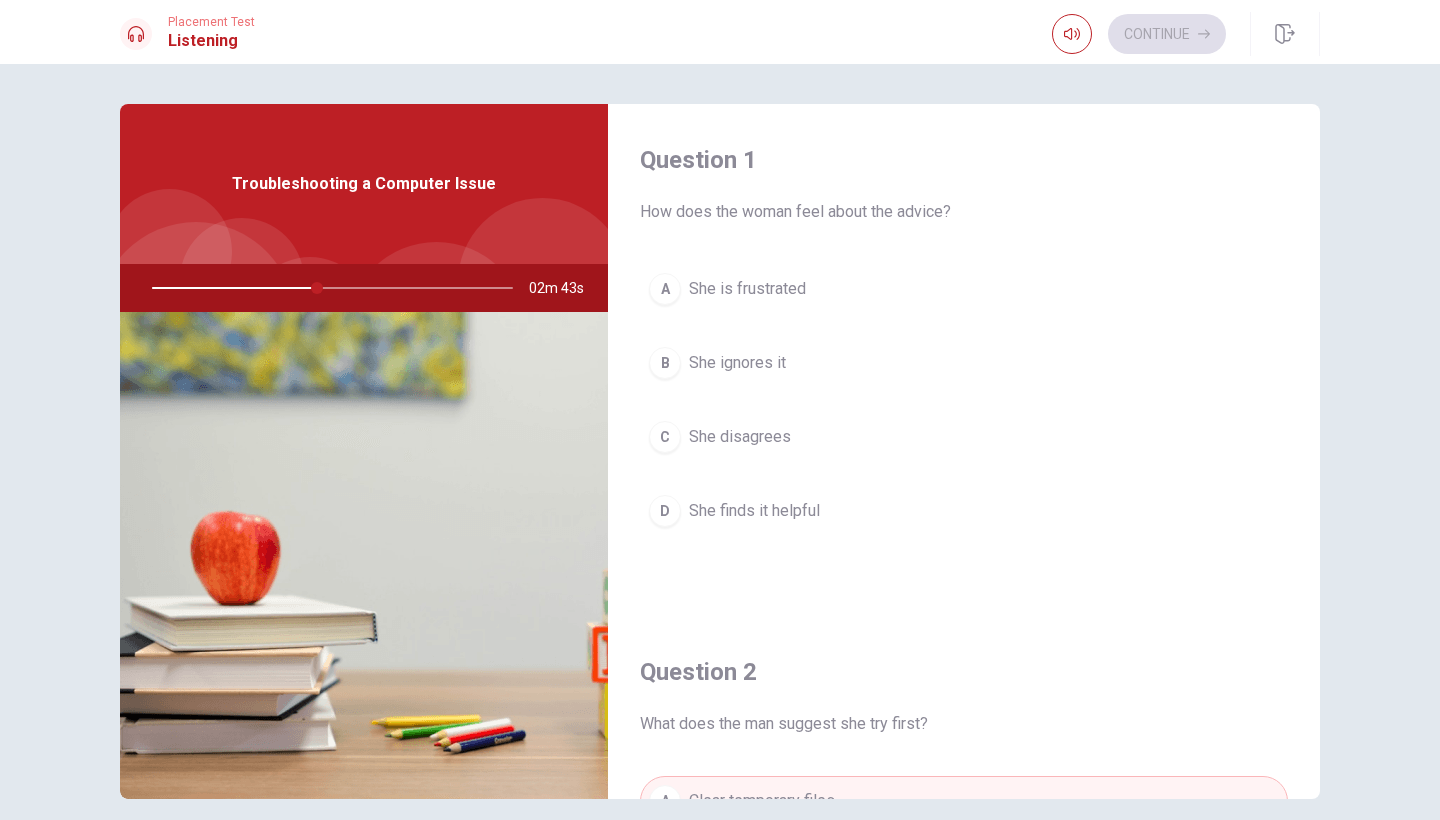 scroll, scrollTop: 0, scrollLeft: 0, axis: both 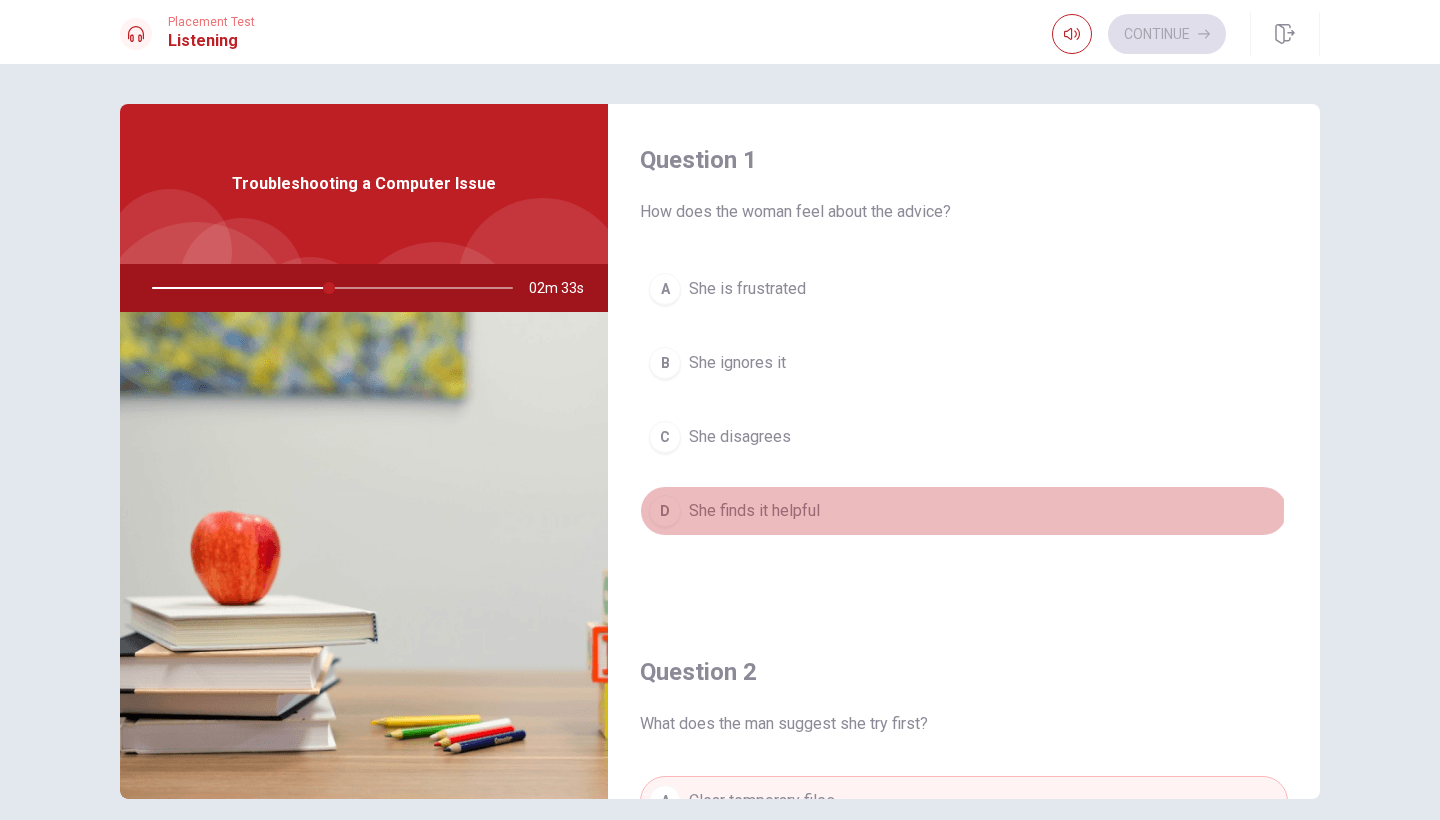 click on "D" at bounding box center [665, 511] 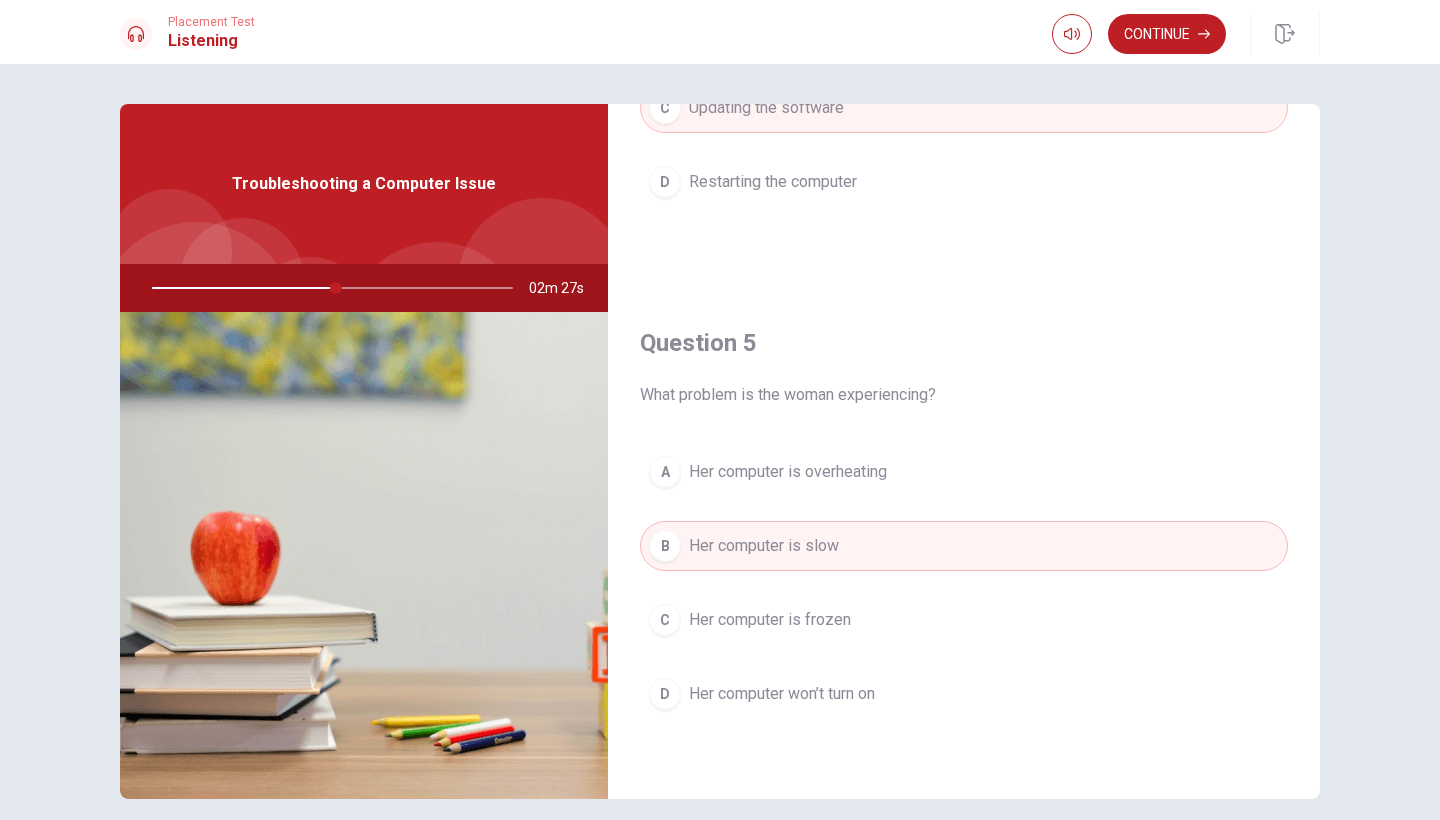 scroll, scrollTop: 1865, scrollLeft: 0, axis: vertical 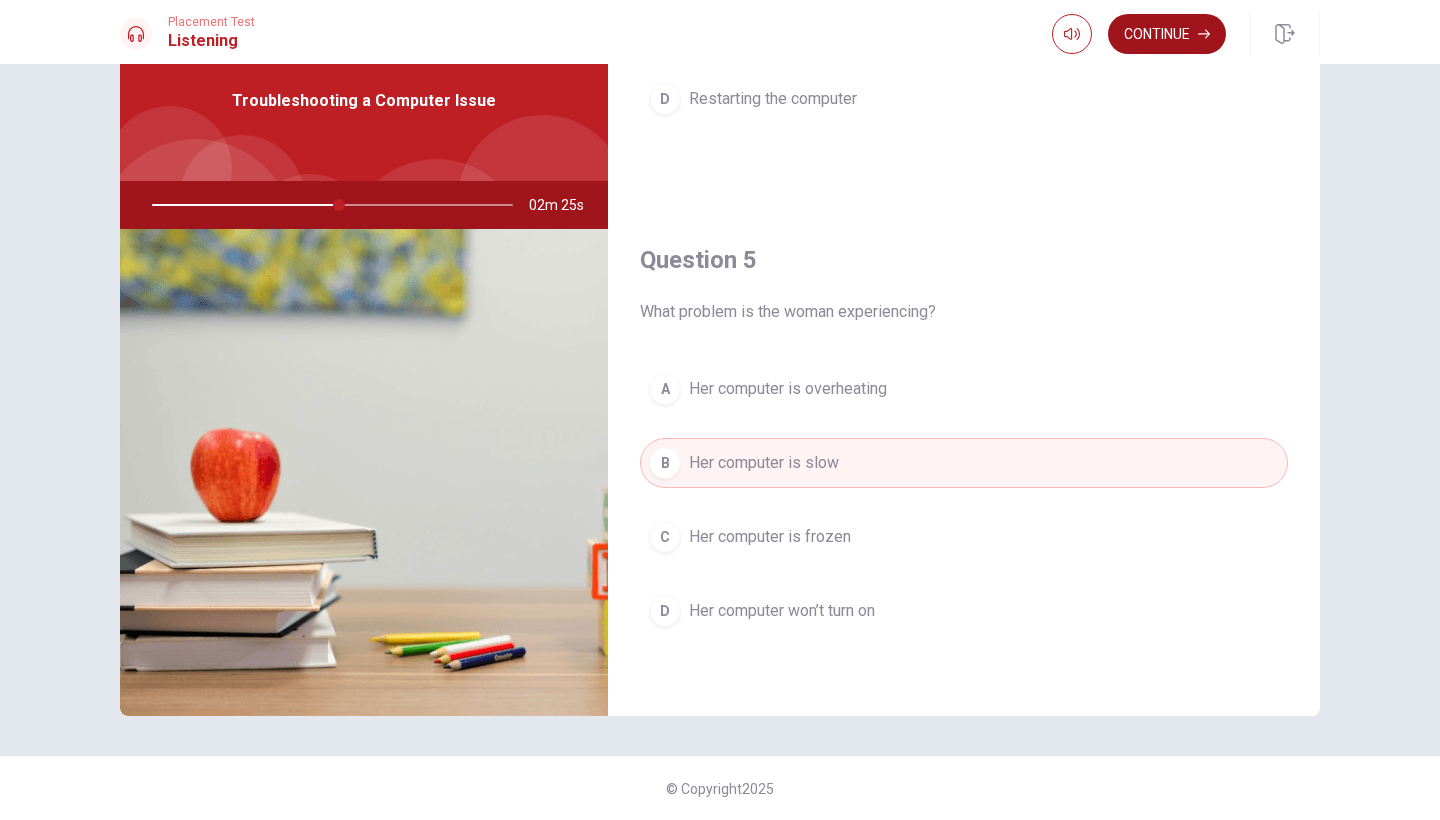 click on "Continue" at bounding box center (1167, 34) 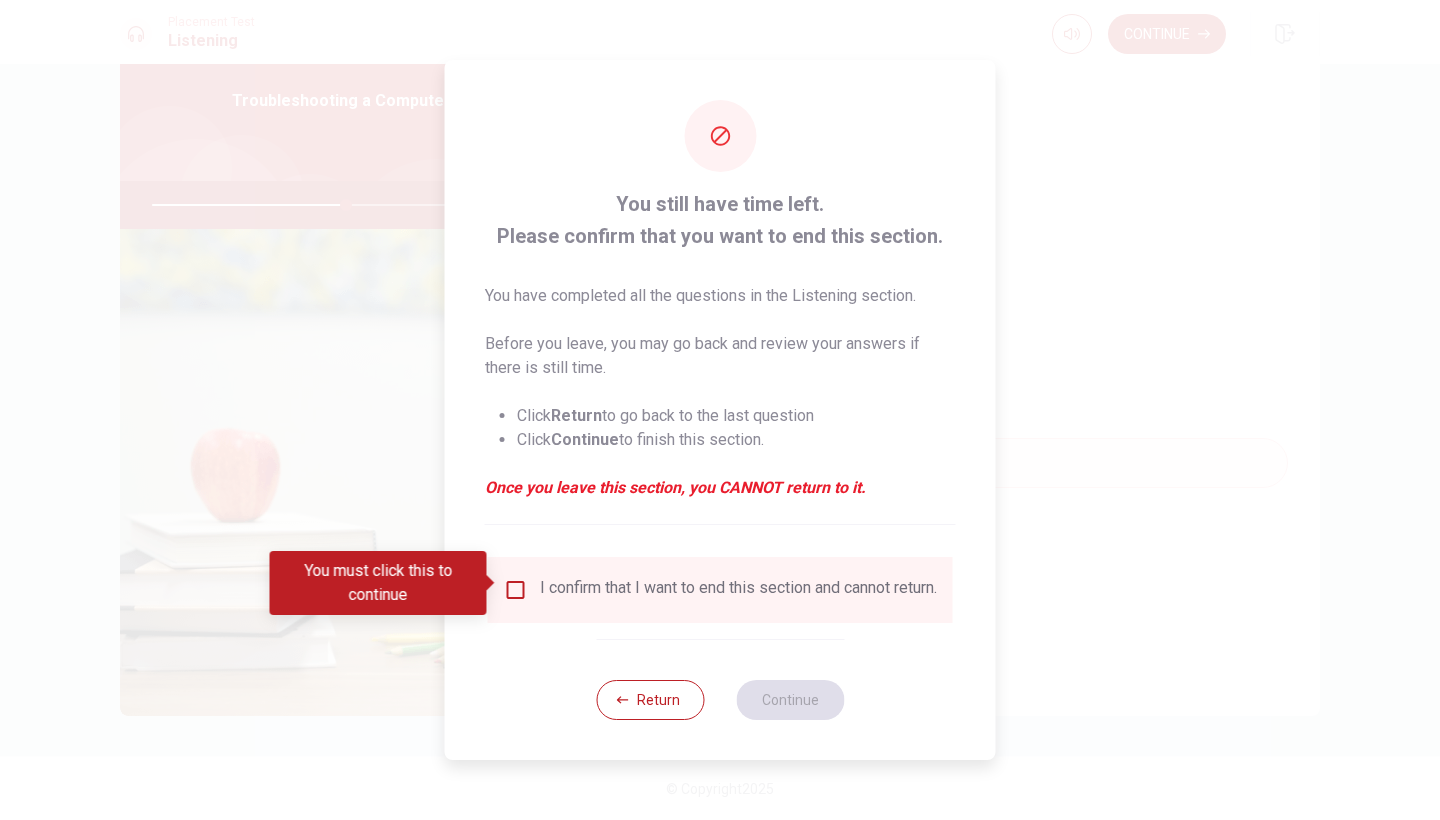 click at bounding box center (516, 590) 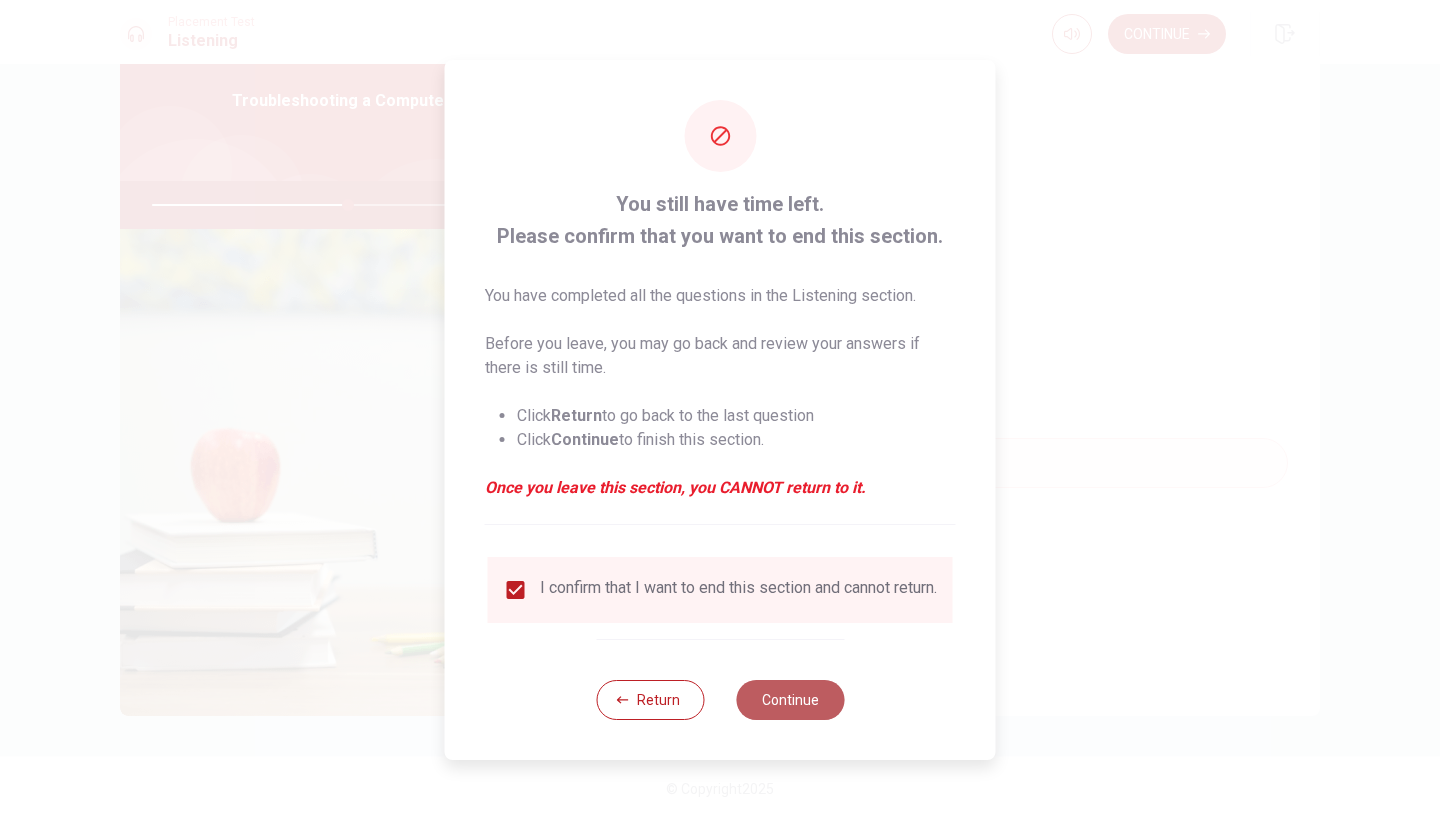 click on "Continue" at bounding box center (790, 700) 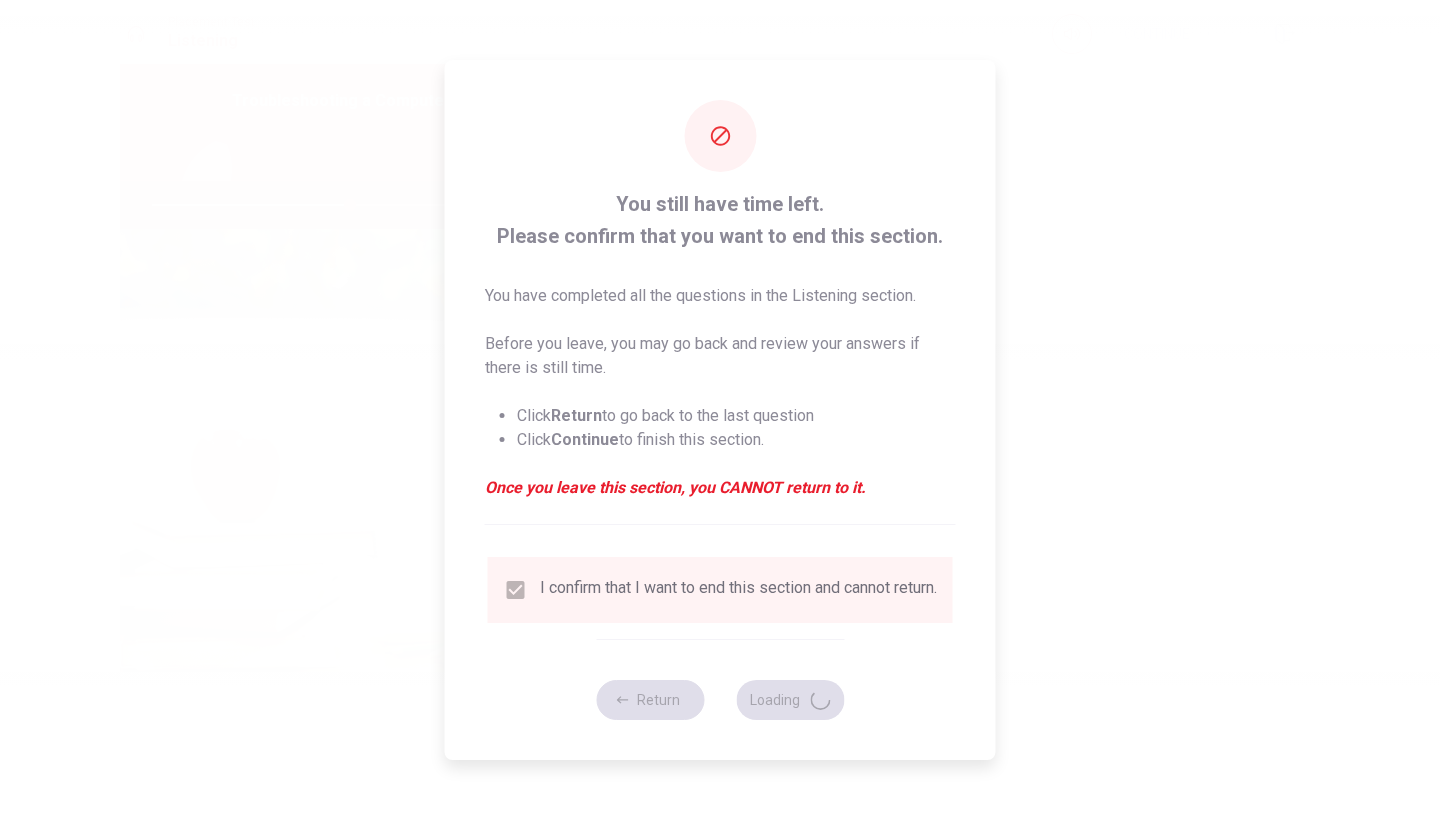 type on "55" 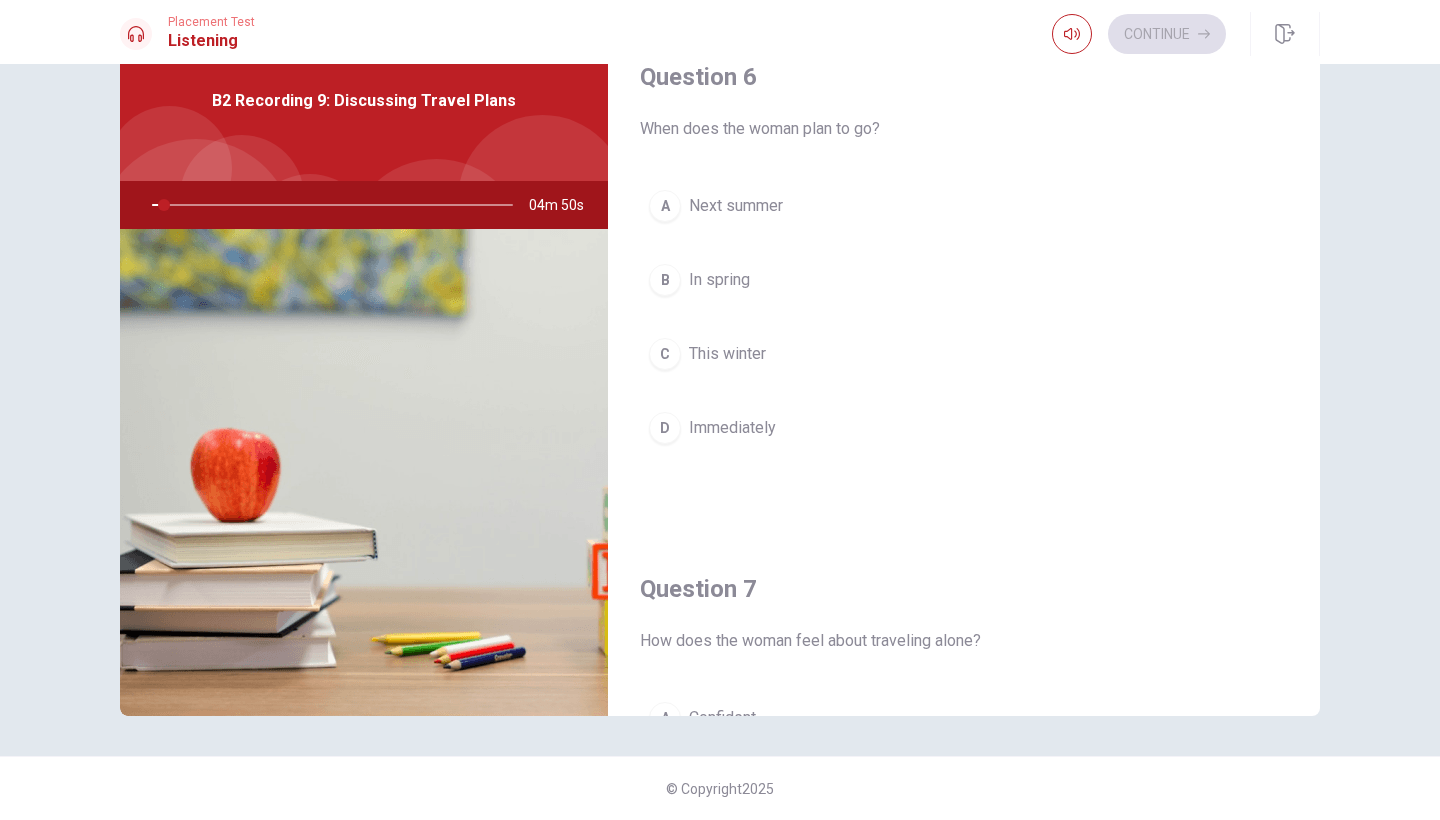 scroll, scrollTop: 83, scrollLeft: 0, axis: vertical 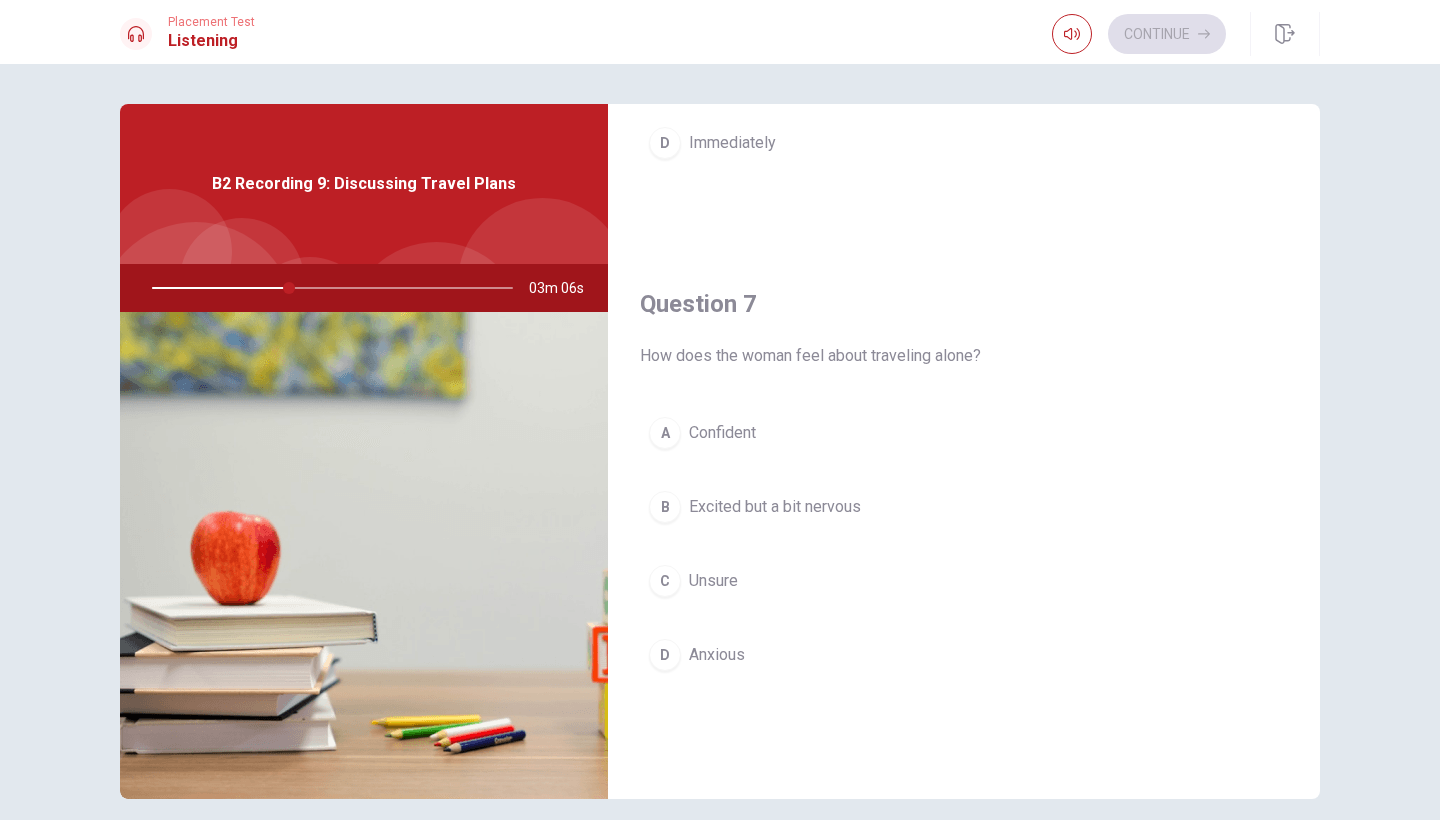 click on "B" at bounding box center [665, 507] 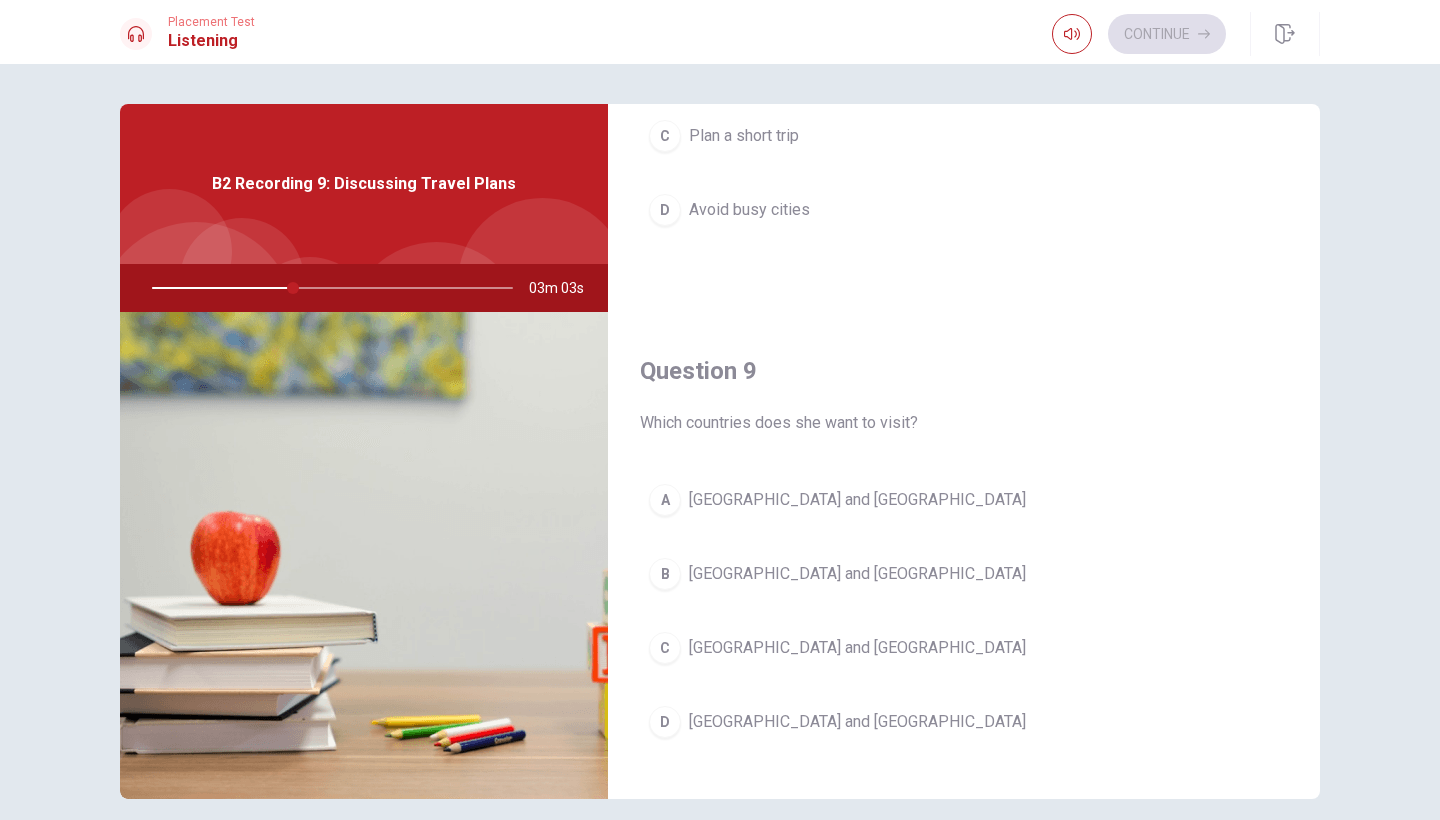 scroll, scrollTop: 1340, scrollLeft: 0, axis: vertical 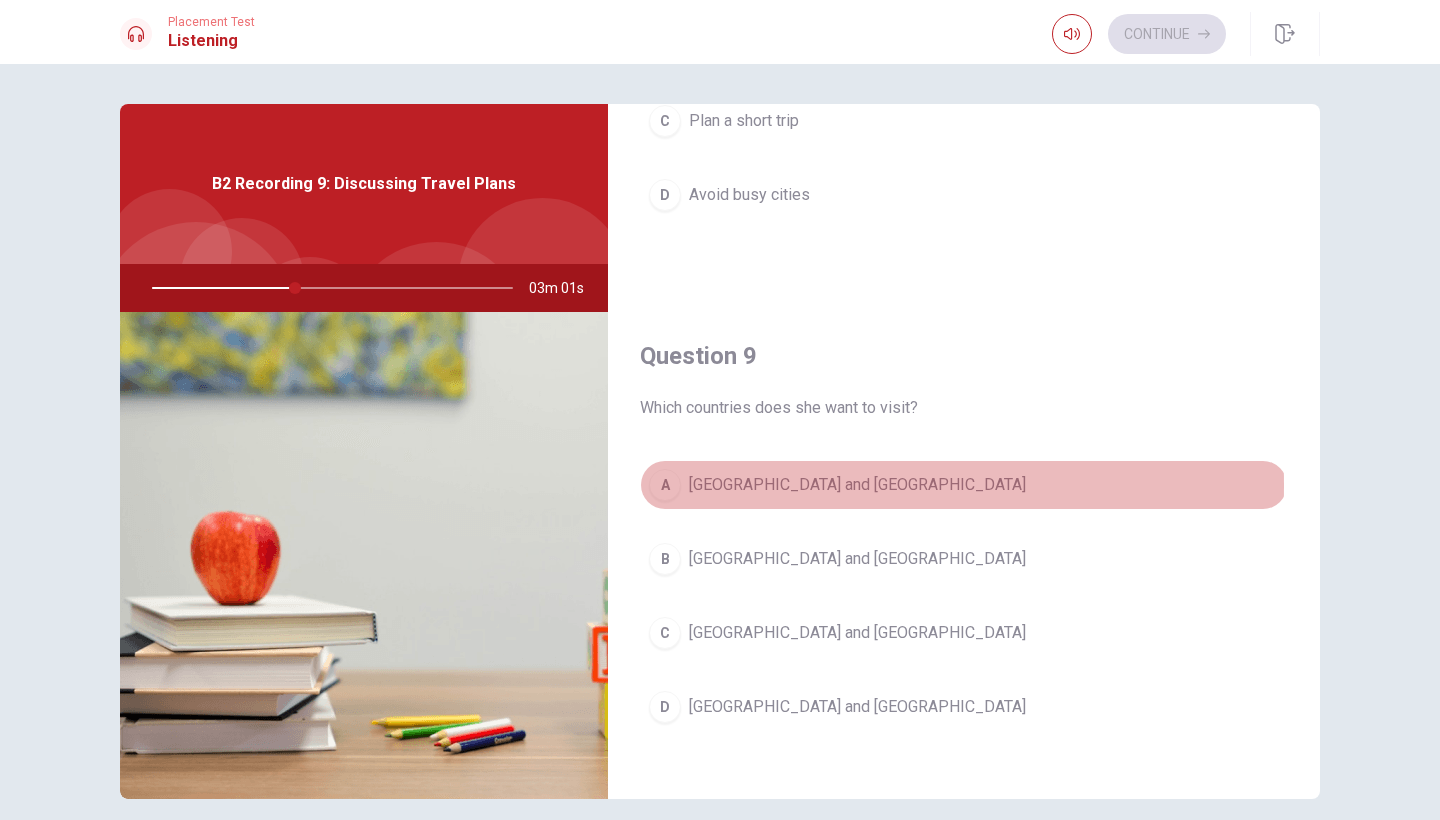 click on "A" at bounding box center (665, 485) 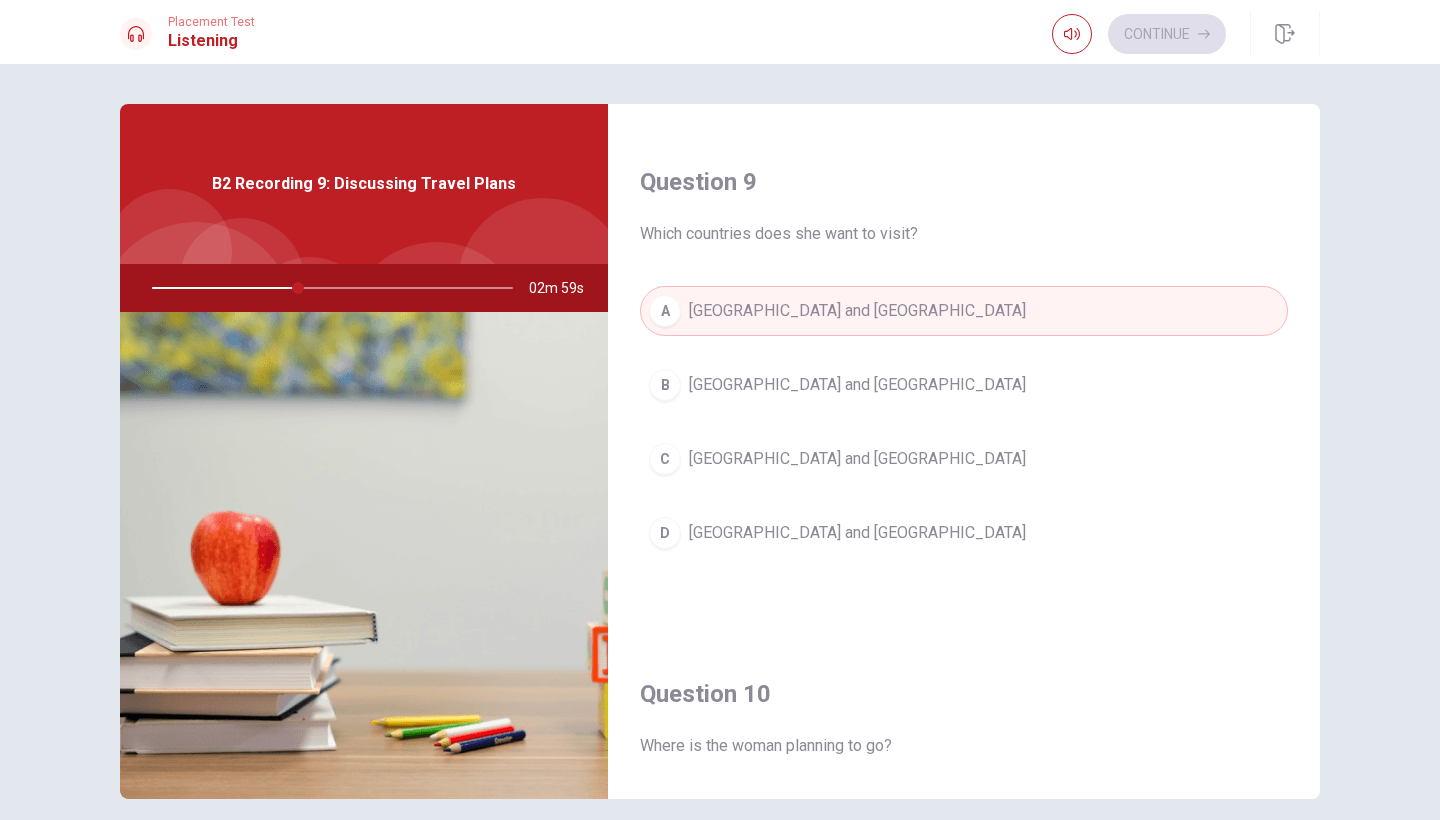 scroll, scrollTop: 1544, scrollLeft: 0, axis: vertical 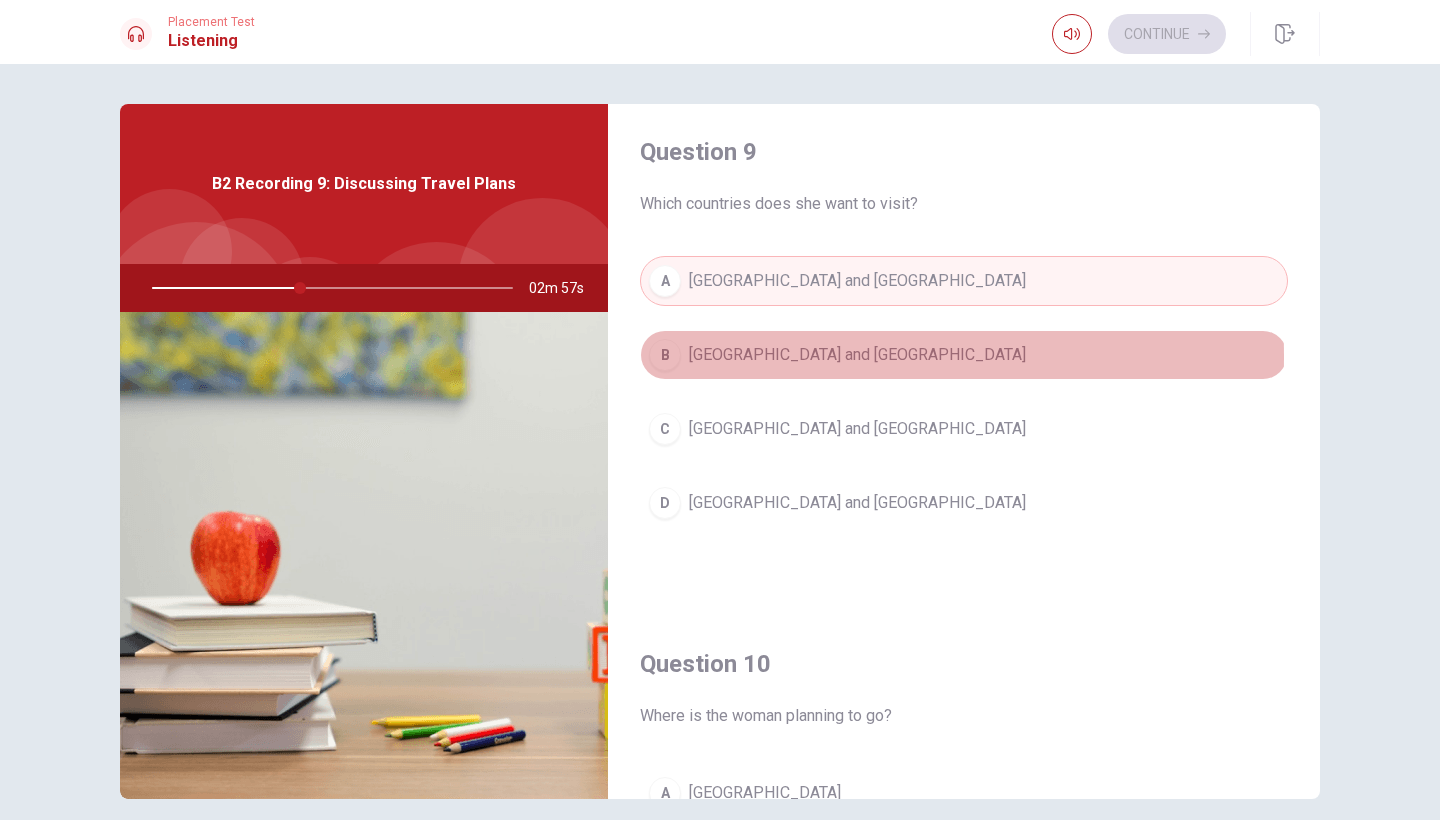 click on "B" at bounding box center (665, 355) 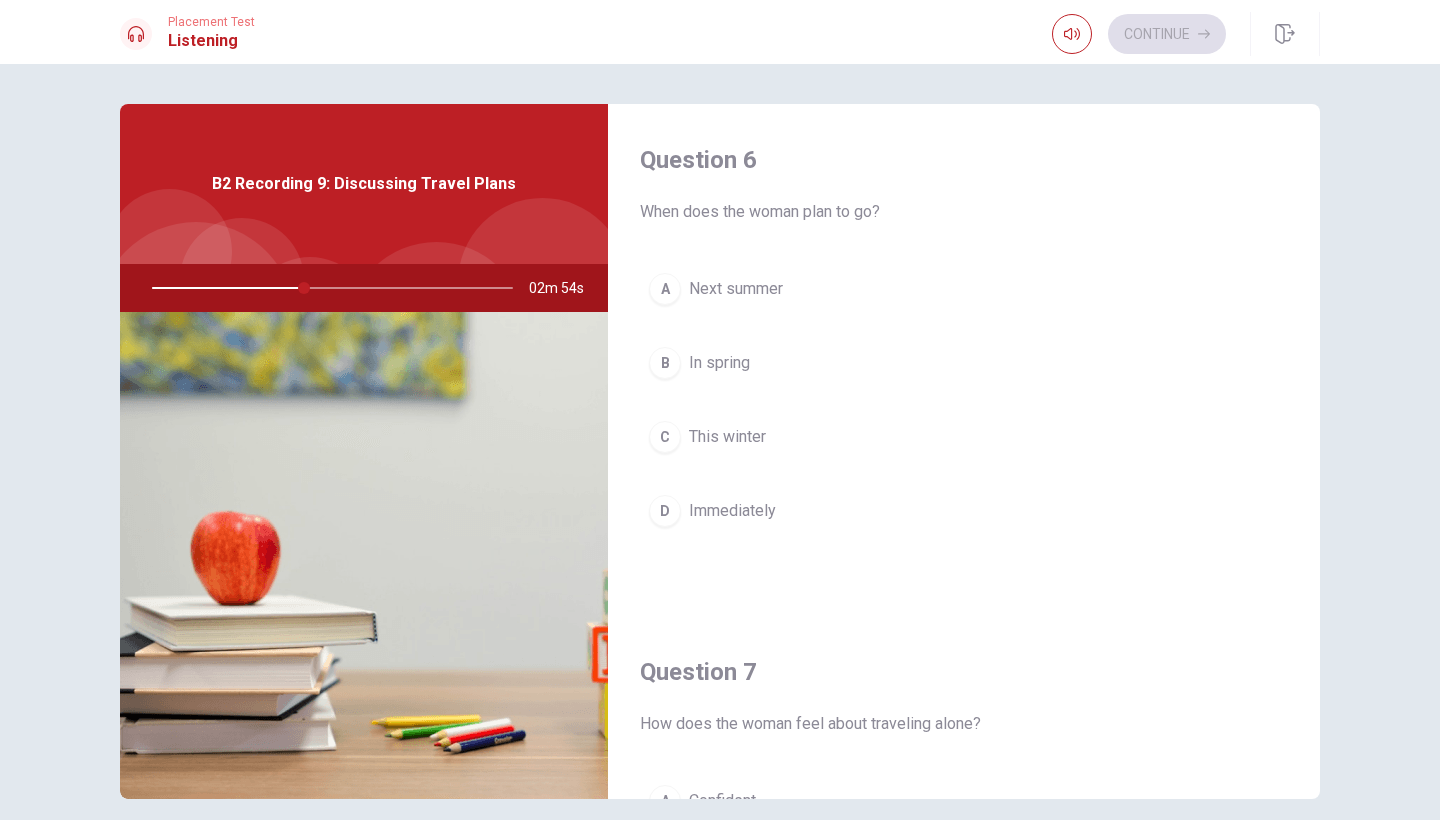 scroll, scrollTop: 0, scrollLeft: 0, axis: both 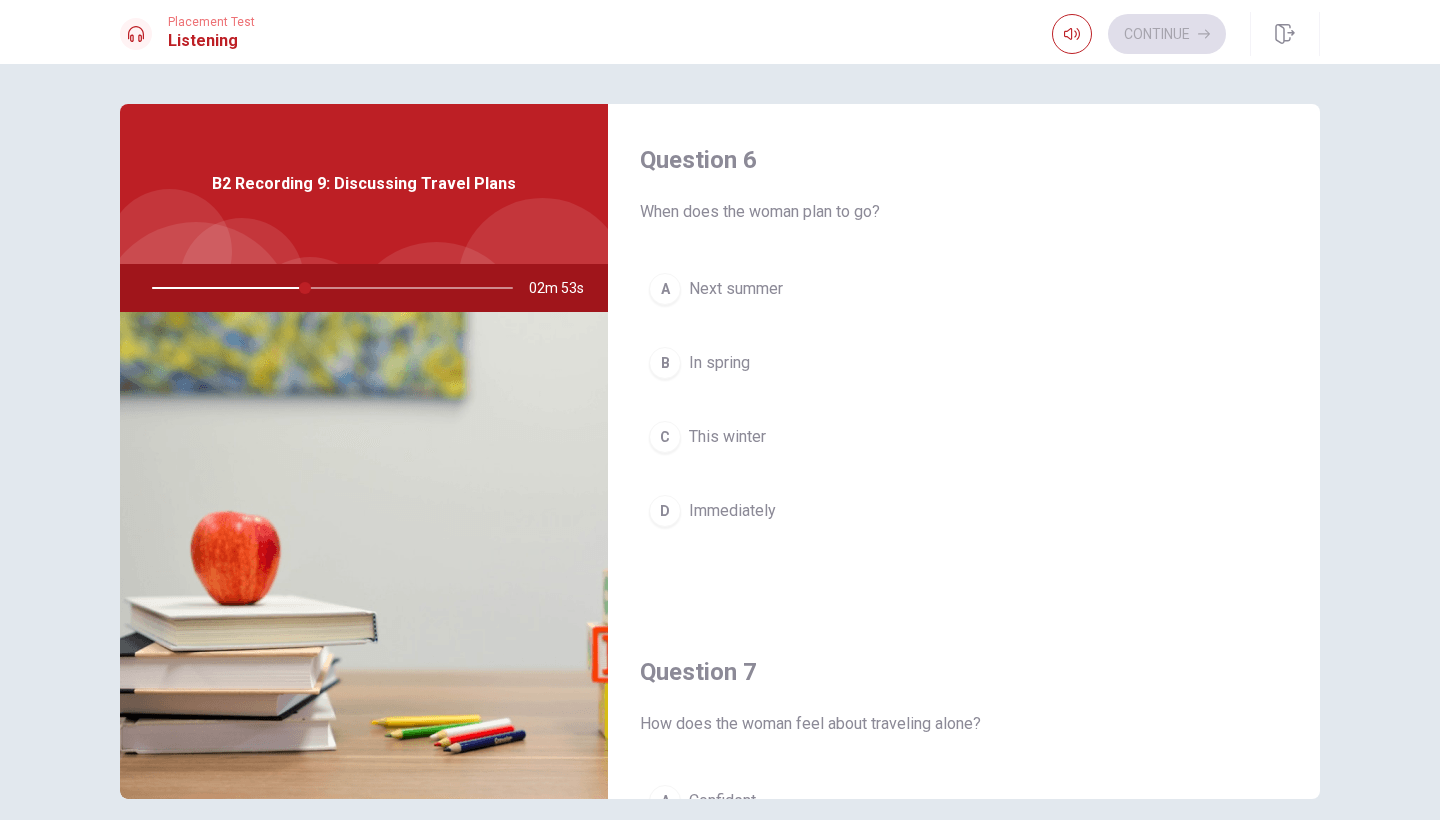 click on "A" at bounding box center [665, 289] 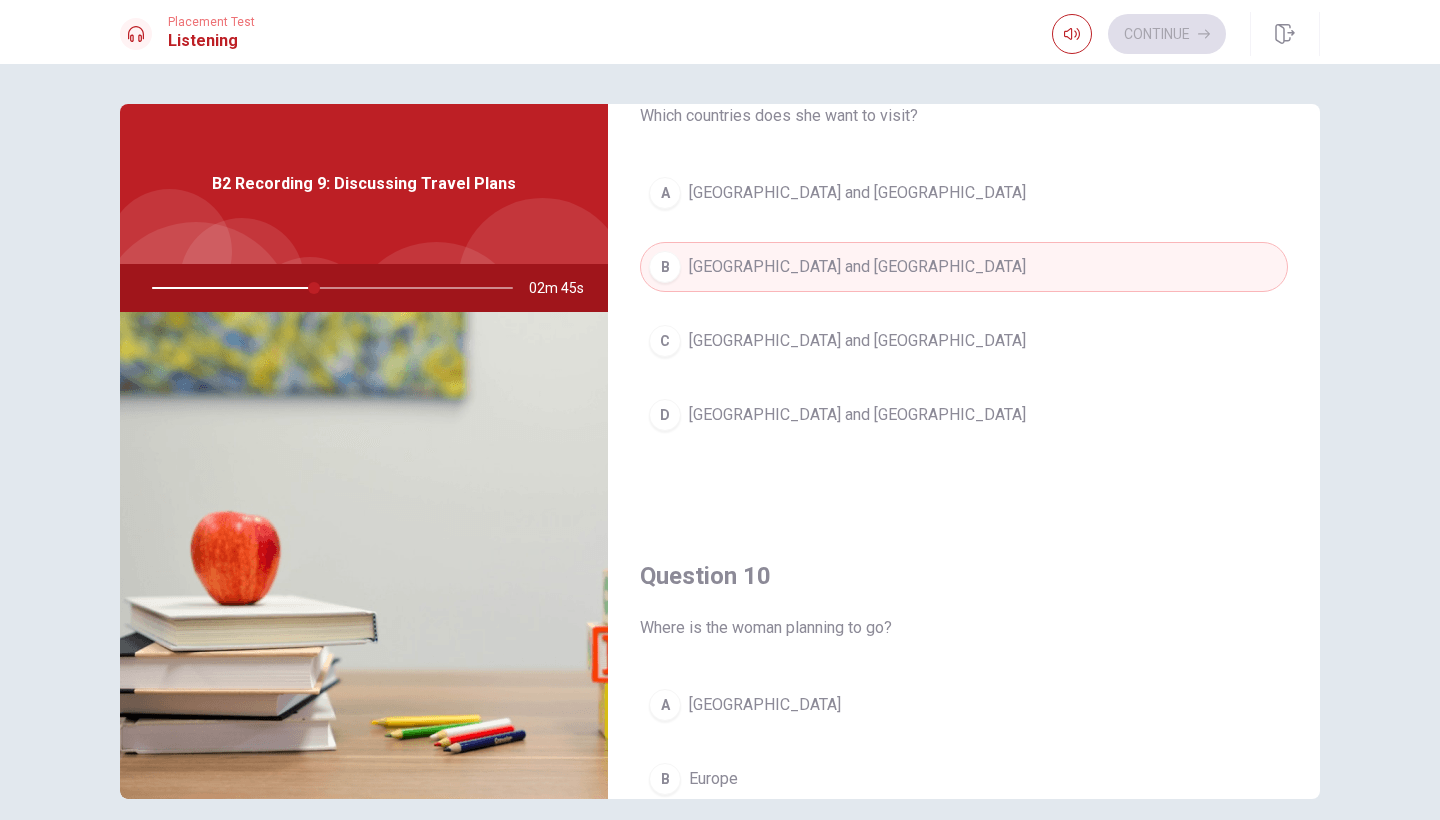 scroll, scrollTop: 1832, scrollLeft: 0, axis: vertical 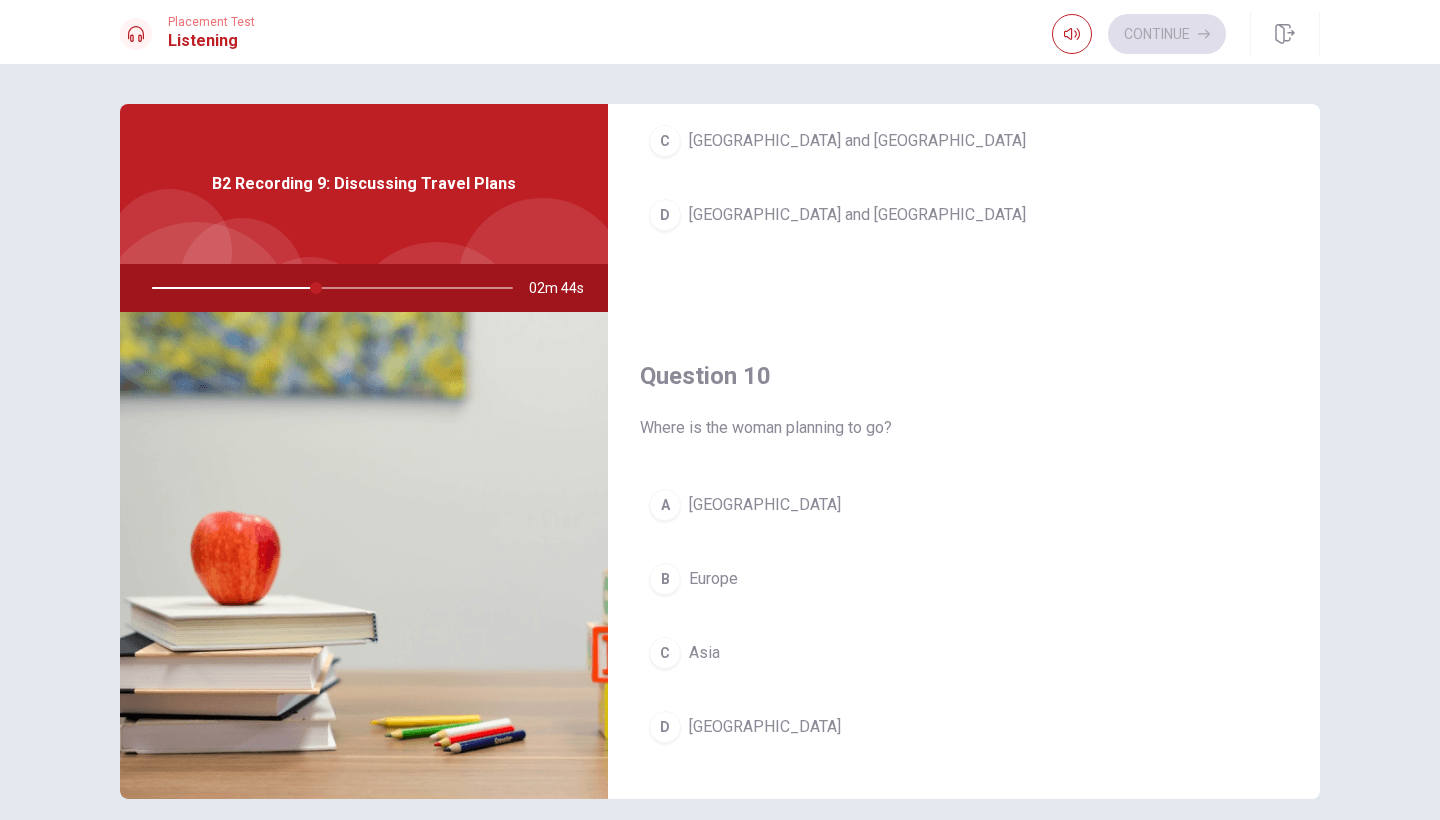 click on "B" at bounding box center [665, 579] 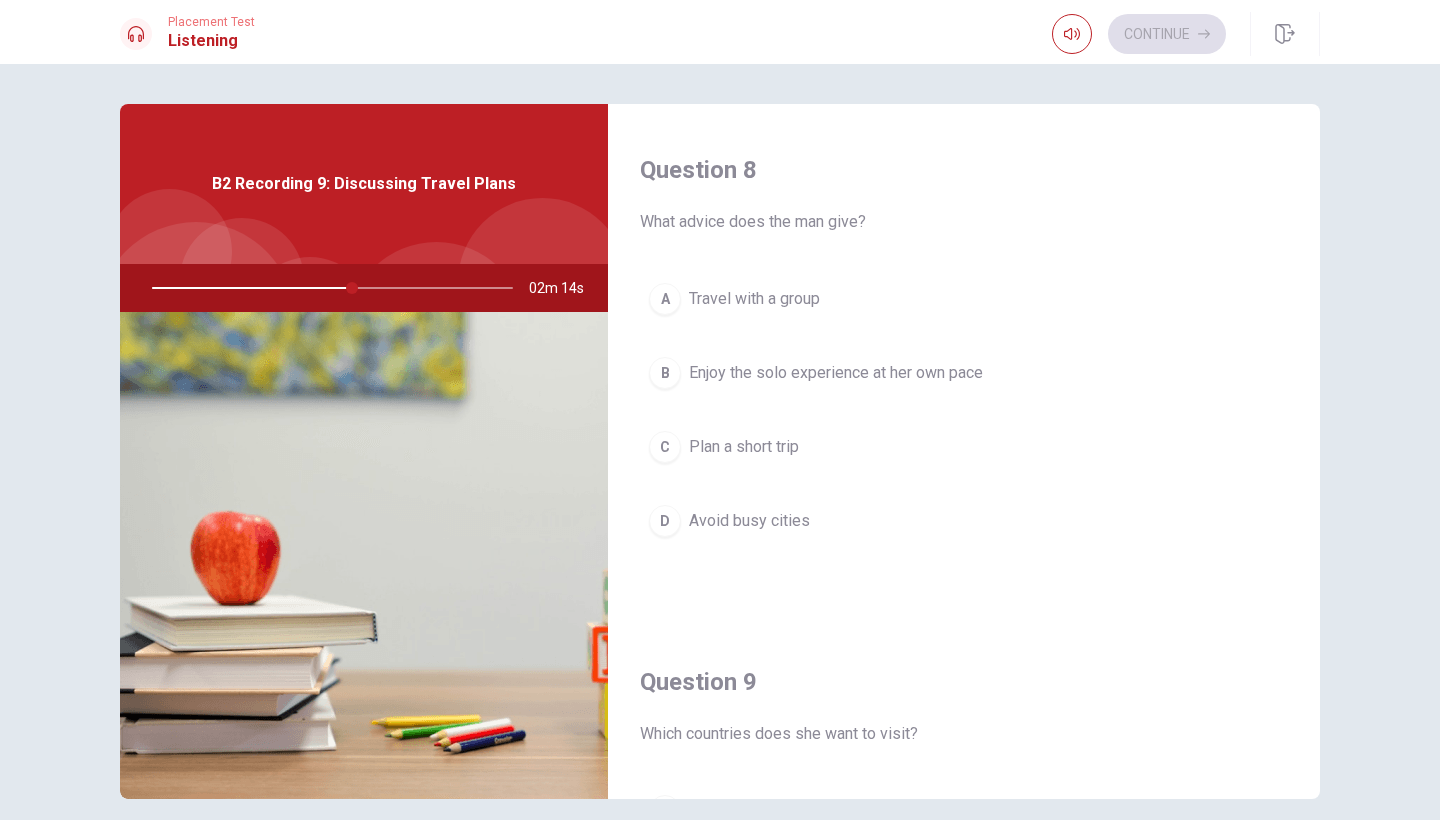 scroll, scrollTop: 1012, scrollLeft: 0, axis: vertical 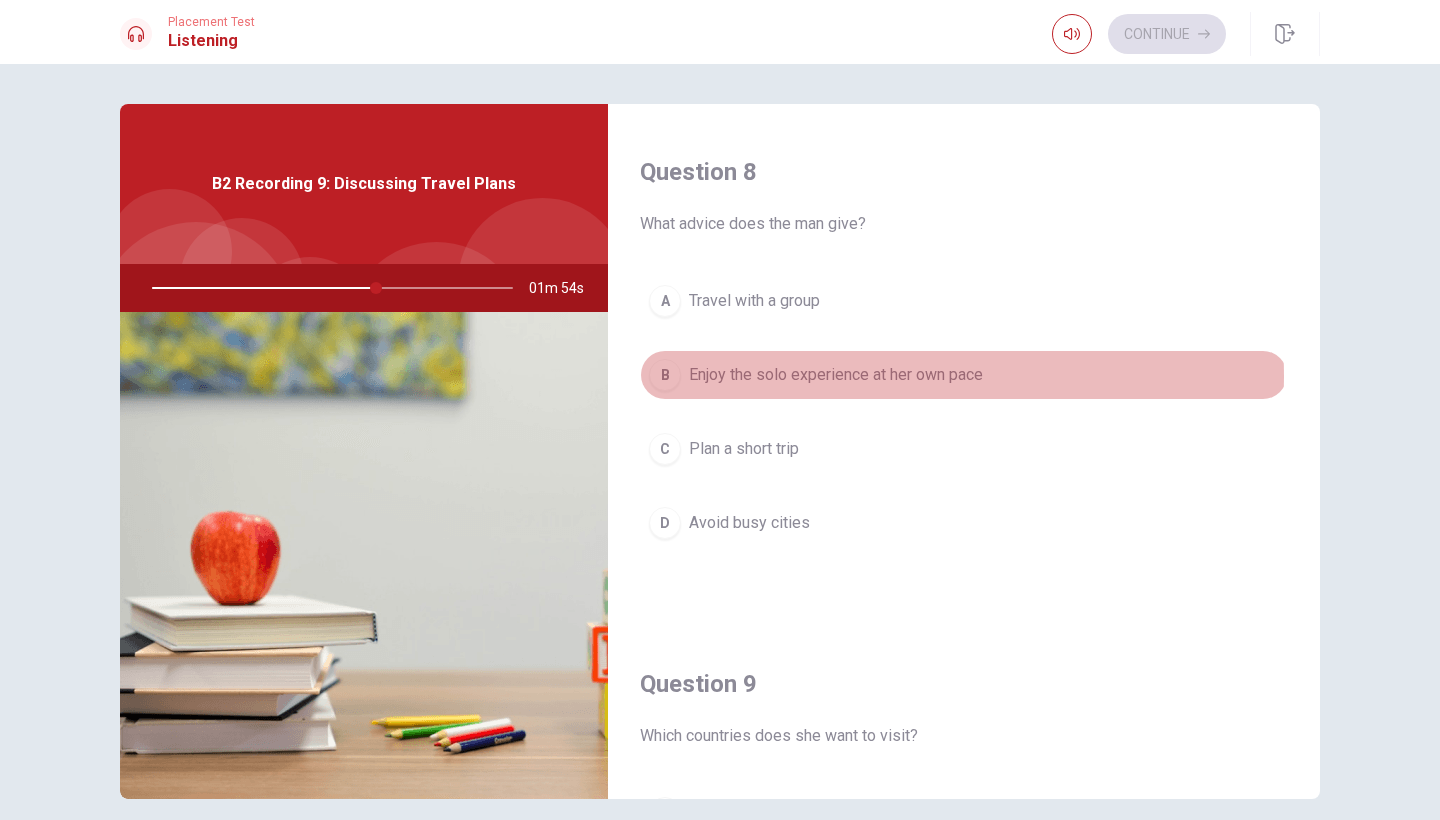 click on "Enjoy the solo experience at her own pace" at bounding box center [836, 375] 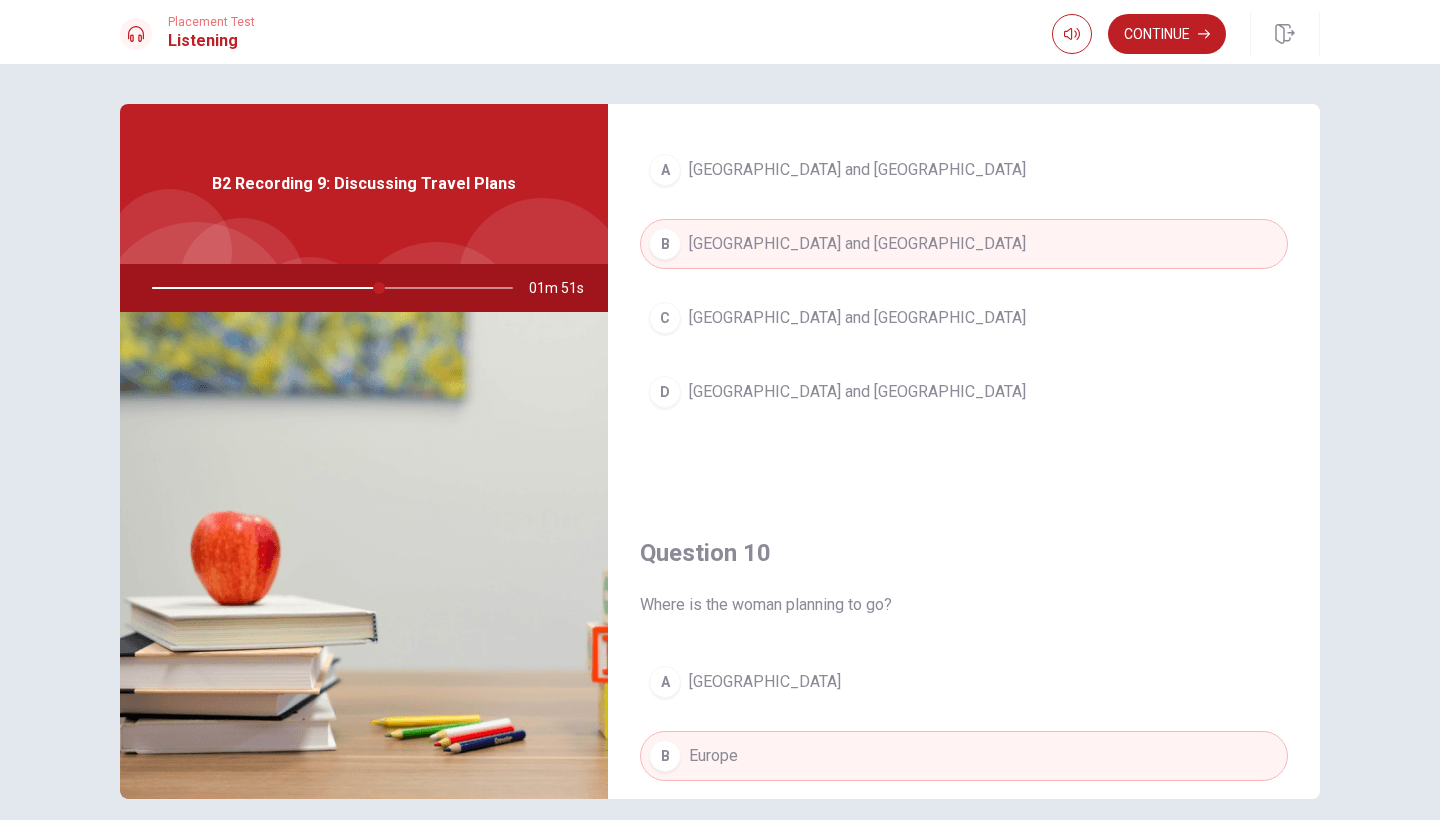 scroll, scrollTop: 1865, scrollLeft: 0, axis: vertical 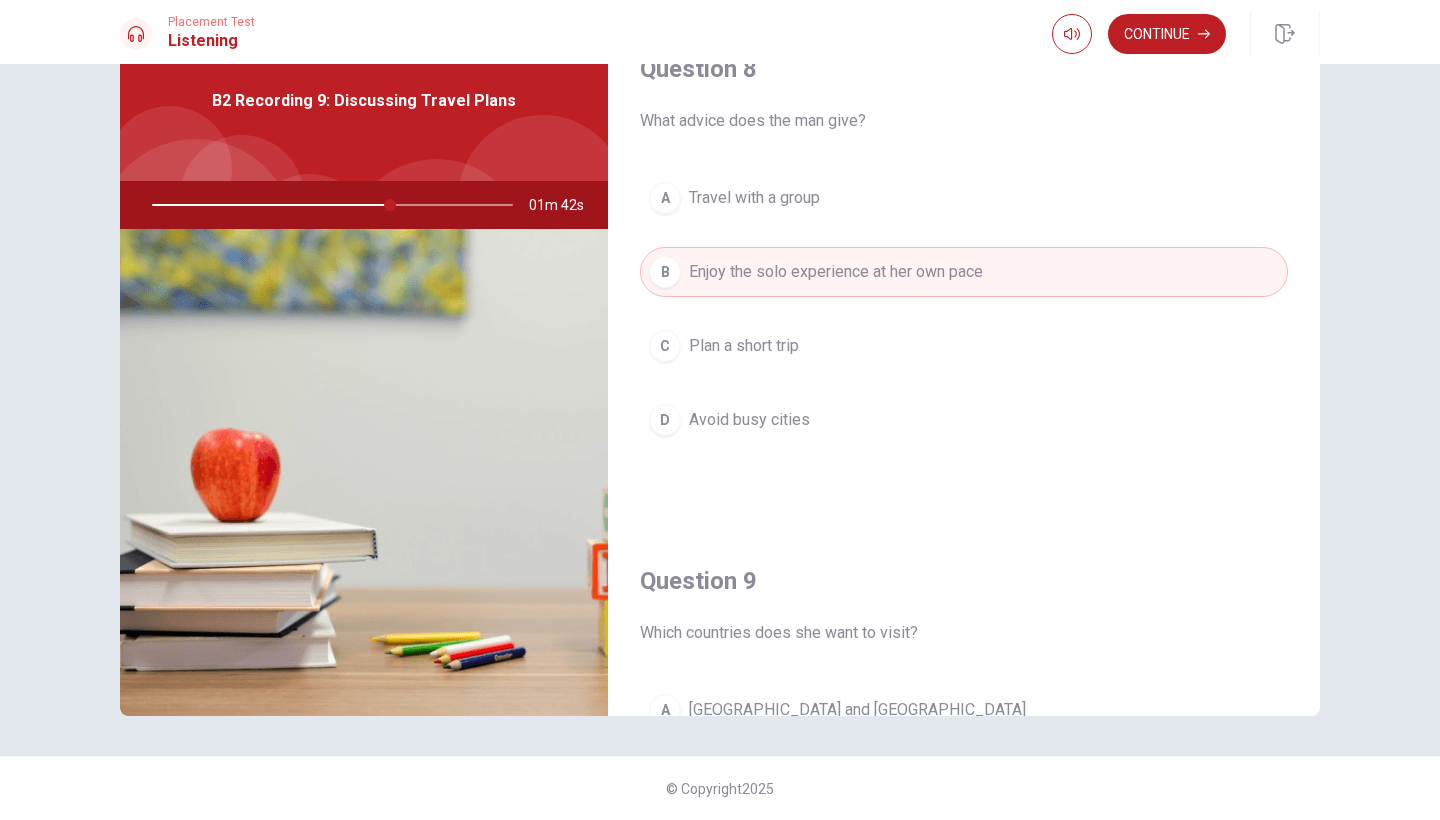 click at bounding box center (328, 205) 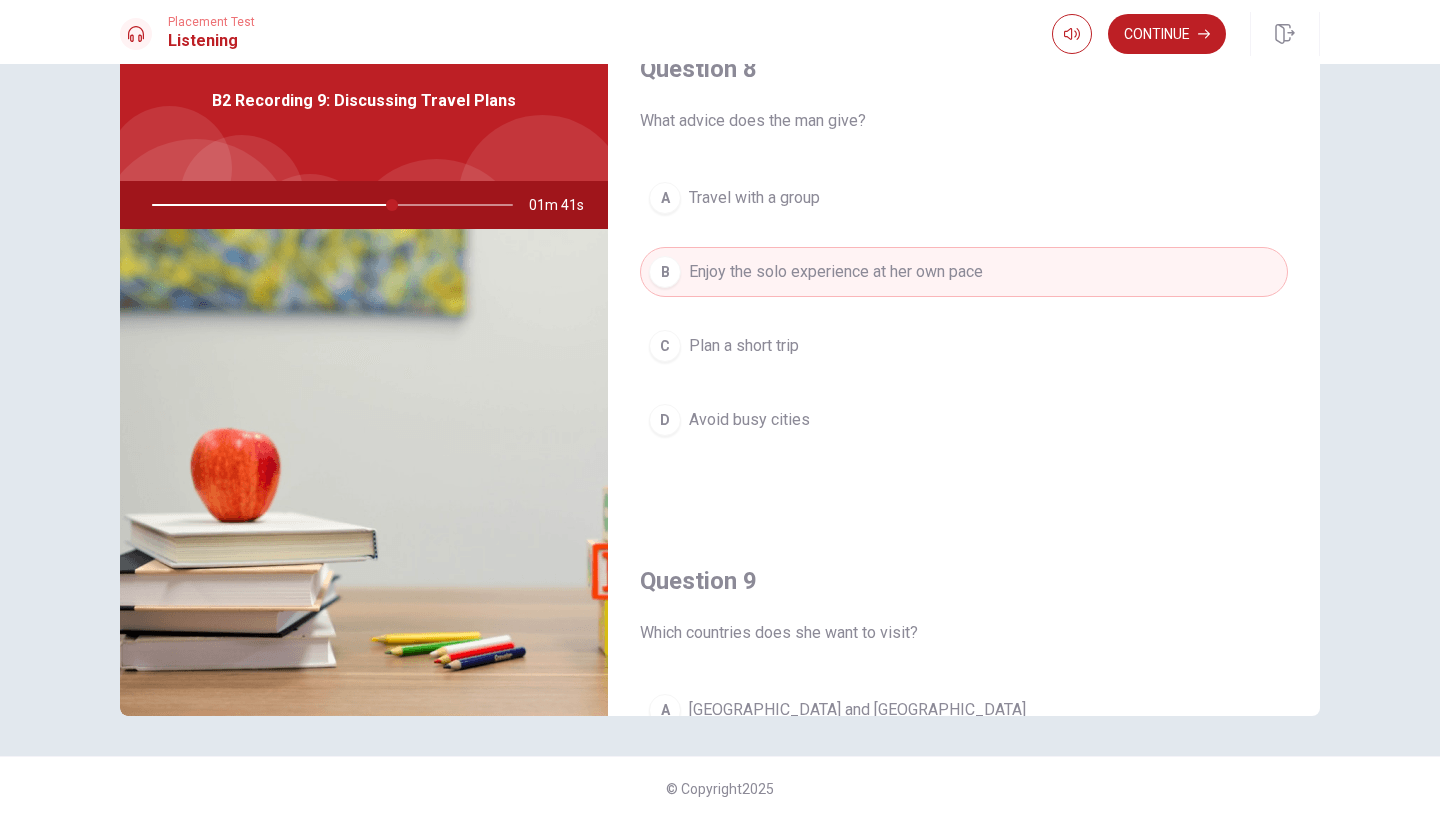 drag, startPoint x: 392, startPoint y: 205, endPoint x: 407, endPoint y: 206, distance: 15.033297 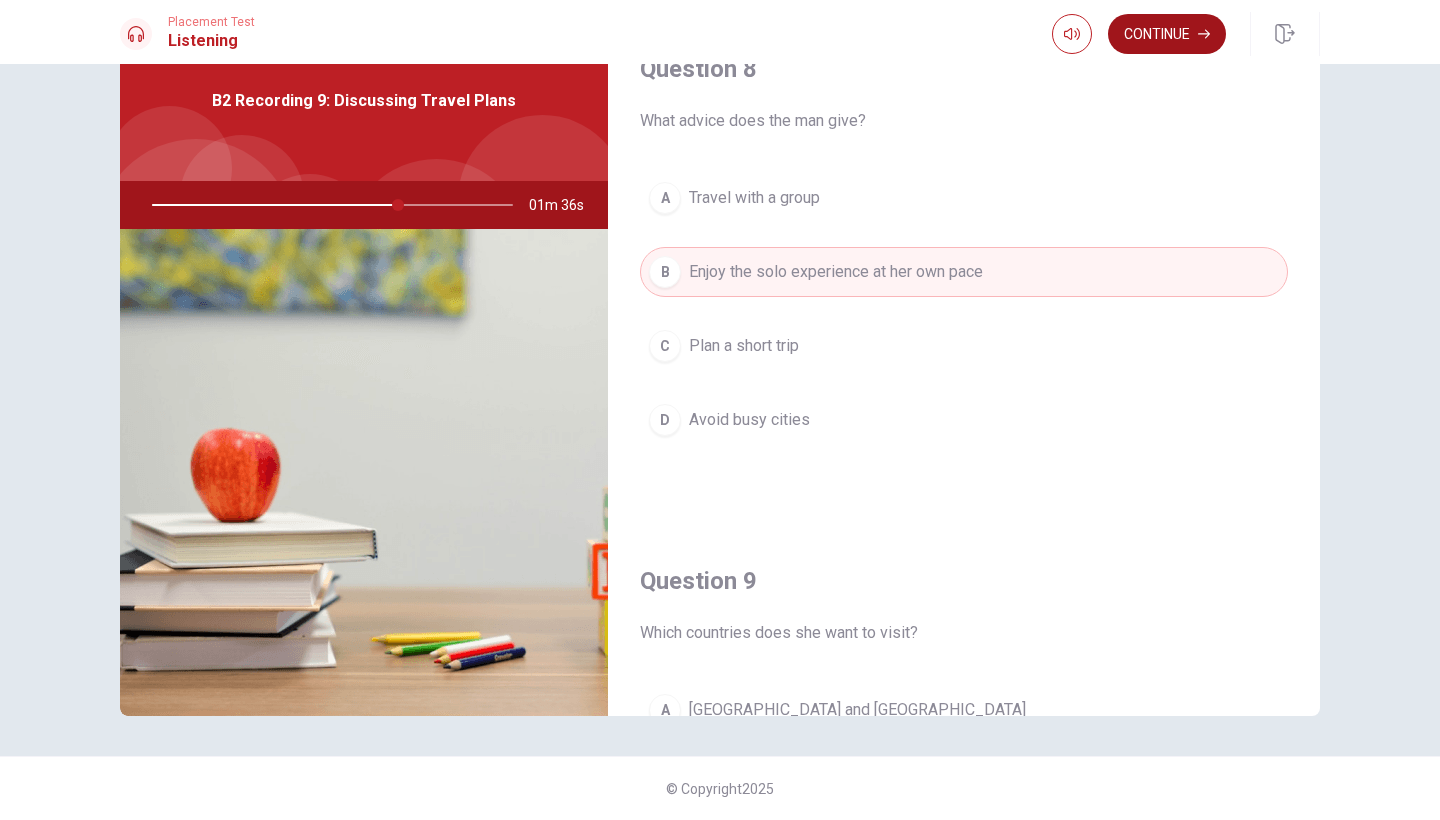 click on "Continue" at bounding box center [1167, 34] 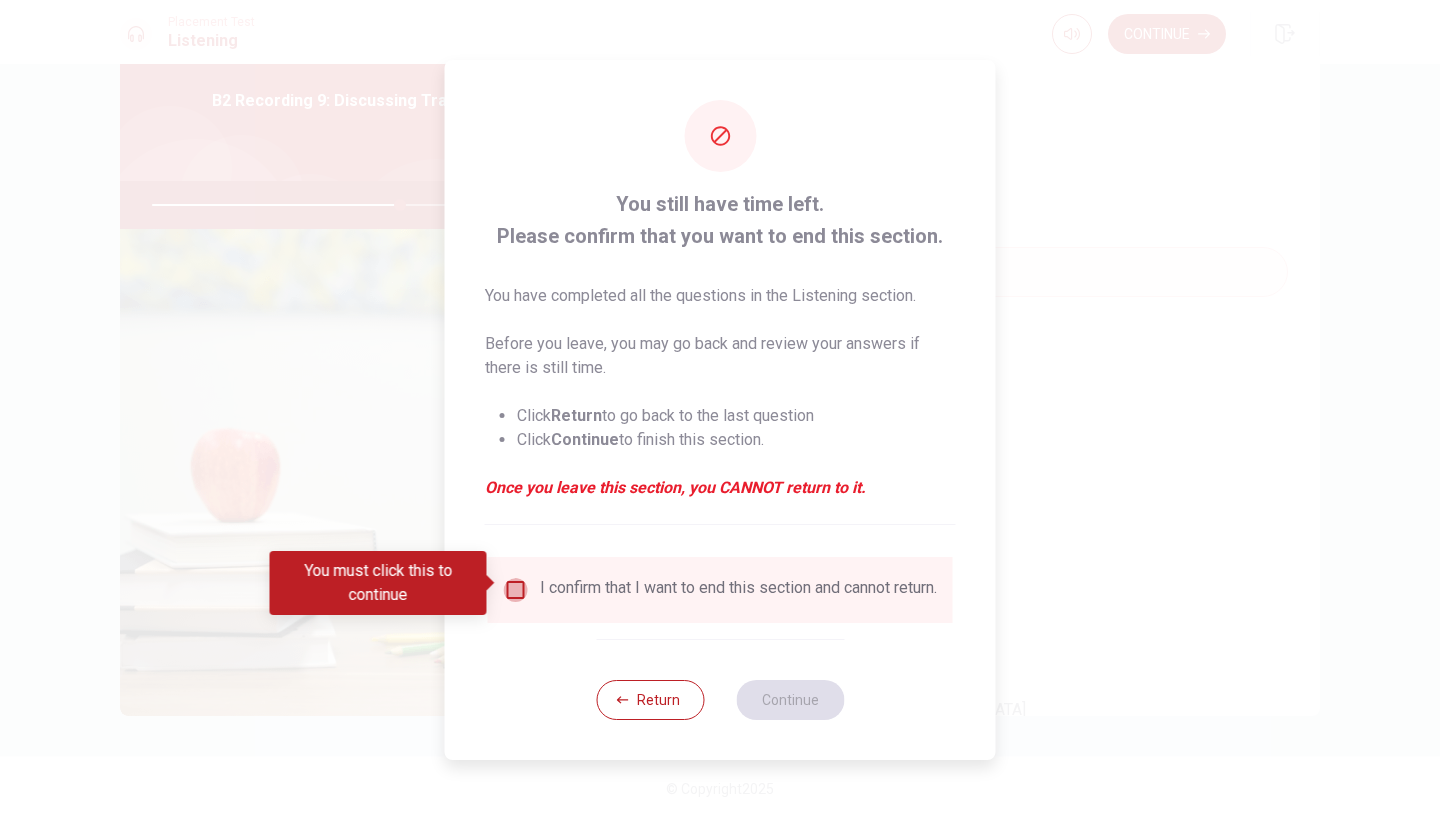 click at bounding box center (516, 590) 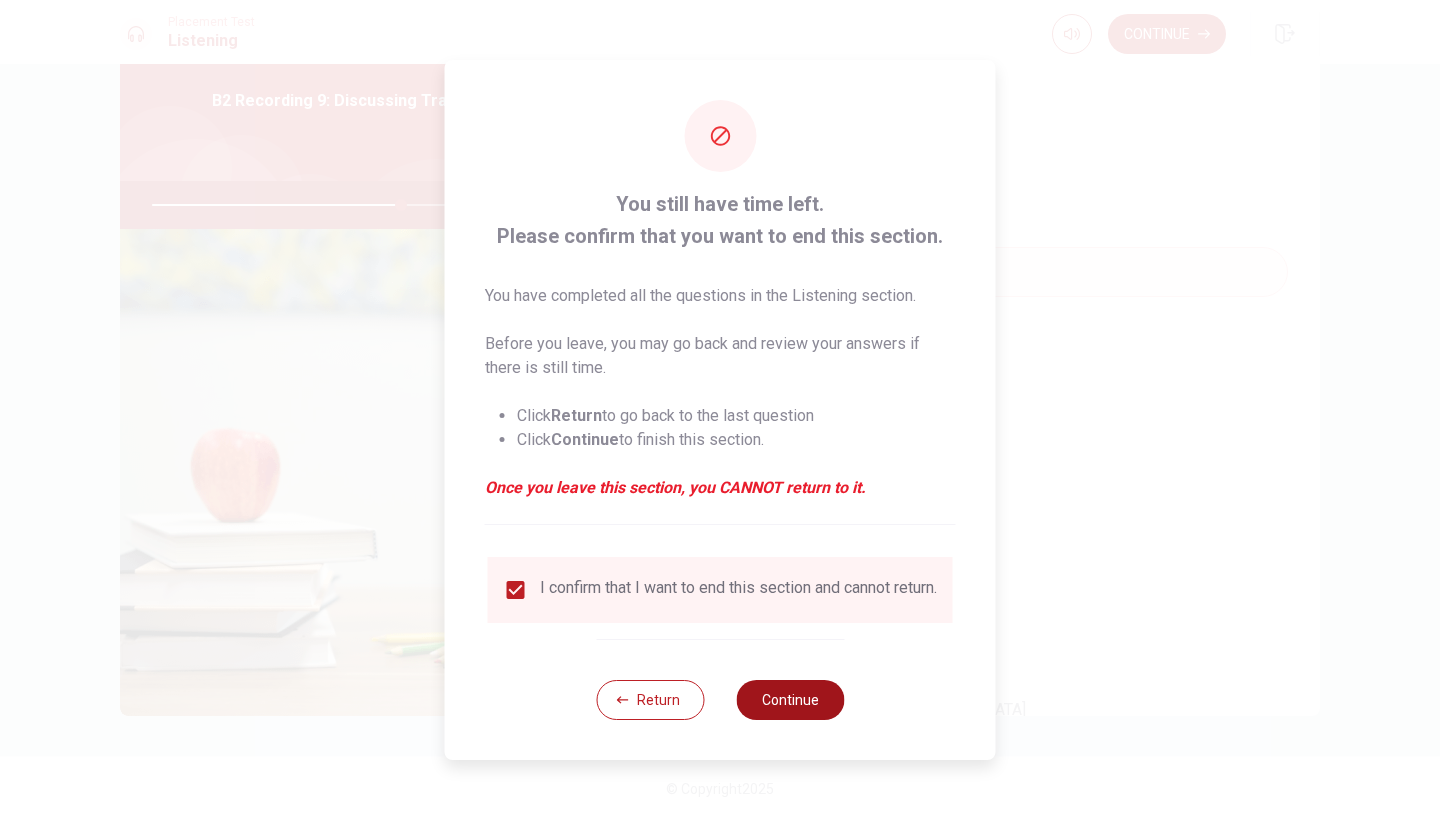 click on "Continue" at bounding box center (790, 700) 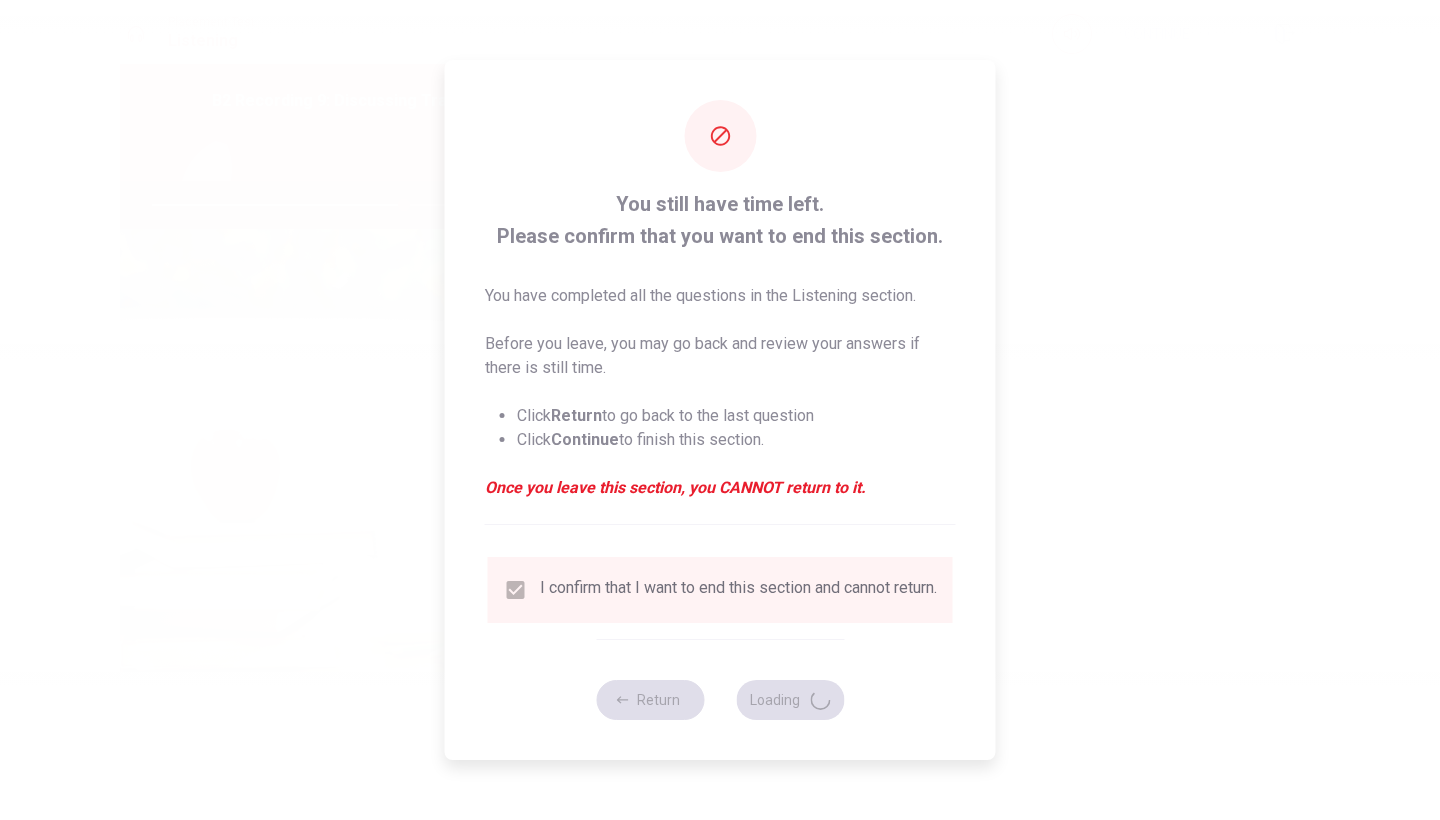 type on "70" 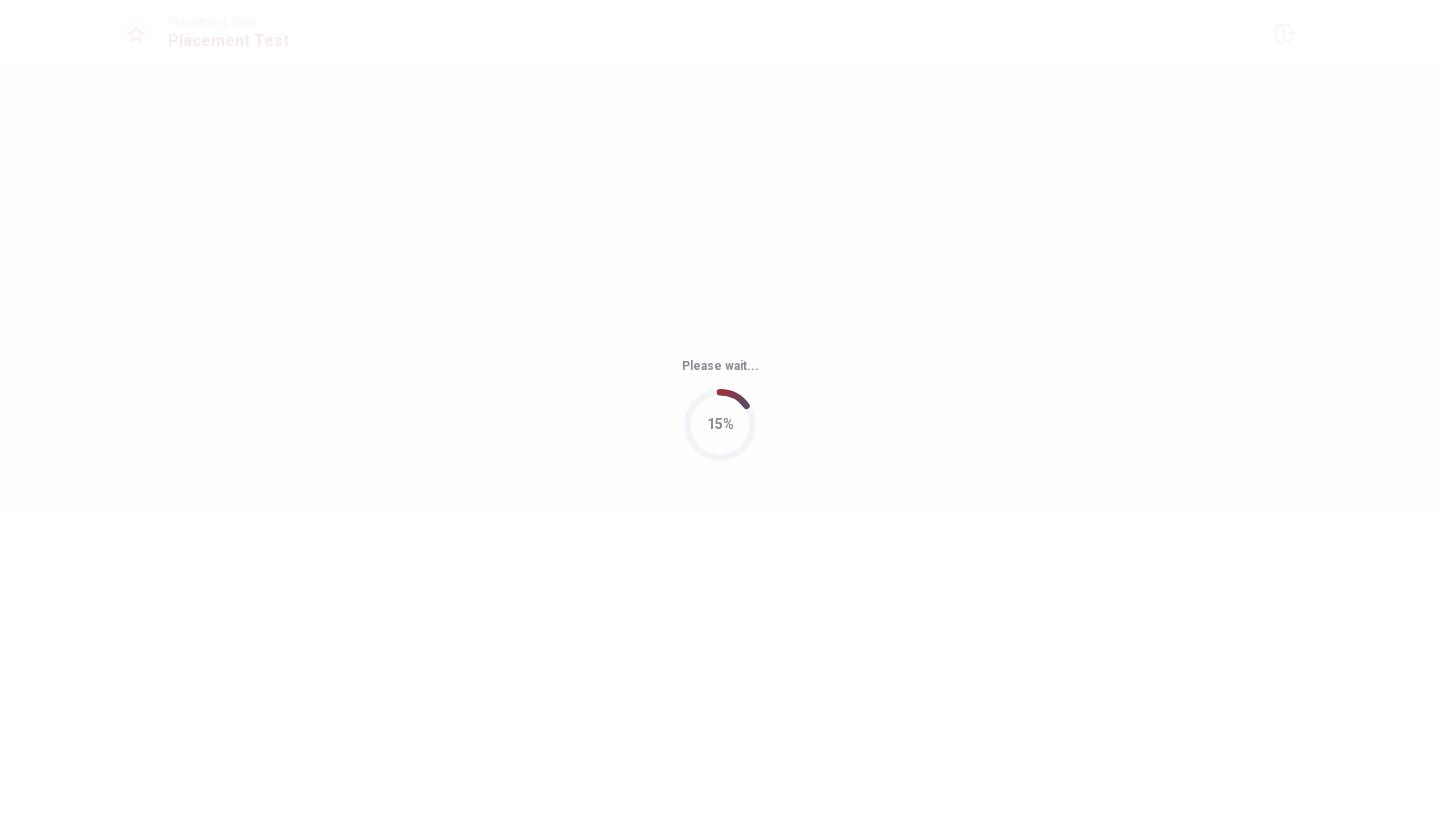 scroll, scrollTop: 0, scrollLeft: 0, axis: both 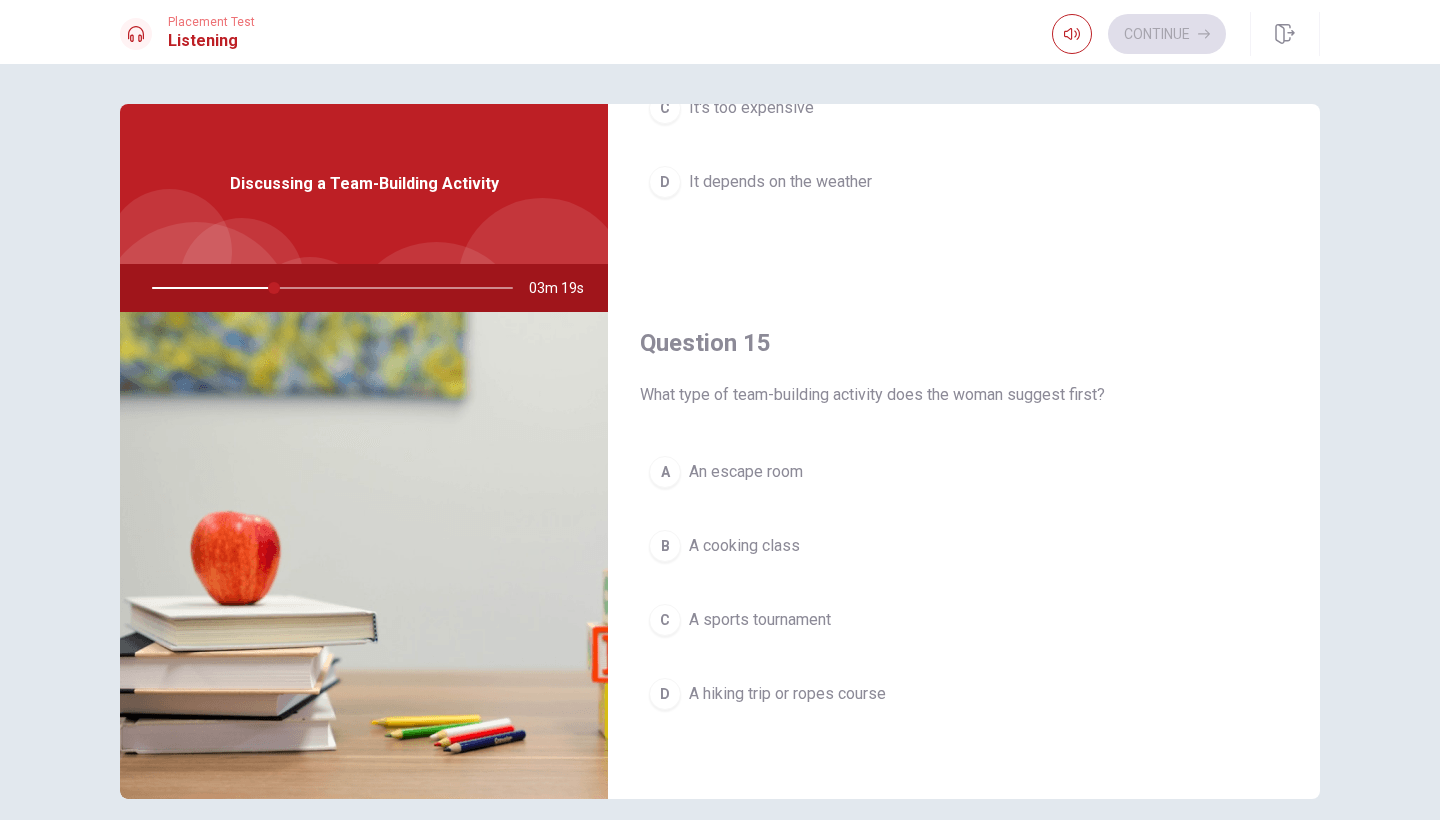 click on "D" at bounding box center (665, 694) 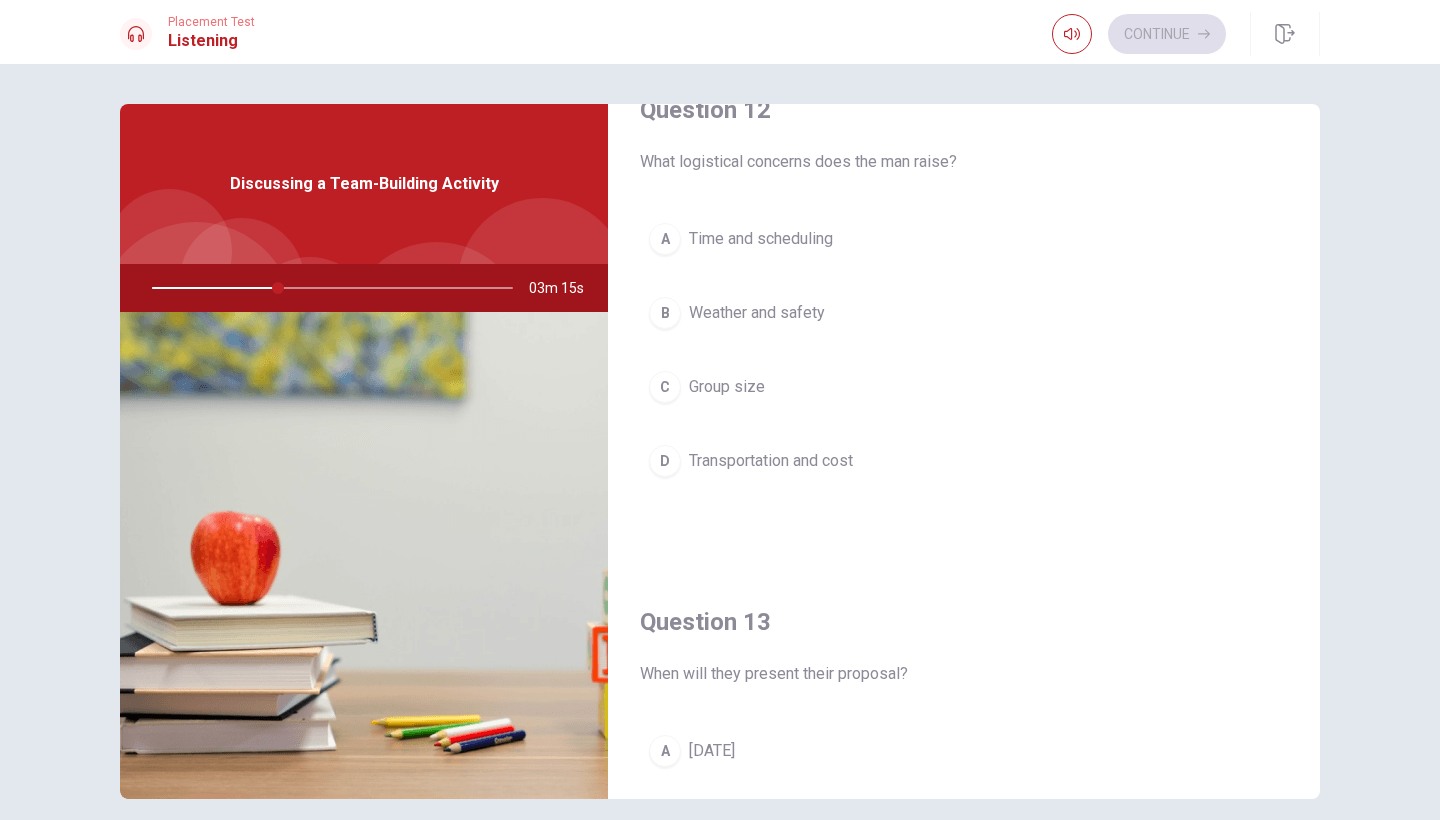 scroll, scrollTop: 568, scrollLeft: 0, axis: vertical 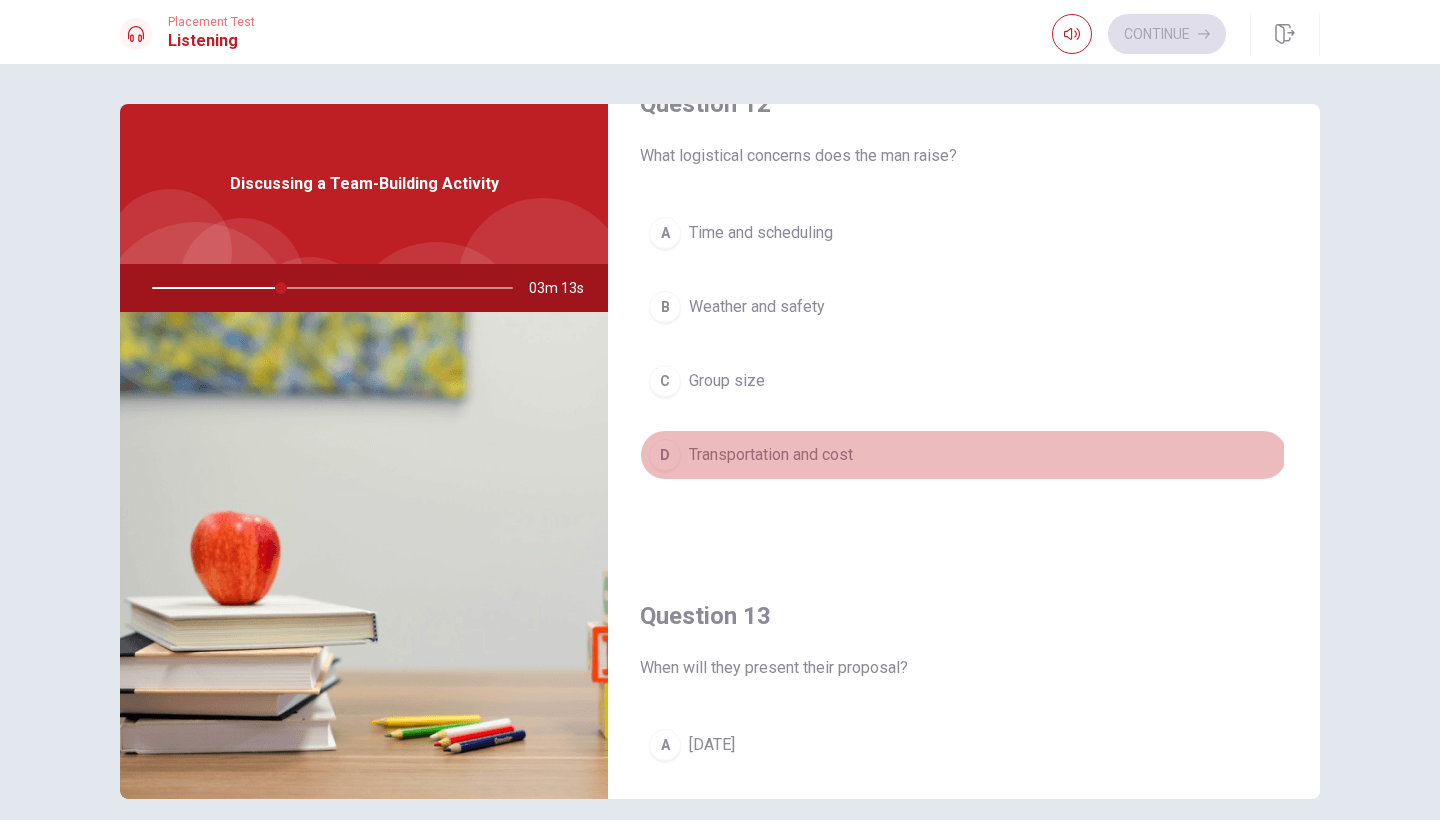 click on "D" at bounding box center [665, 455] 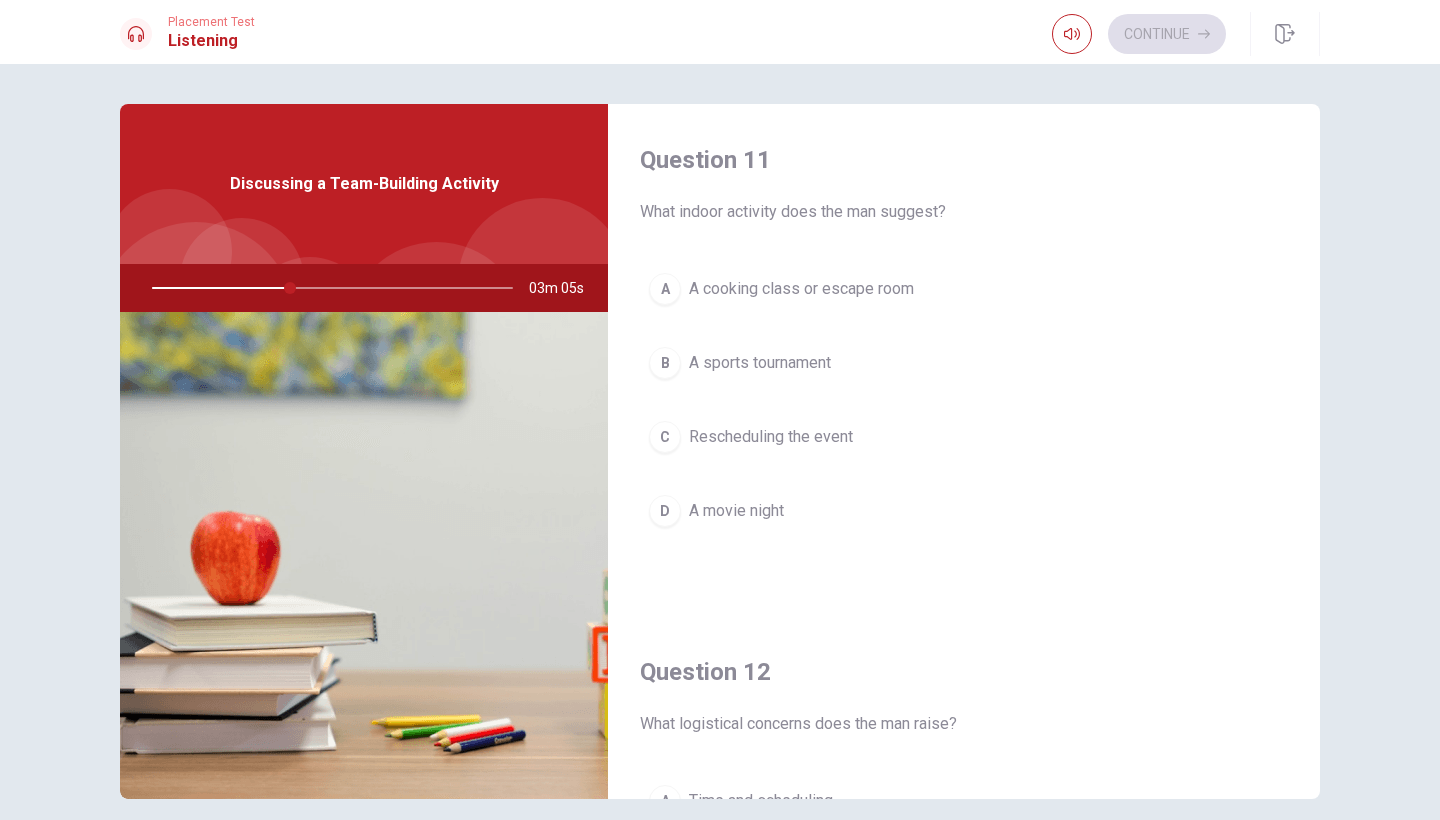 scroll, scrollTop: 0, scrollLeft: 0, axis: both 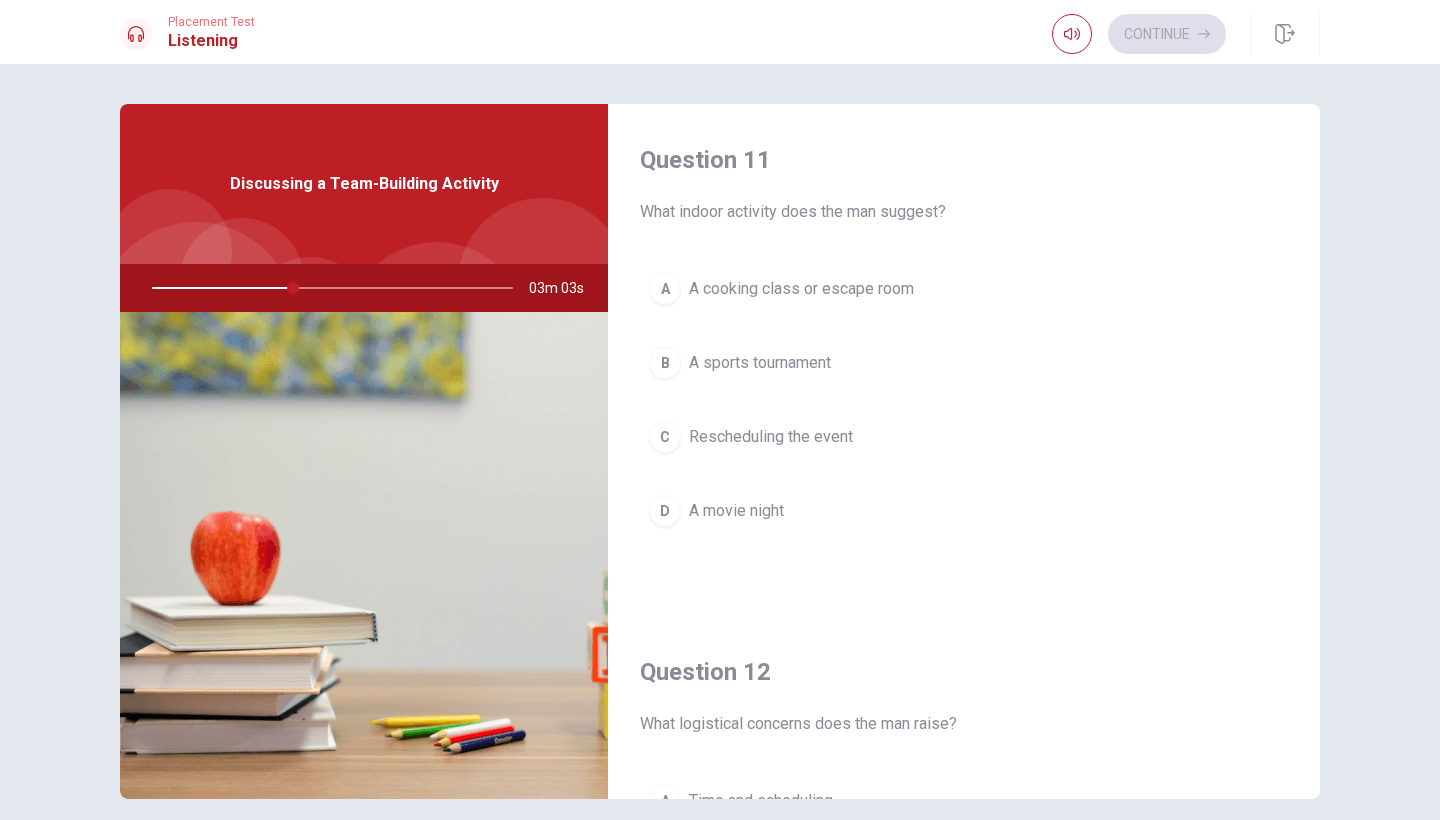 click on "A" at bounding box center [665, 289] 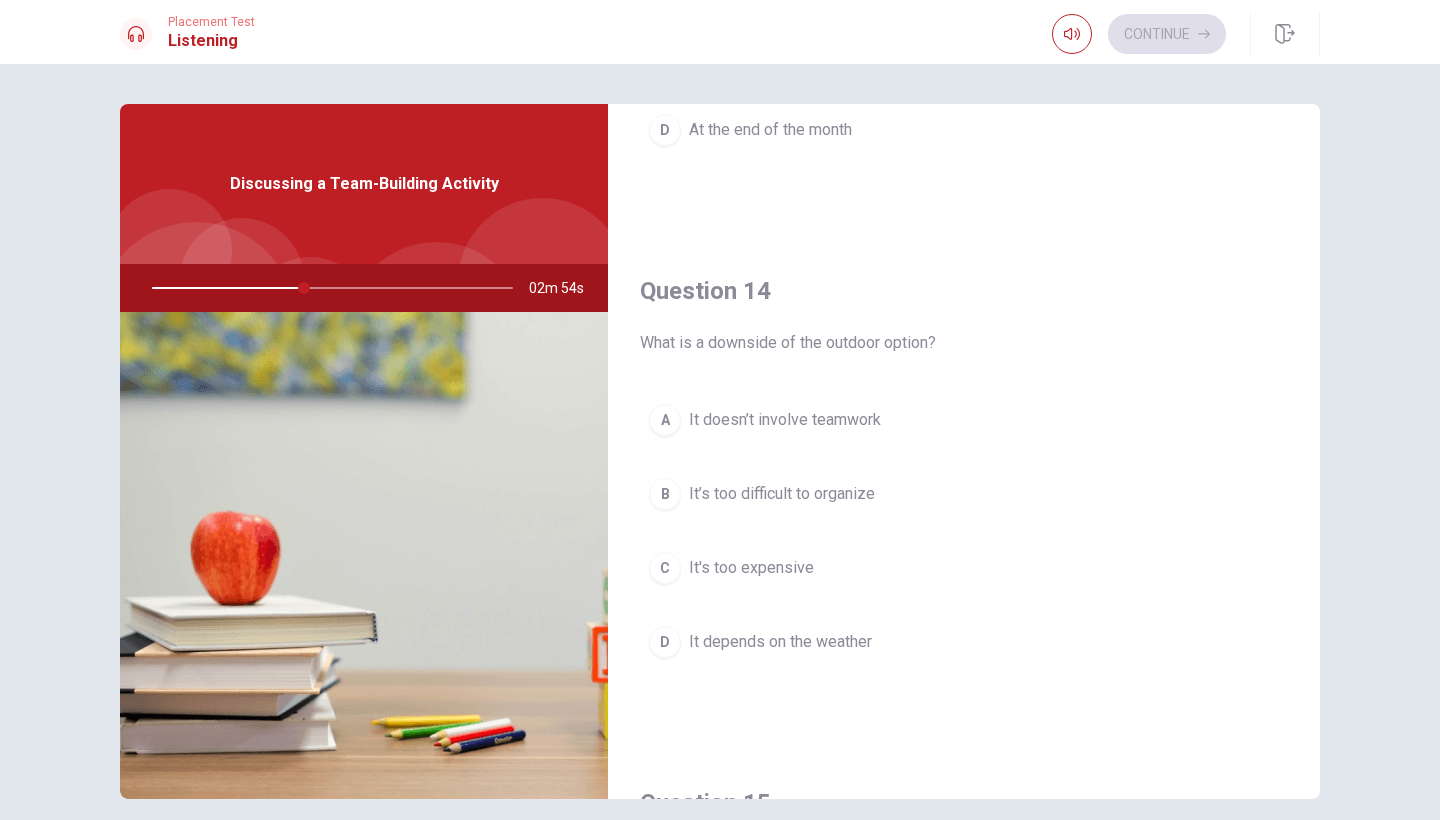 scroll, scrollTop: 1404, scrollLeft: 0, axis: vertical 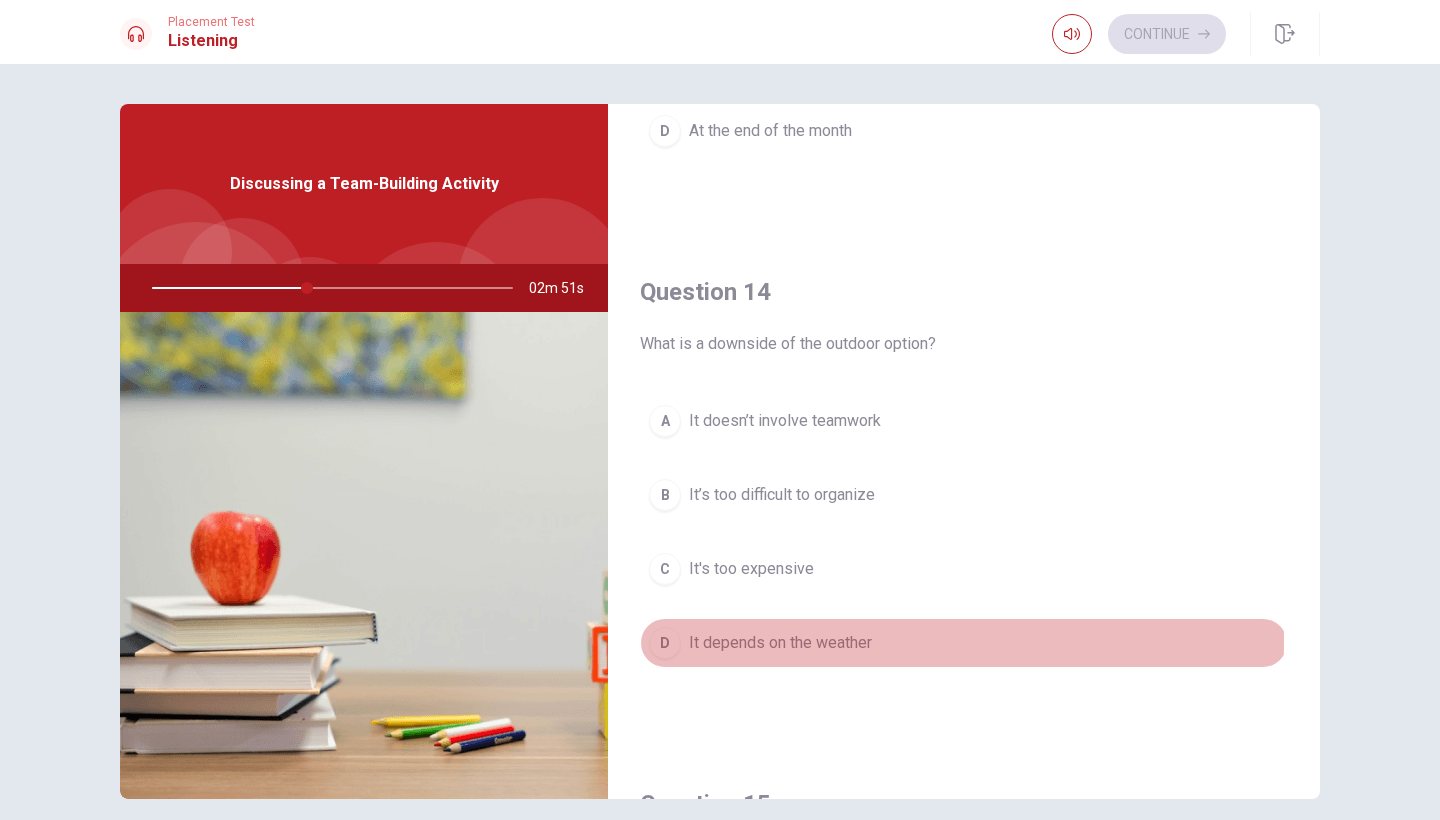 click on "D" at bounding box center [665, 643] 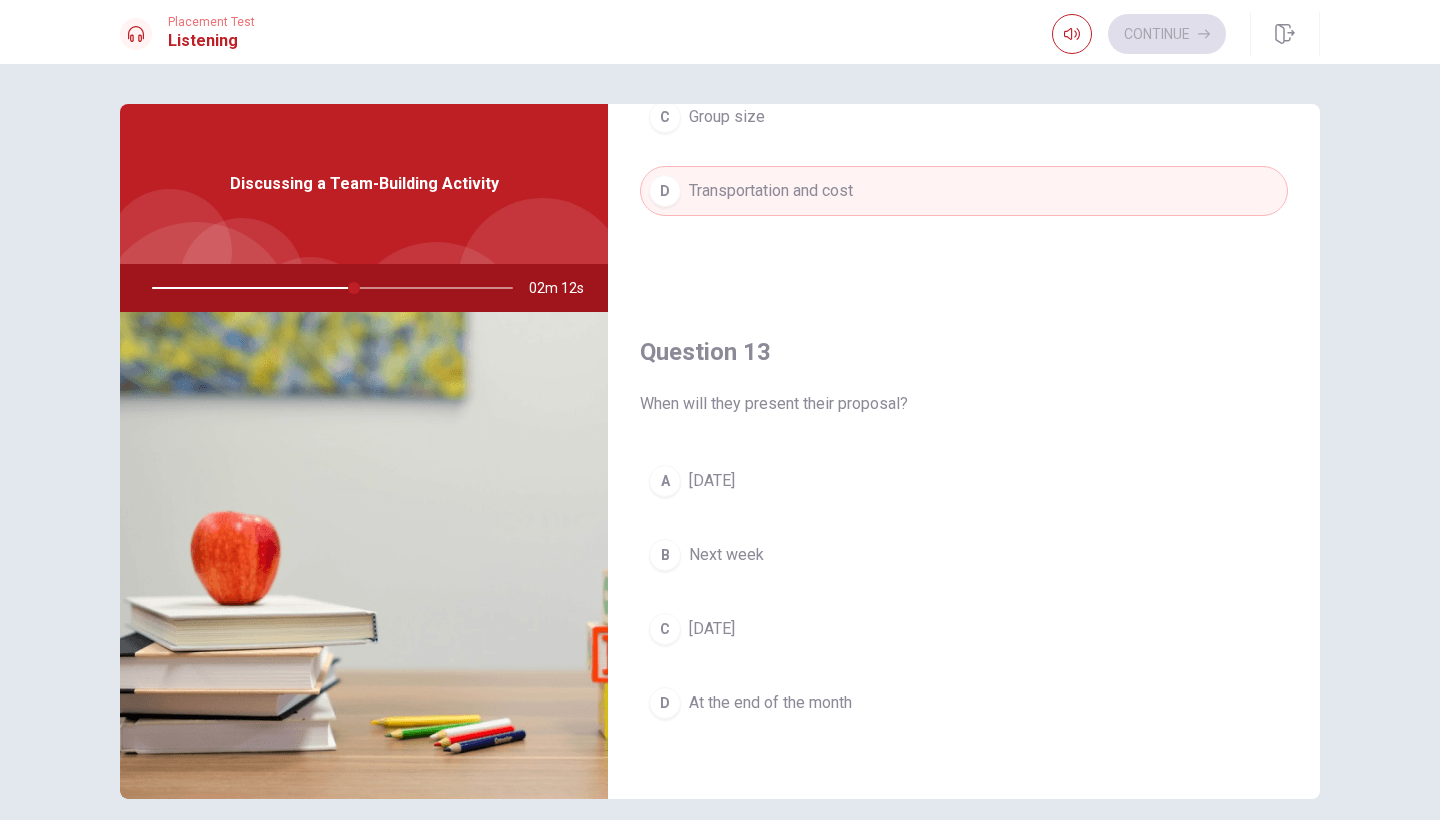scroll, scrollTop: 943, scrollLeft: 0, axis: vertical 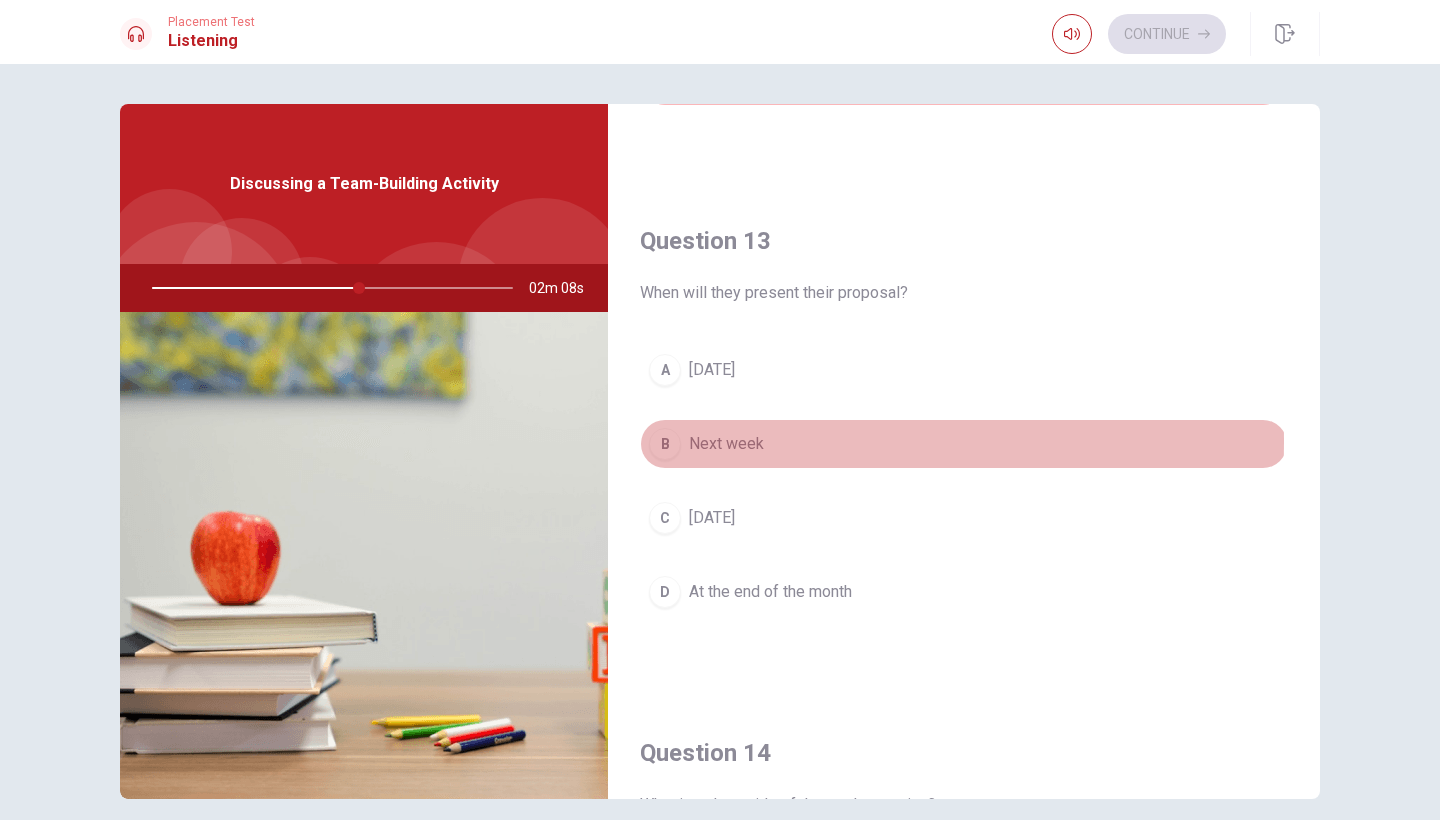 click on "B" at bounding box center [665, 444] 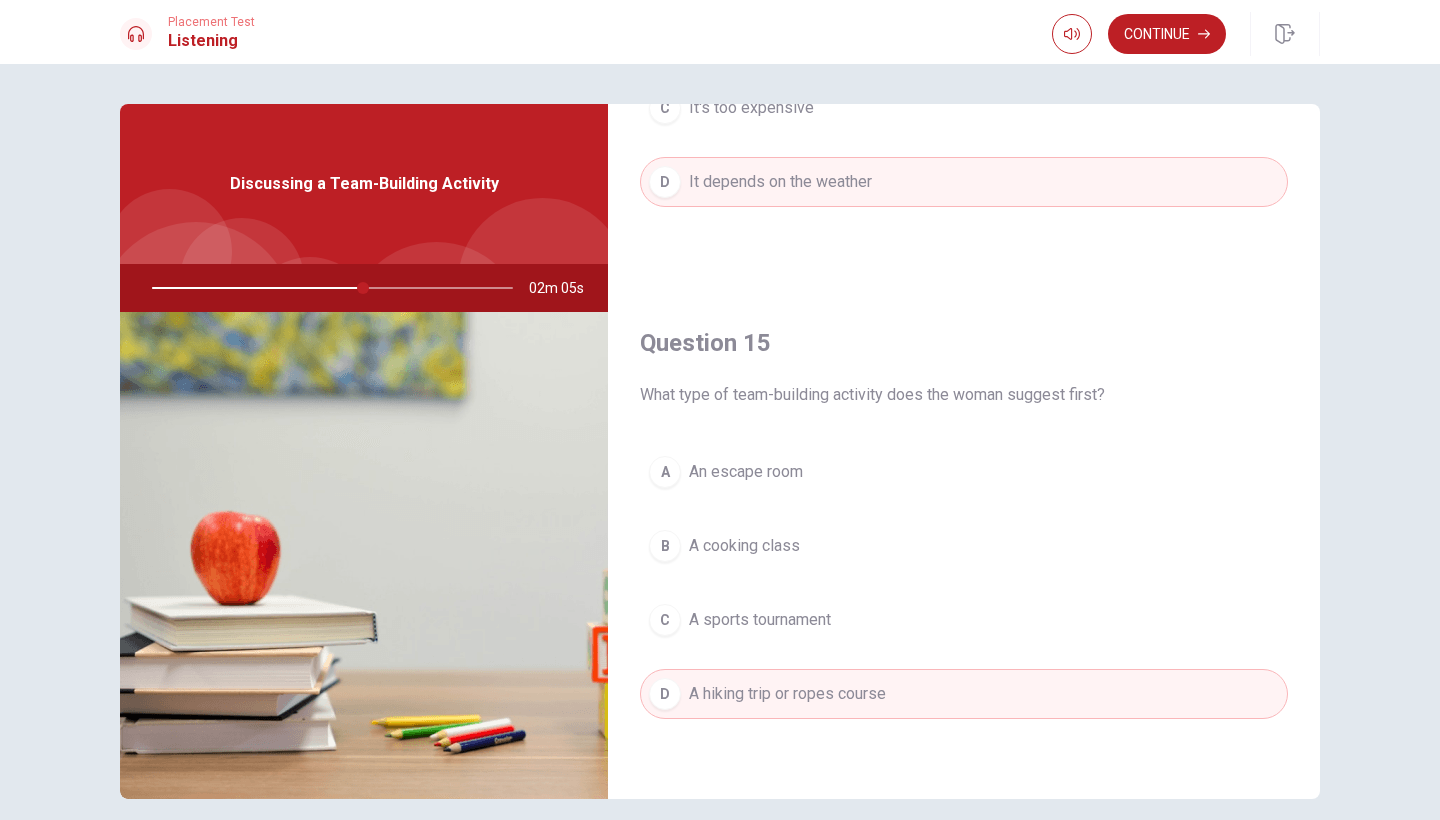 scroll, scrollTop: 1865, scrollLeft: 0, axis: vertical 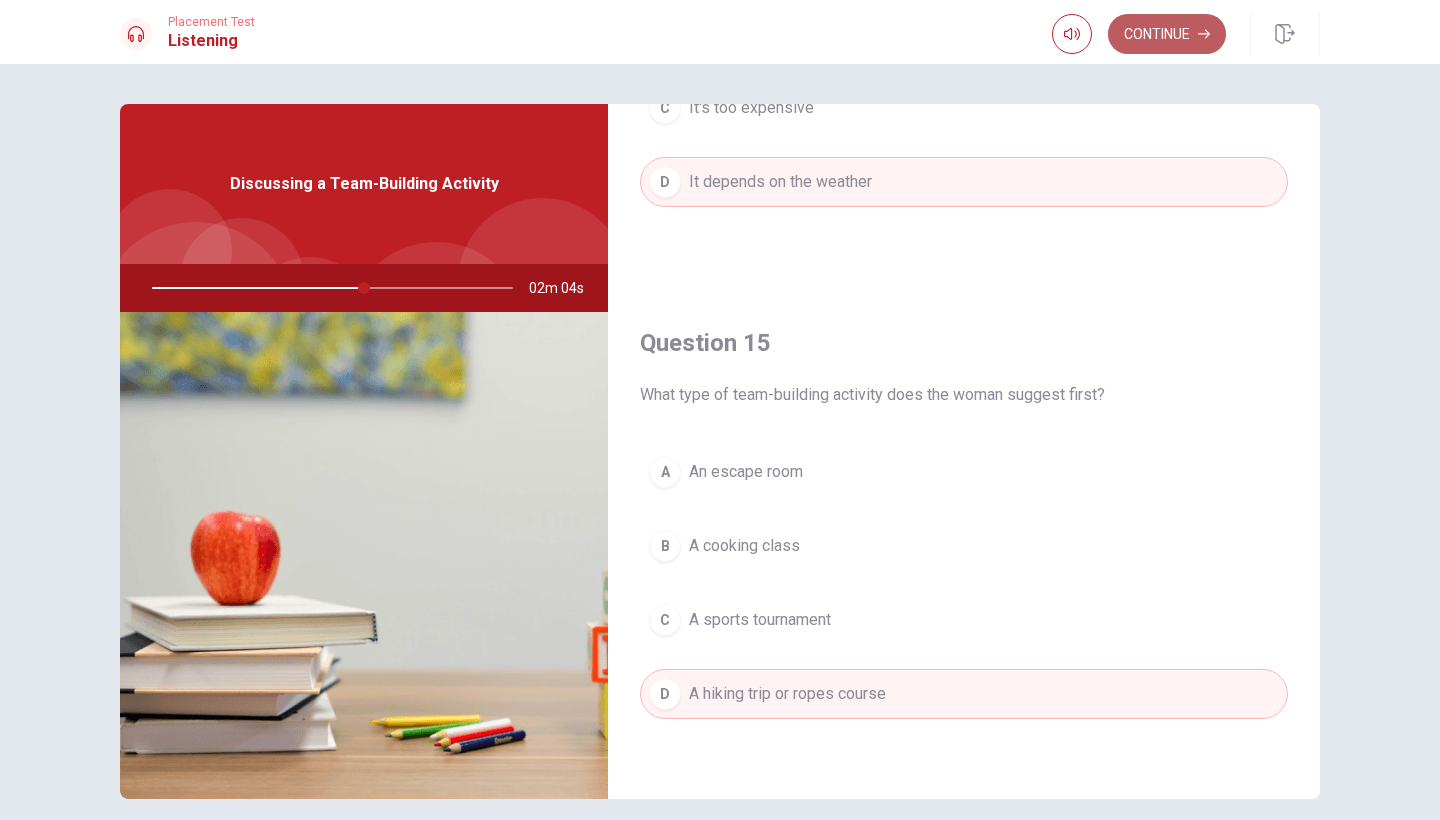 click on "Continue" at bounding box center (1167, 34) 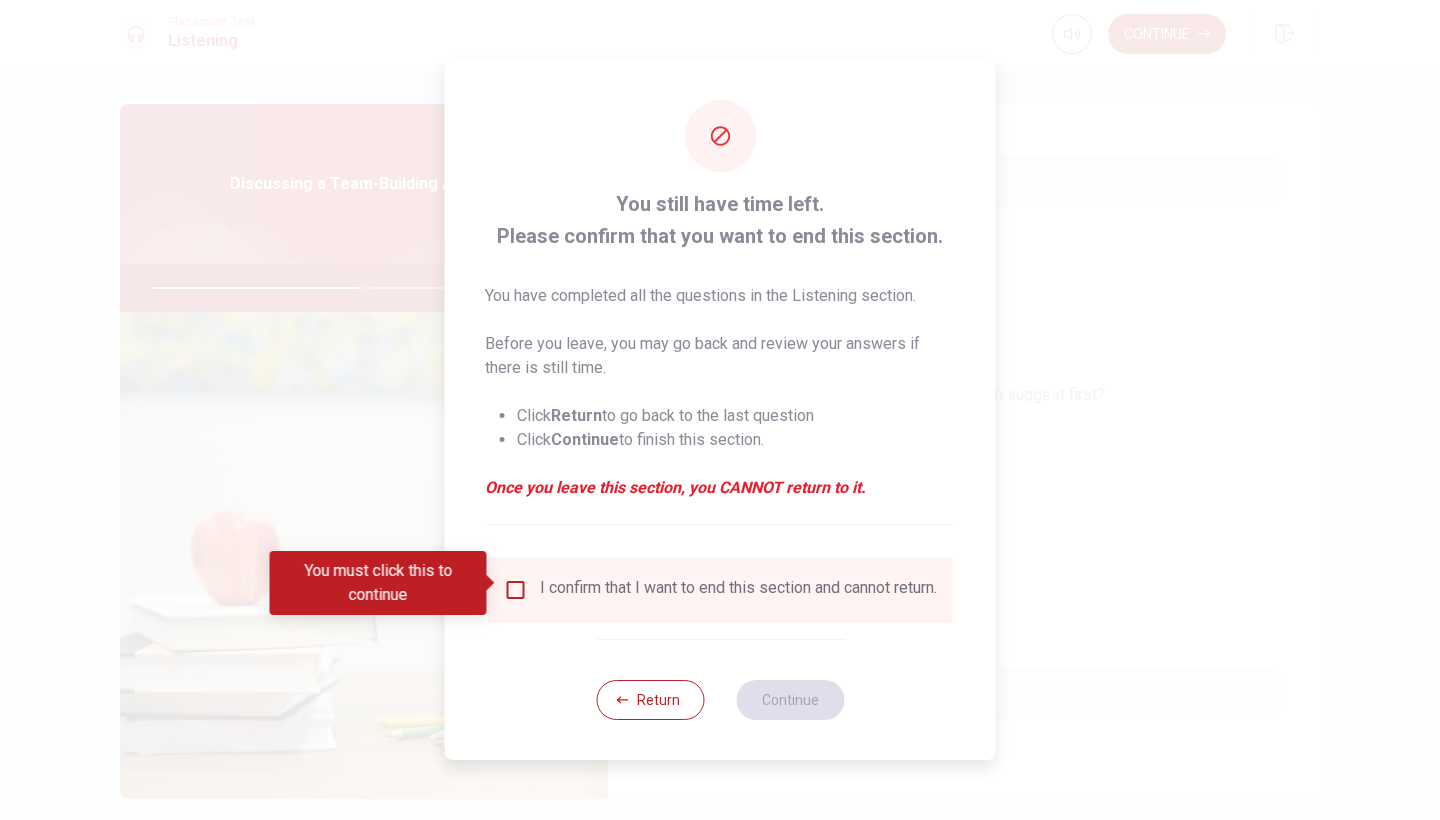 click at bounding box center [516, 590] 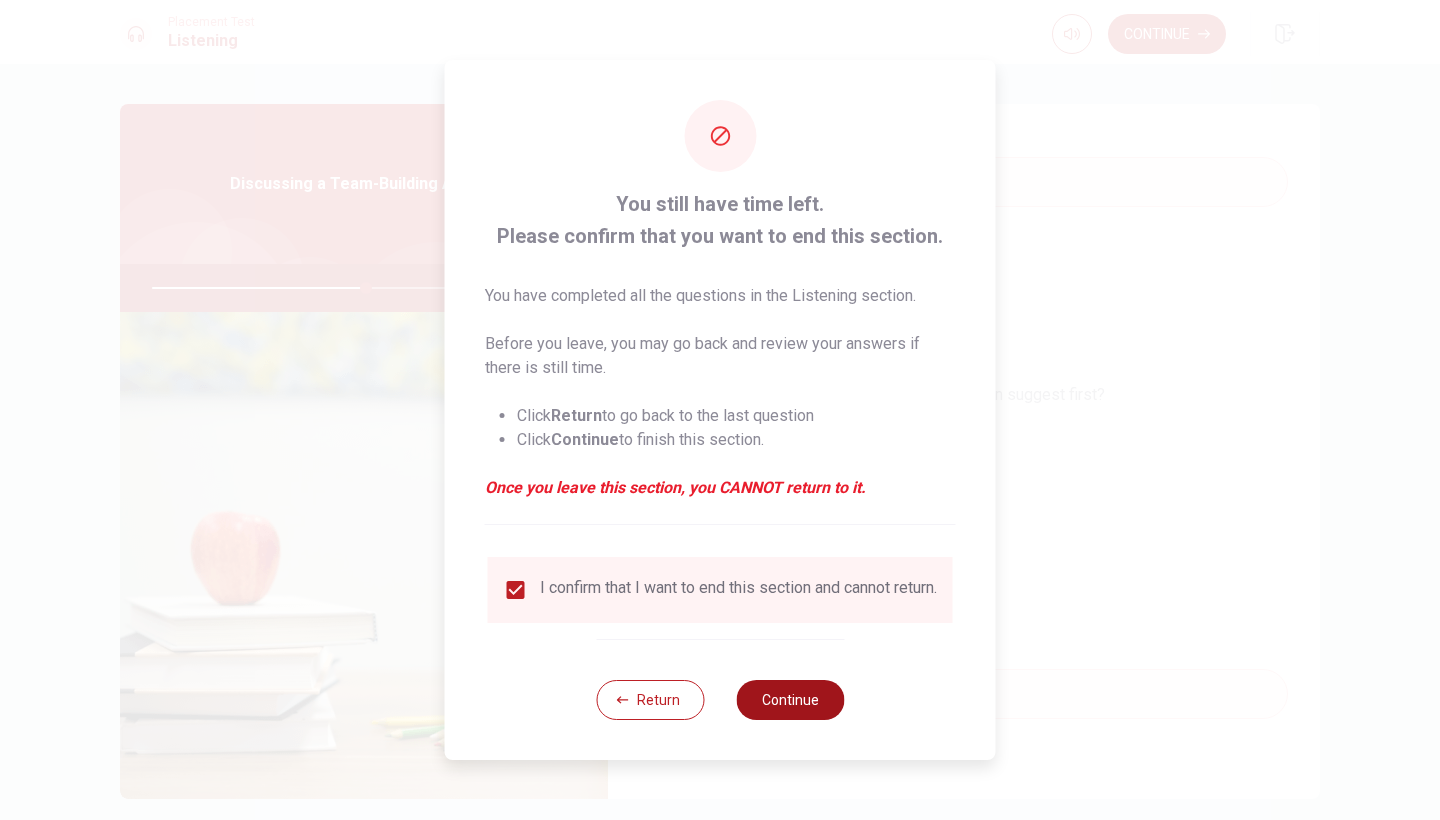 click on "Continue" at bounding box center (790, 700) 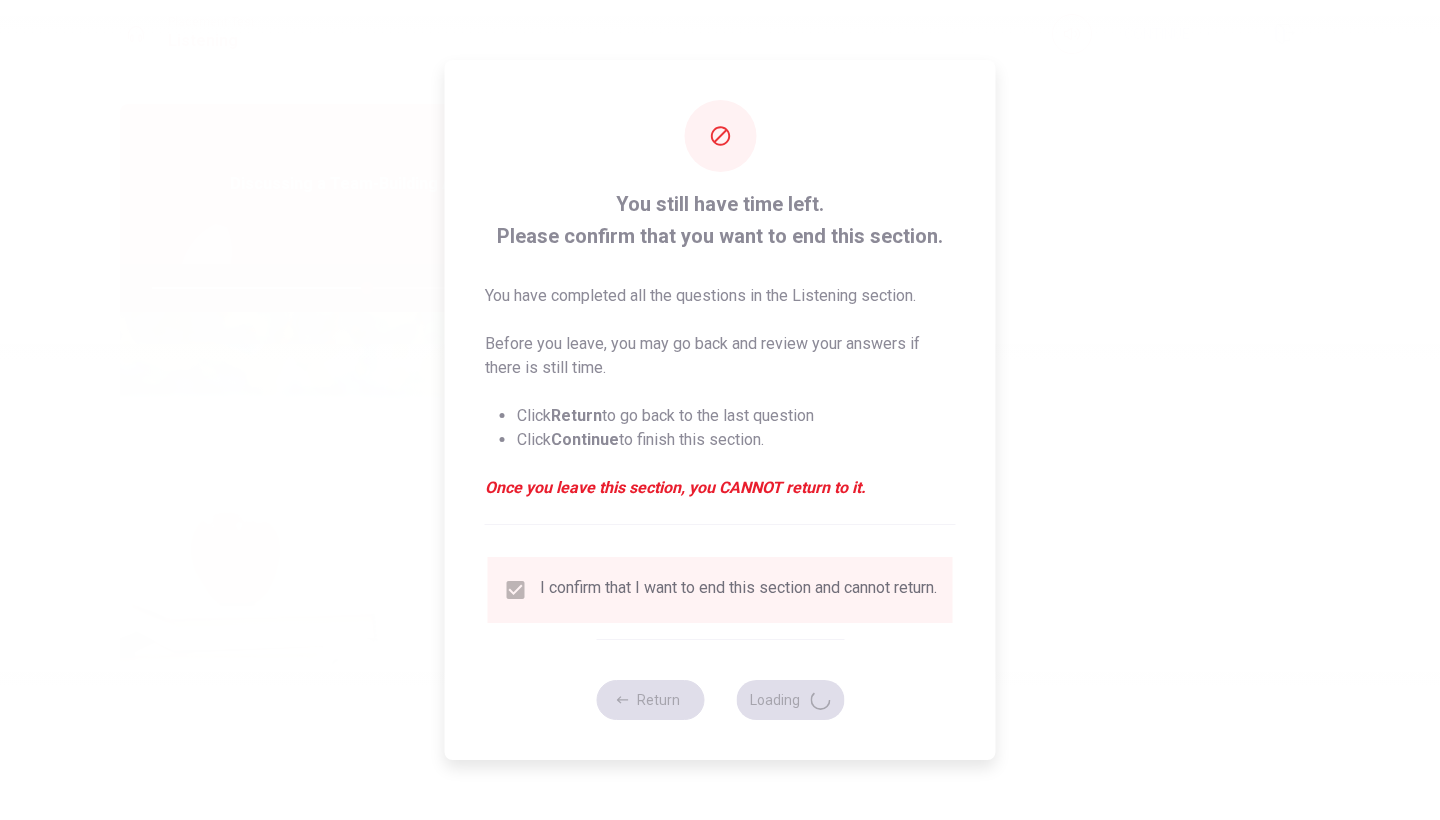 type on "60" 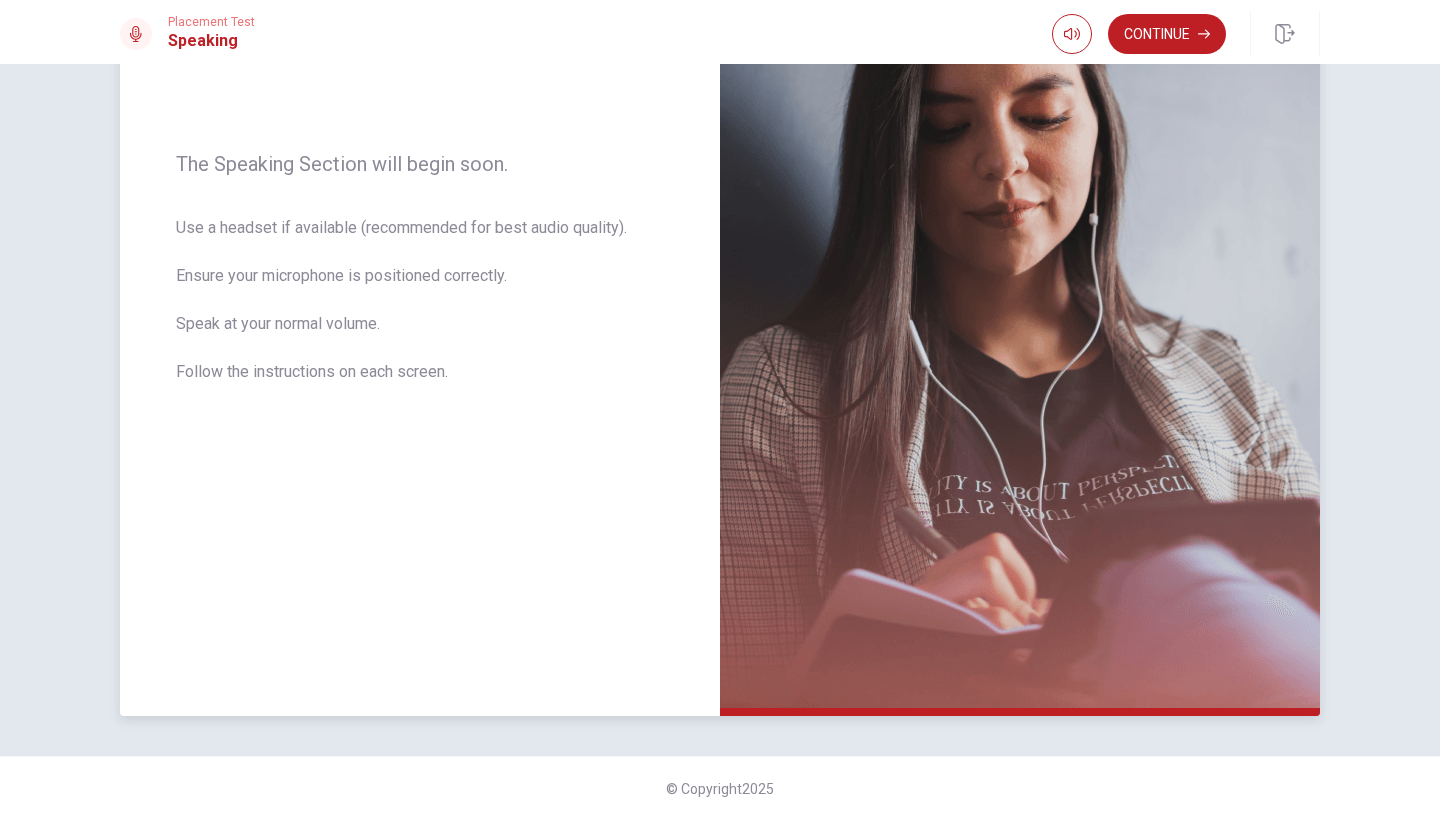 scroll, scrollTop: 260, scrollLeft: 0, axis: vertical 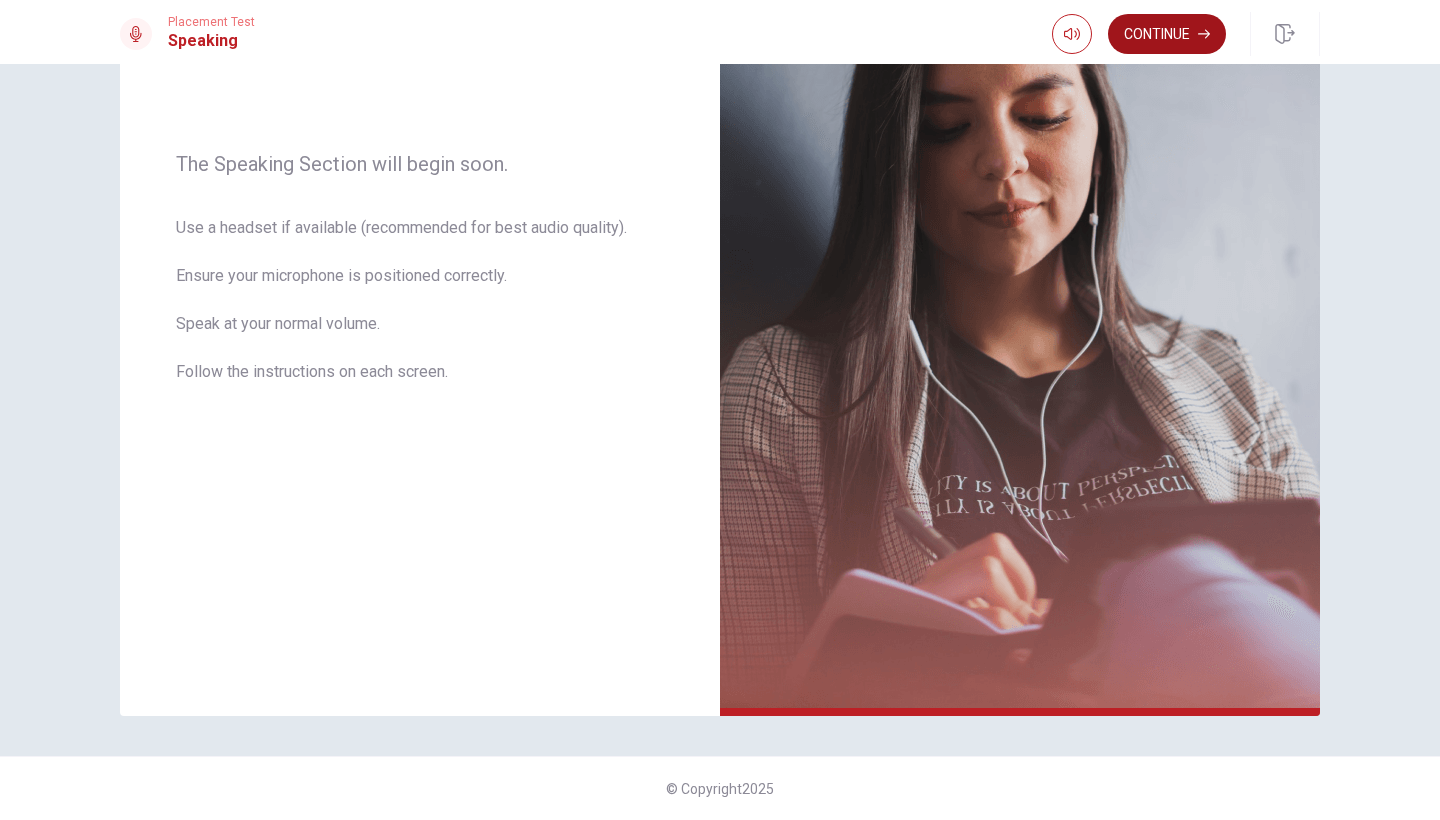 click on "Continue" at bounding box center [1167, 34] 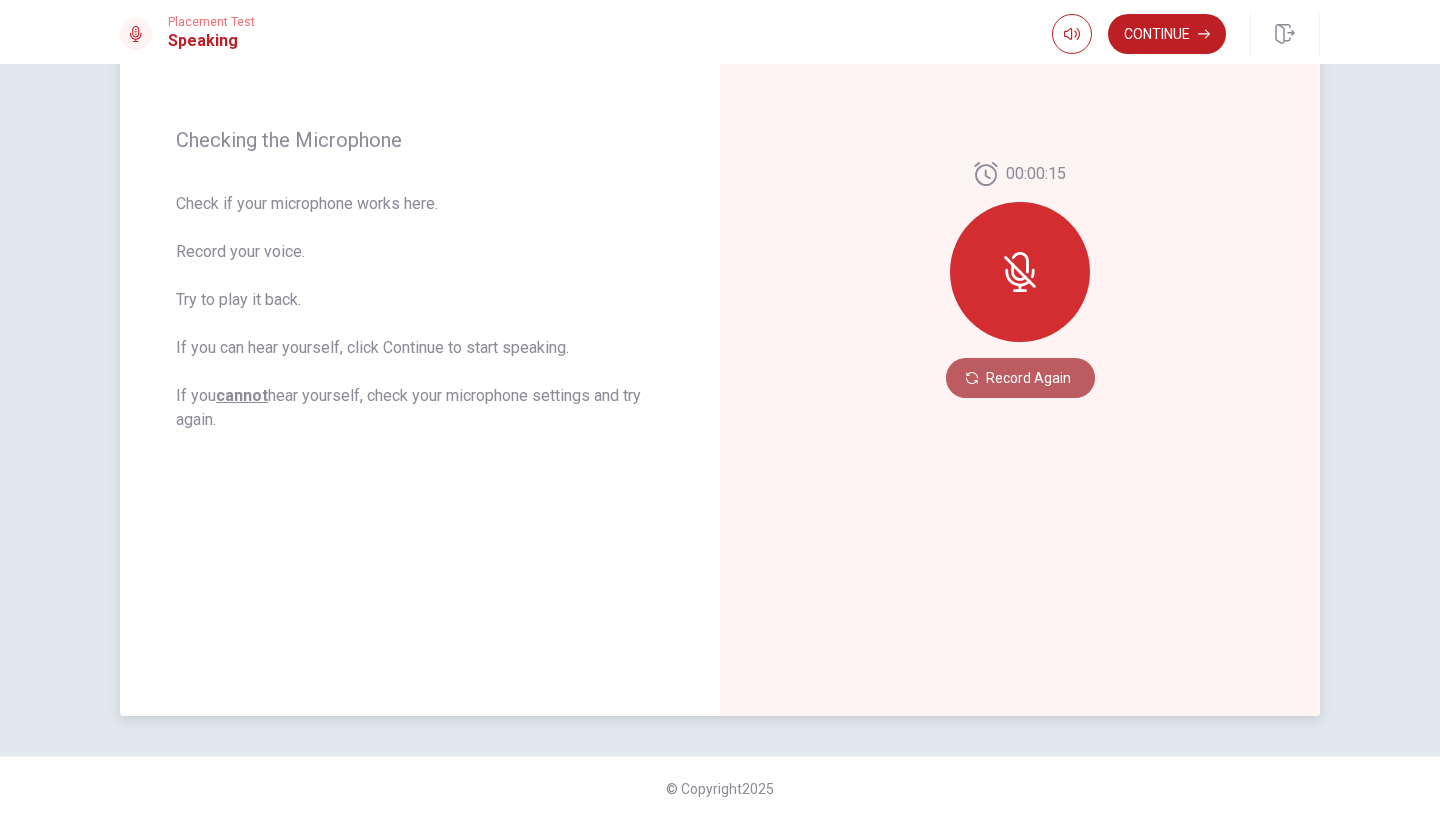 click on "Record Again" at bounding box center (1020, 378) 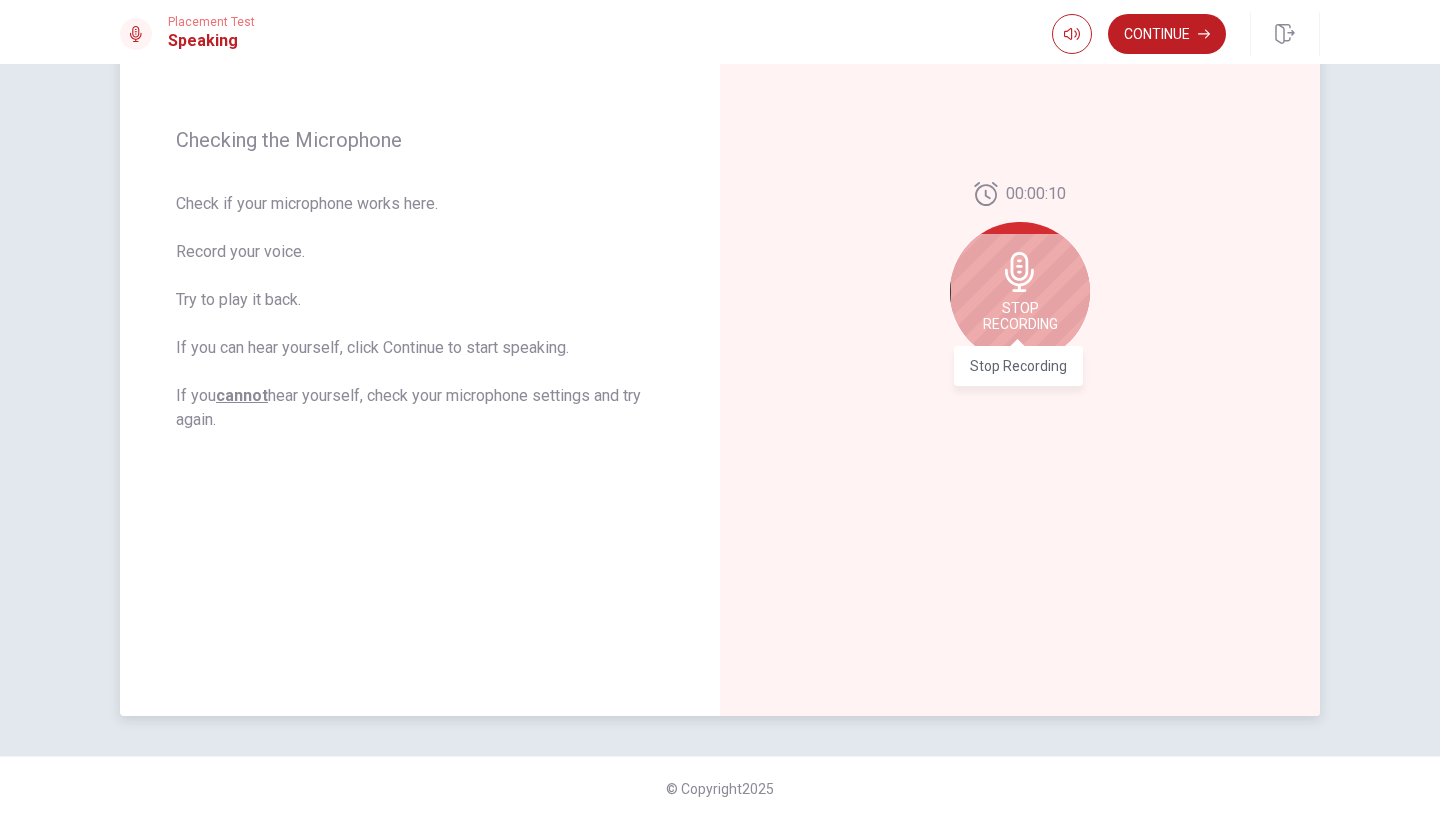 click on "Stop   Recording" at bounding box center [1020, 316] 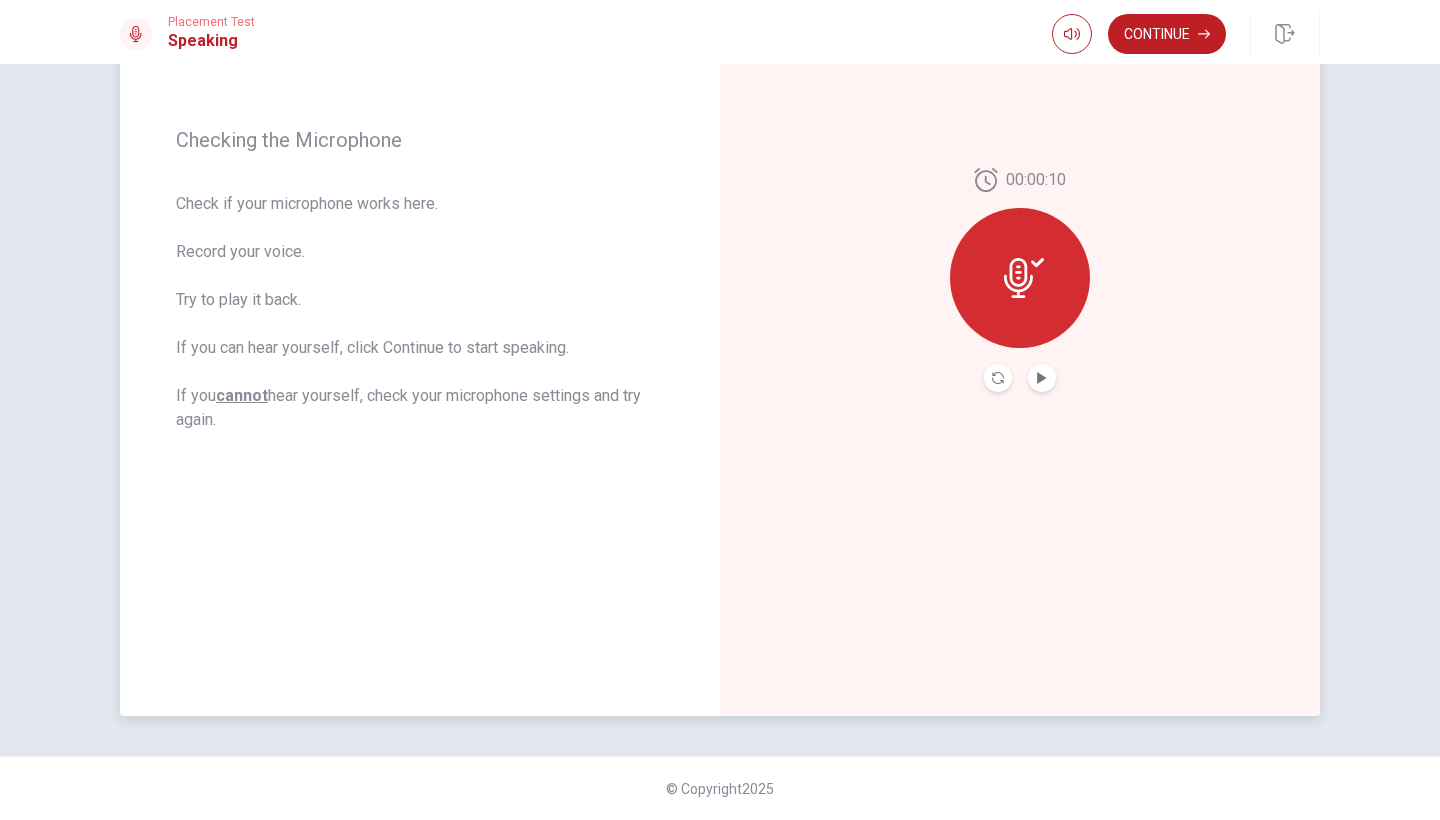 click at bounding box center [1042, 378] 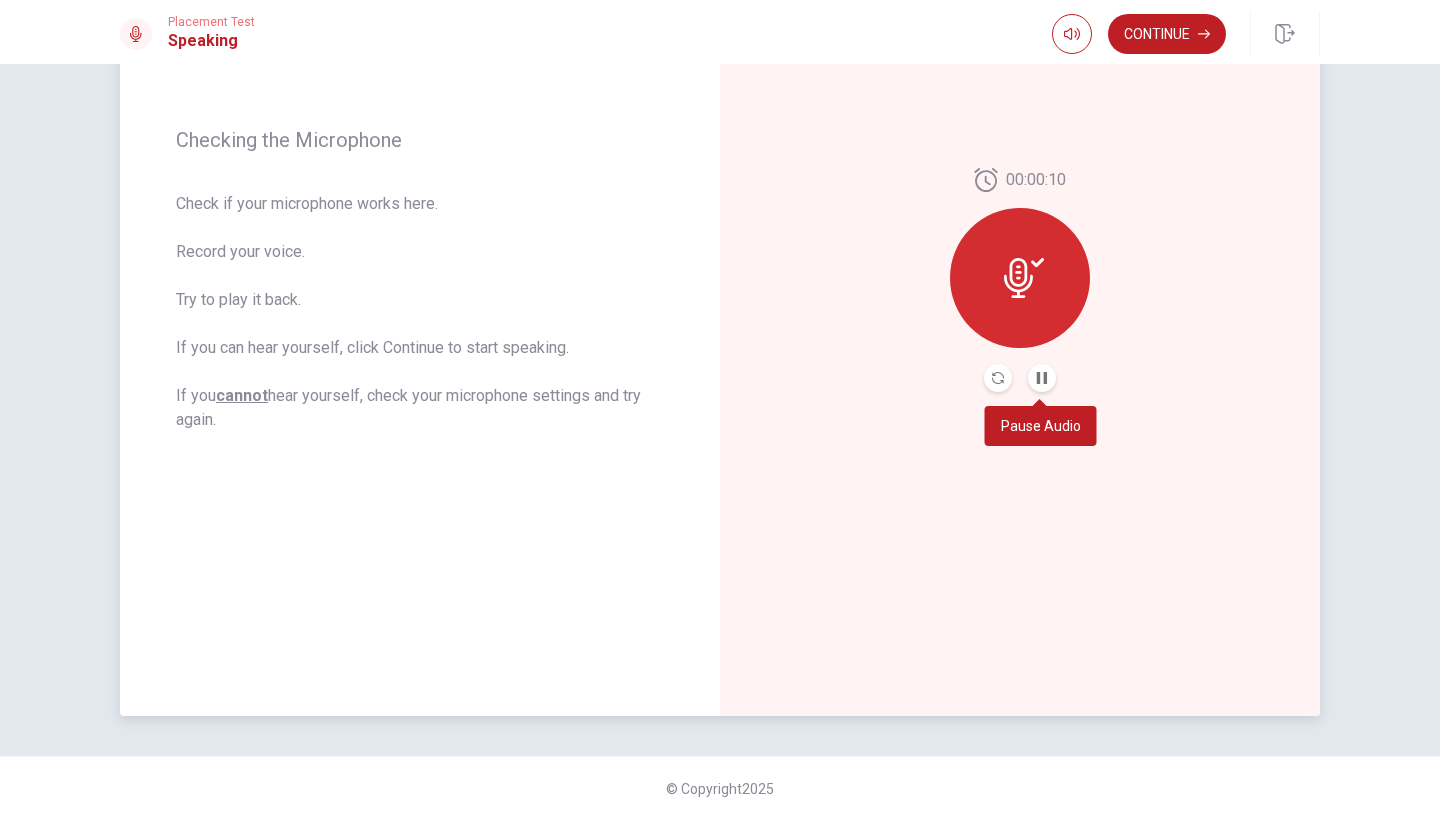 click at bounding box center [1042, 378] 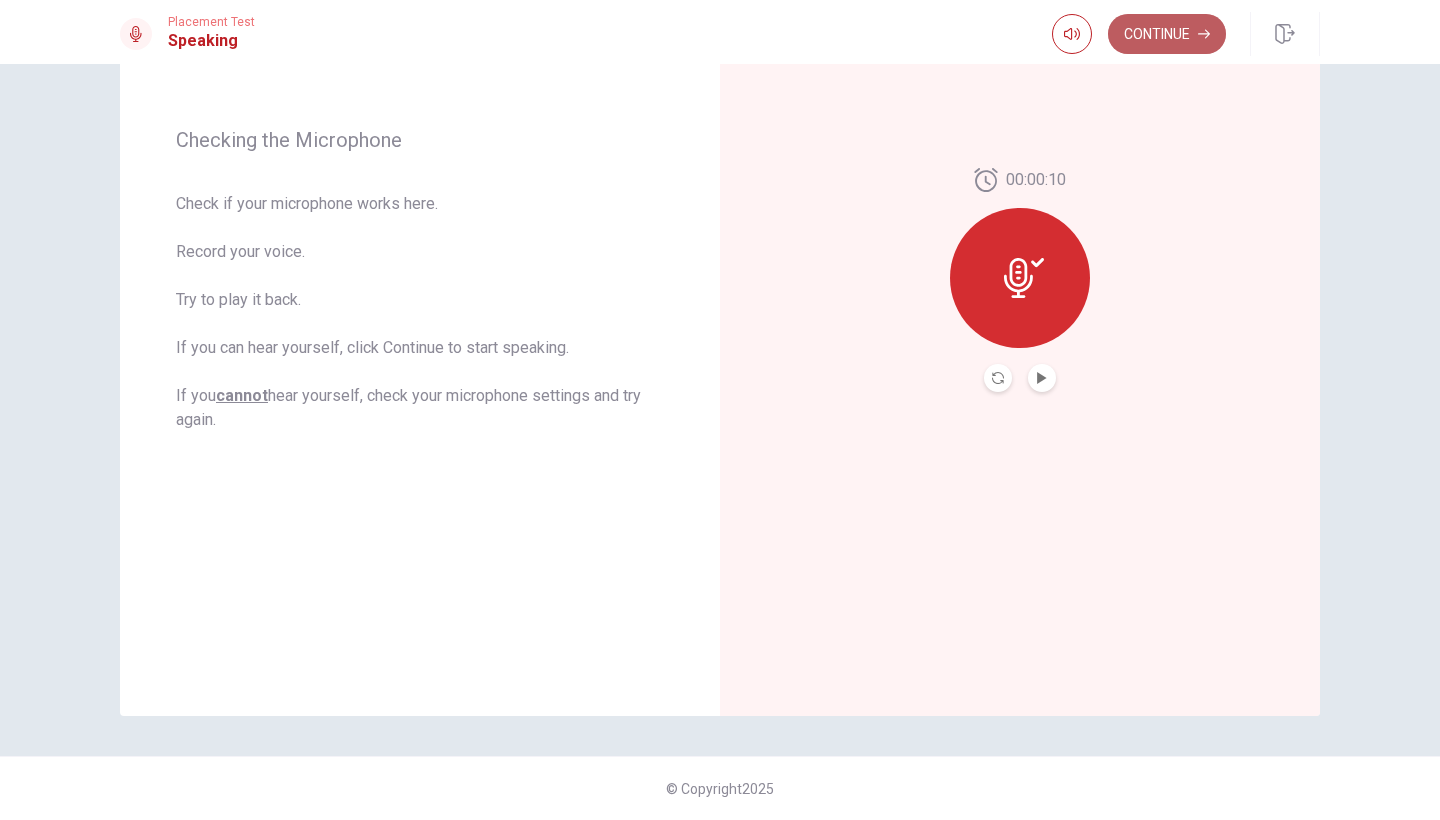 click on "Continue" at bounding box center [1167, 34] 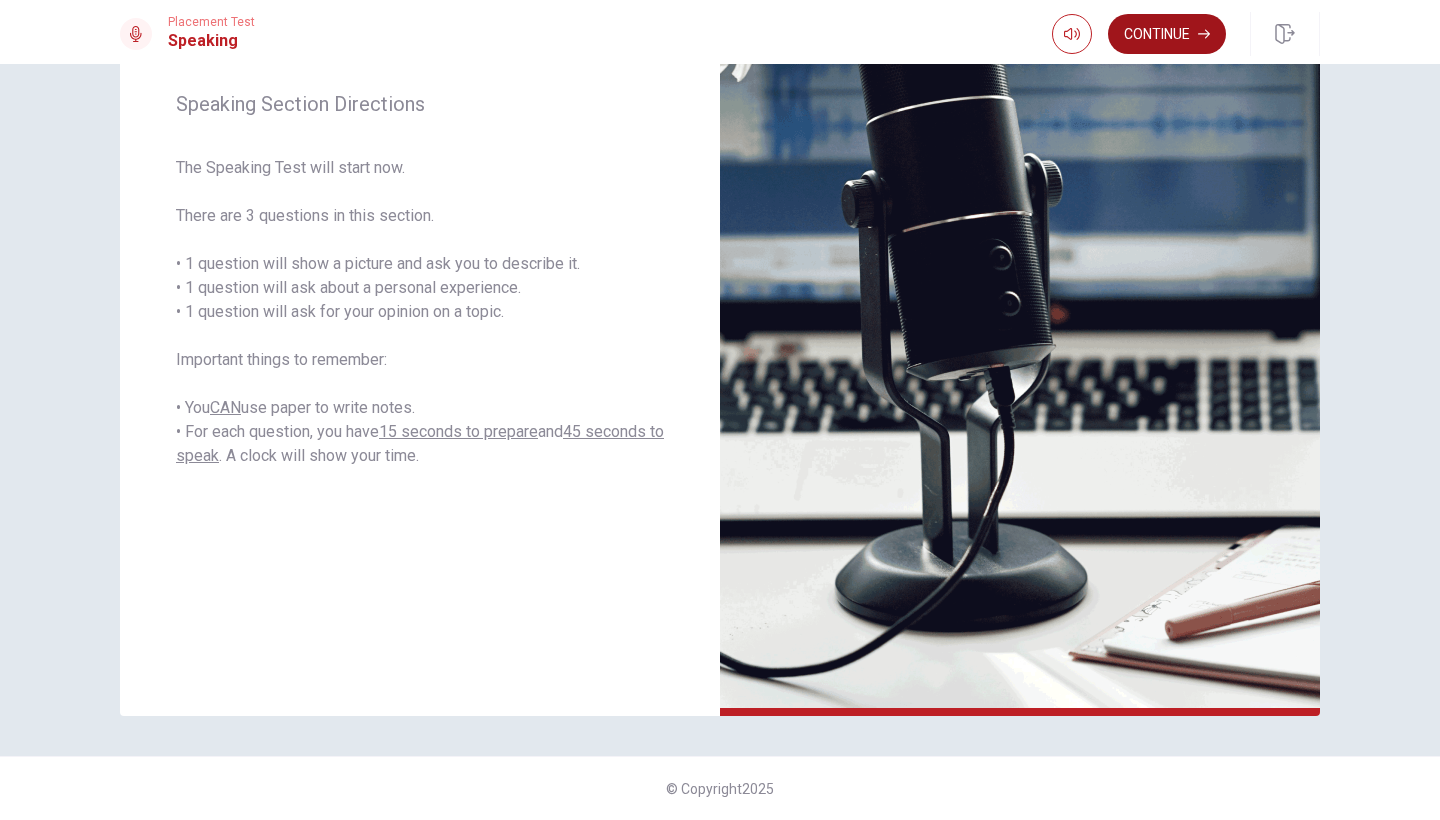 click on "Continue" at bounding box center (1167, 34) 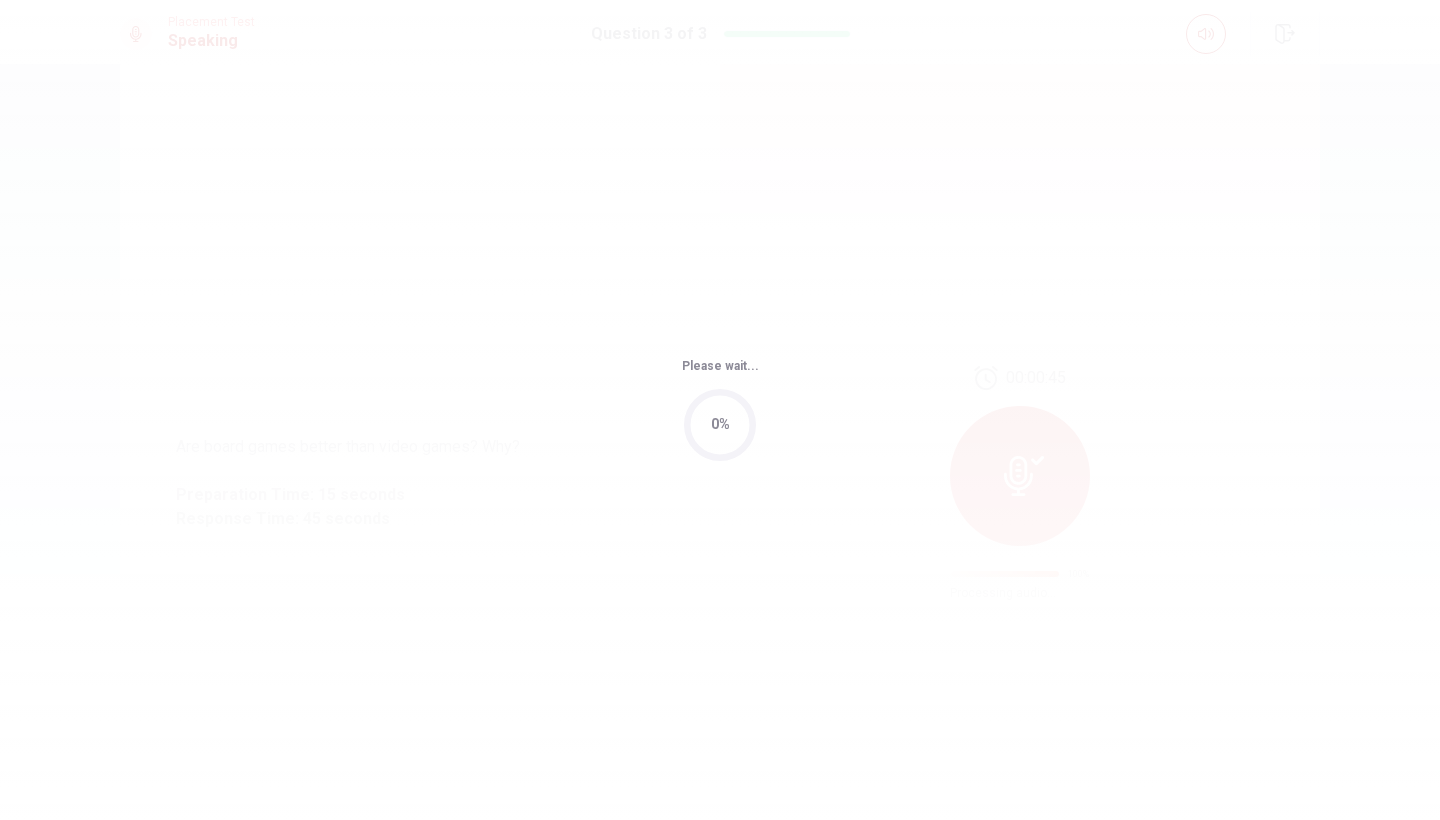 scroll, scrollTop: 0, scrollLeft: 0, axis: both 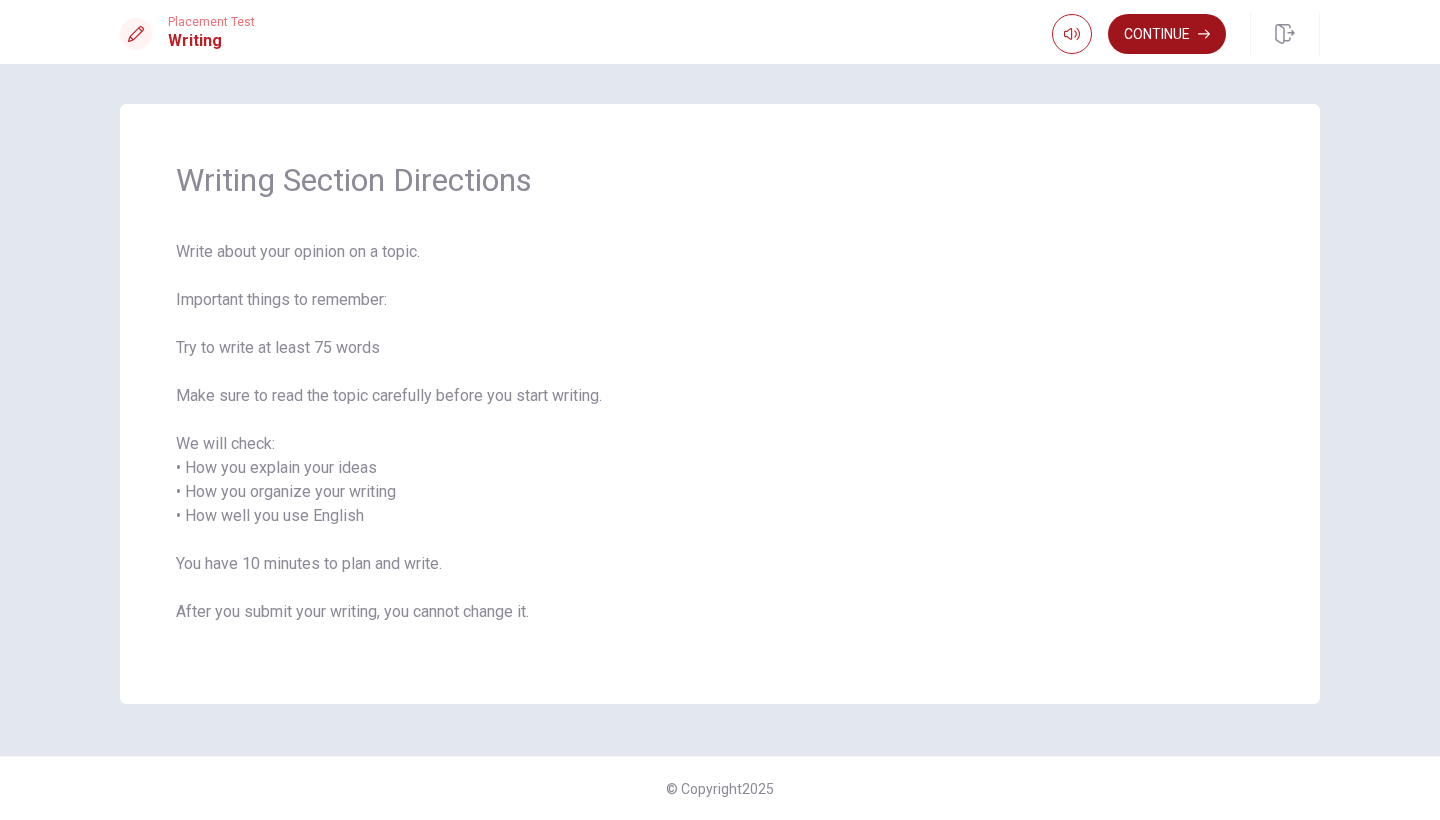 click on "Continue" at bounding box center [1167, 34] 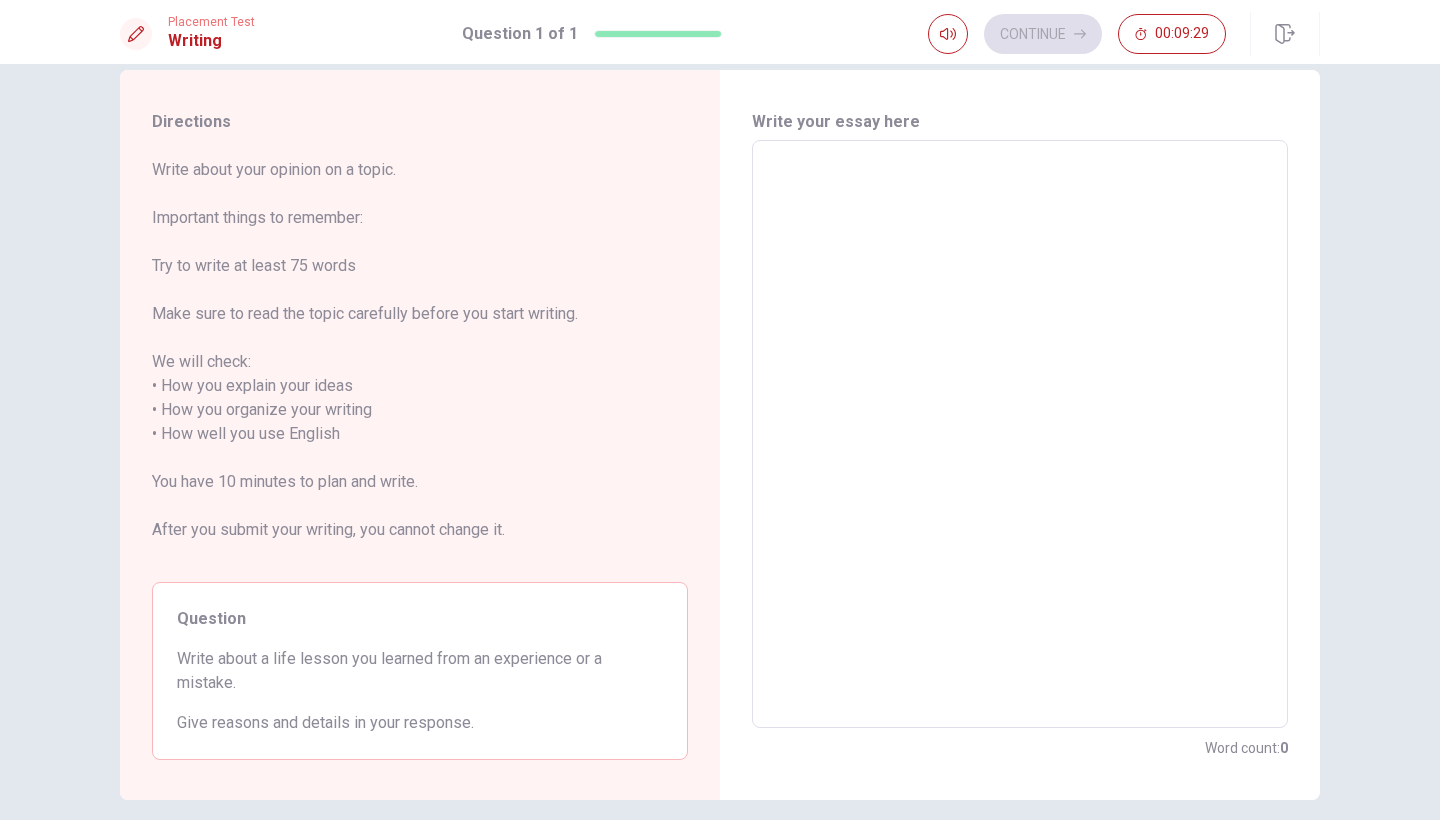 scroll, scrollTop: 48, scrollLeft: 0, axis: vertical 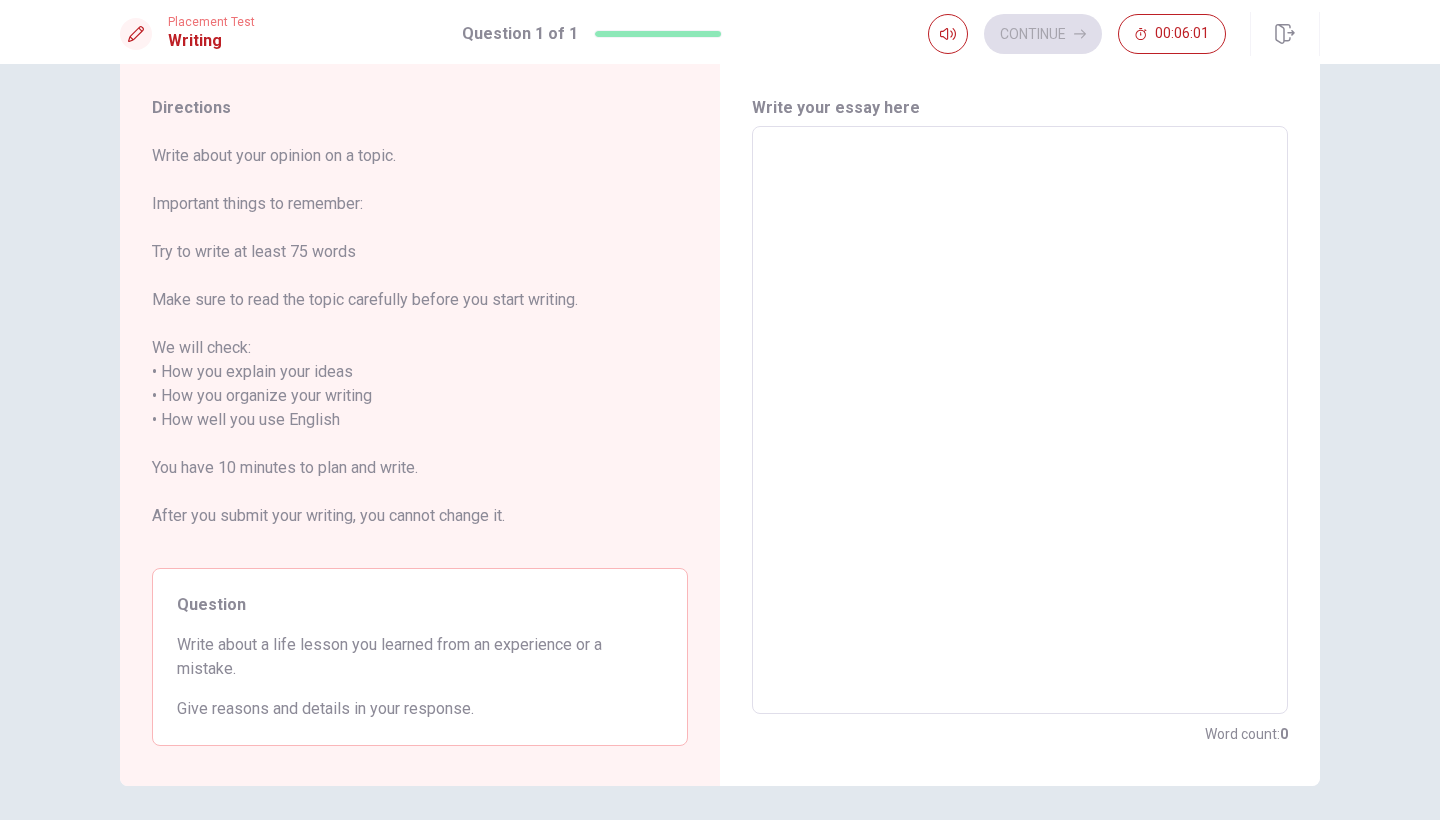click at bounding box center [1020, 420] 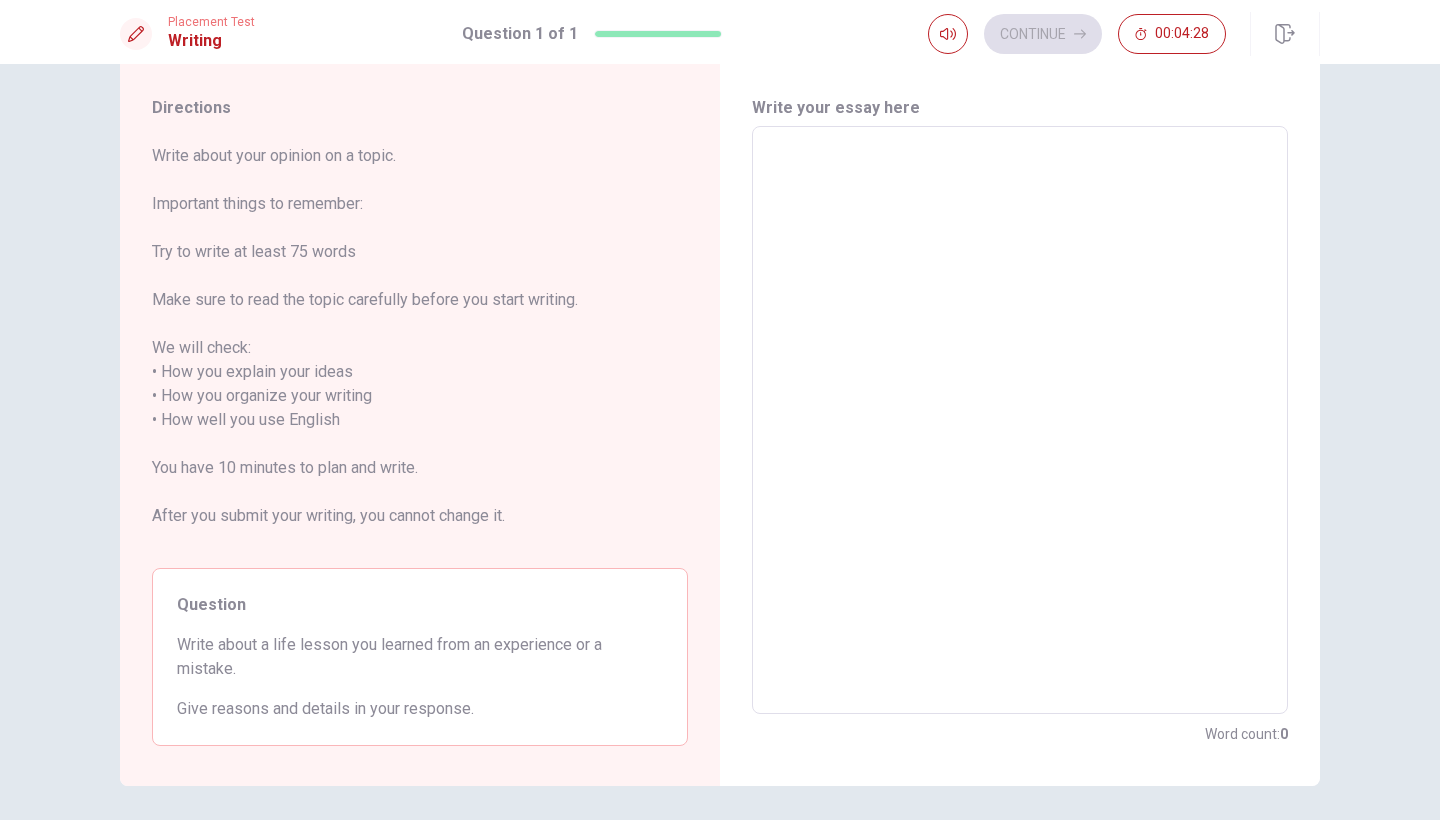 type on "I" 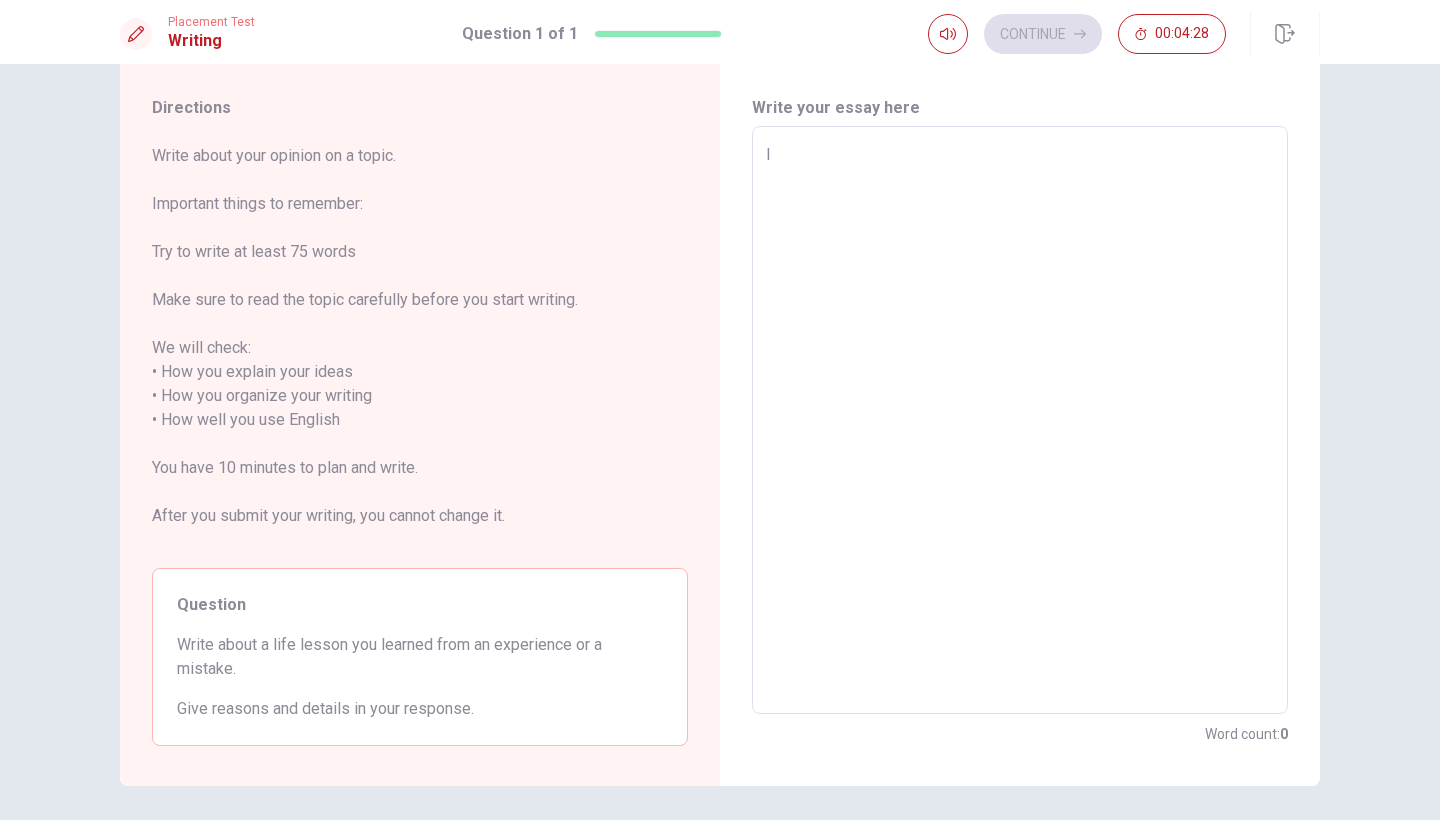 type on "x" 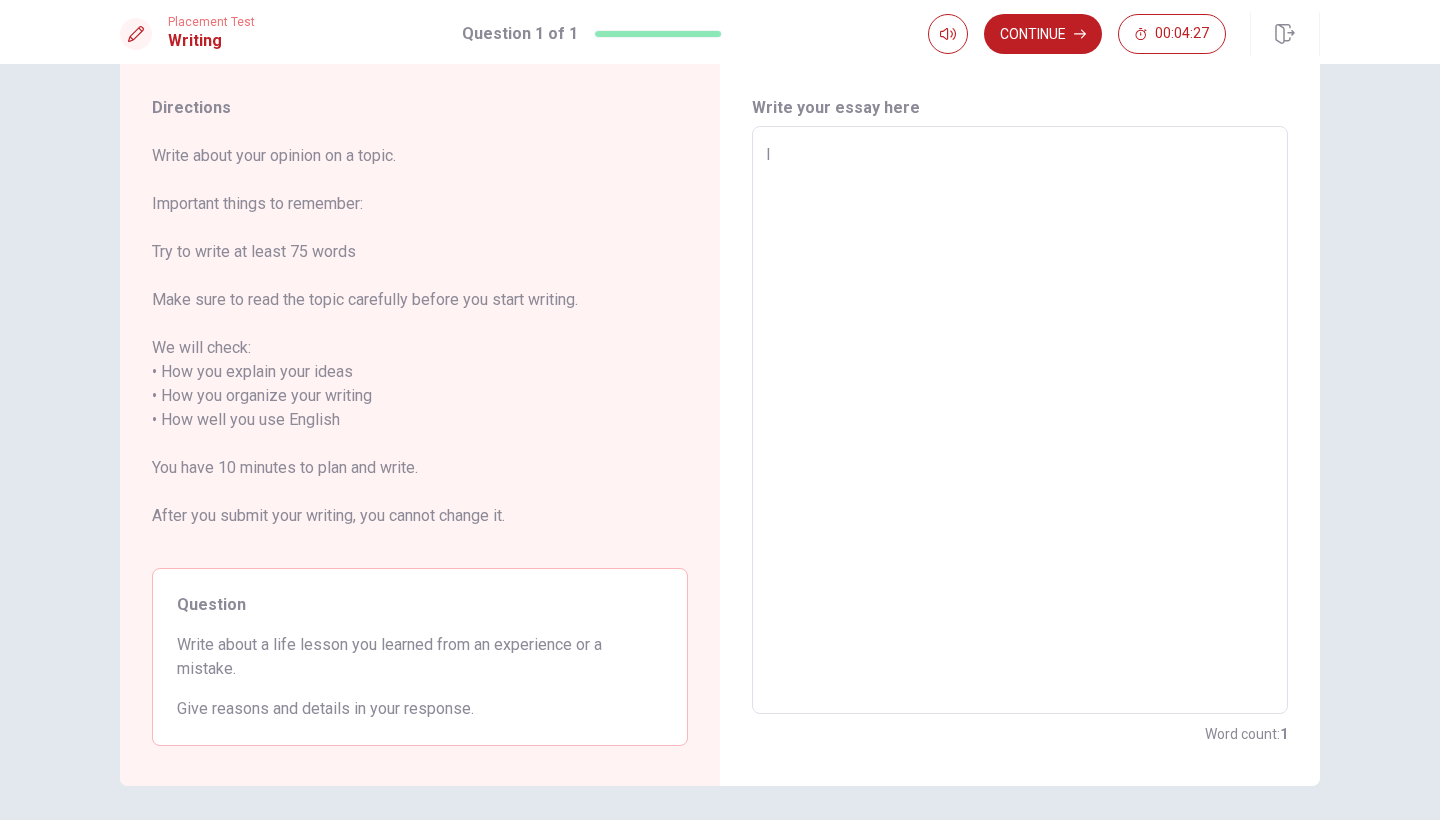 type on "I" 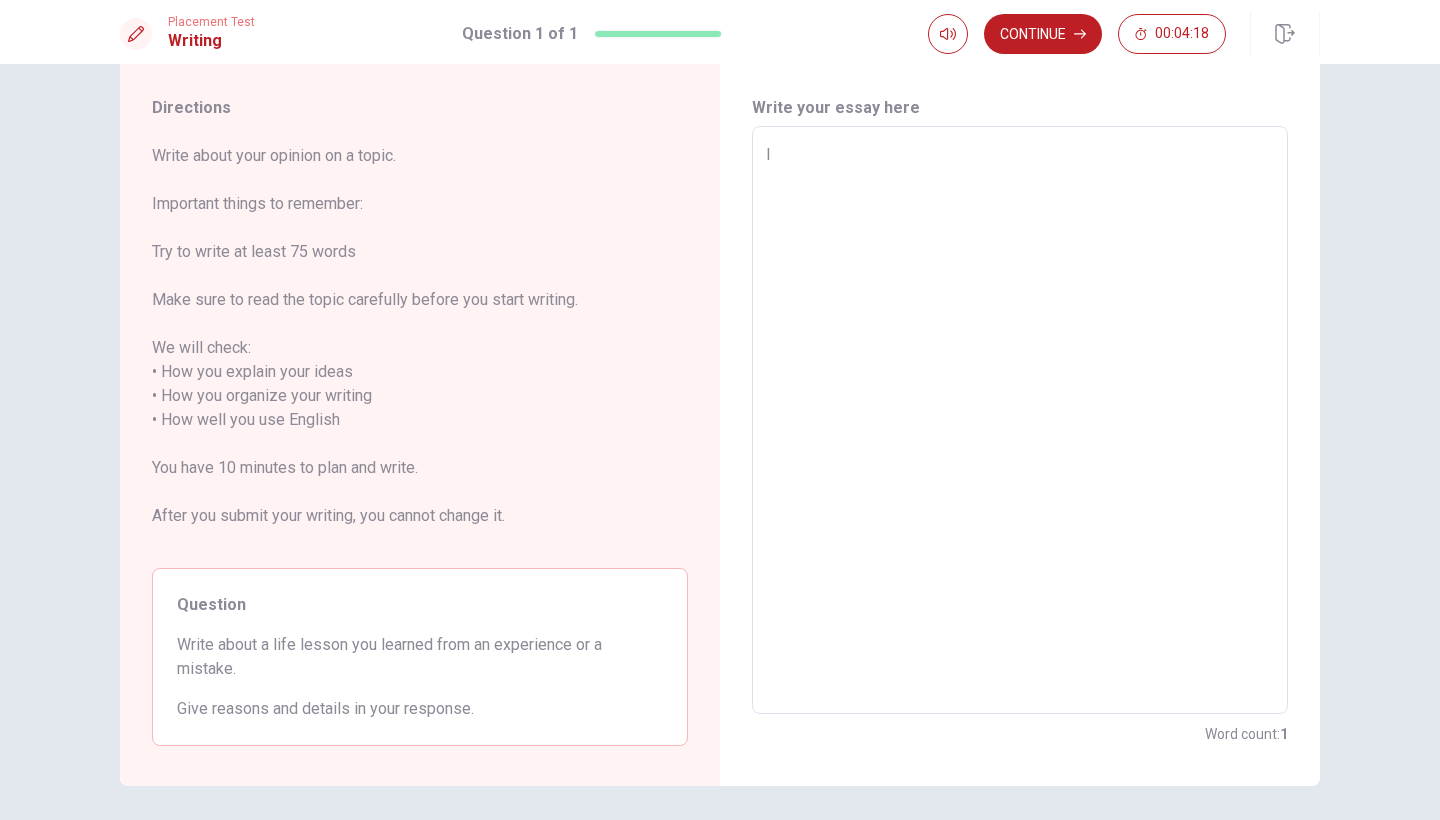 type on "x" 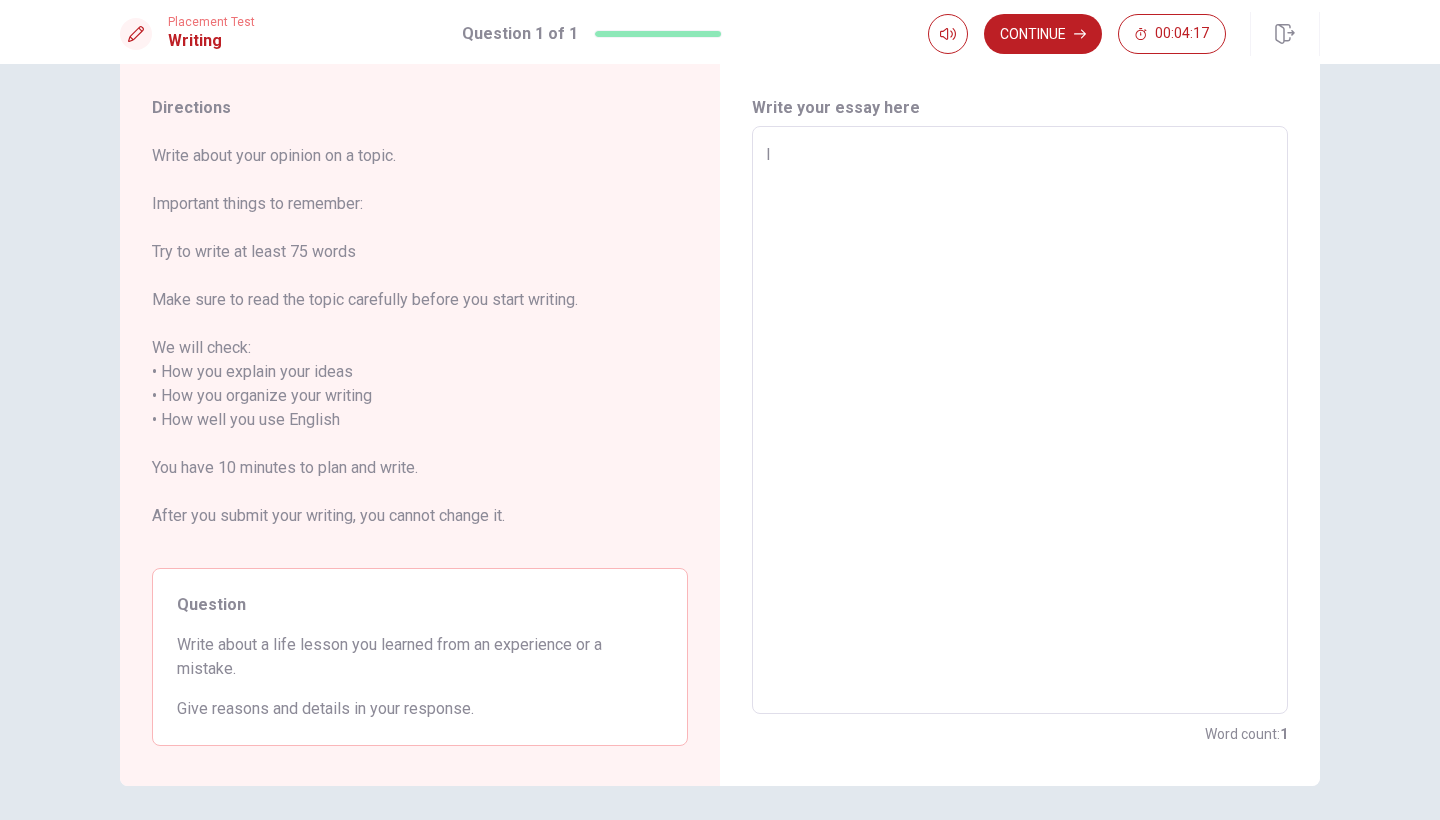 type on "I h" 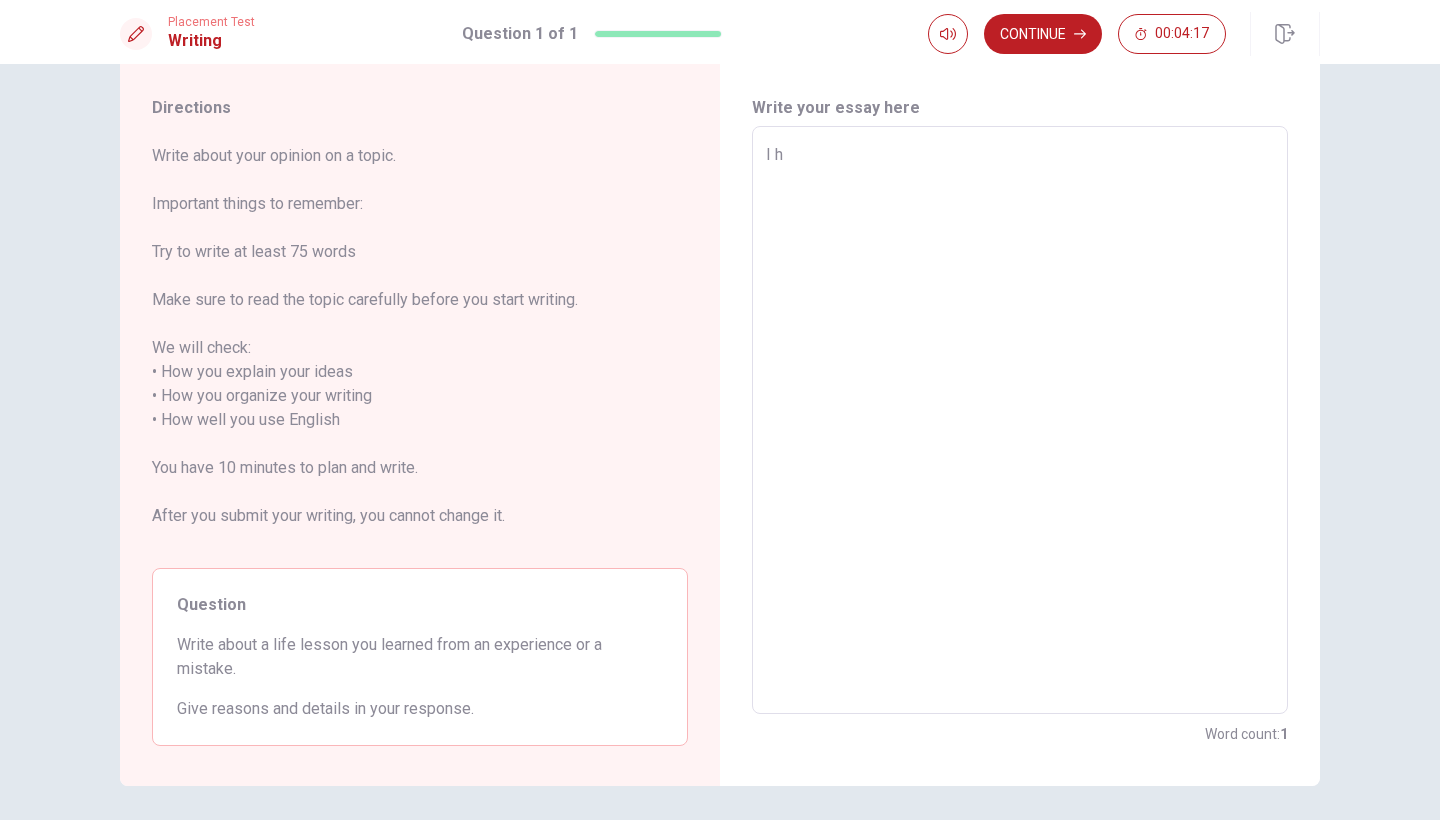 type on "x" 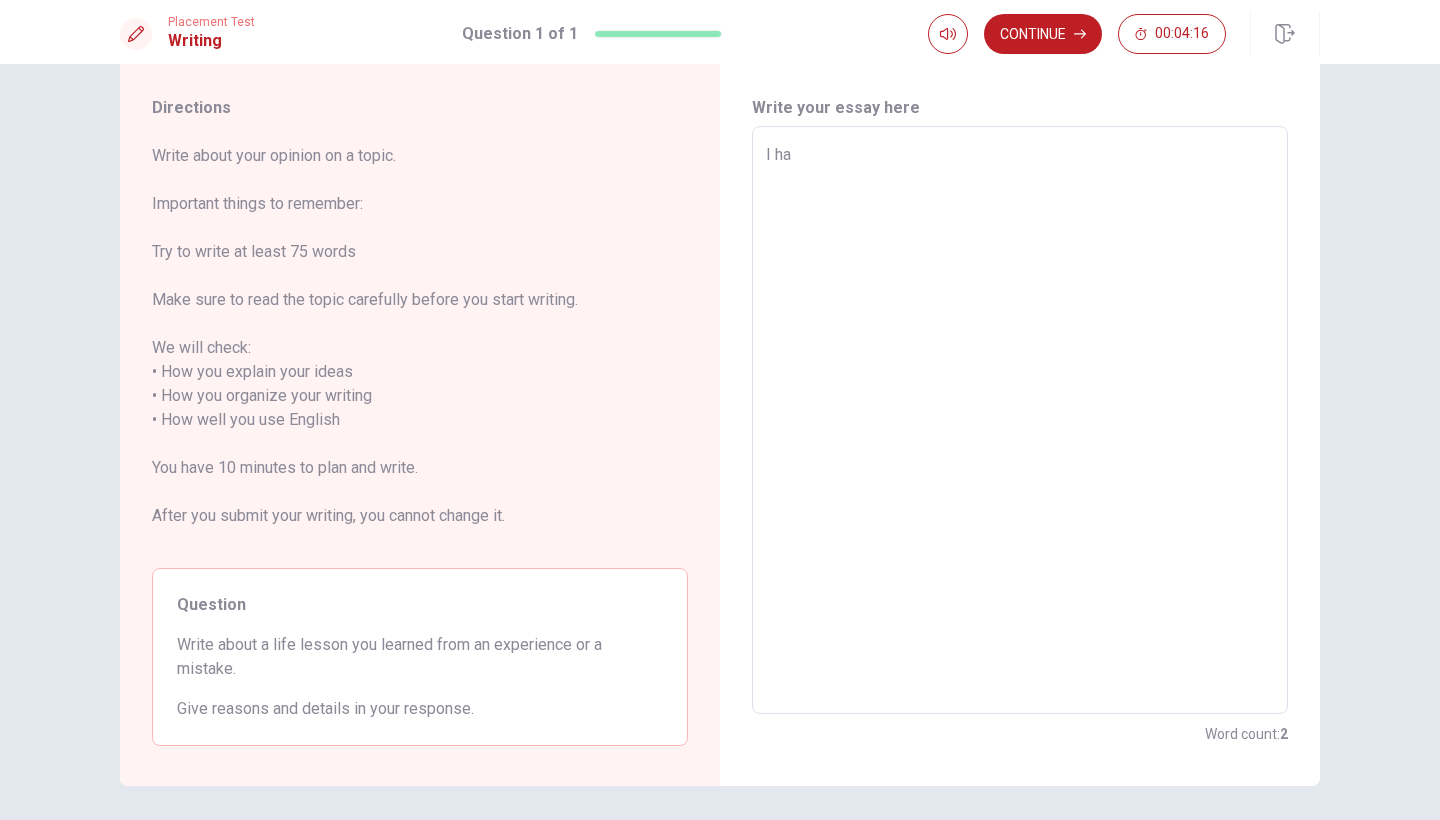 type on "x" 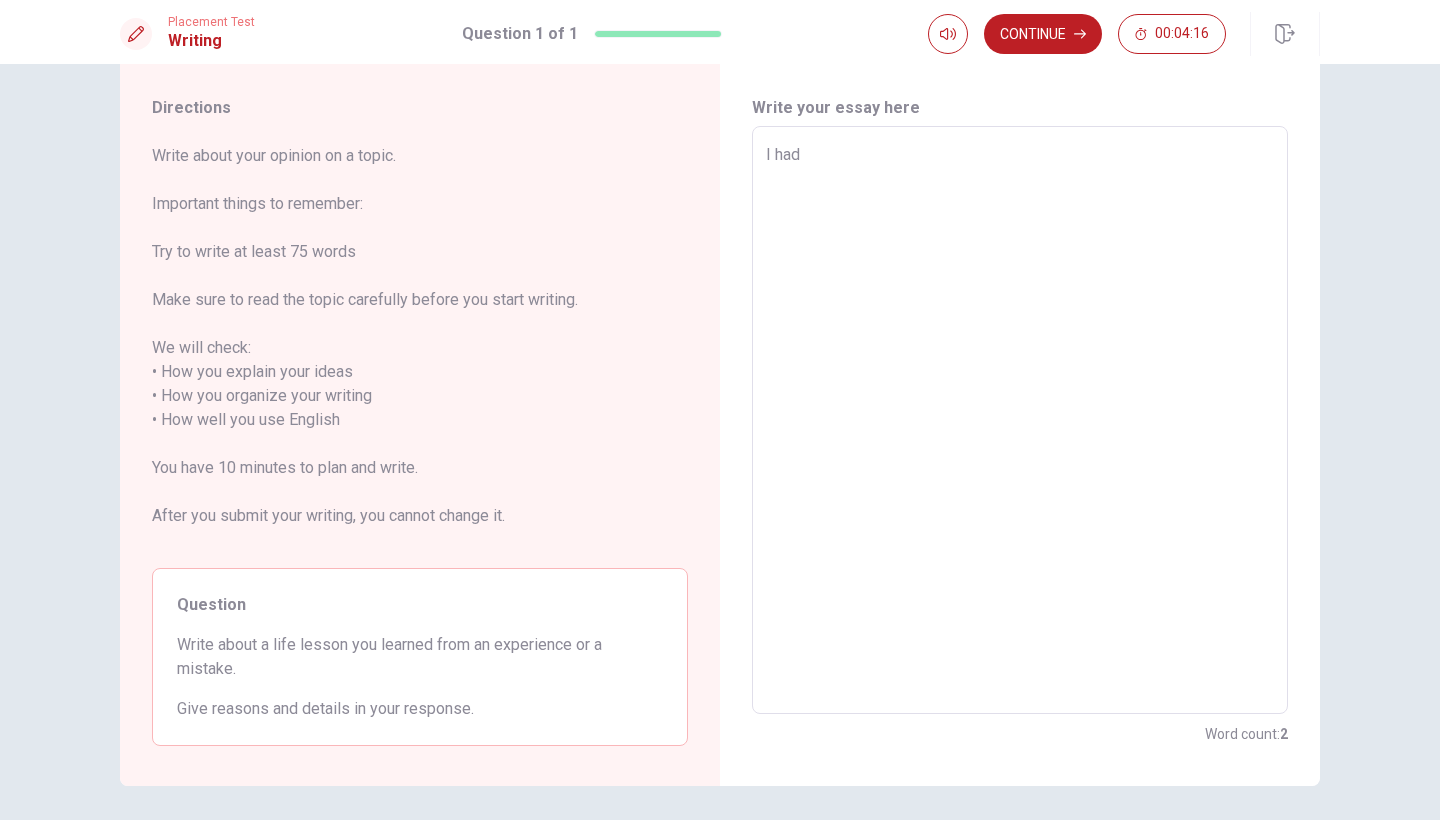 type on "x" 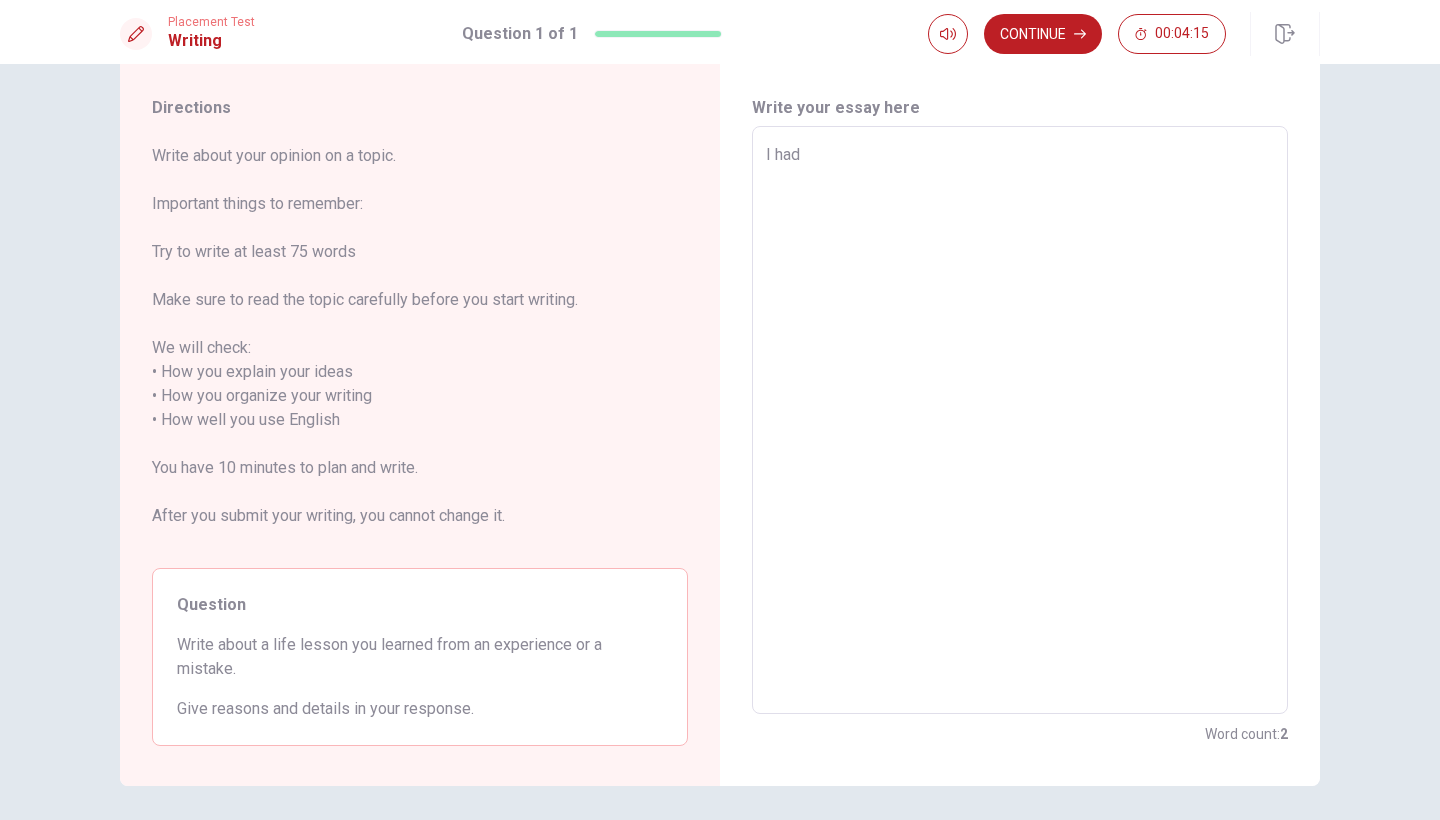 type on "x" 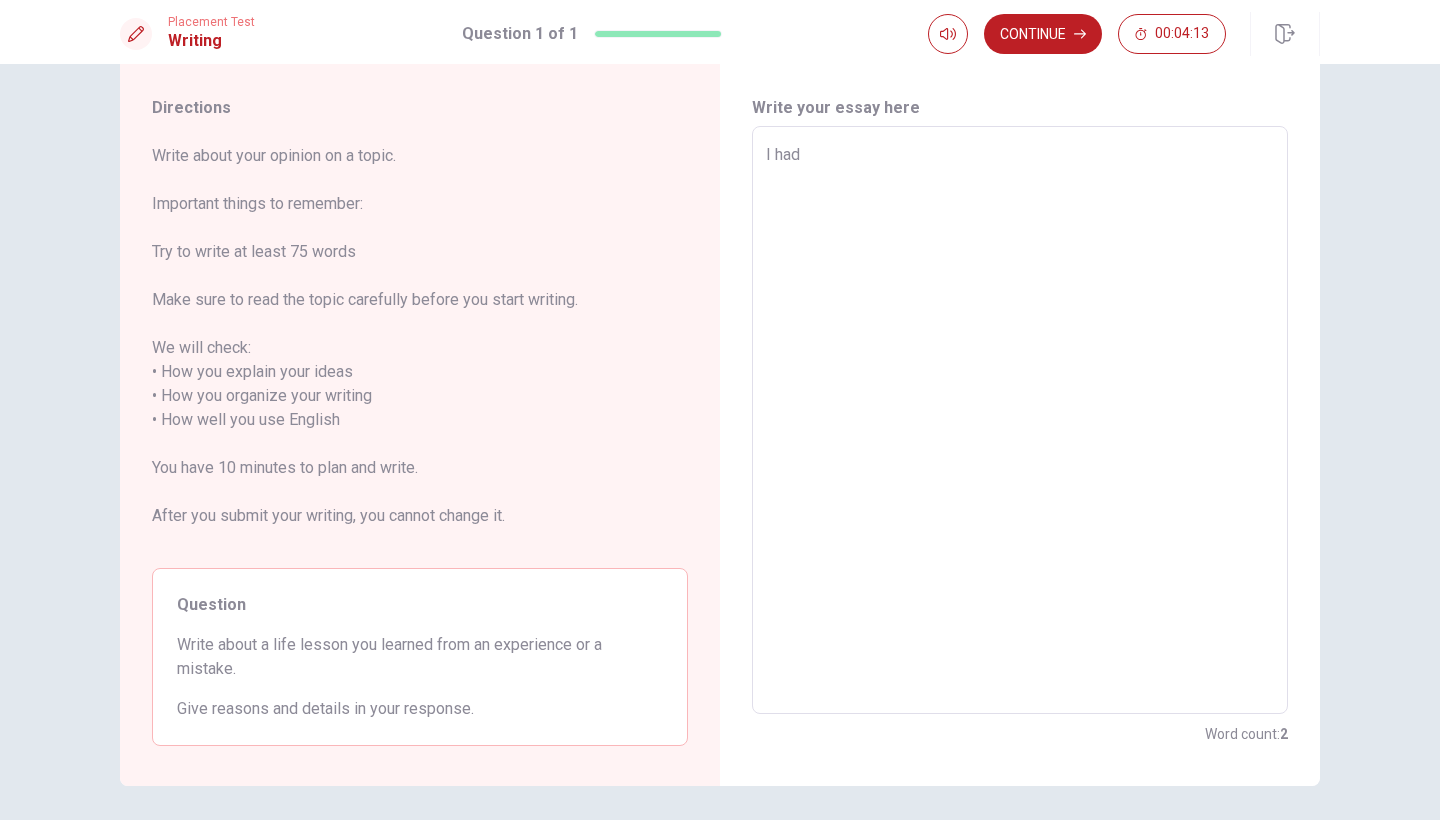 type on "x" 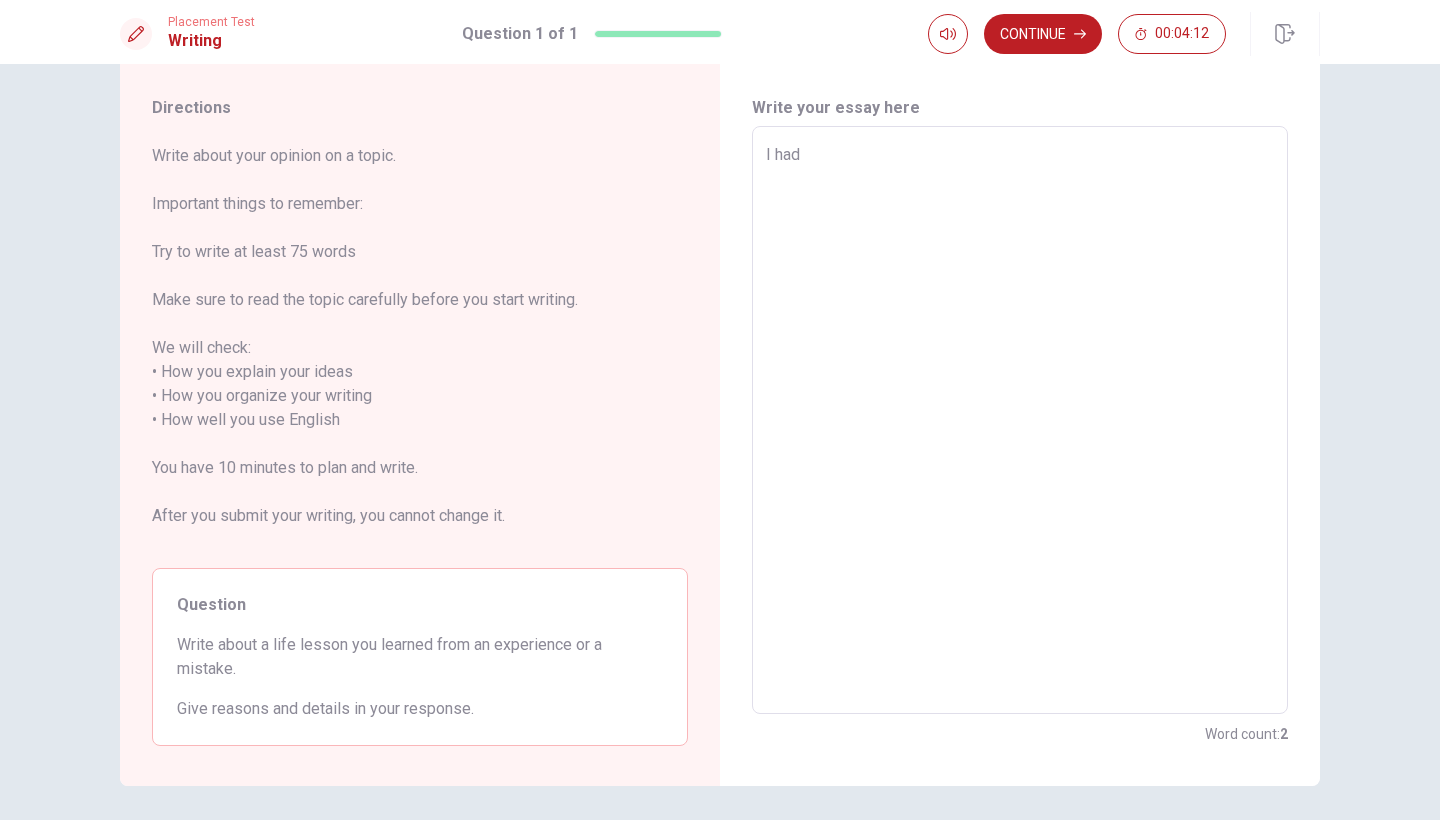 type on "I had" 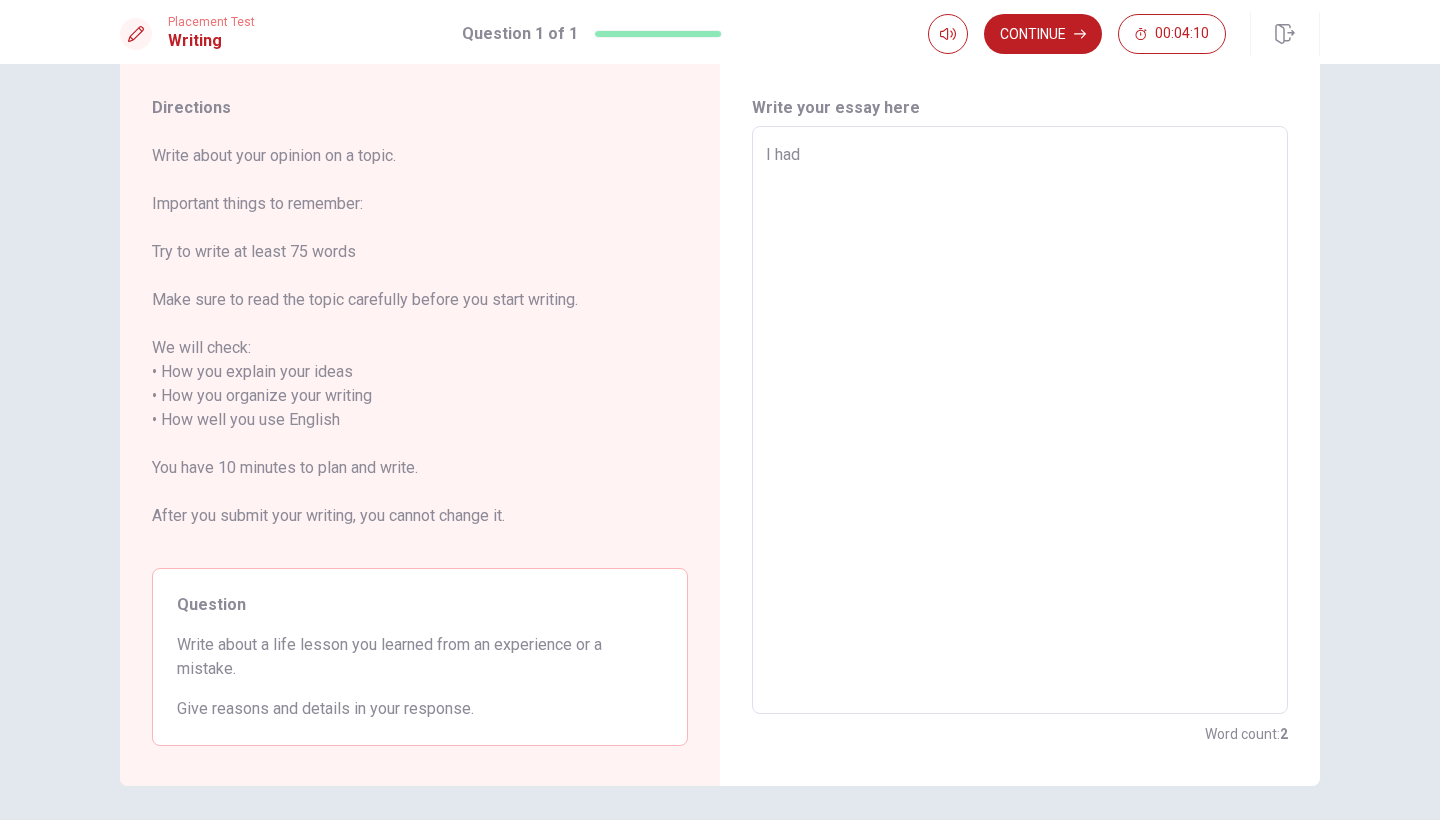 type on "x" 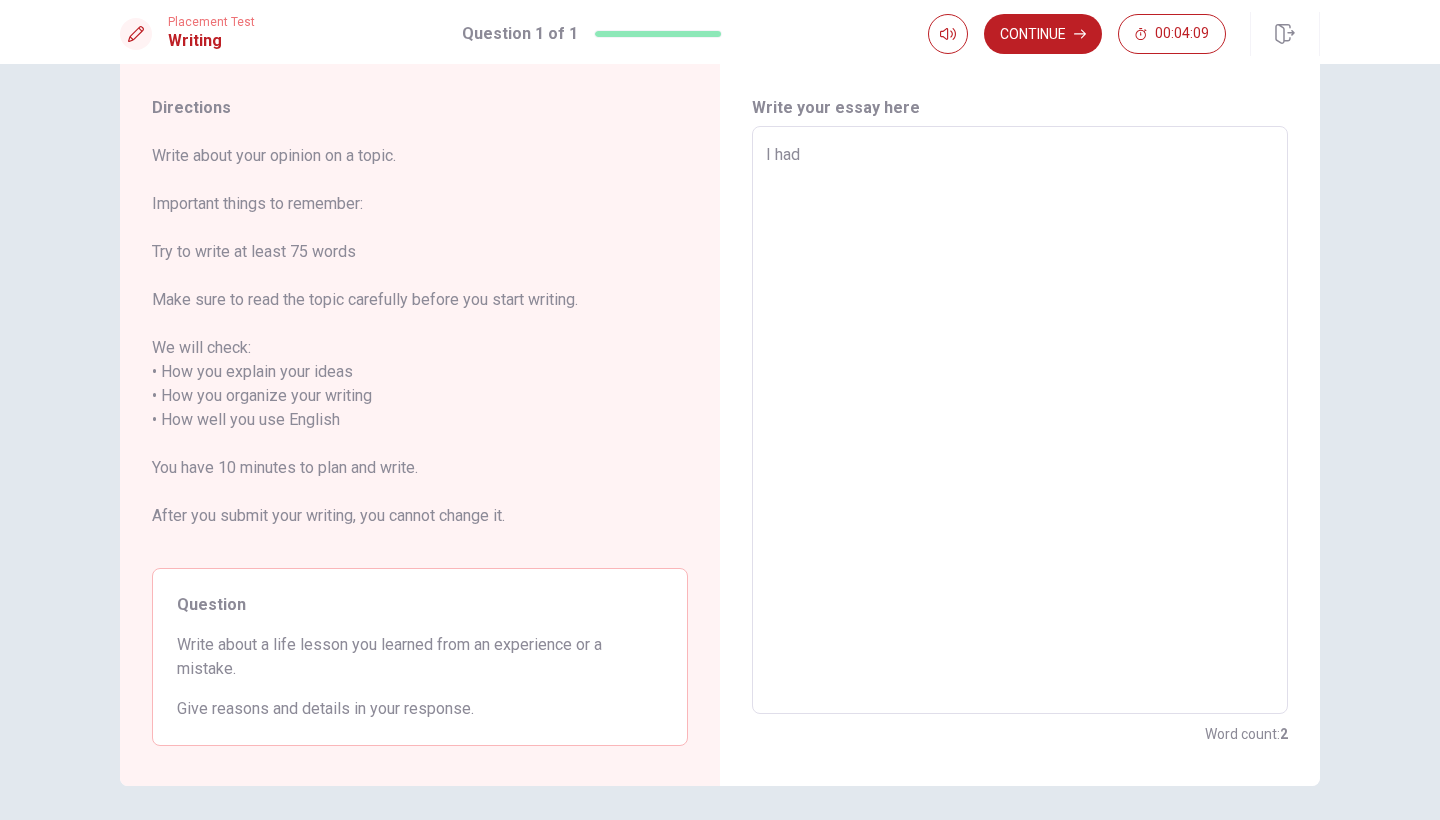 type on "I had 日" 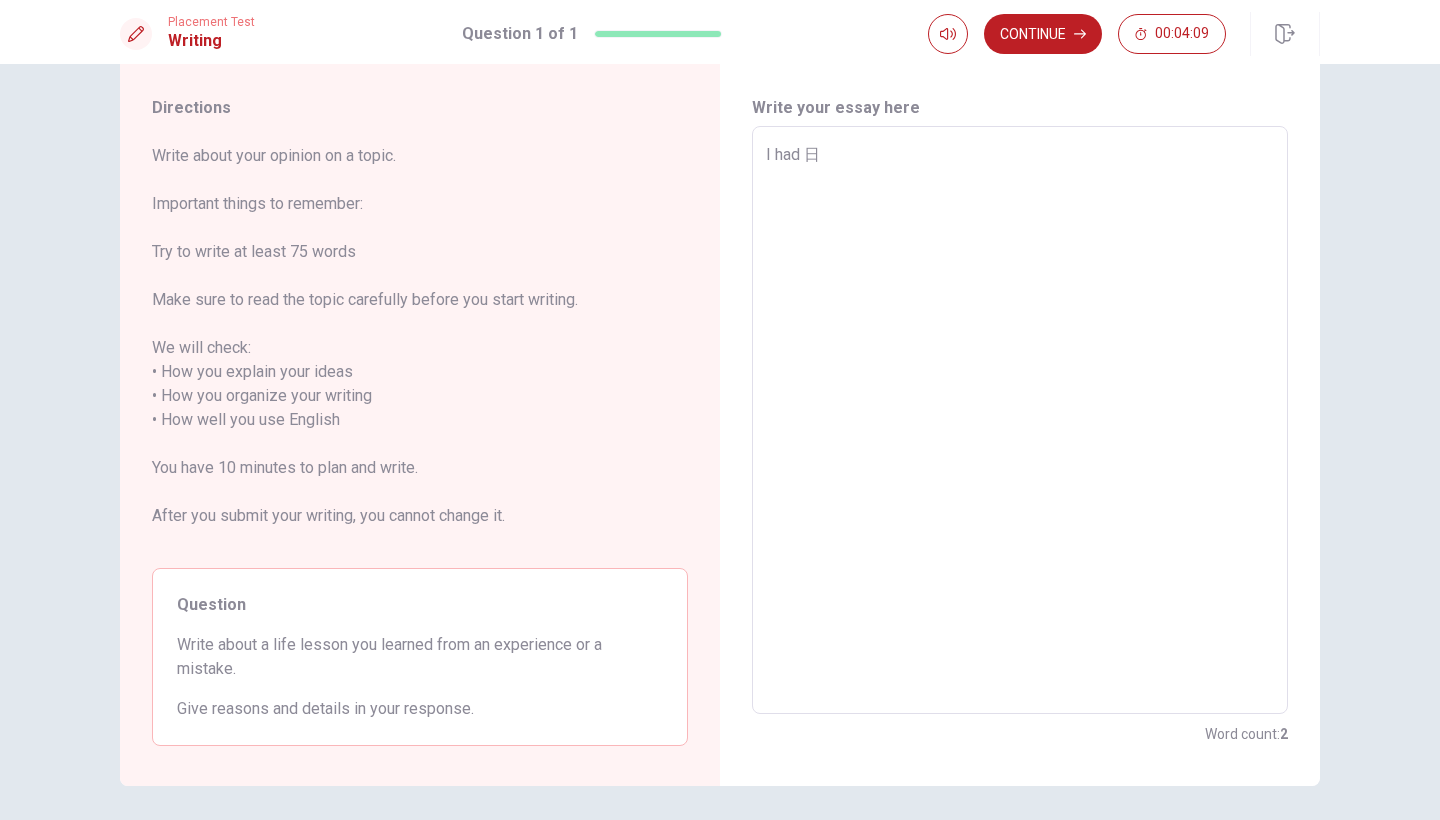 type on "x" 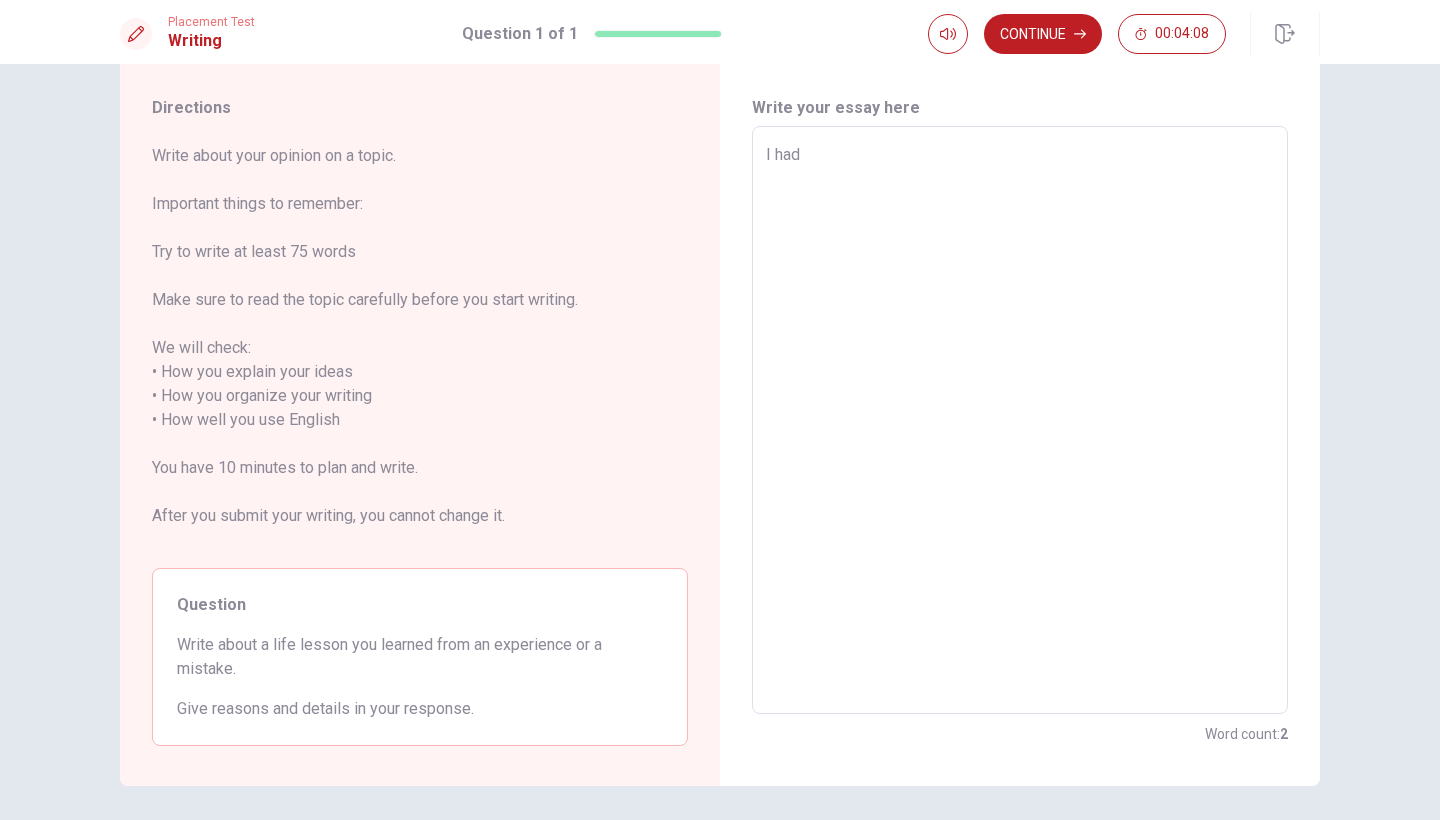 type on "x" 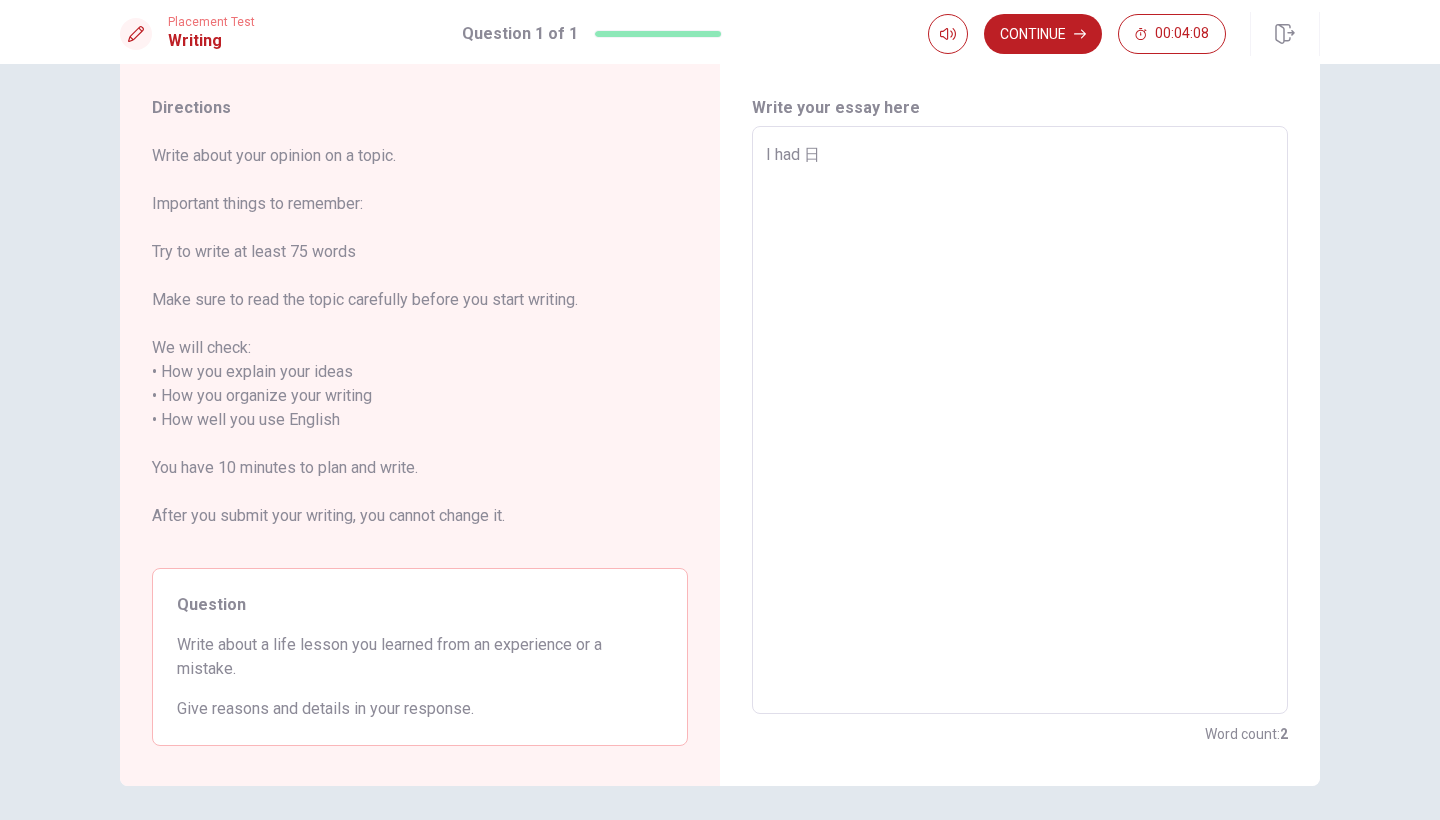 type on "x" 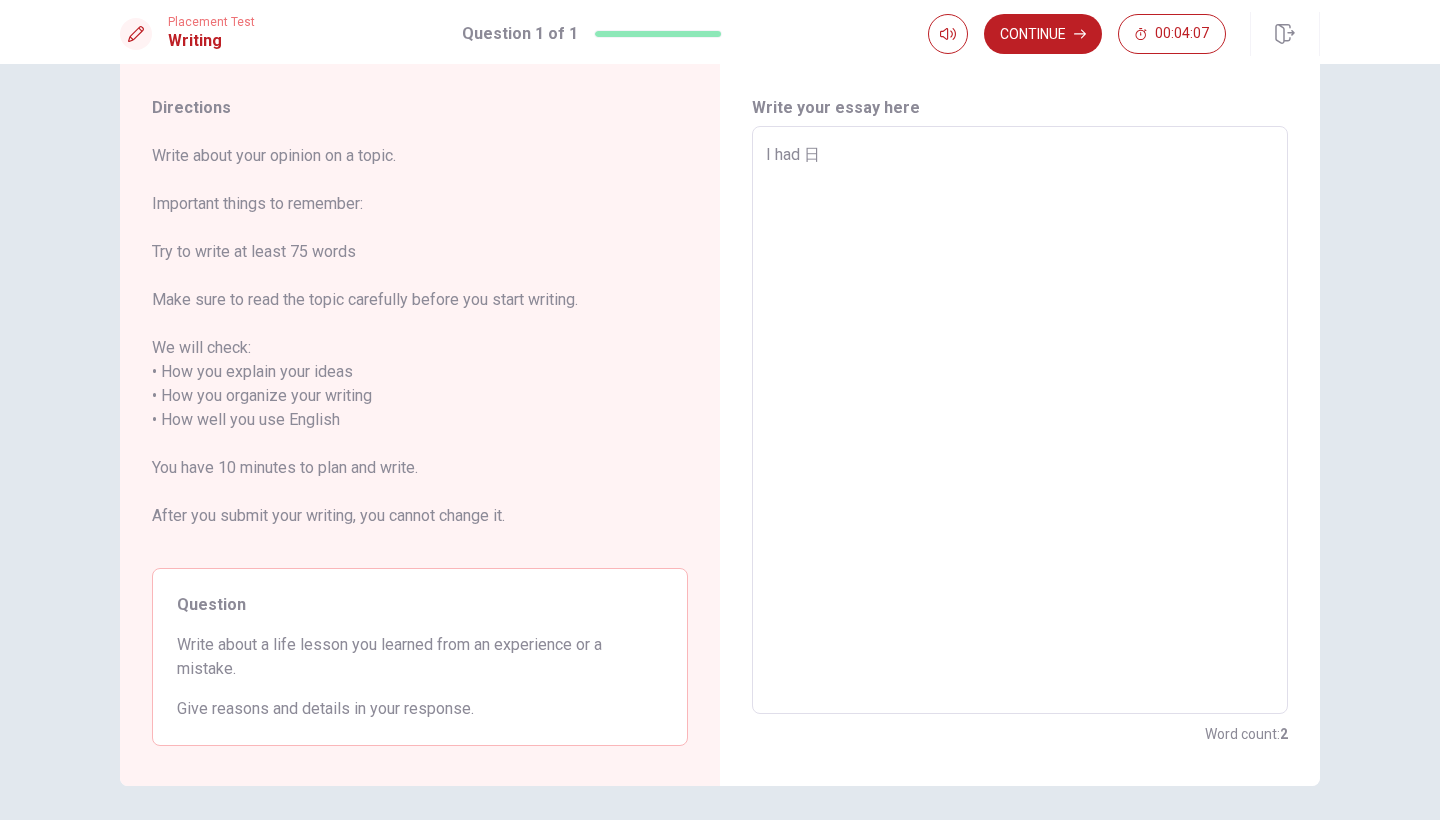type on "I had" 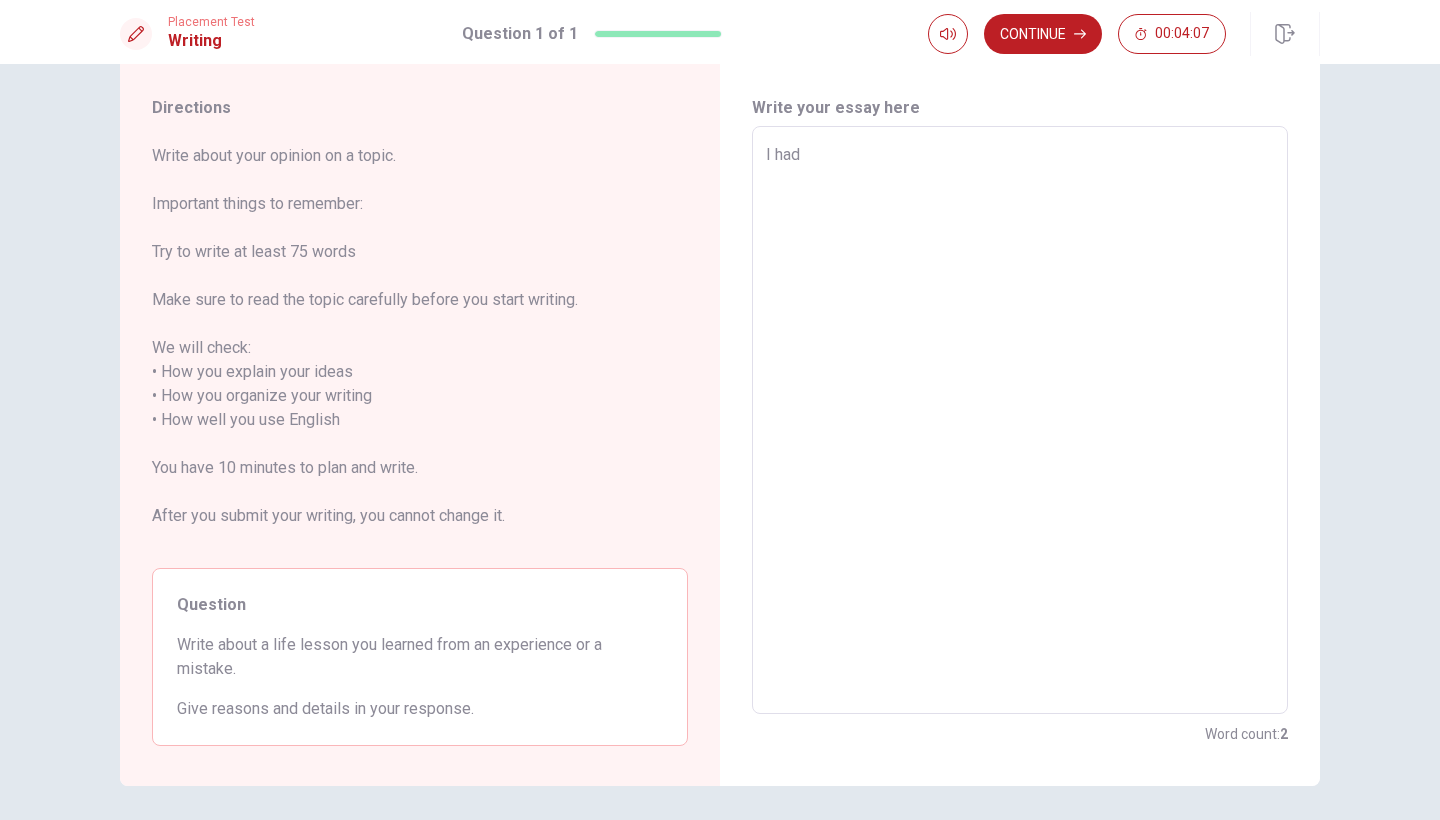 type on "x" 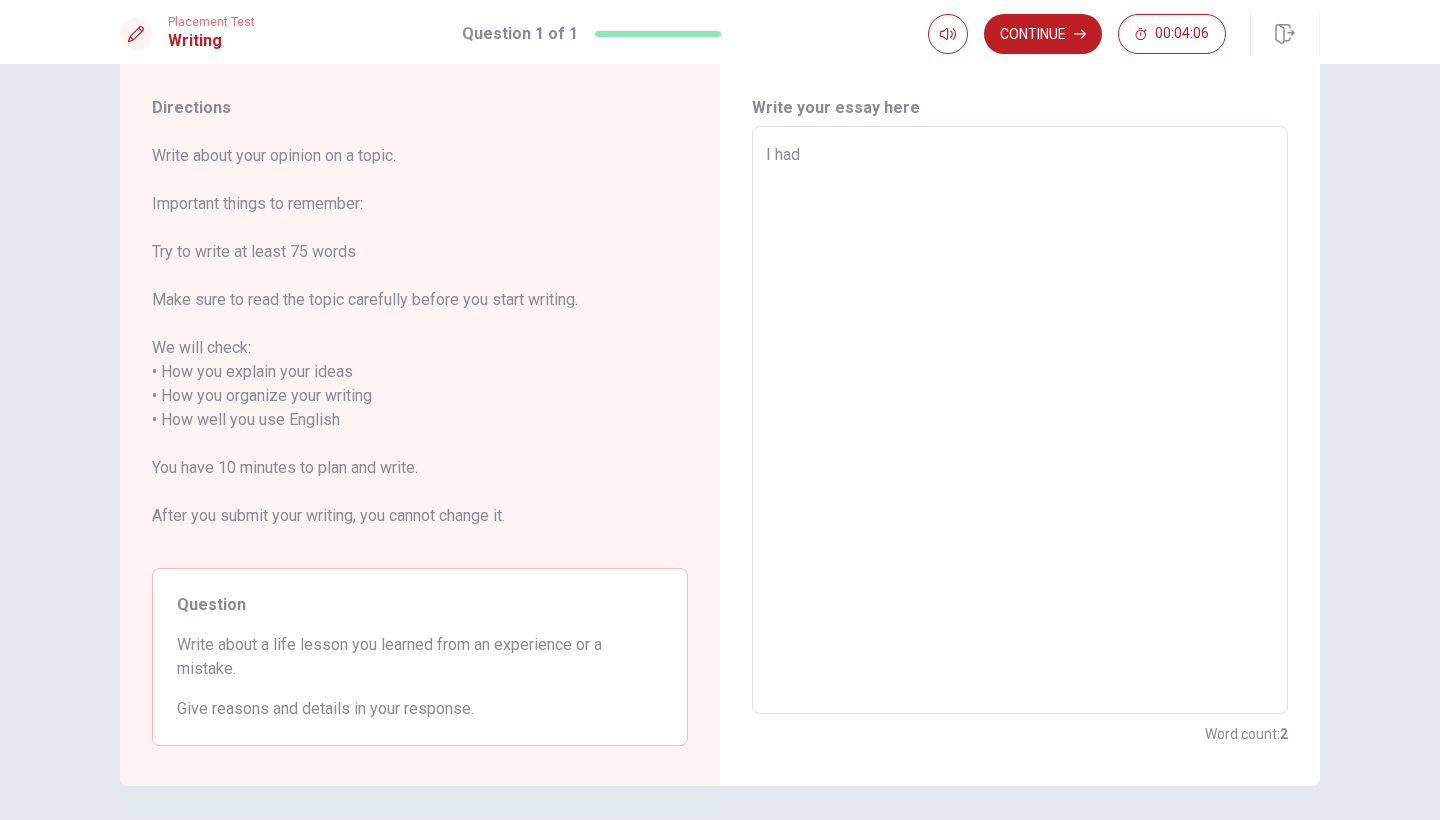 type on "I had a" 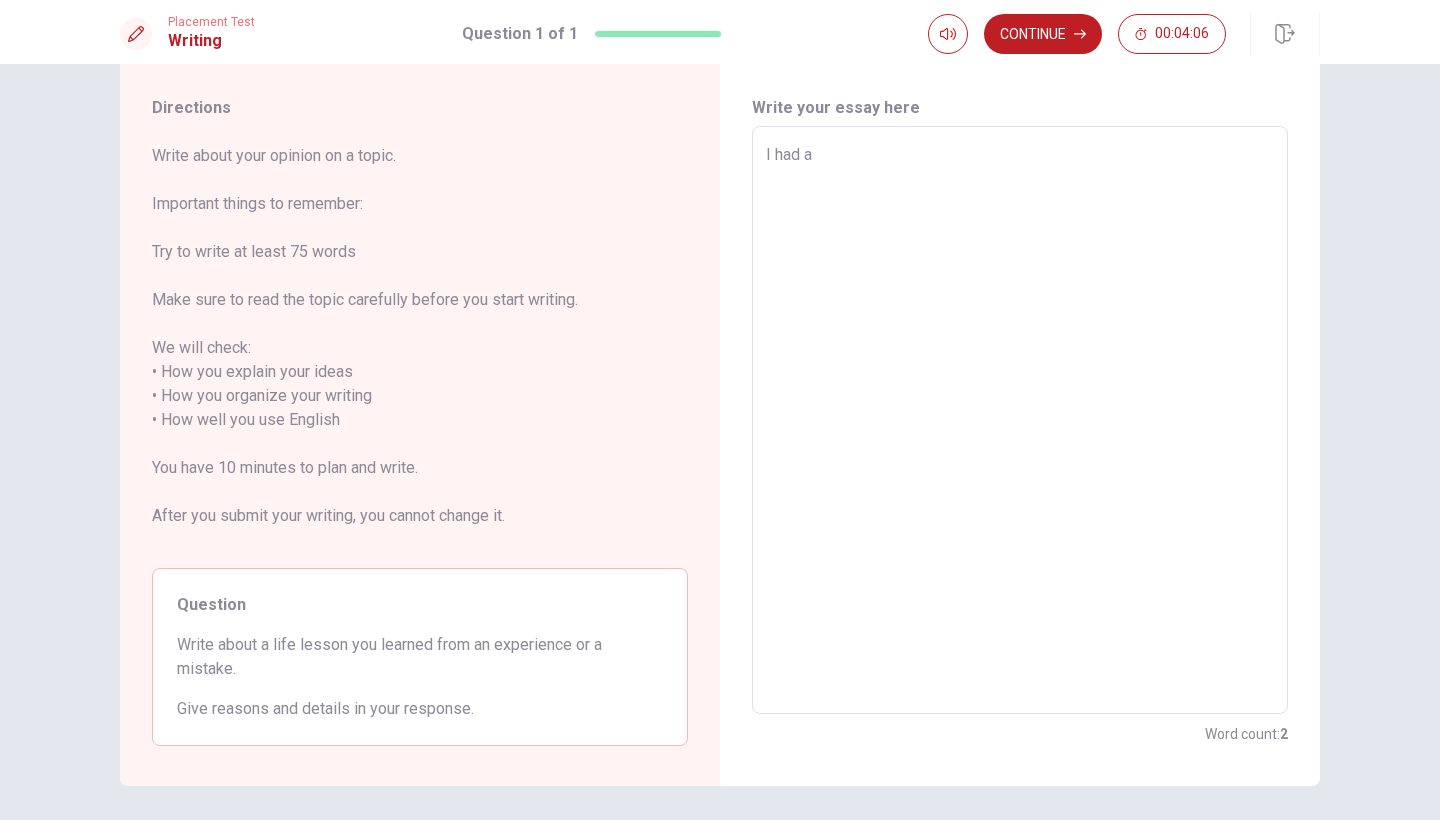type on "x" 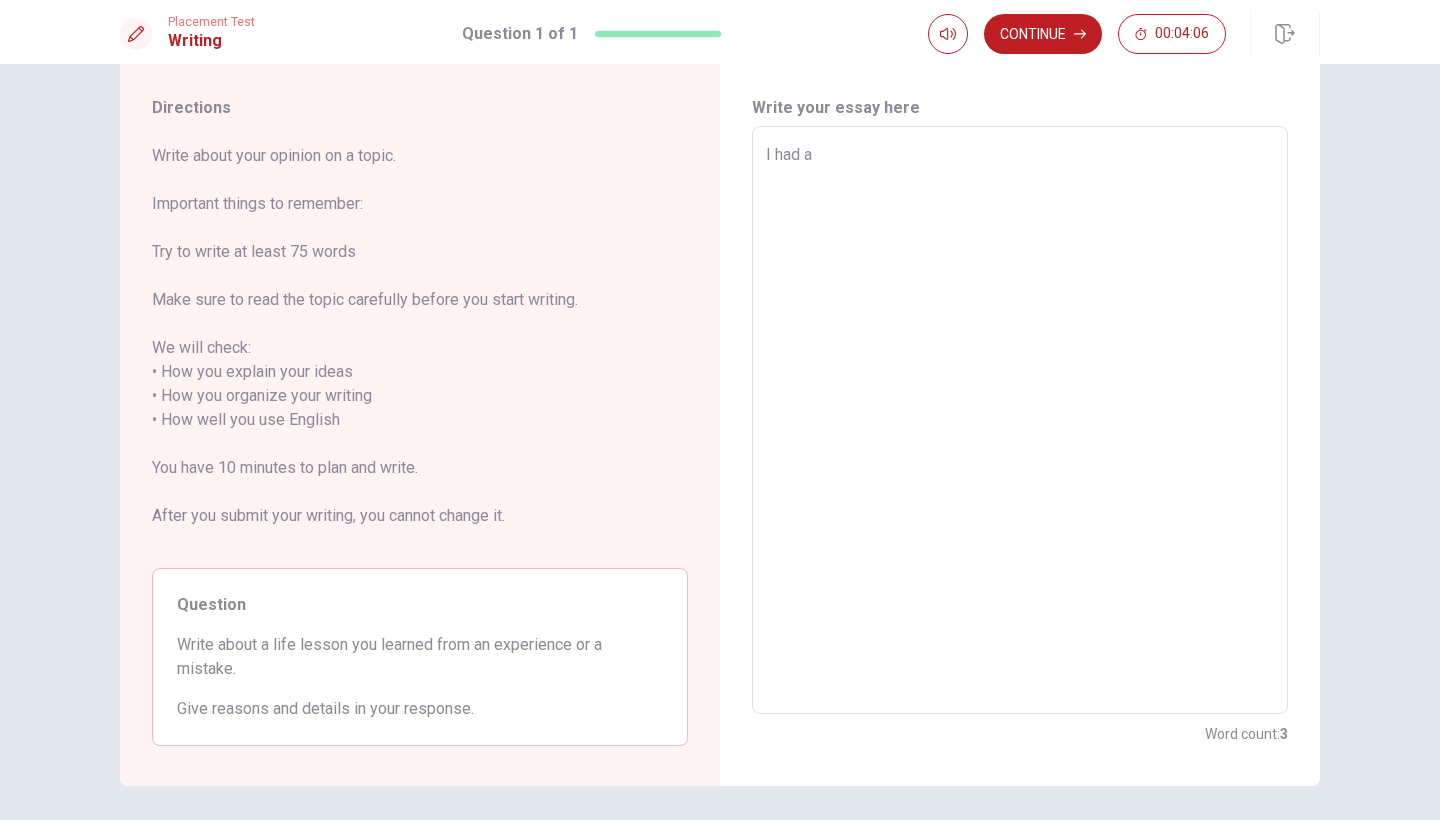 type on "I had a" 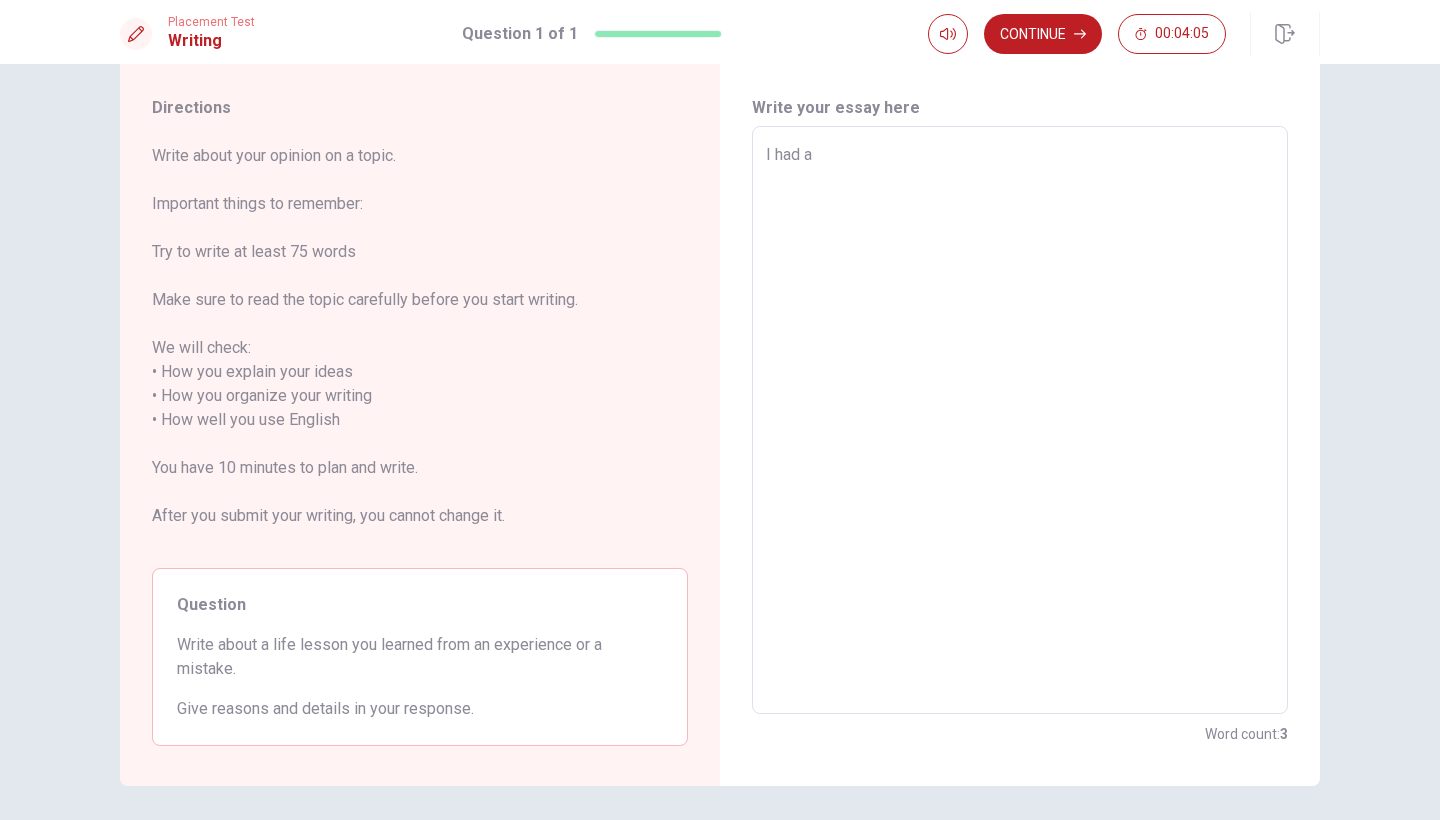 type on "I had a l" 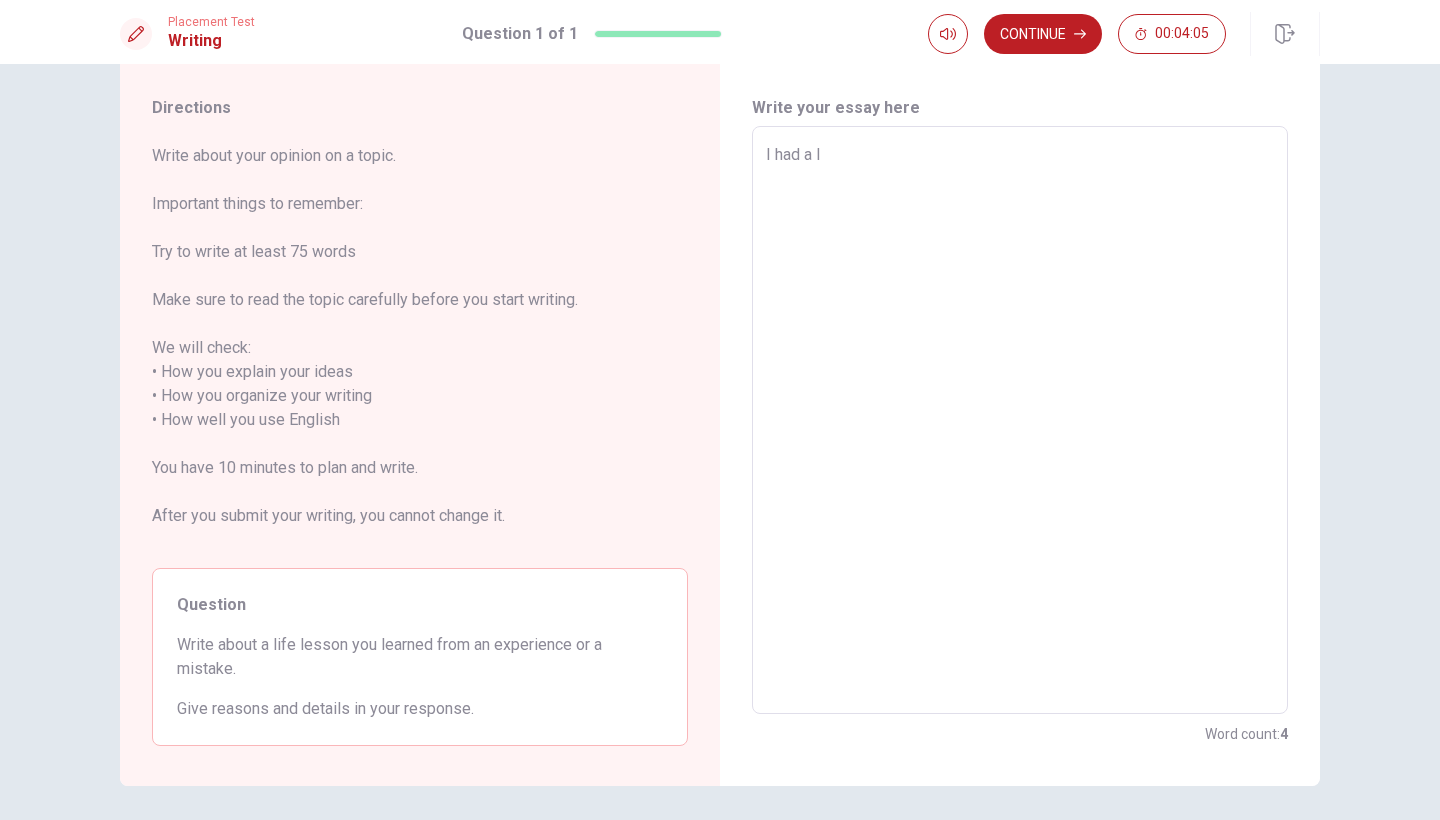 type on "x" 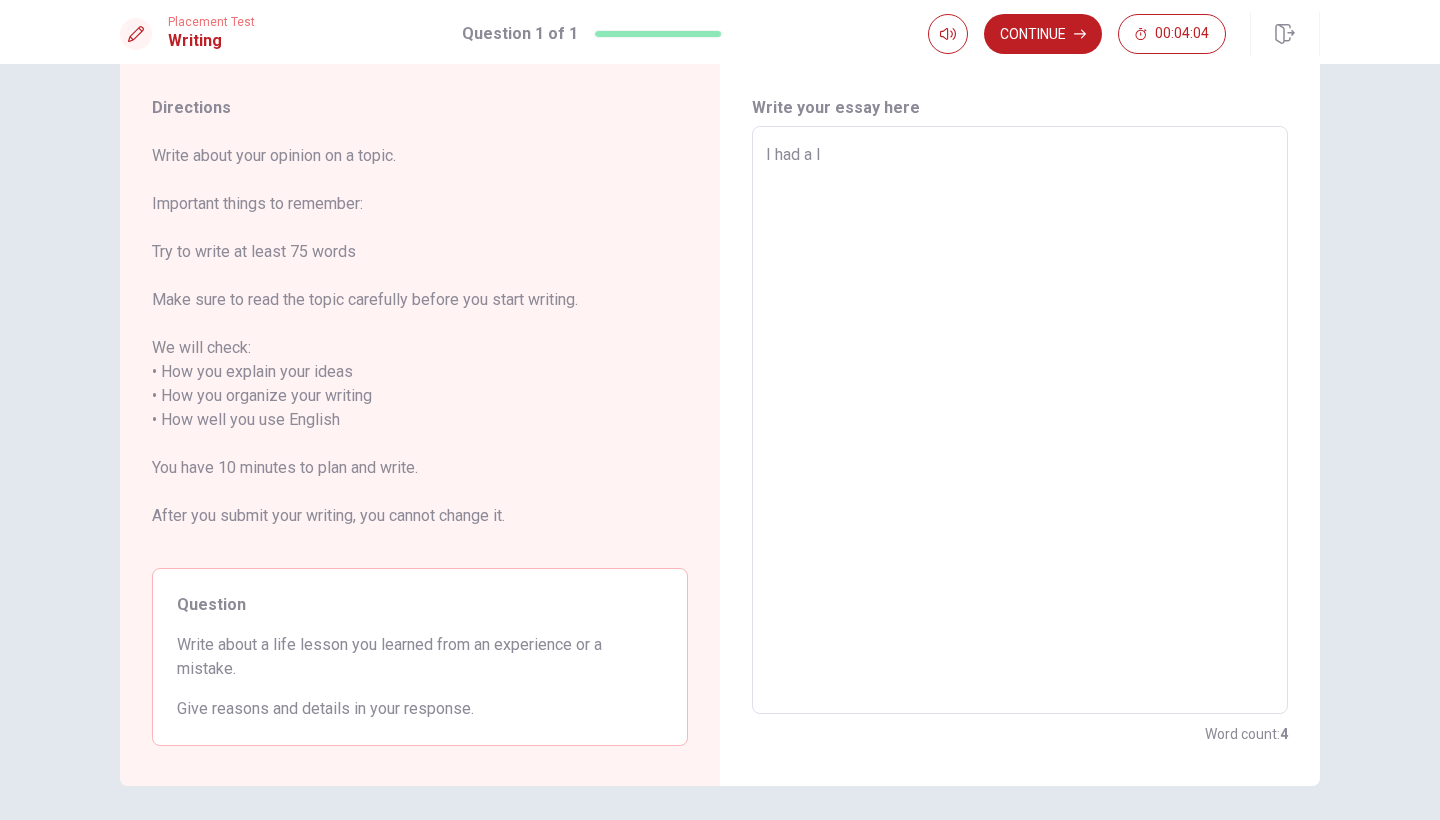 type on "I had a li" 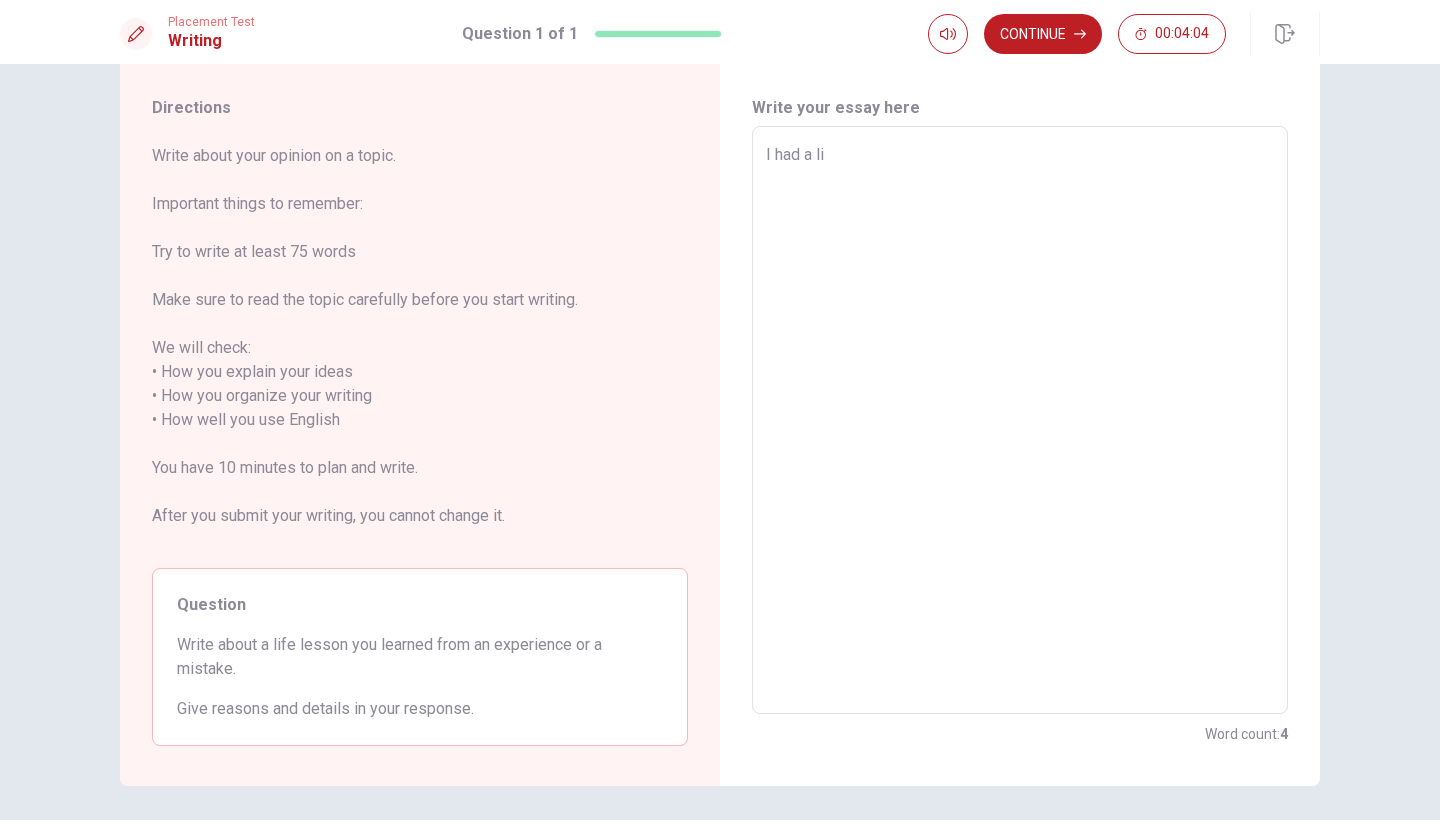 type on "x" 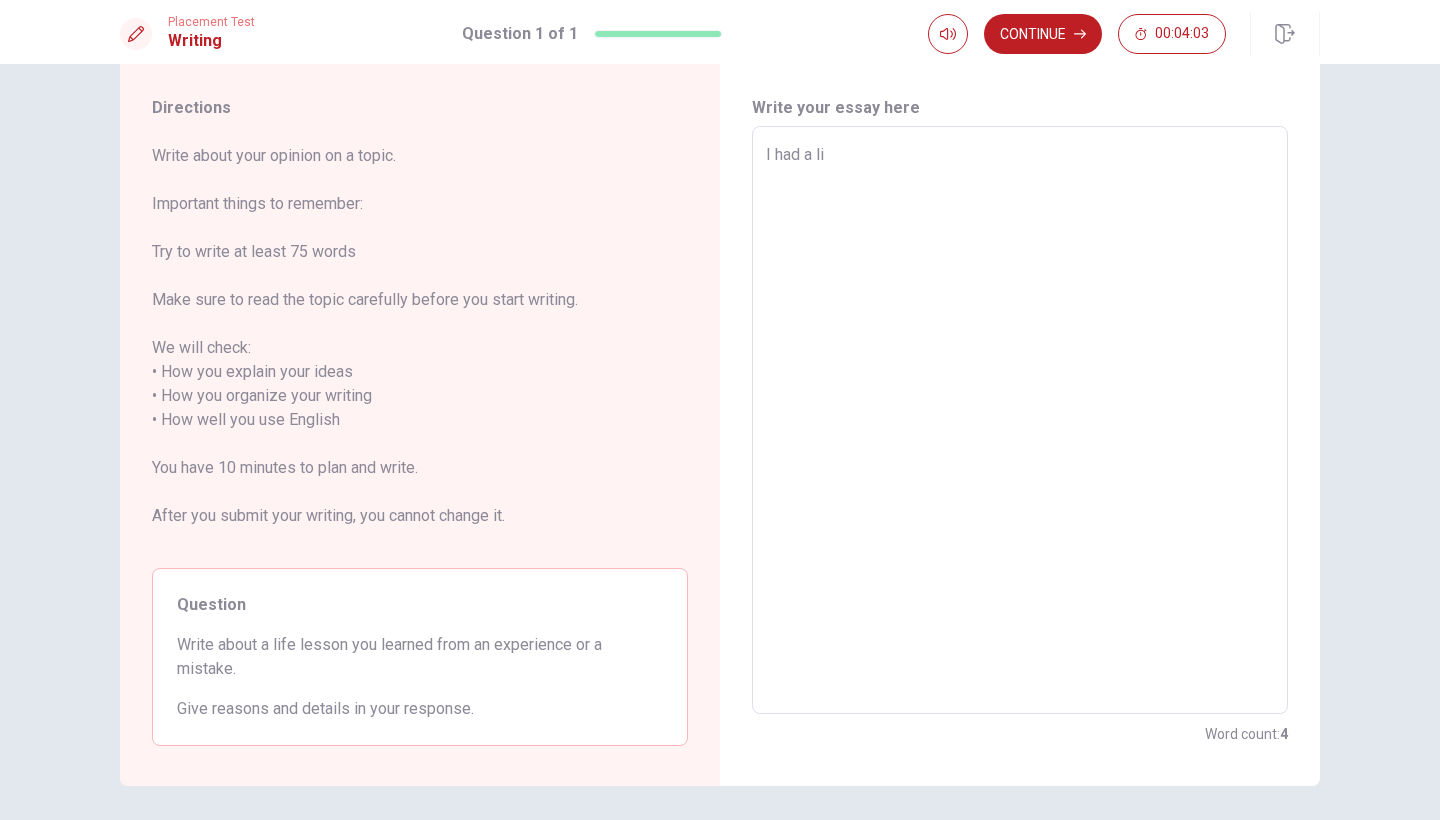 type on "I had a lif" 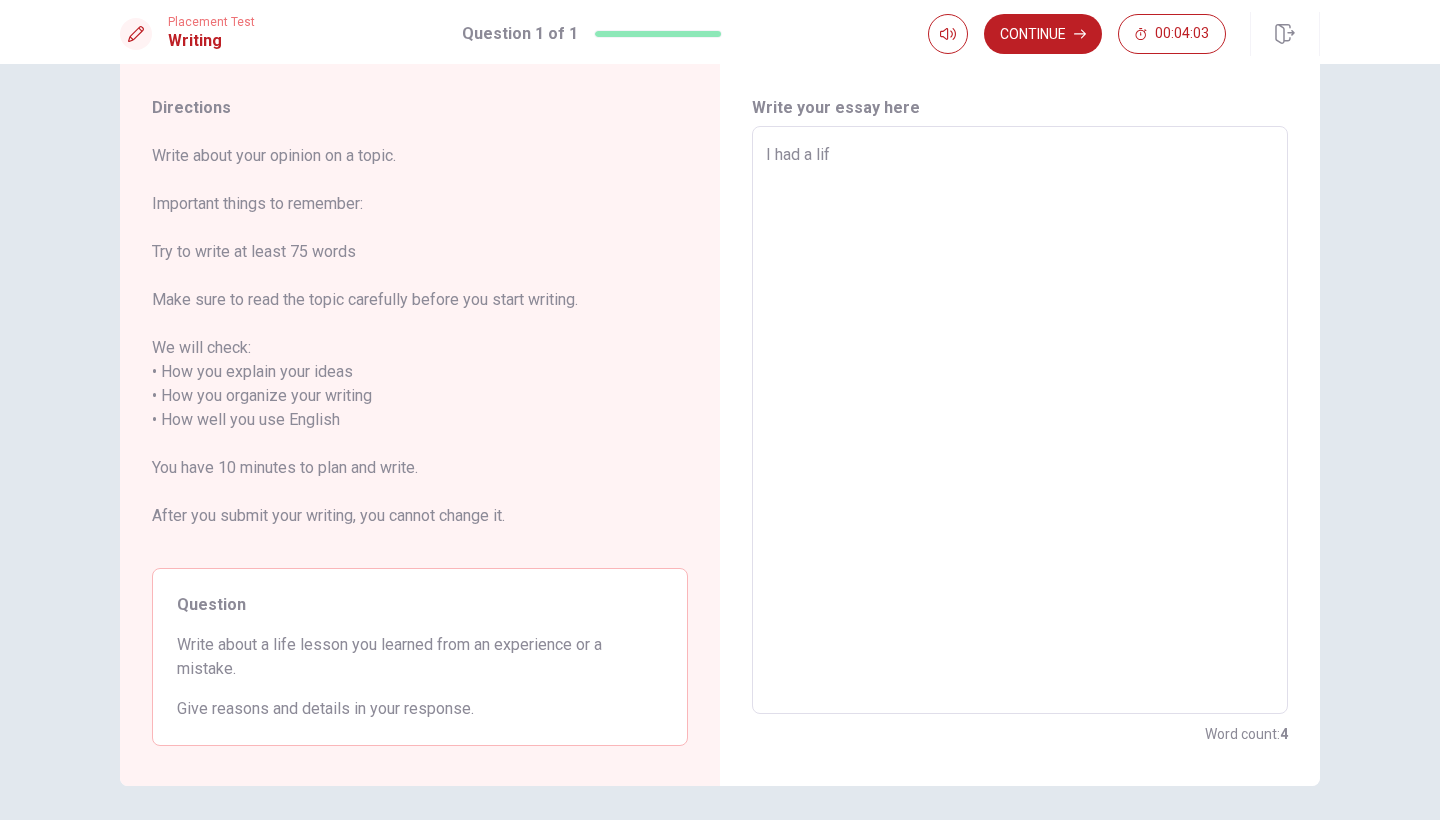 type on "x" 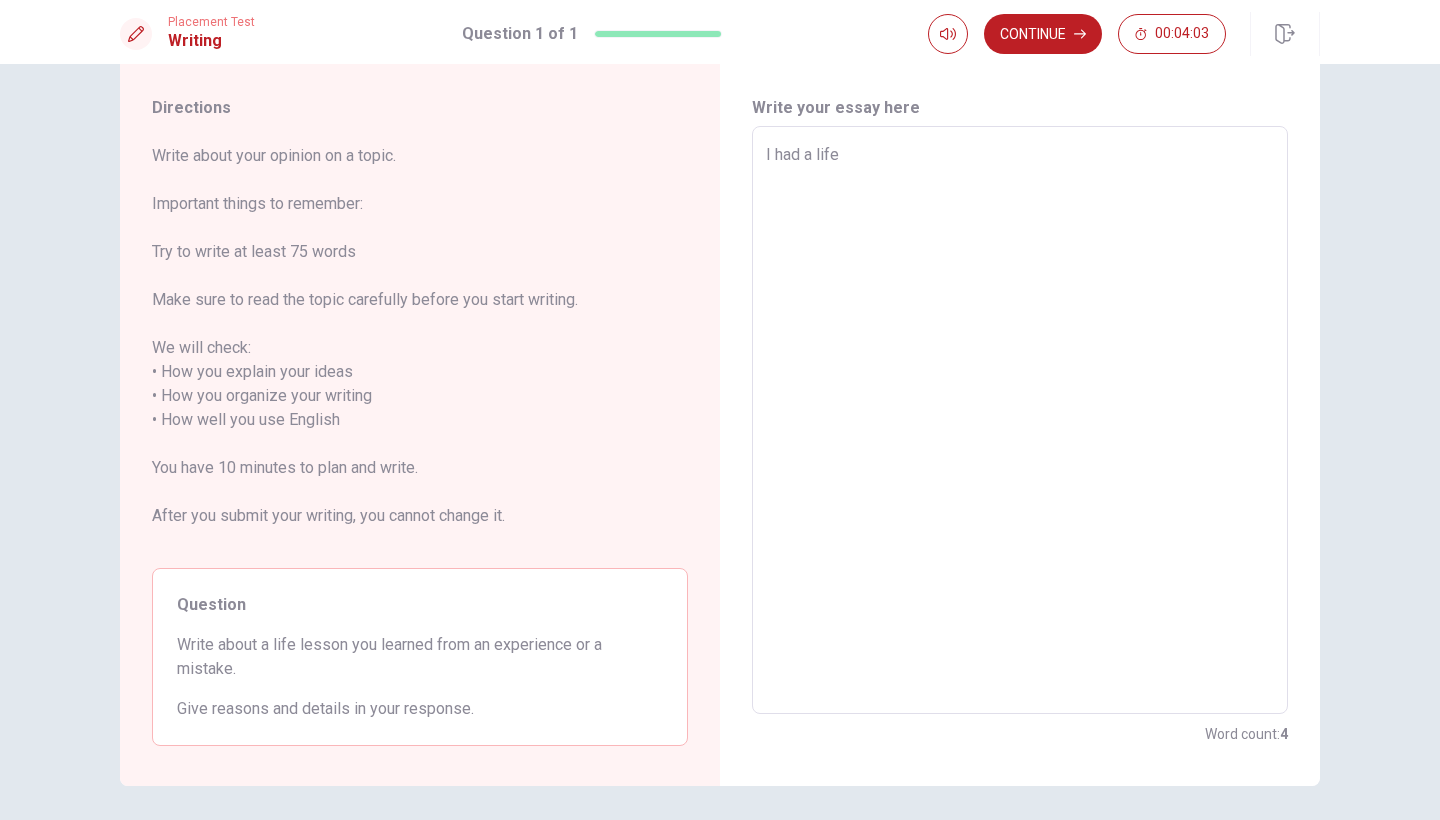 type on "x" 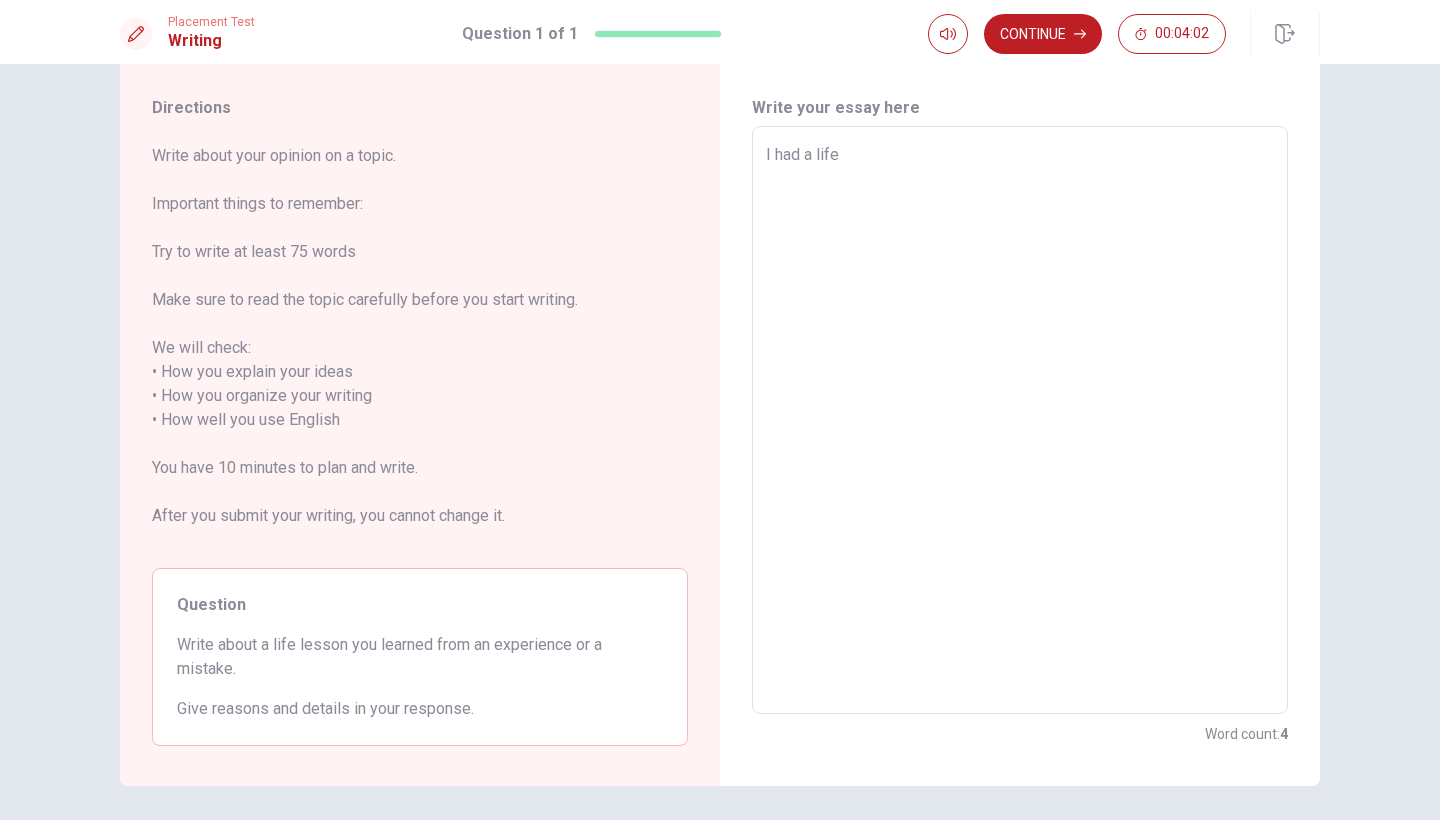 type on "I had a life l" 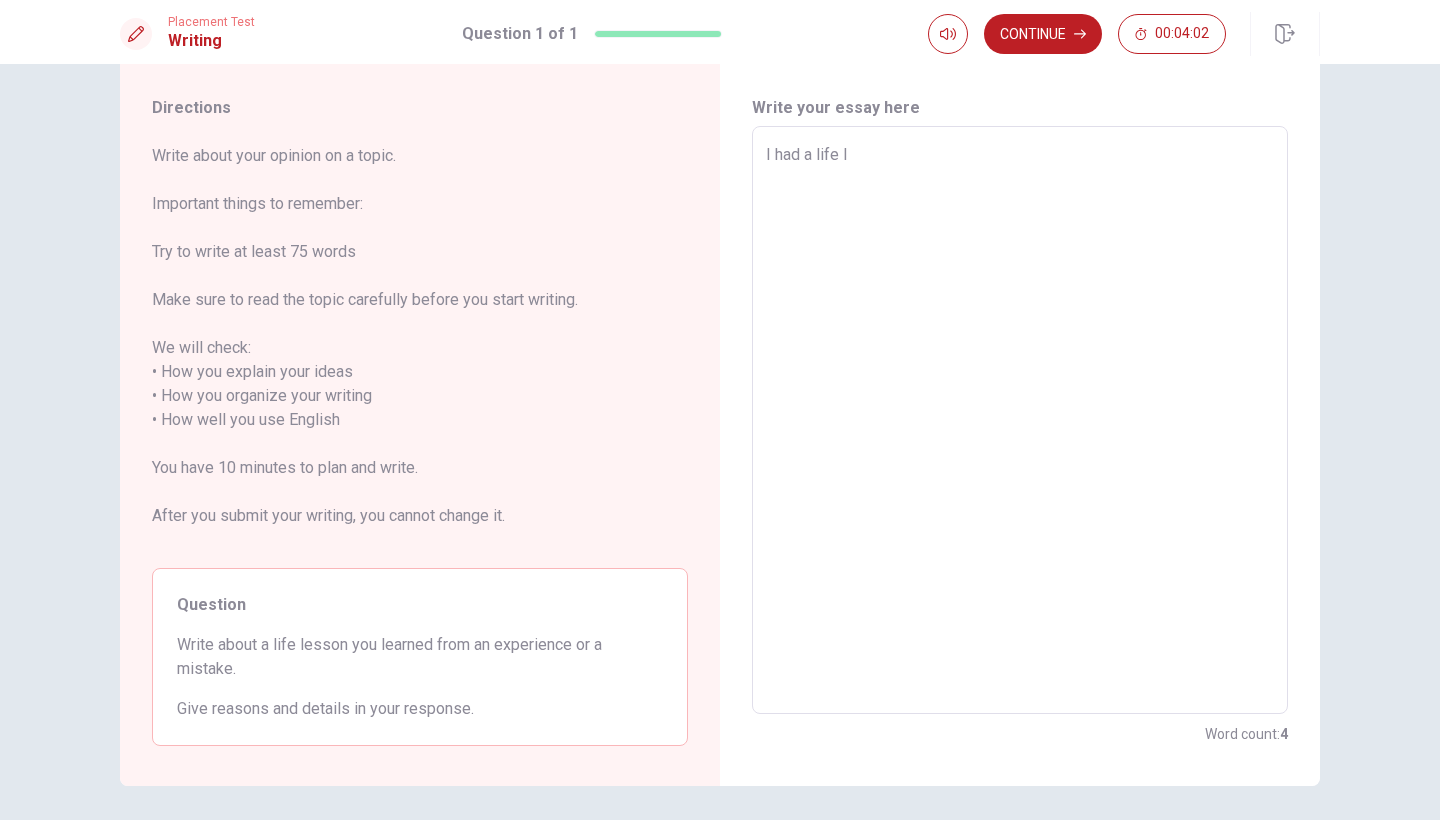 type on "x" 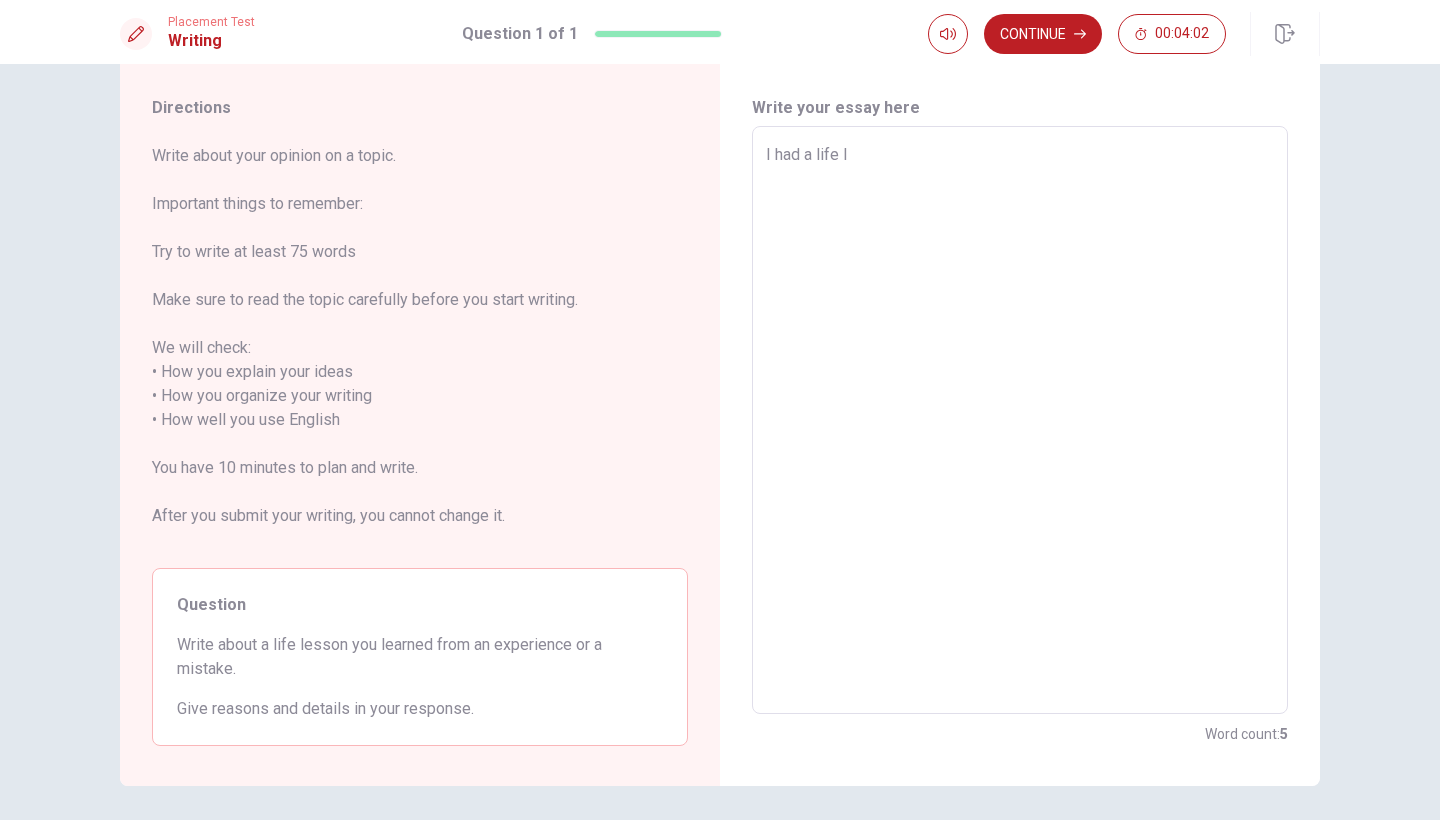 type on "I had a life le" 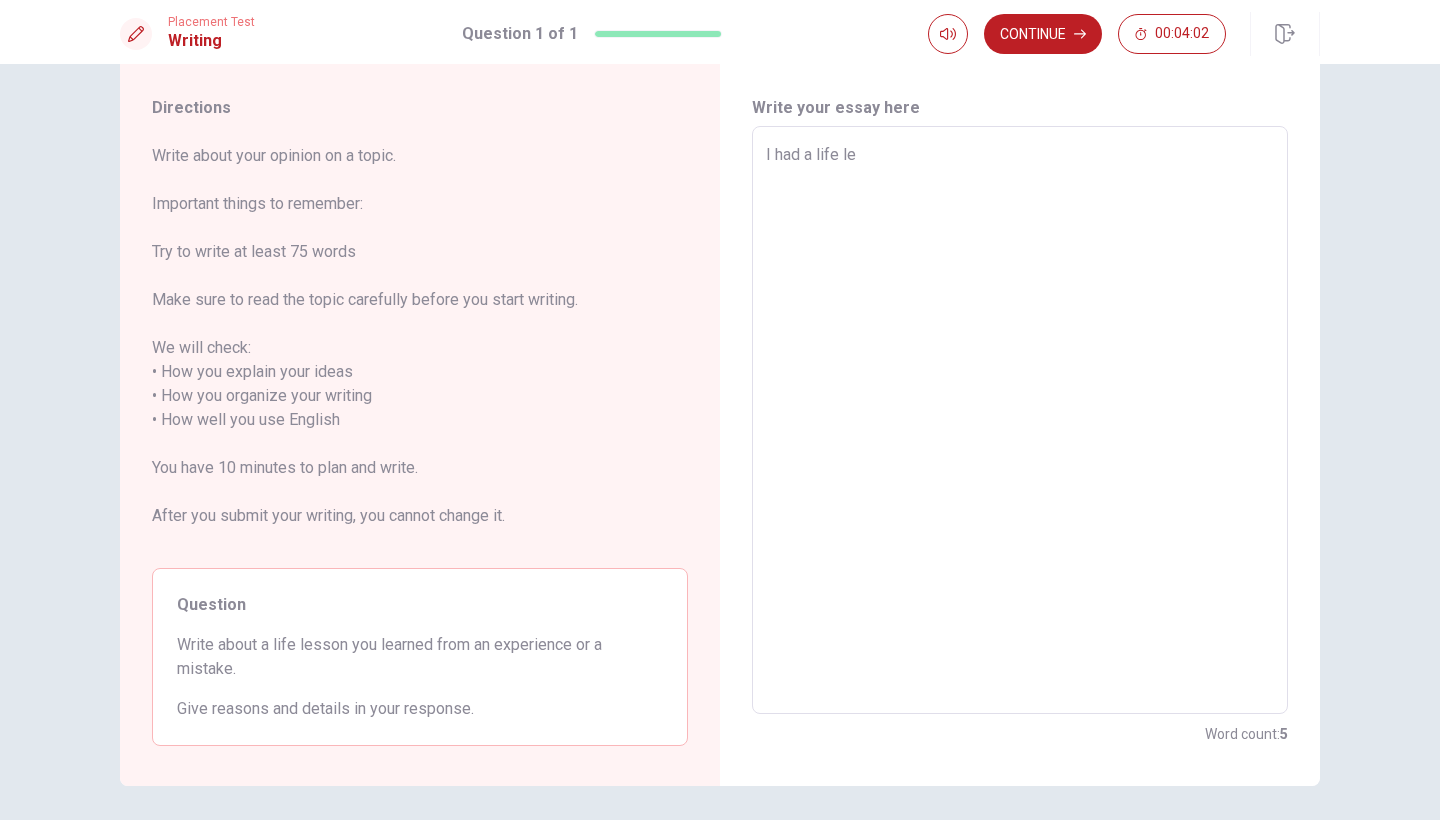 type on "x" 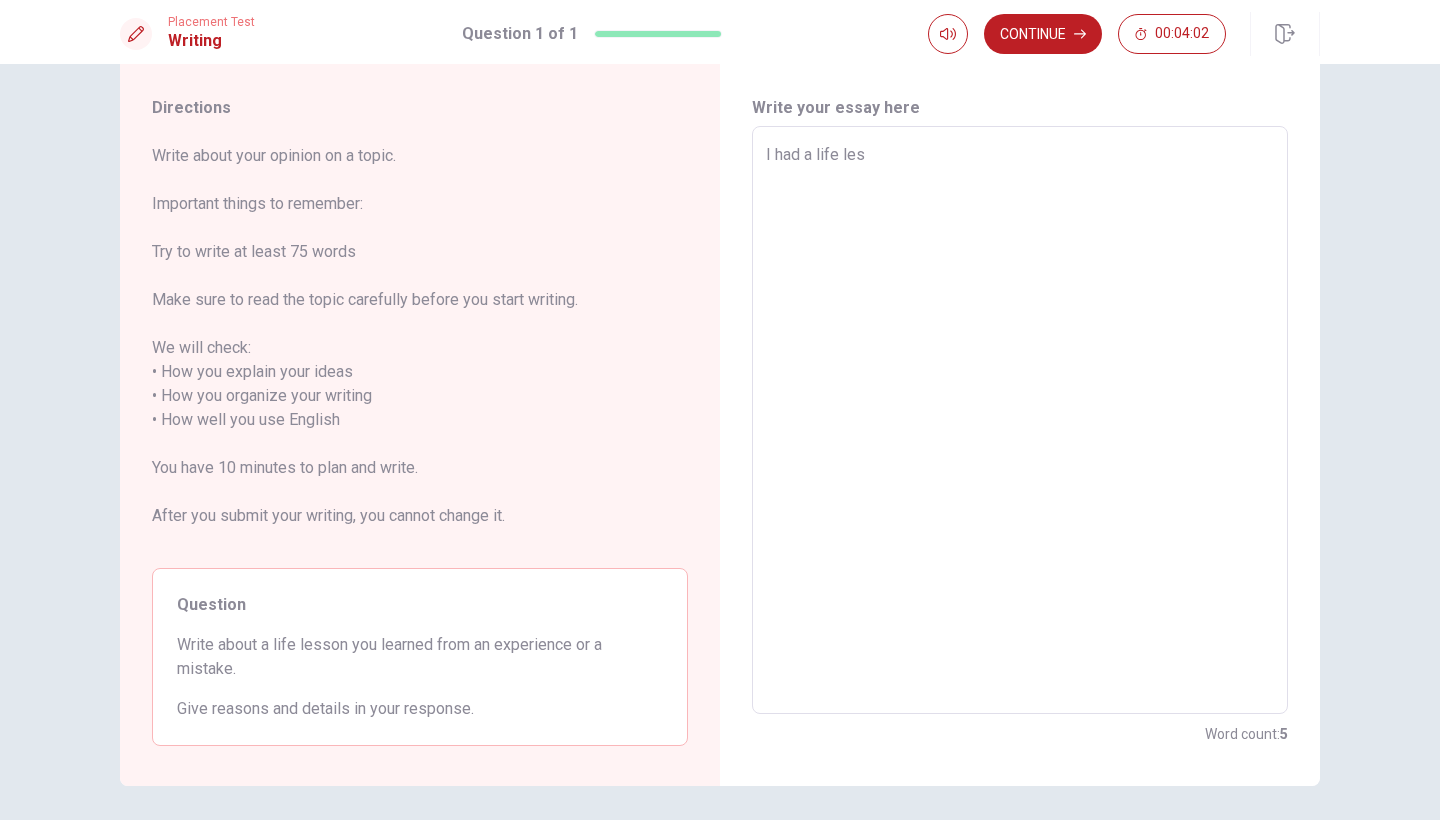 type on "x" 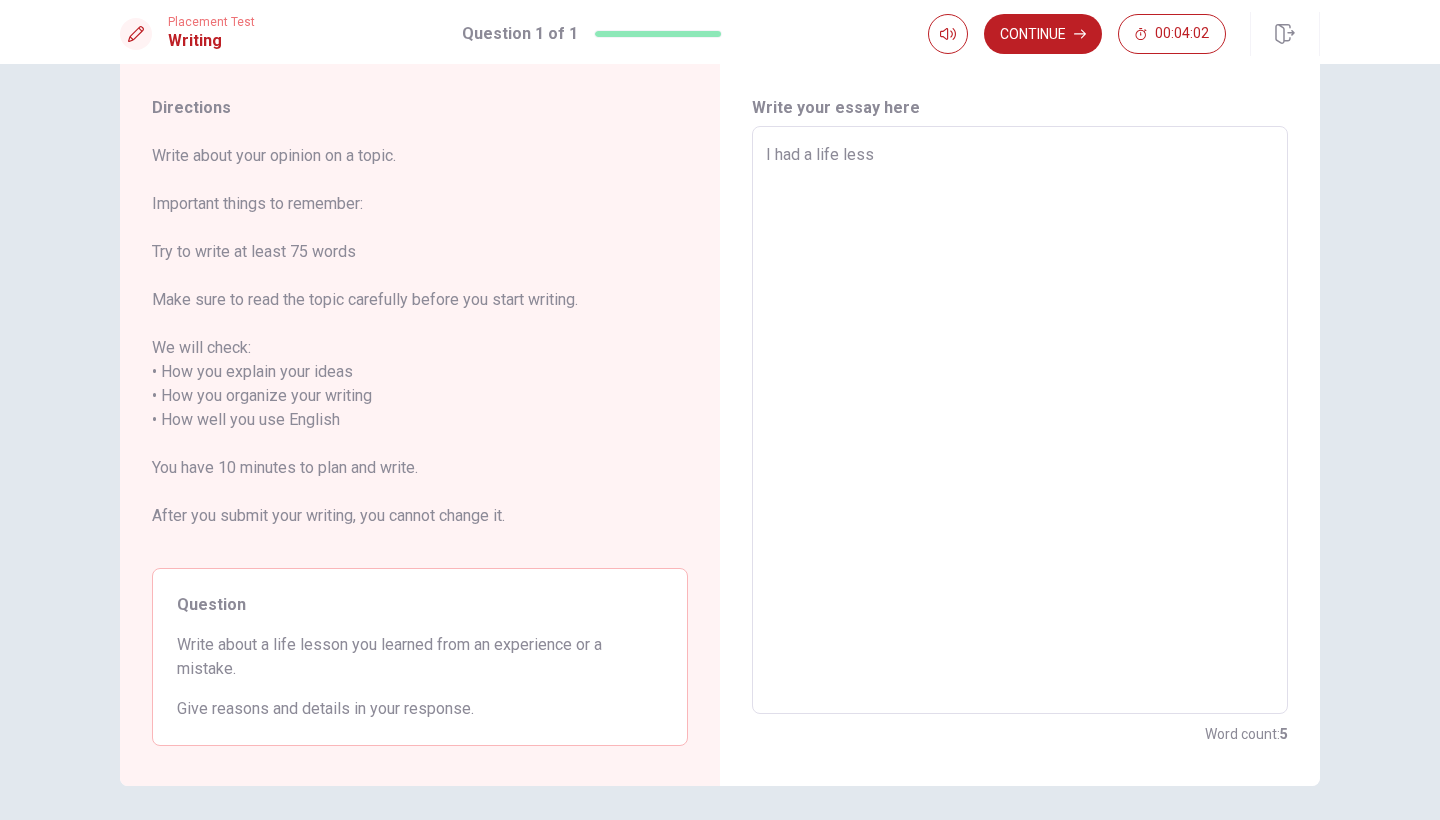 type on "x" 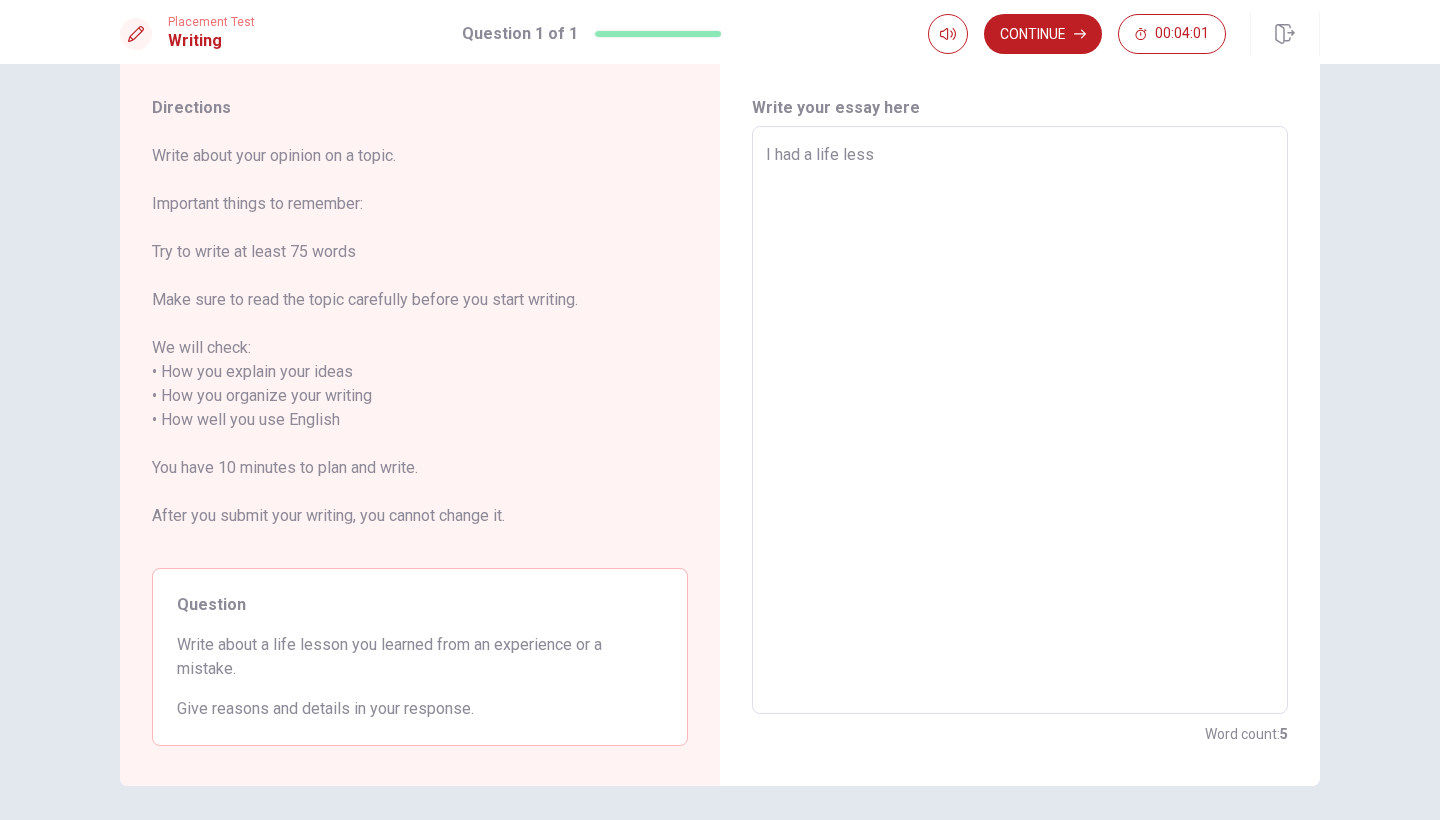 type on "I had a life lessi" 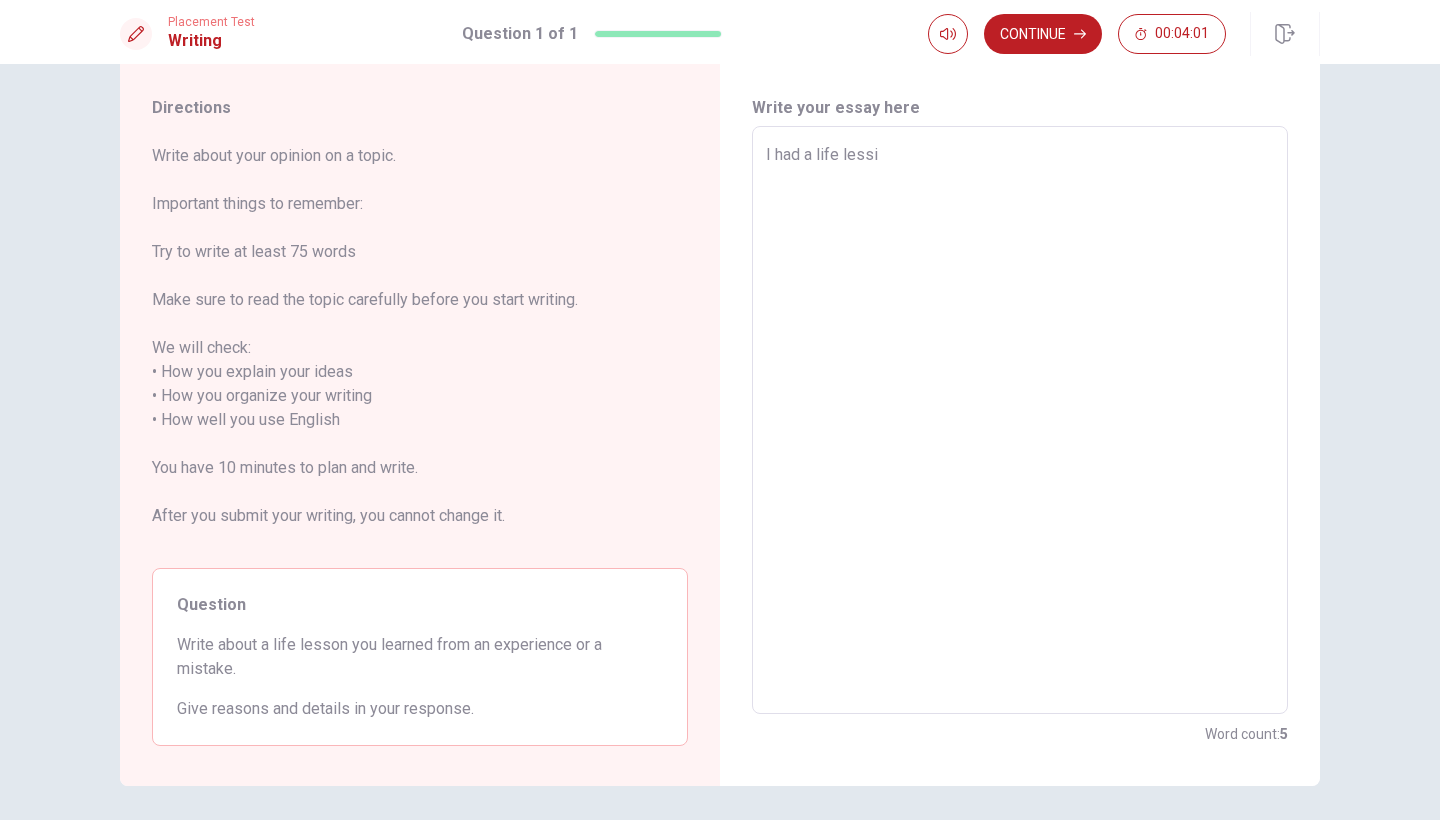 type on "x" 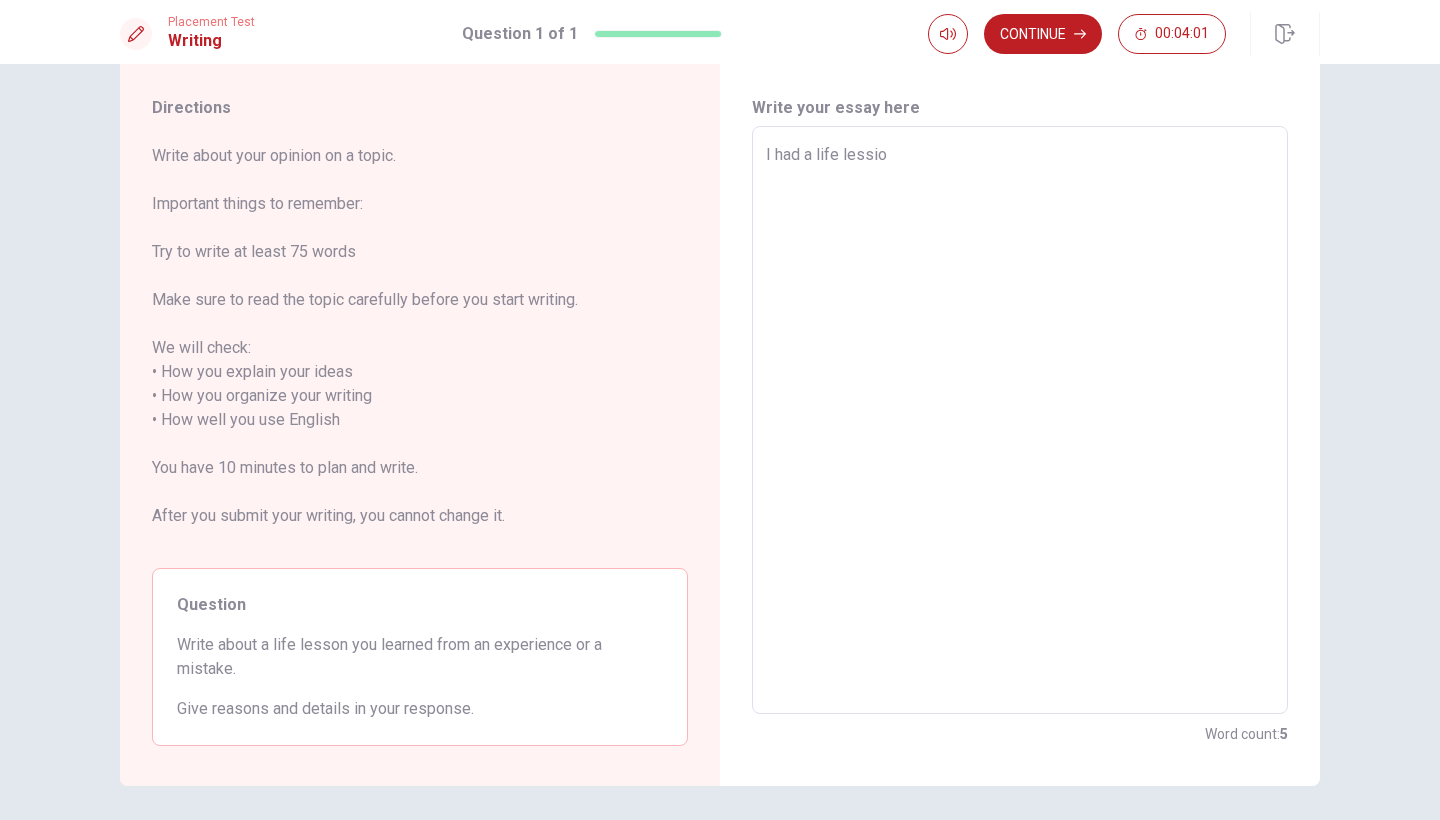 type on "x" 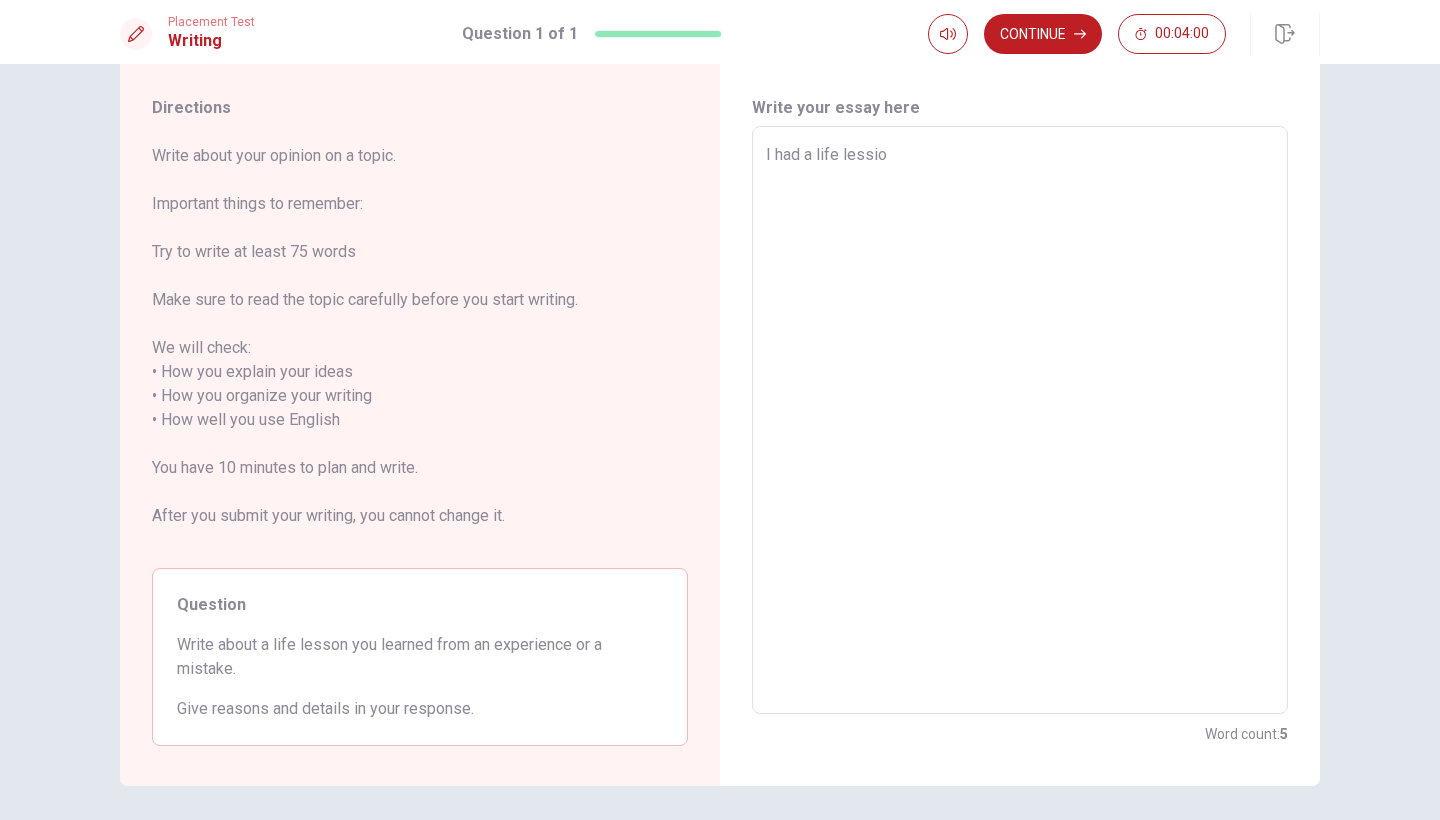 type on "I had a life lession" 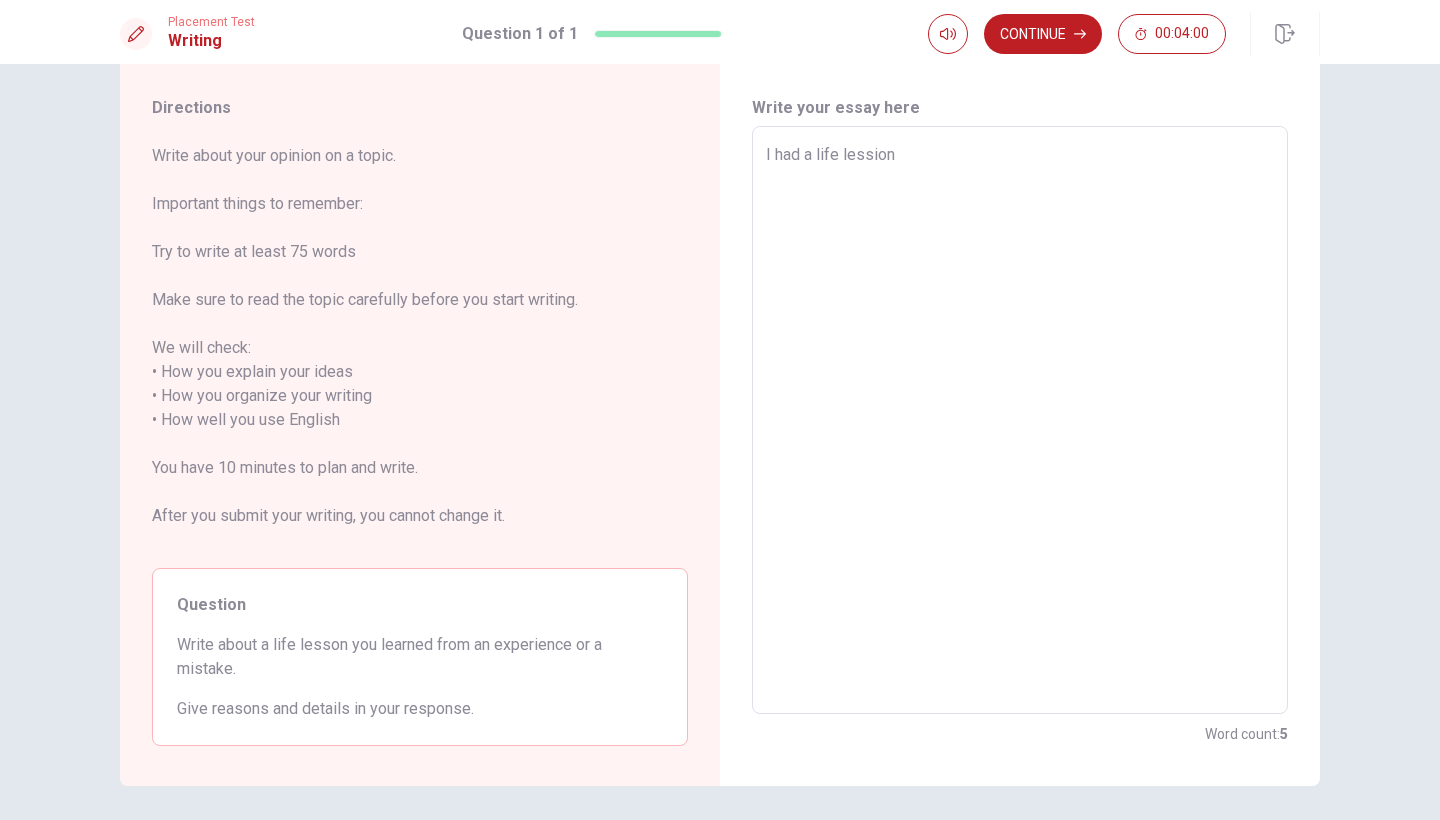 type on "x" 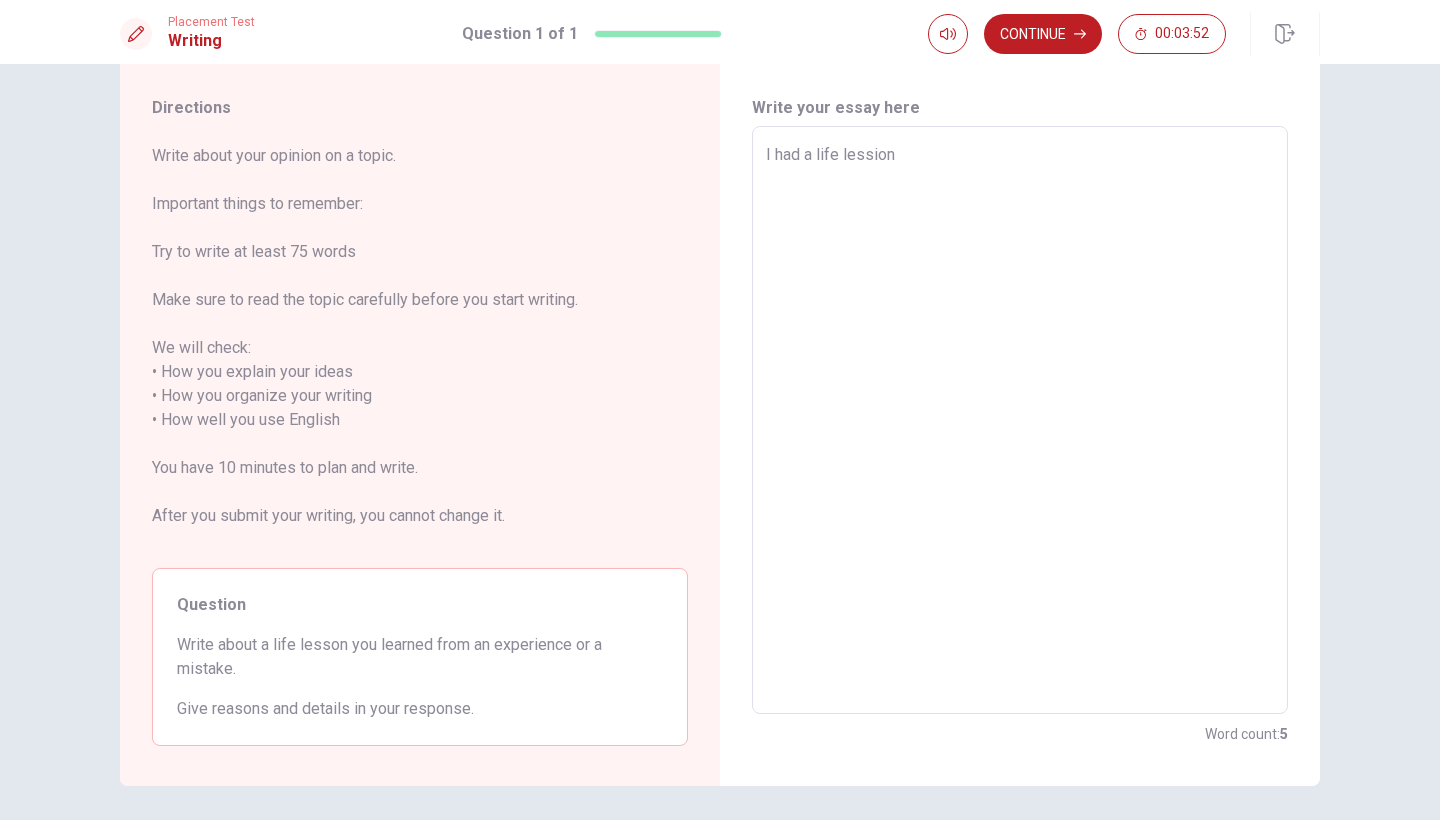 drag, startPoint x: 772, startPoint y: 153, endPoint x: 799, endPoint y: 154, distance: 27.018513 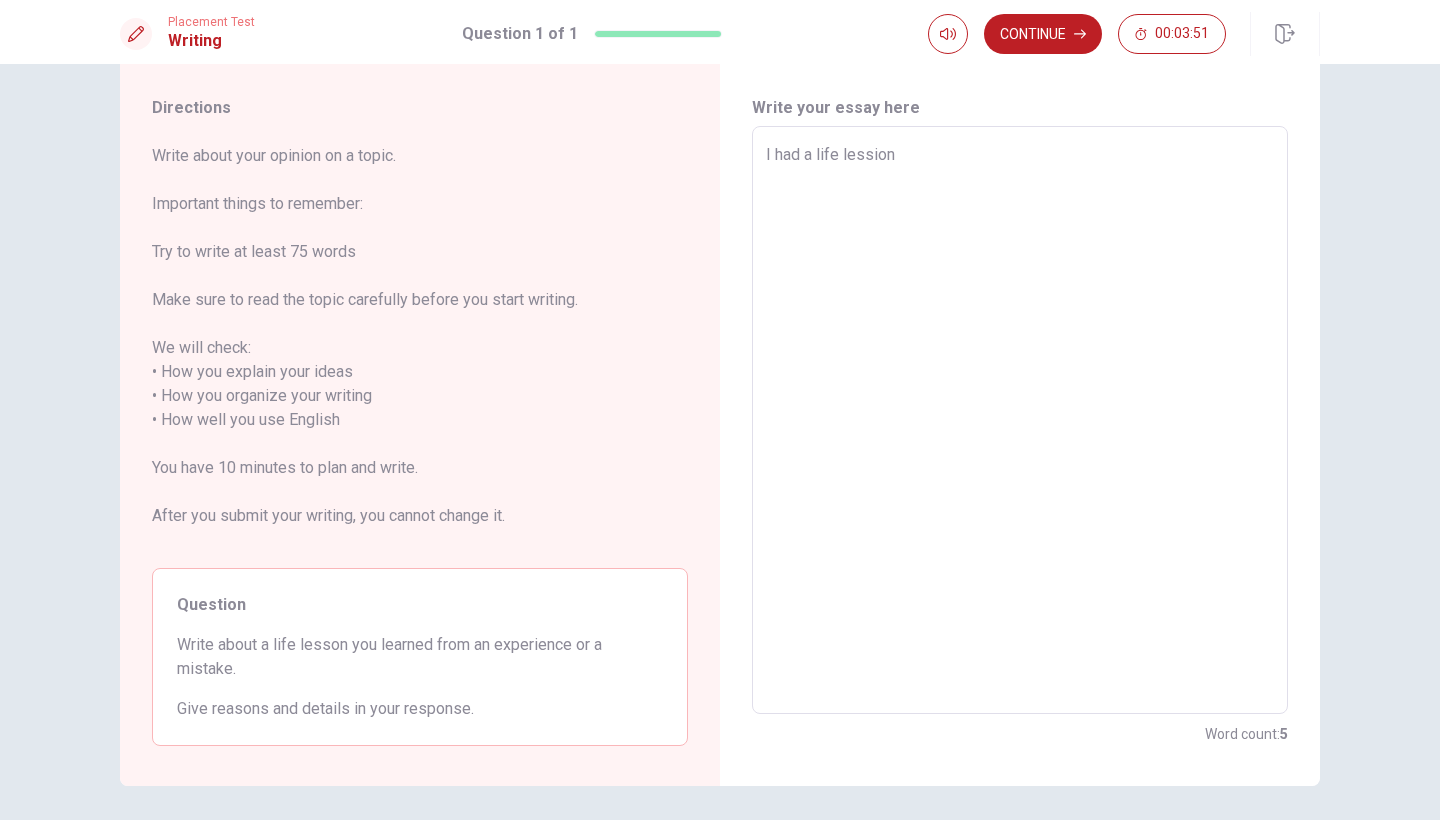 type on "I l a life lession" 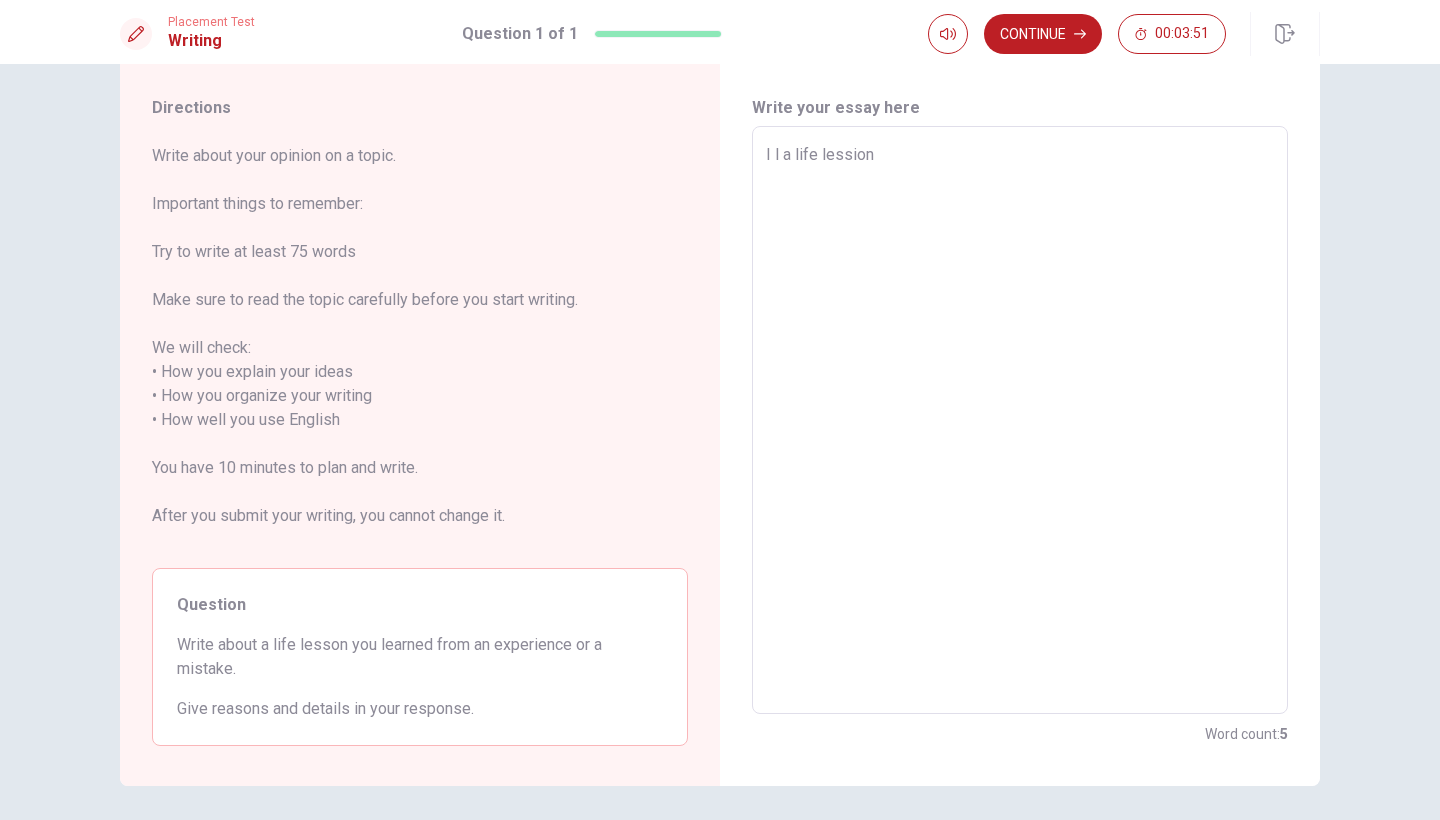 type on "x" 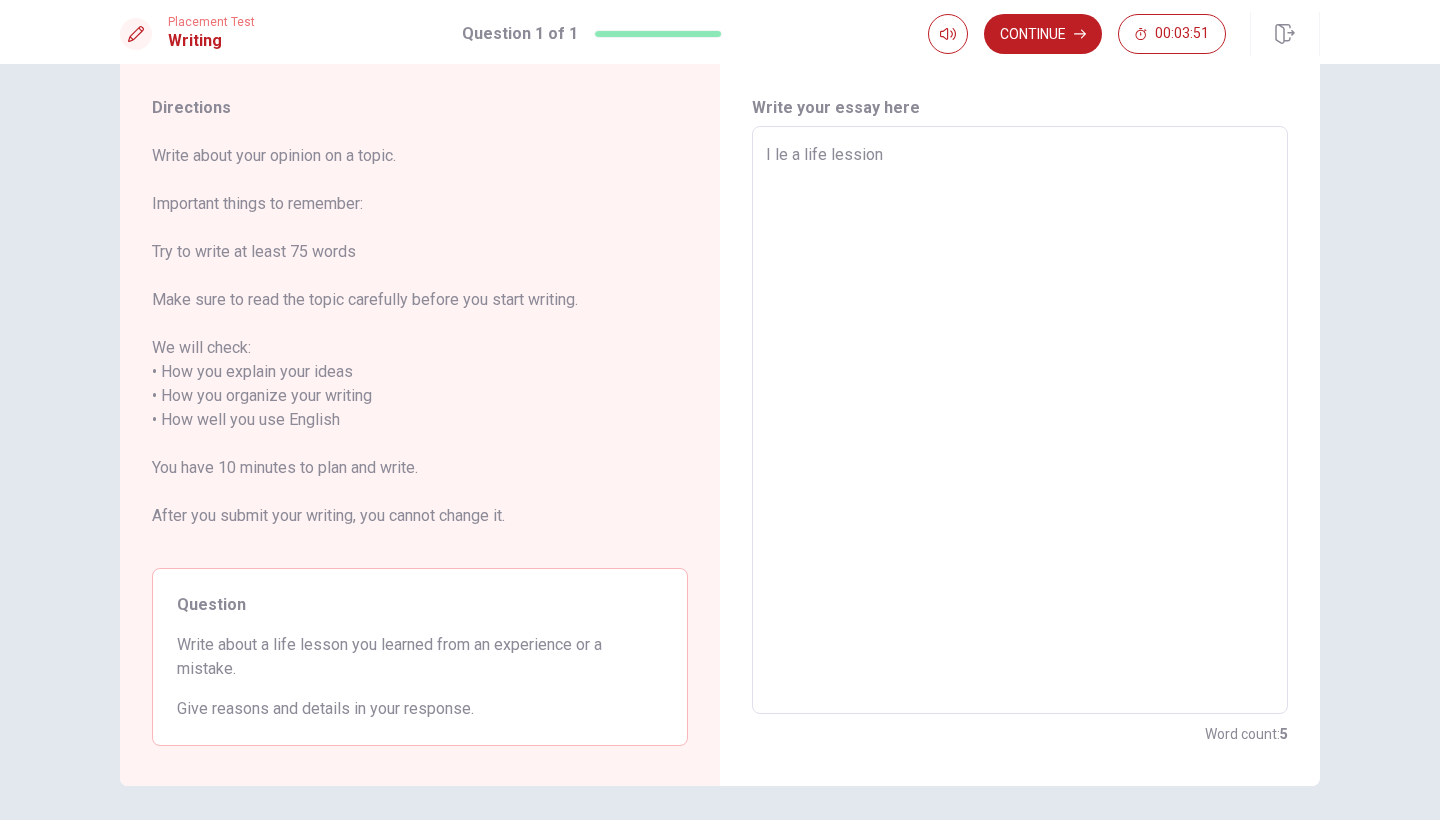 type on "x" 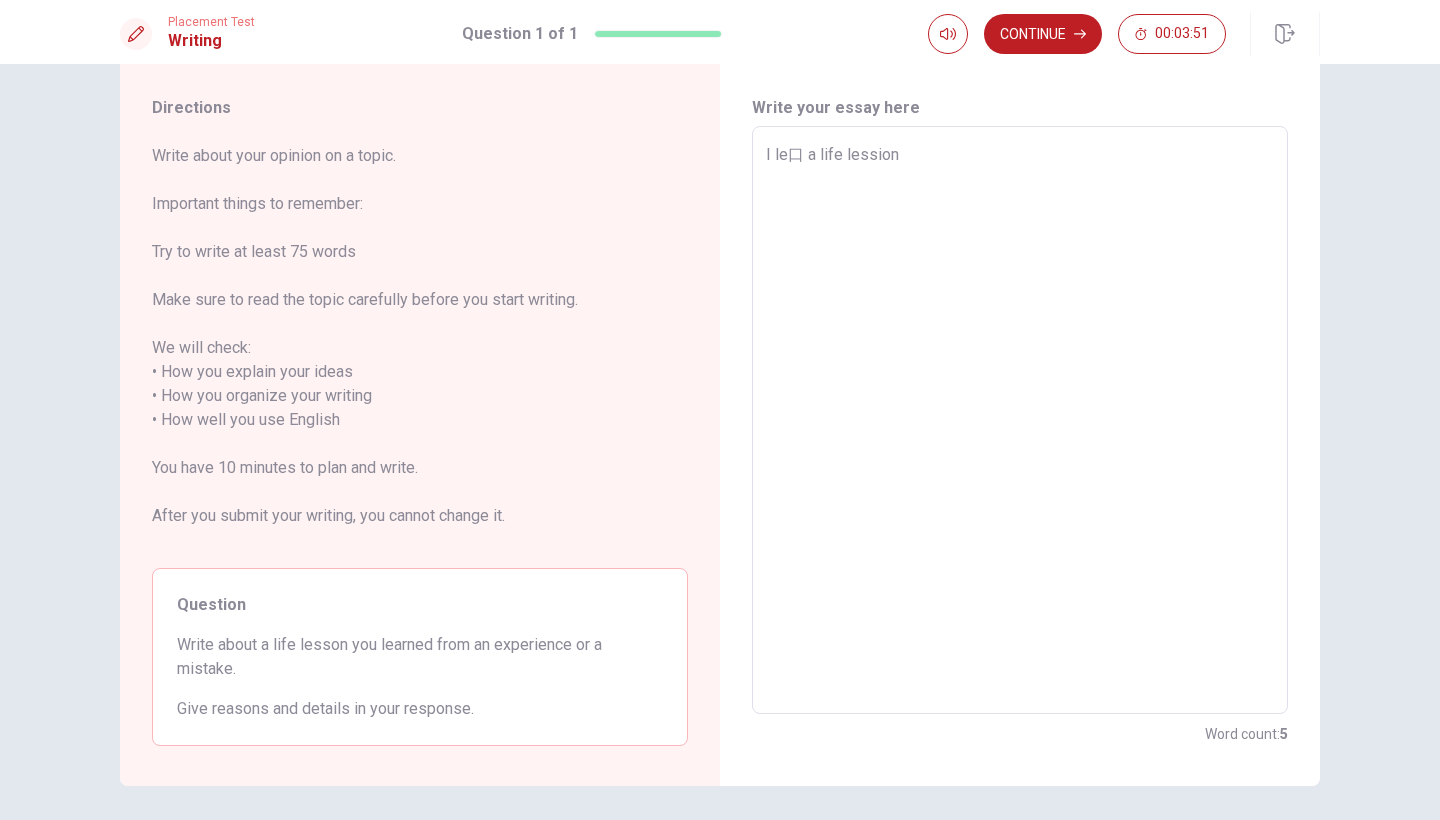type on "x" 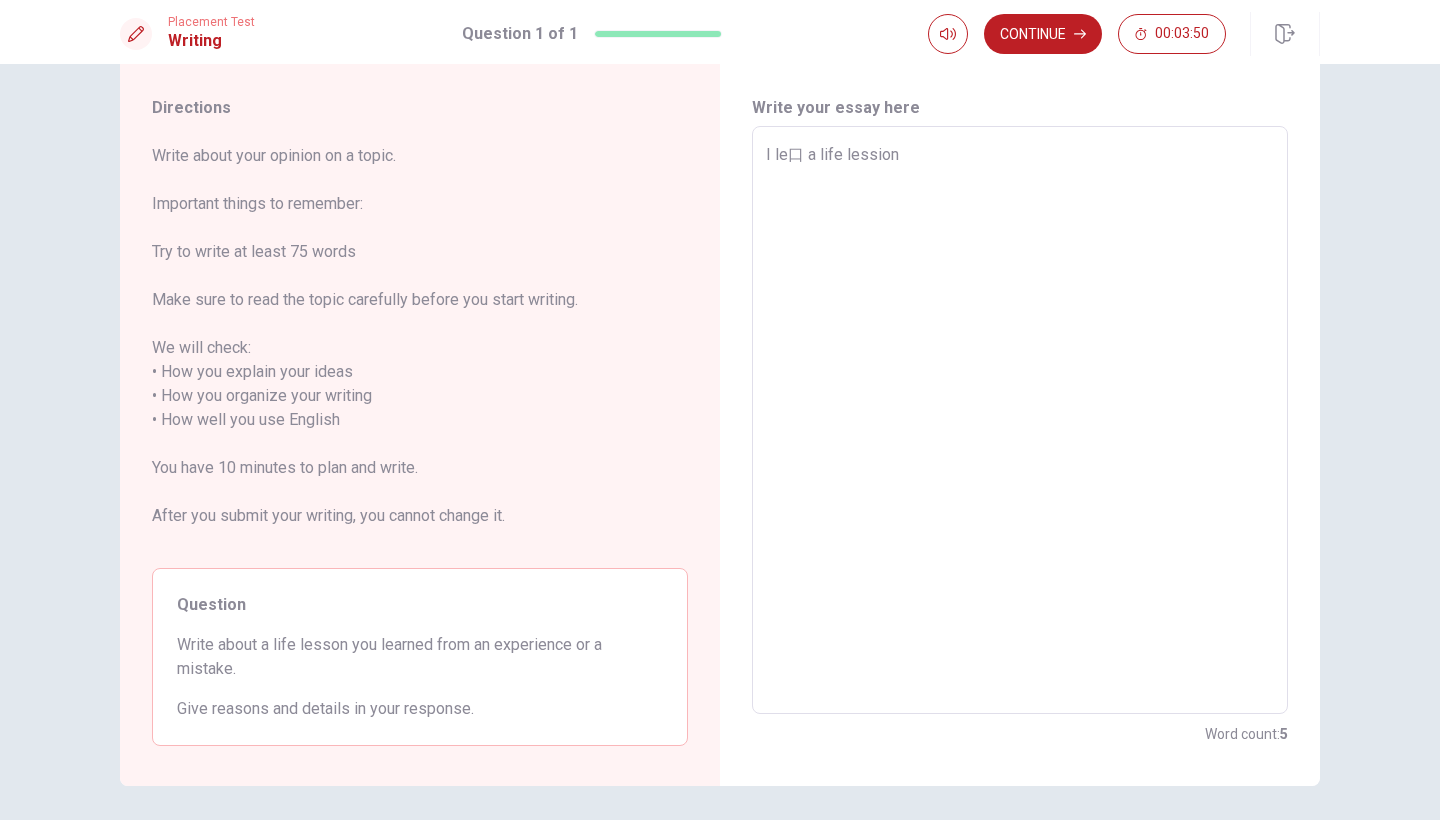 type on "I le口弓 a life lession" 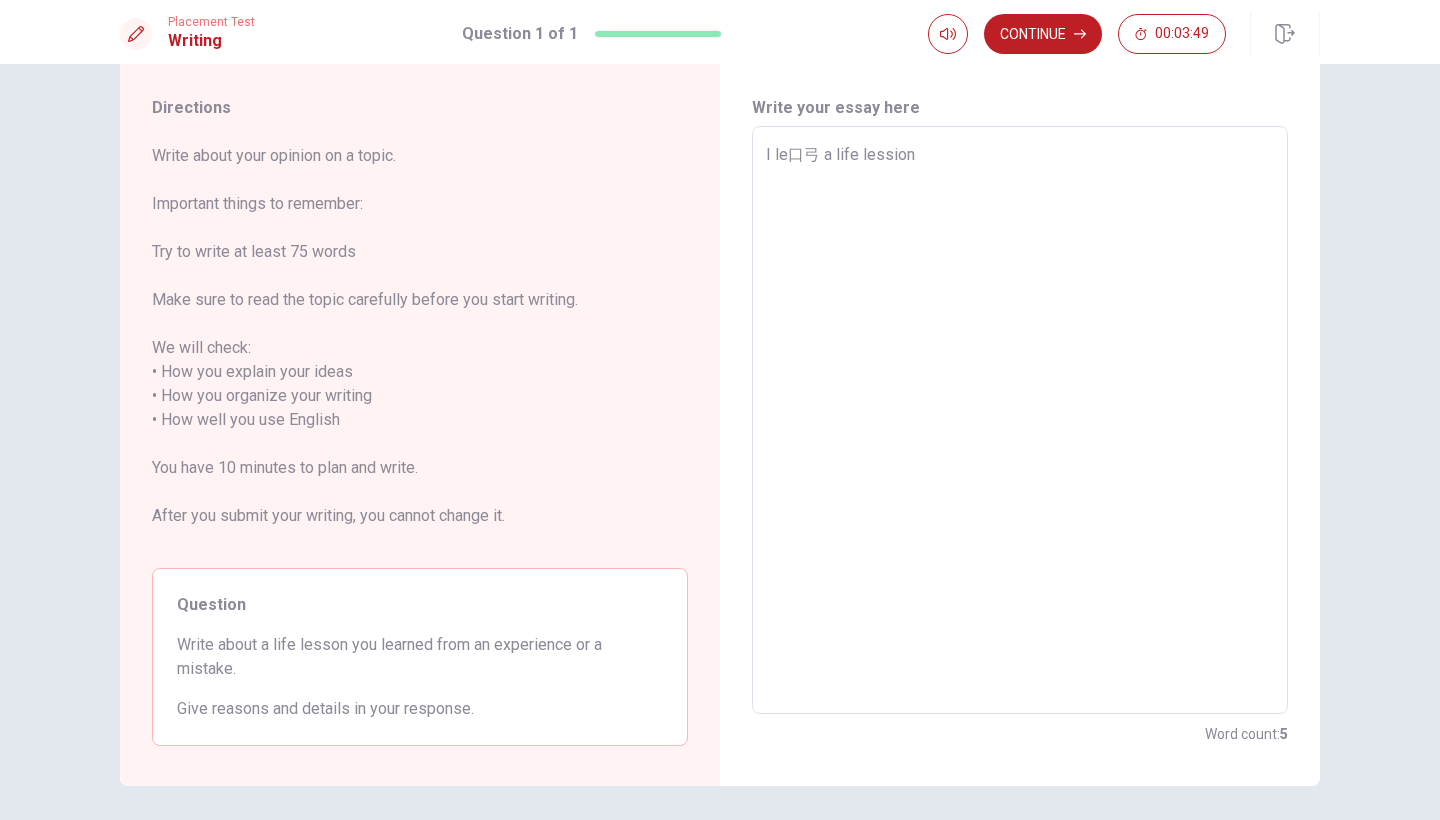 type on "x" 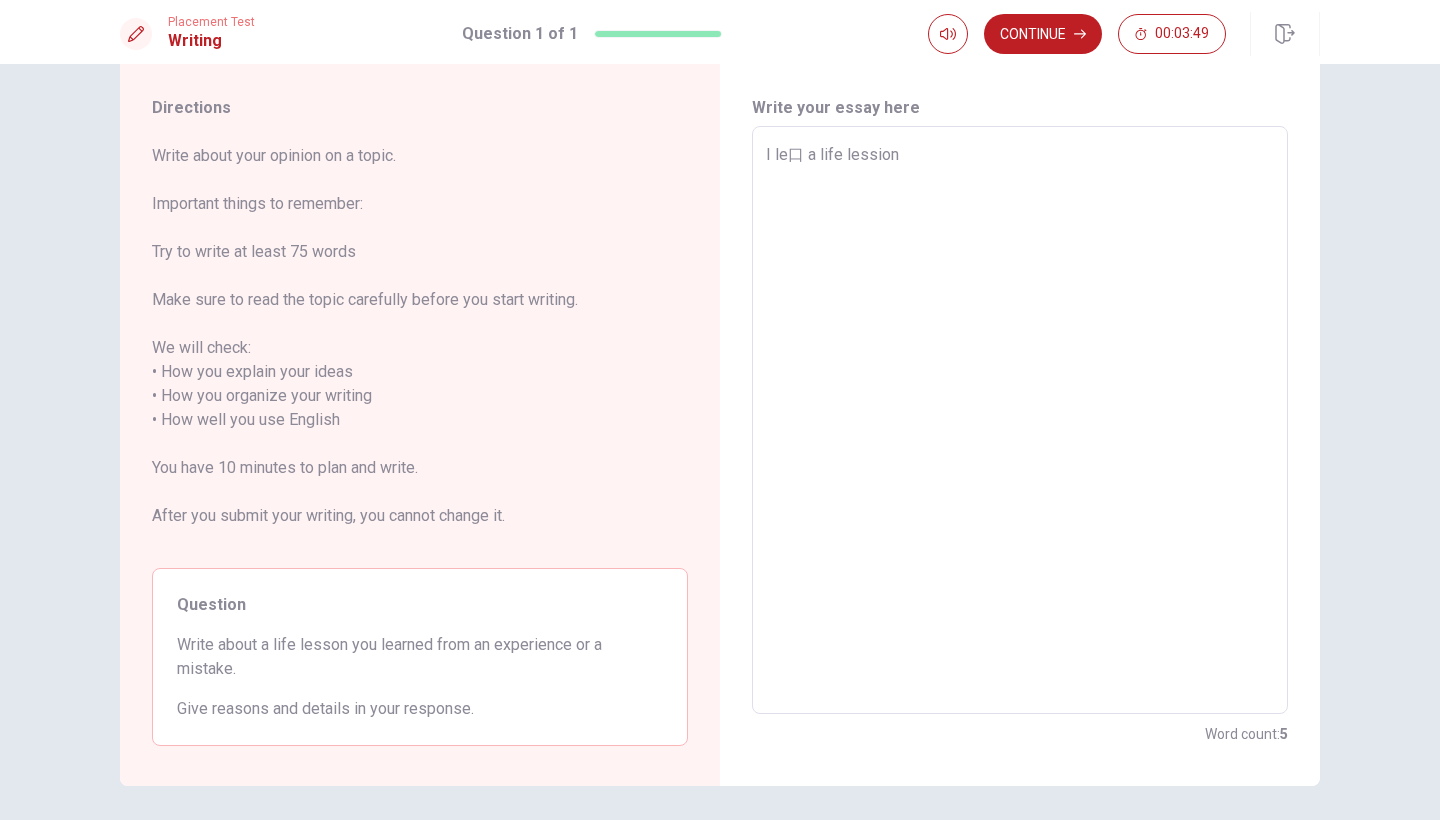 type on "x" 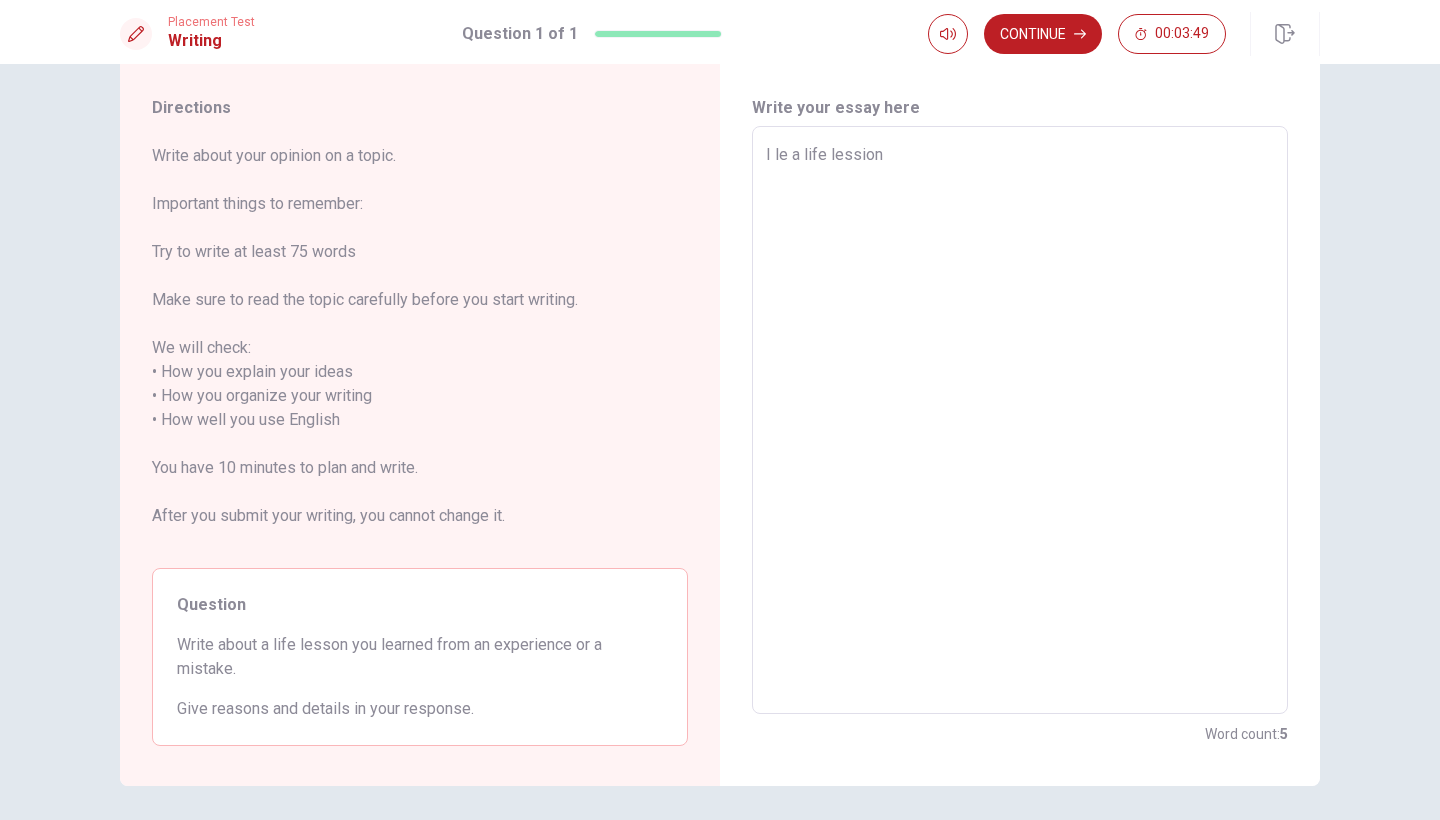 type on "x" 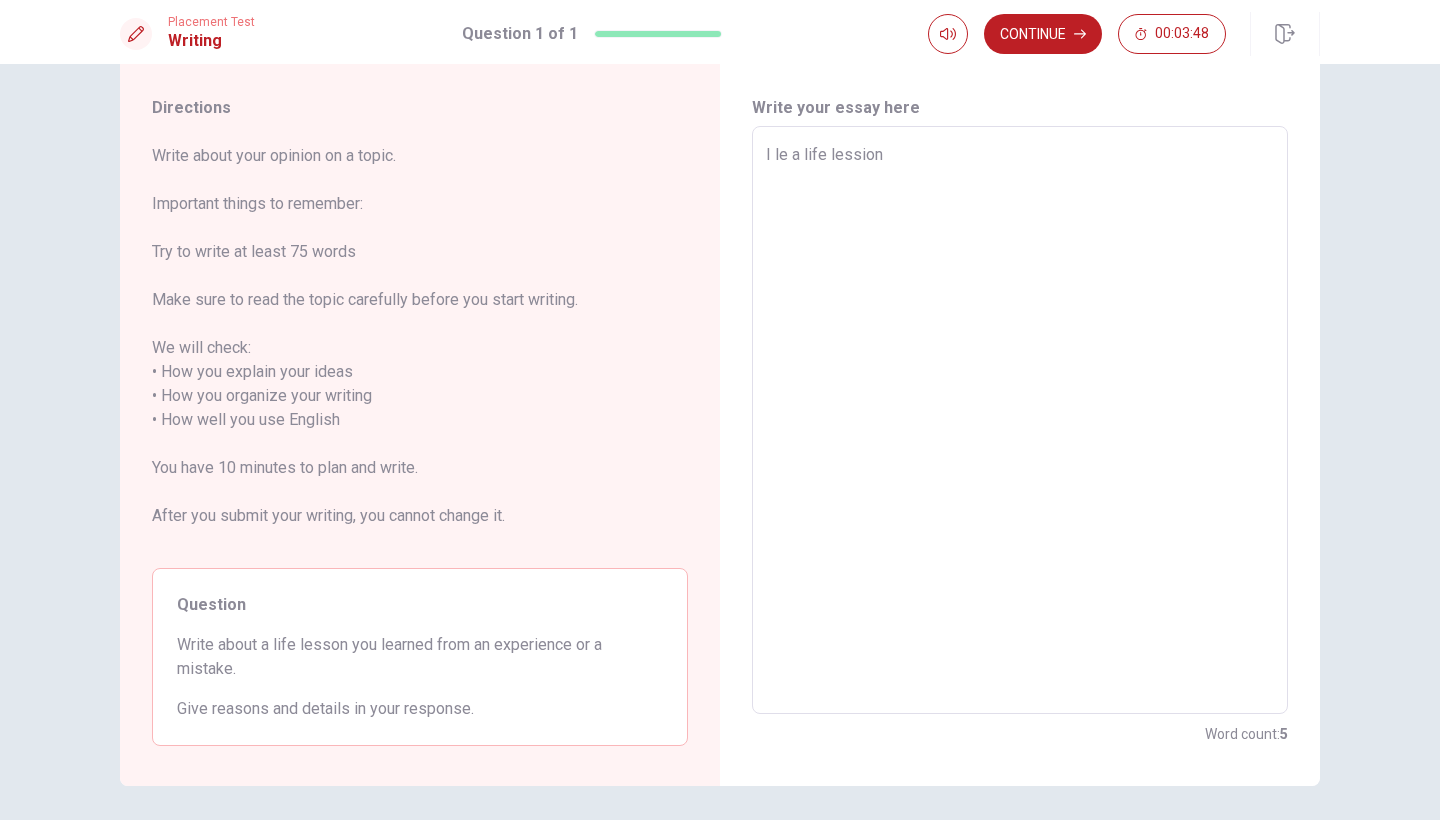 type on "I lea a life lession" 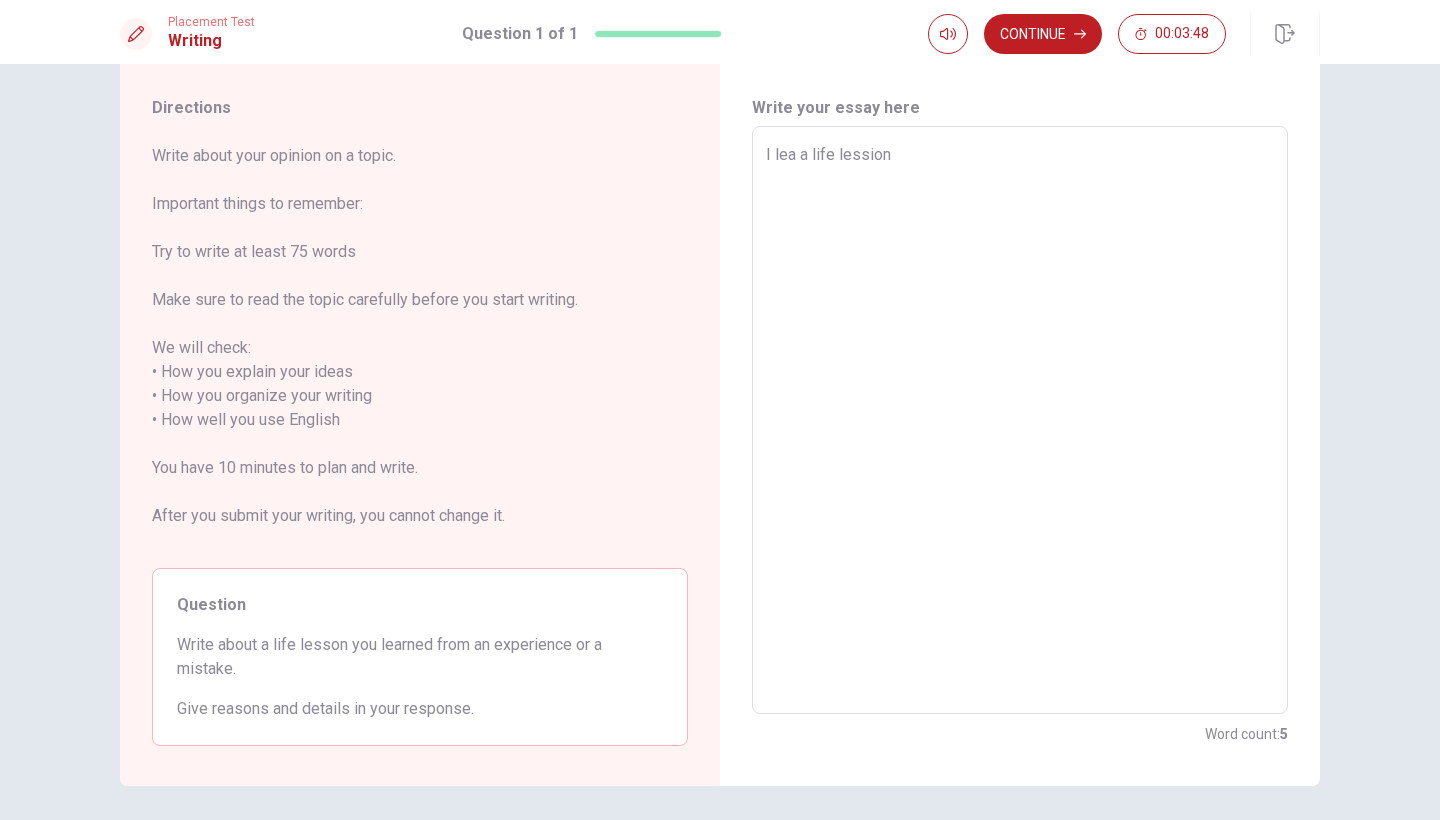 type on "x" 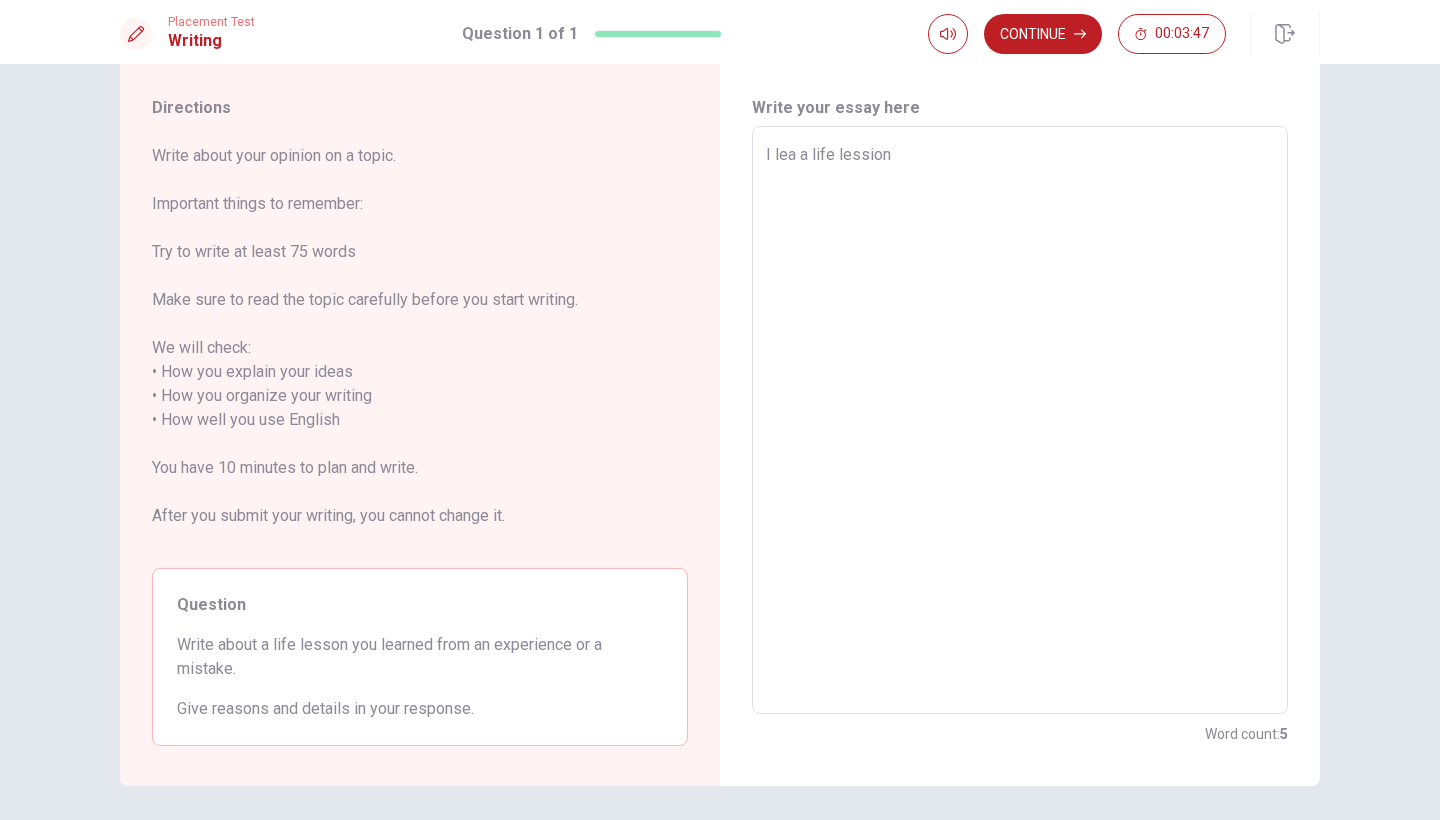 type on "I [PERSON_NAME] a life lession" 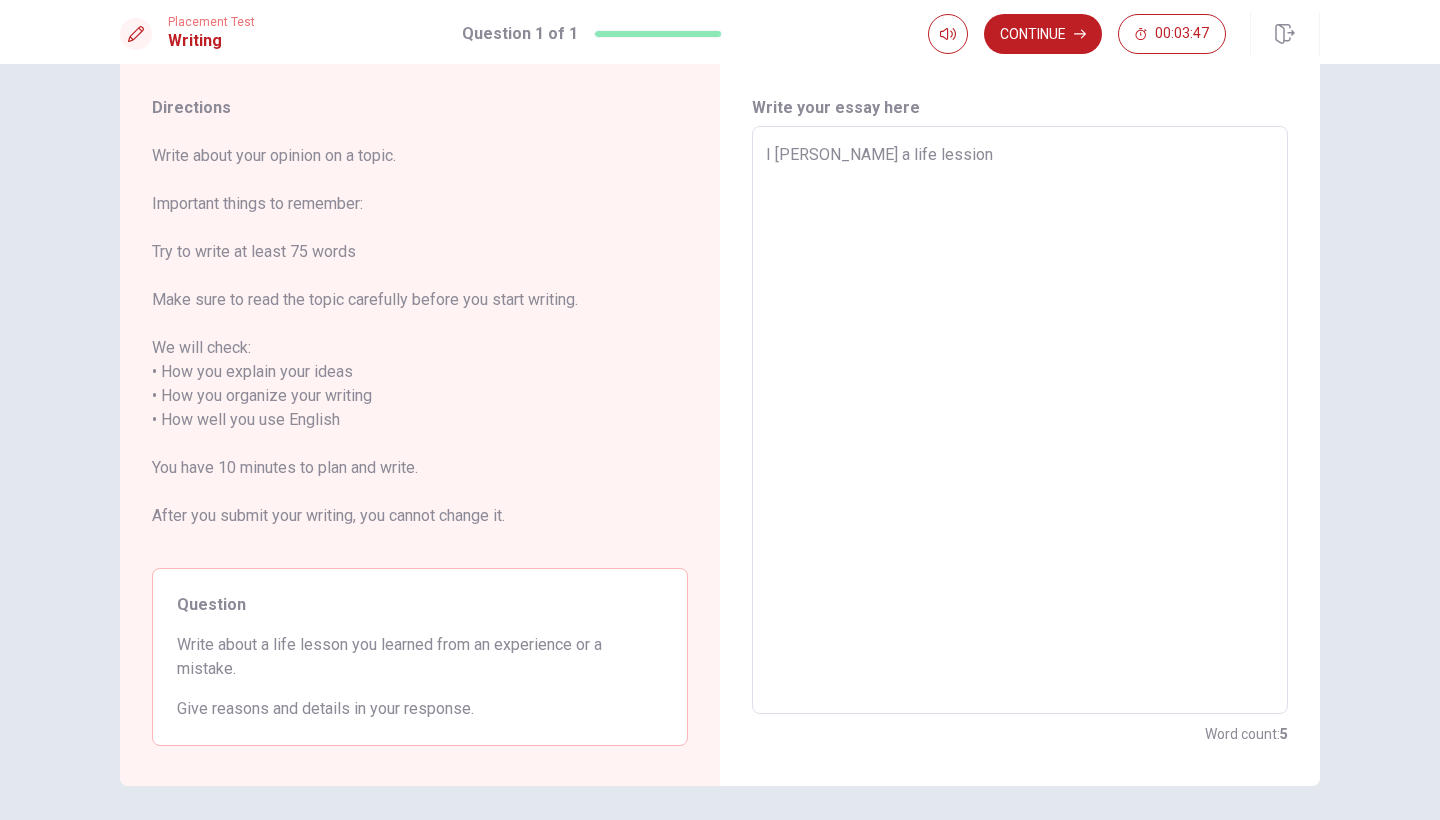type on "x" 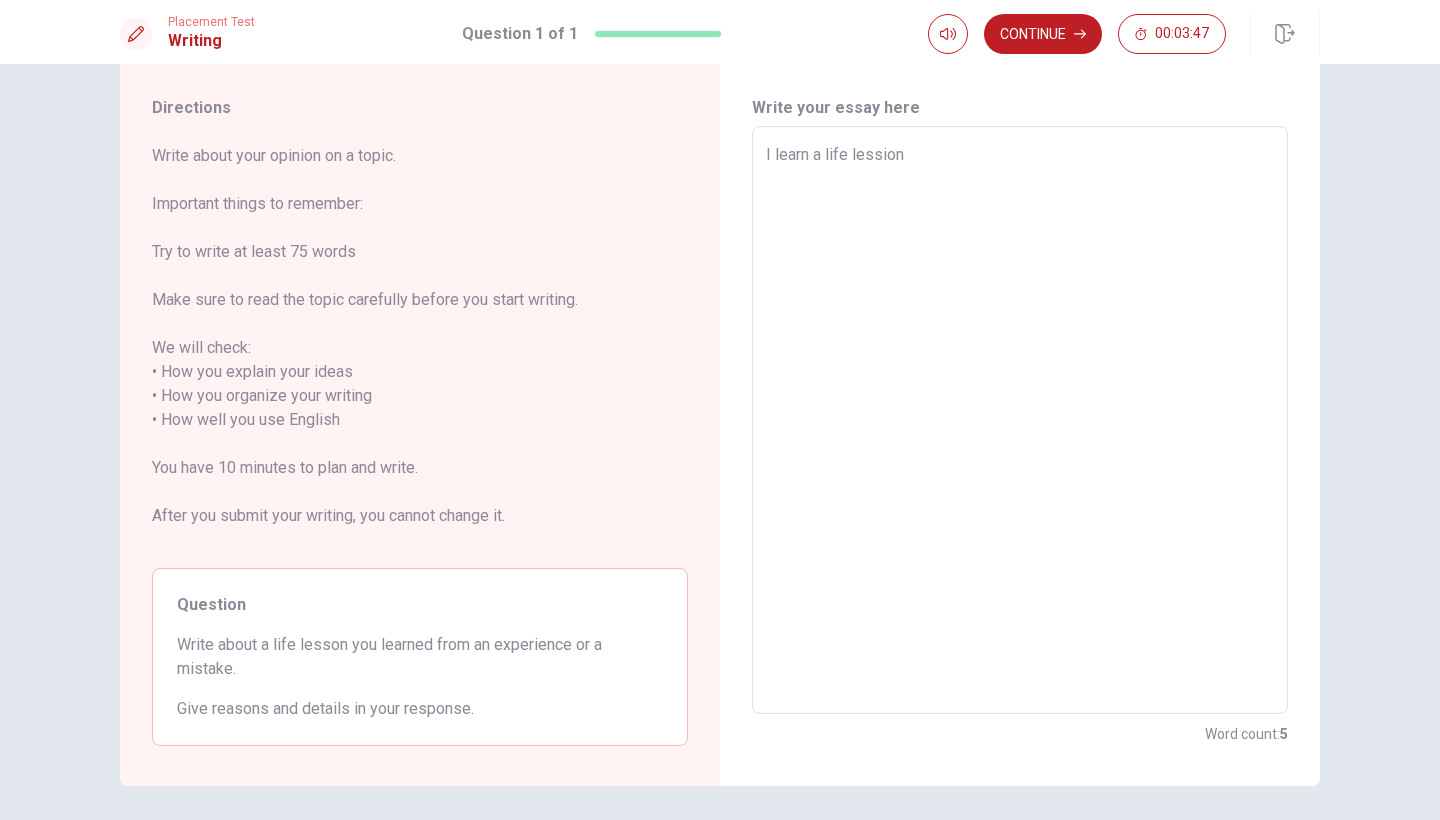 type on "x" 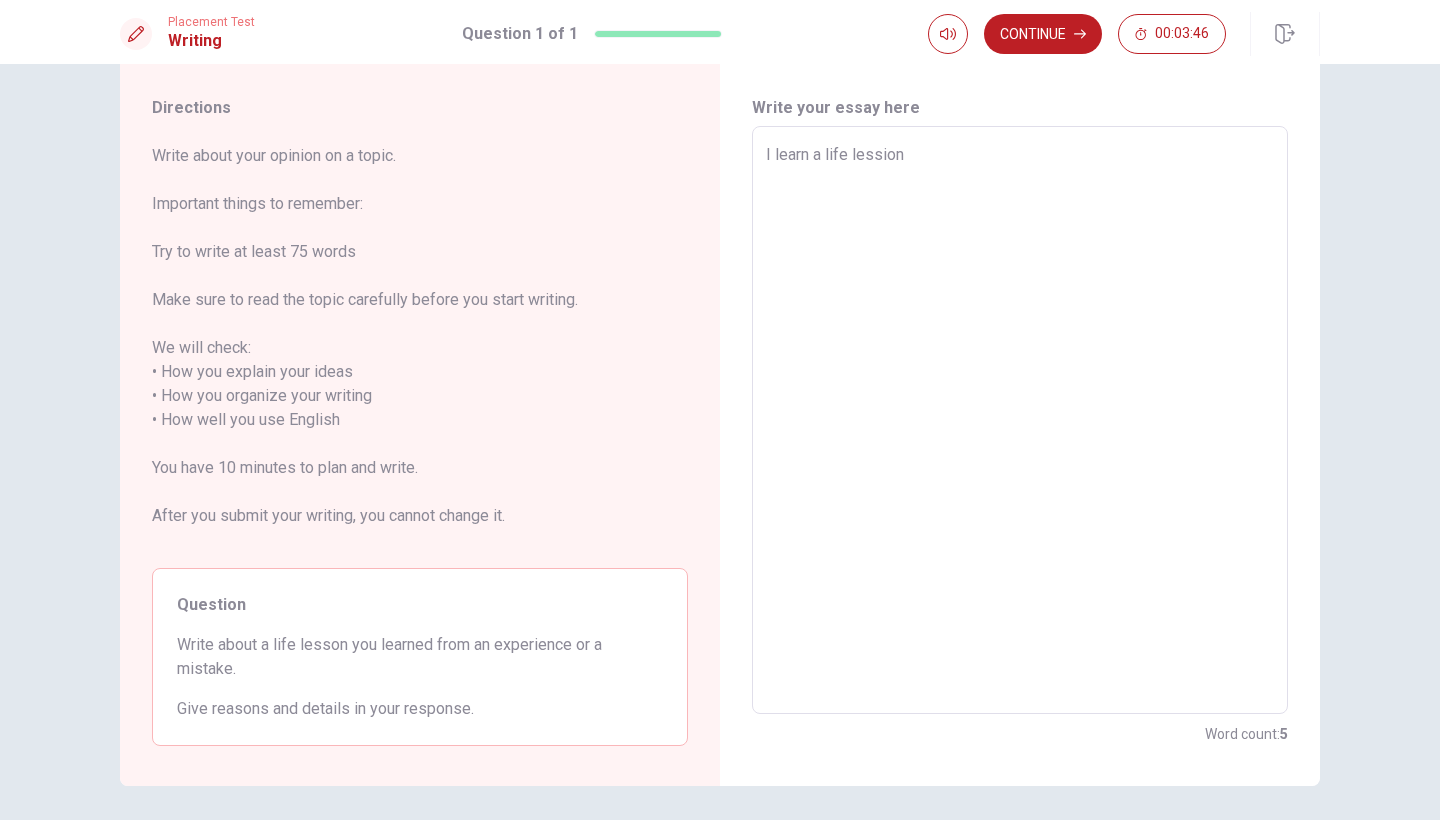 type on "I learne a life lession" 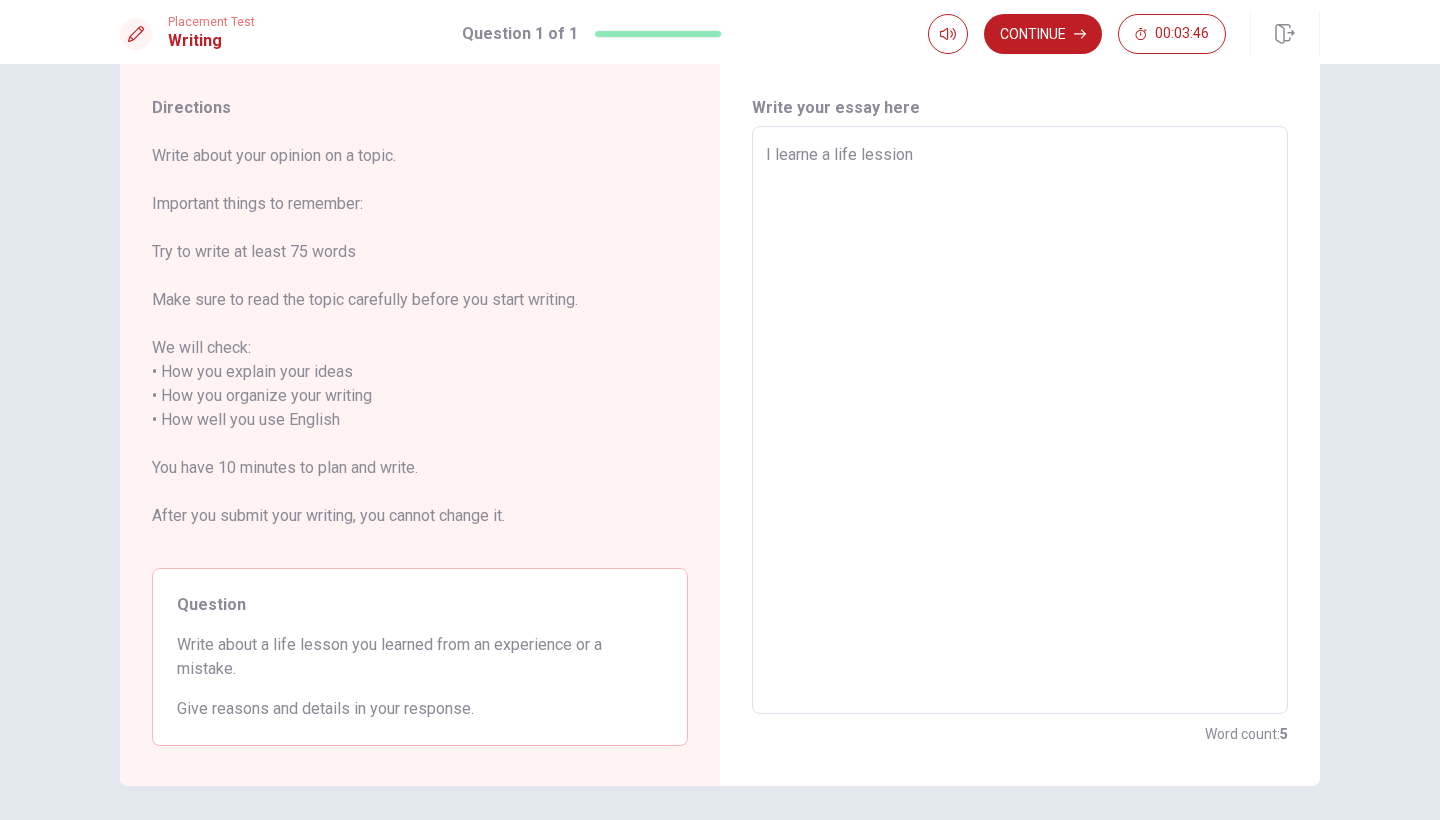 type on "x" 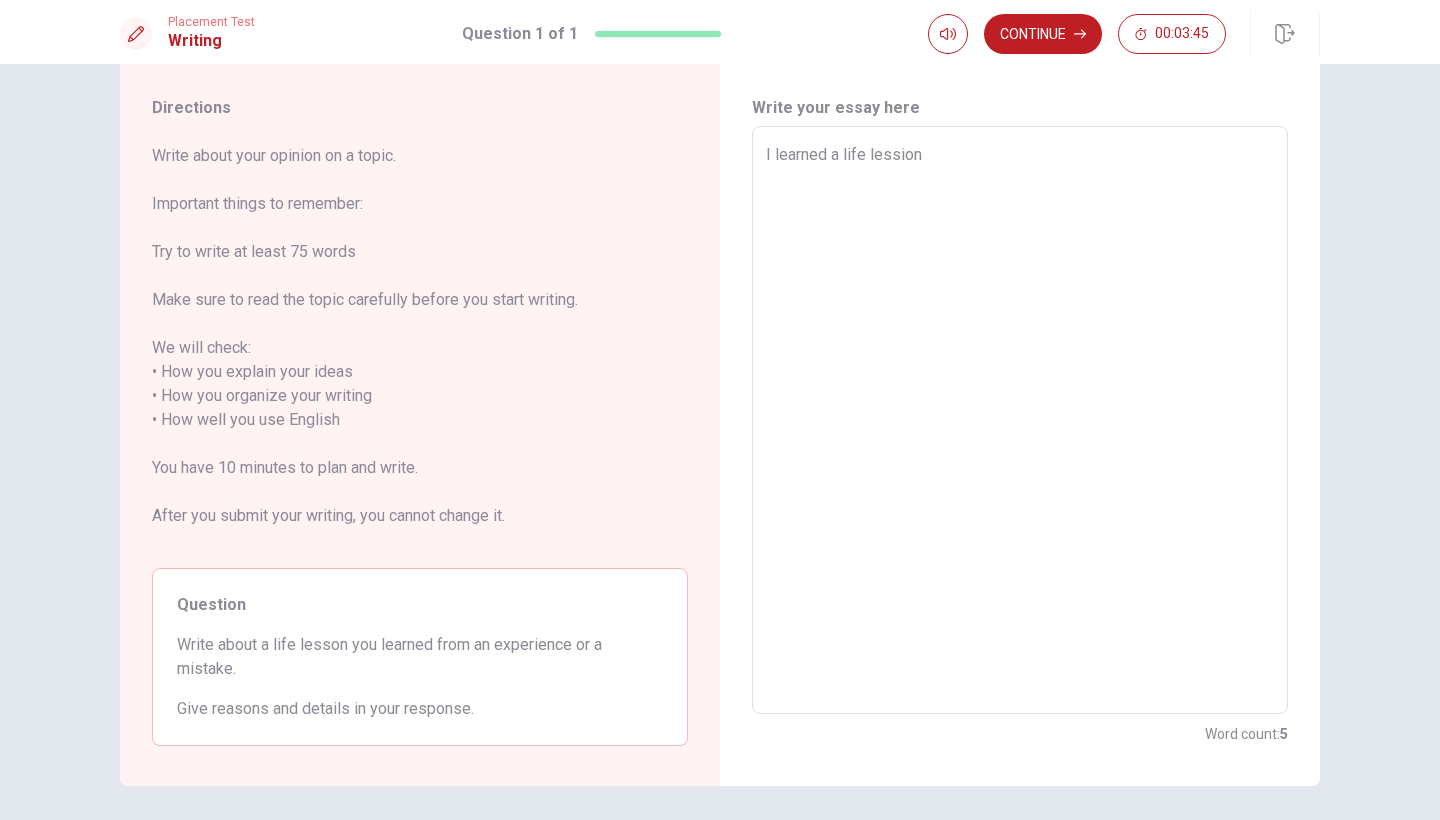 click on "I learned a life lession" at bounding box center [1020, 420] 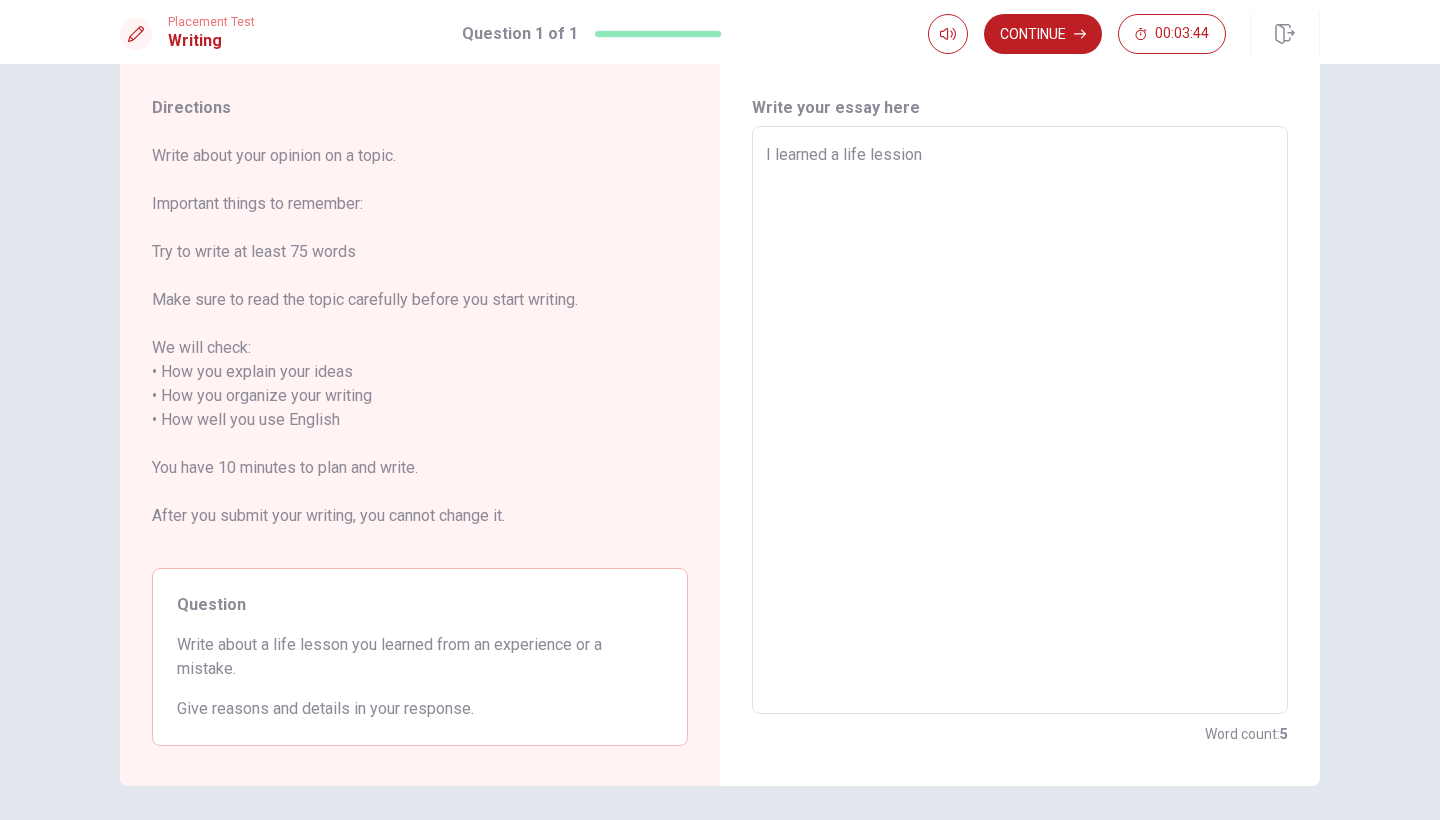 type on "I learned a life lession" 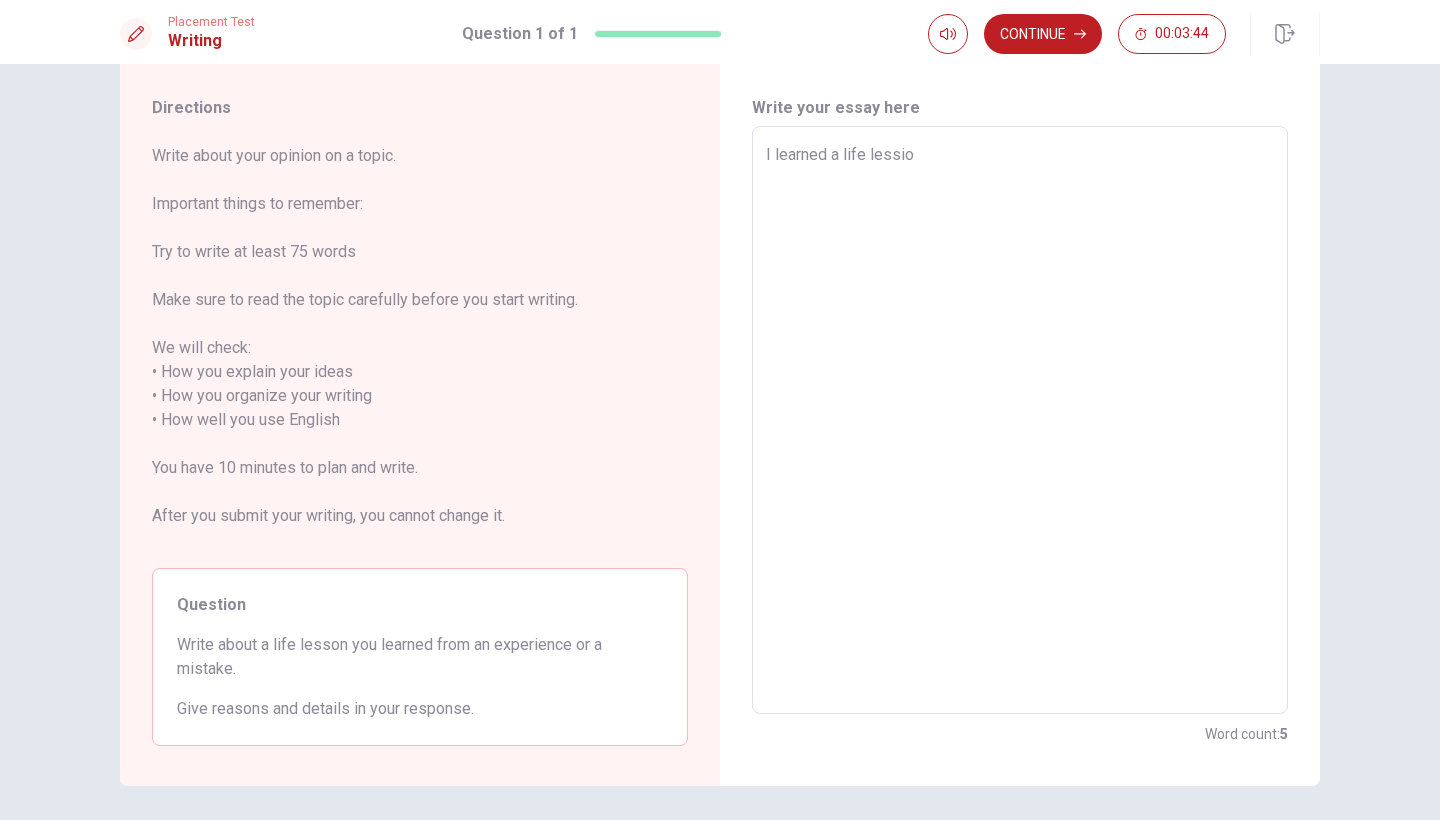 type on "x" 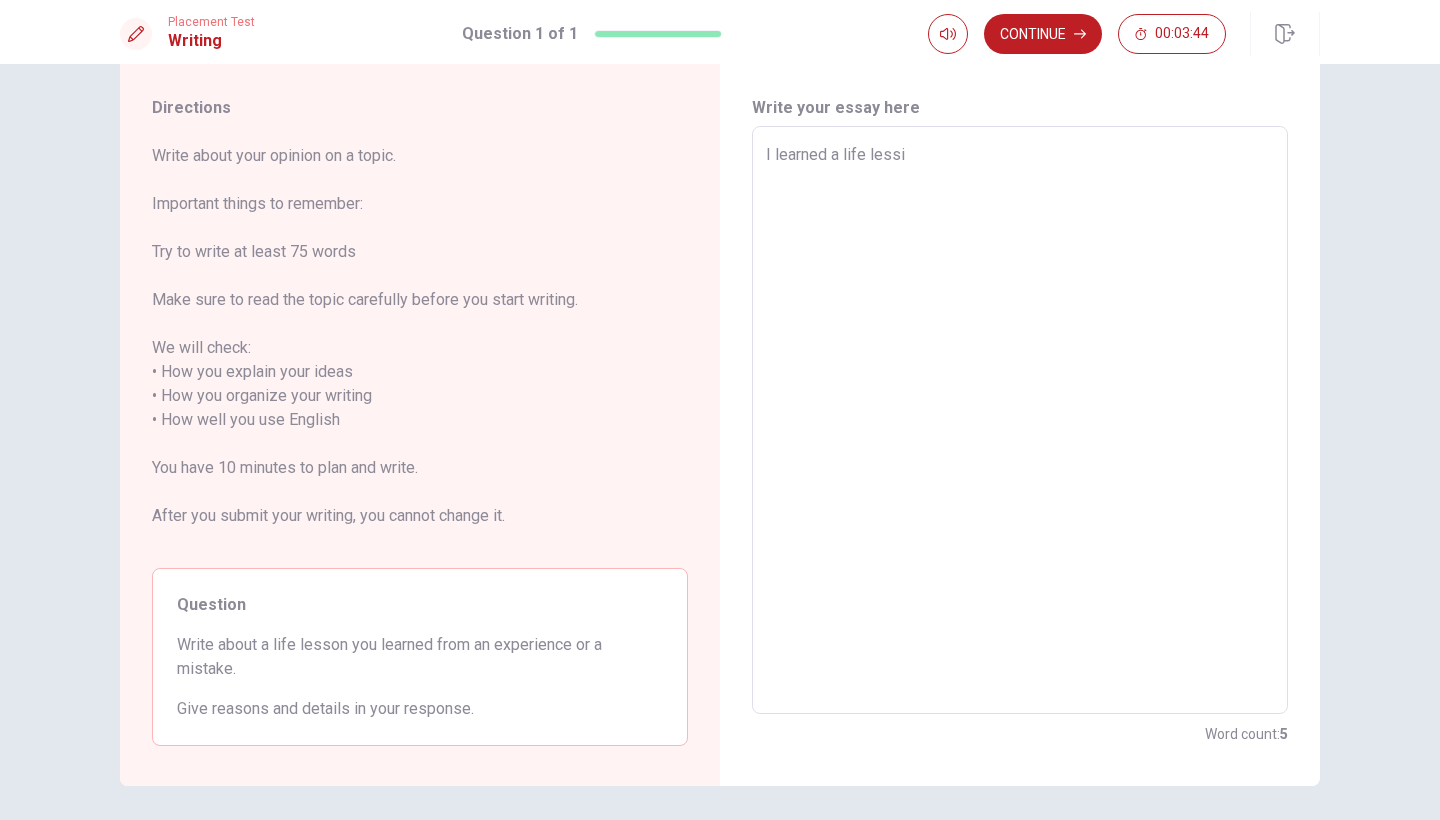 type on "x" 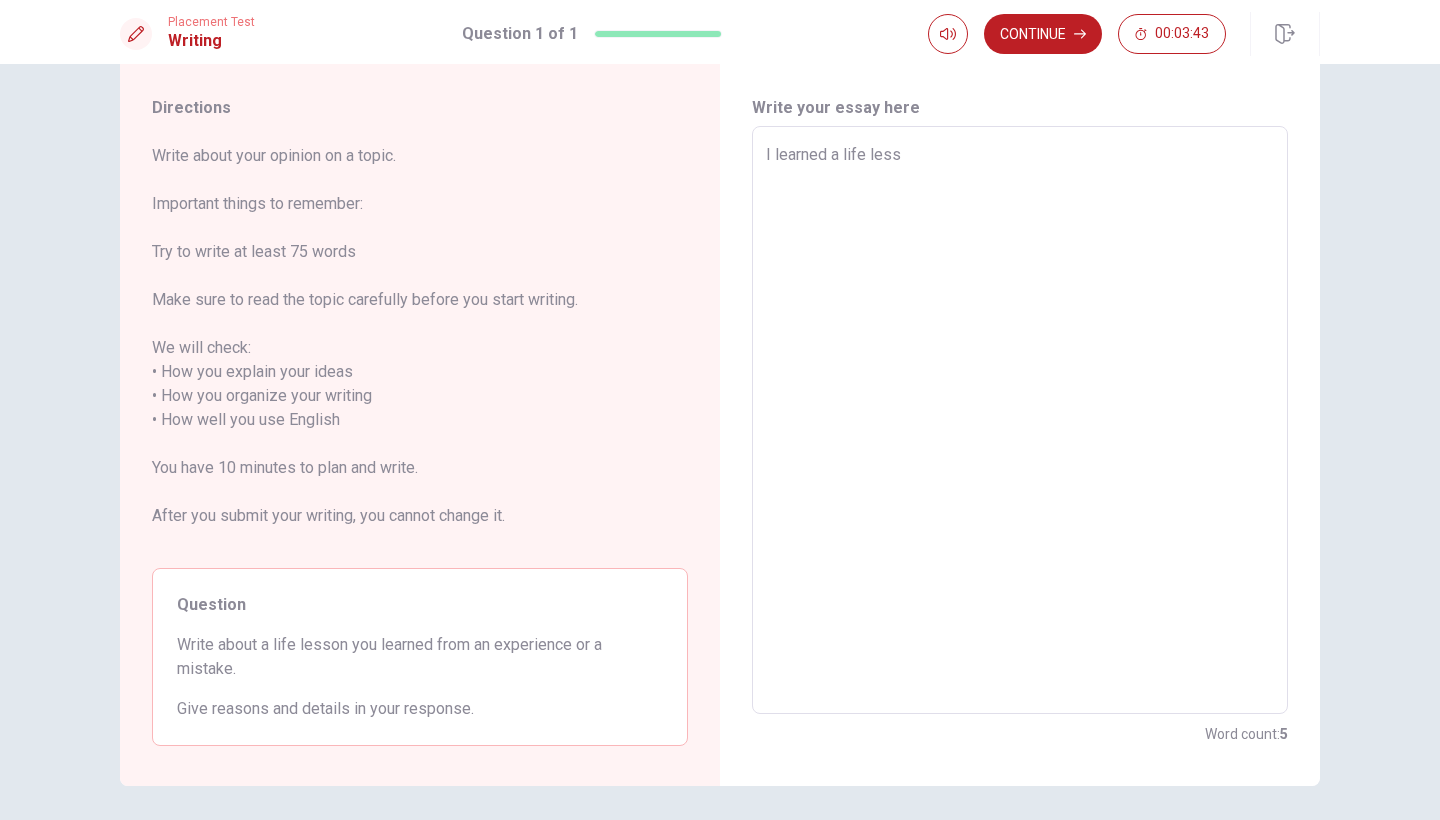 type on "x" 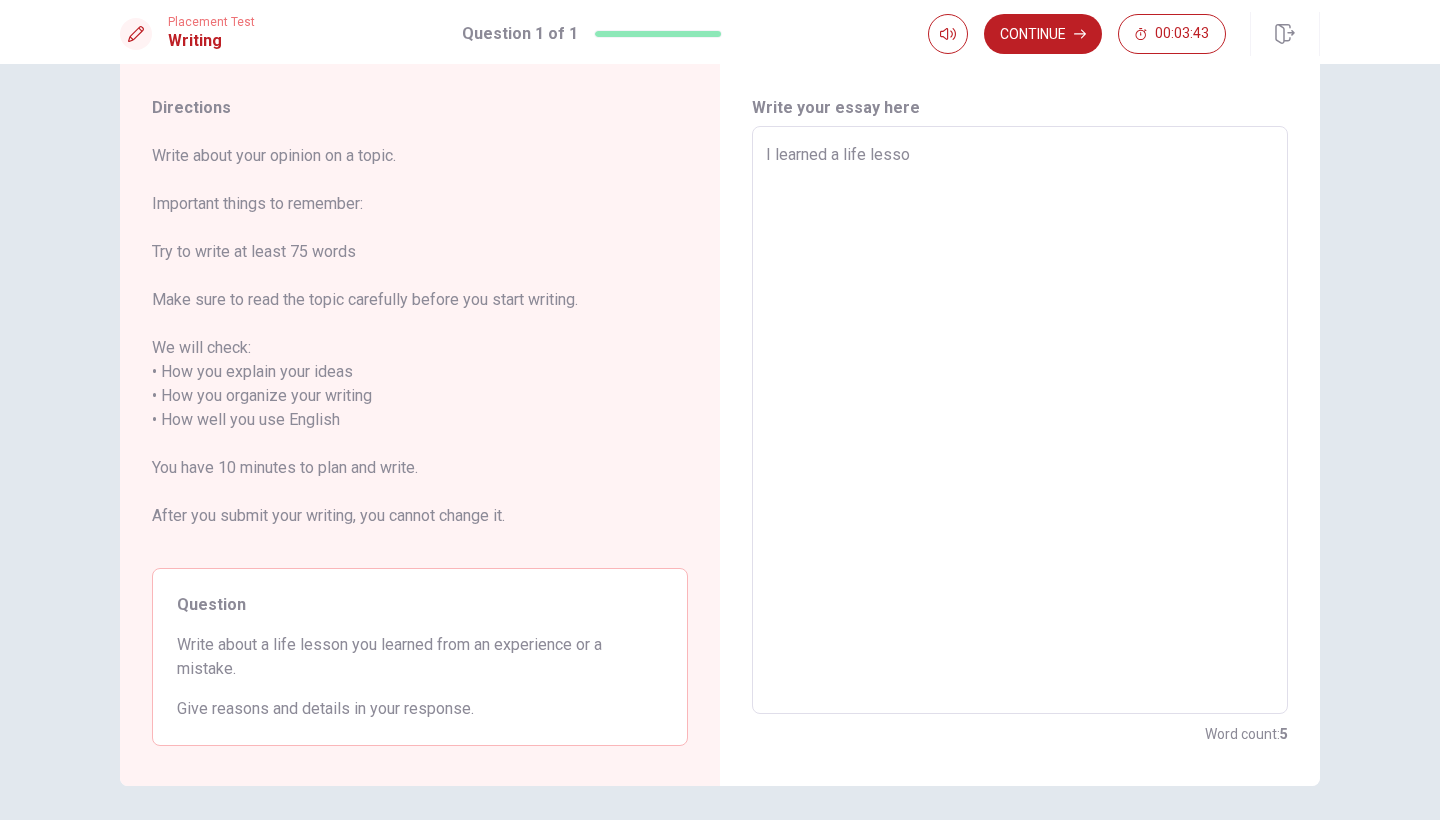 type on "x" 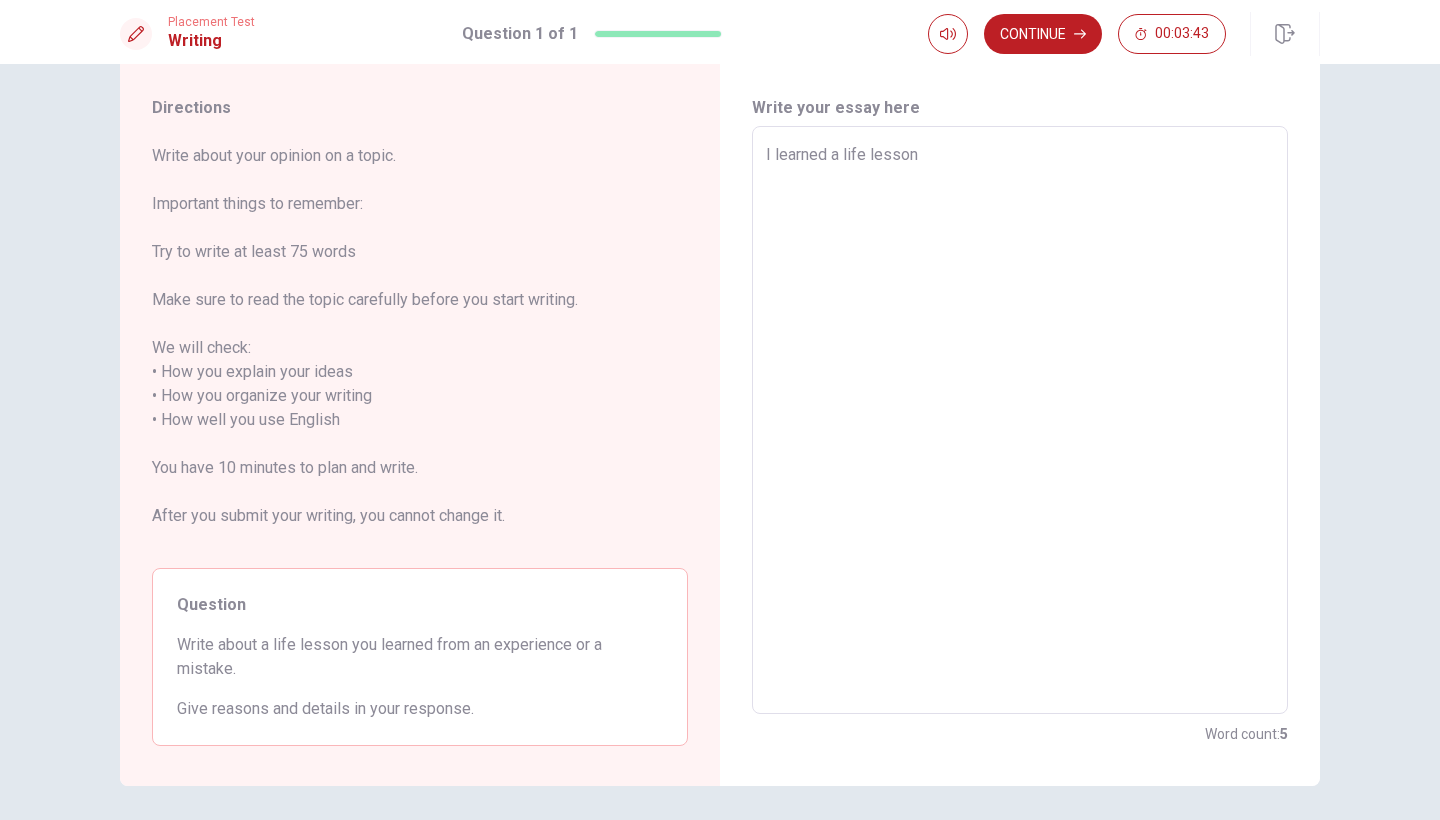type on "x" 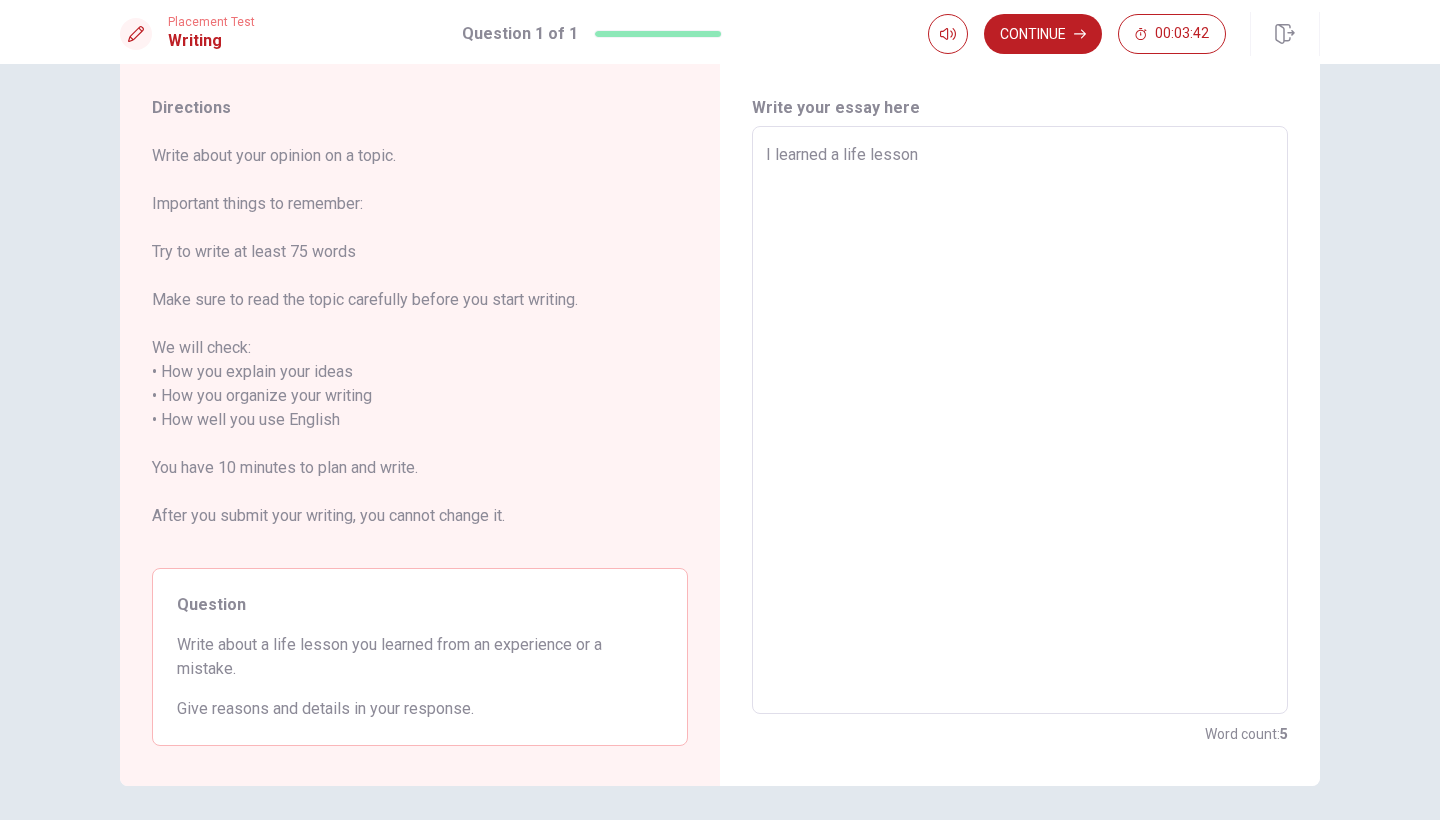 type on "I learned a life lesson" 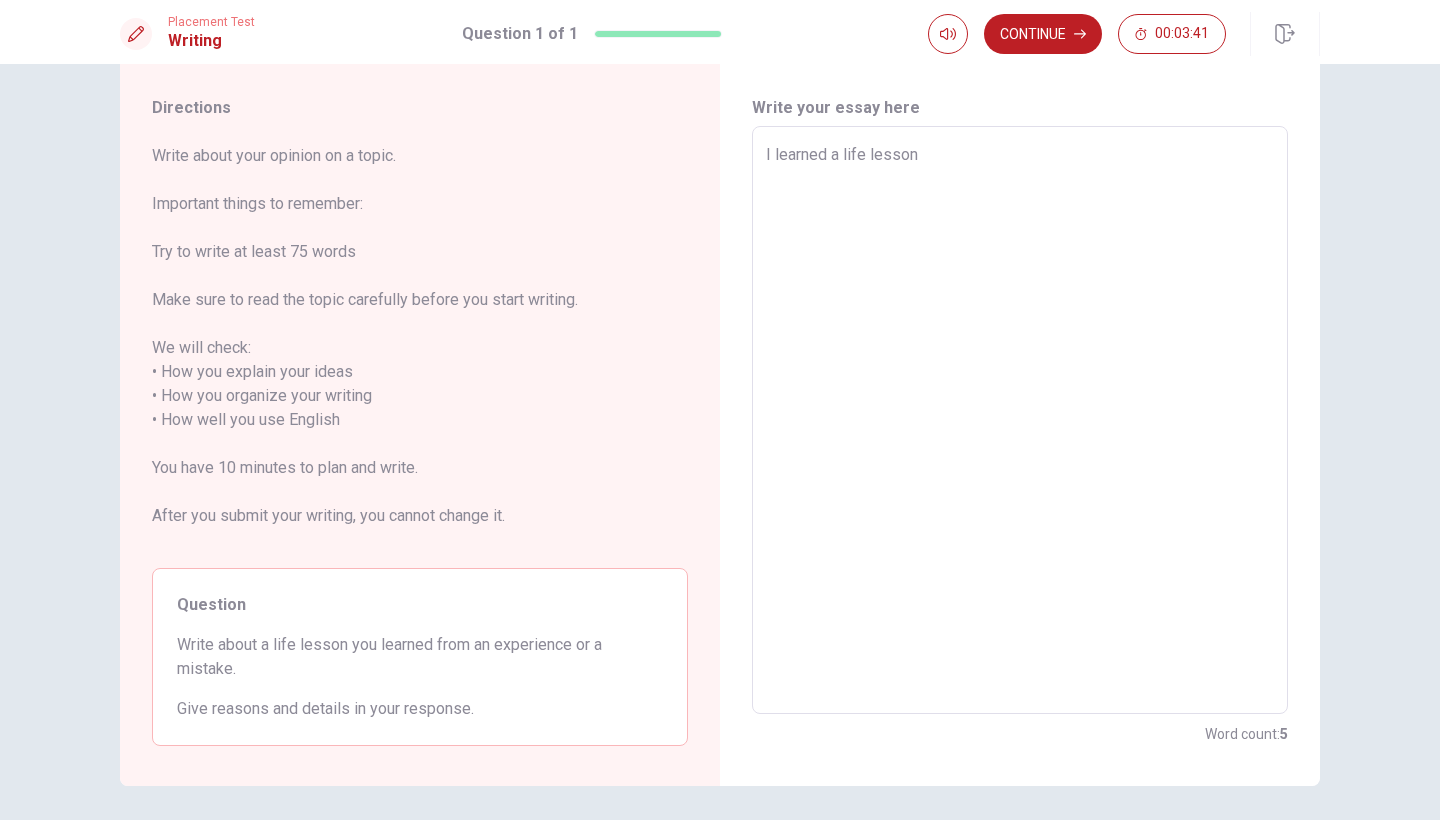 type on "I learned a life lesson f" 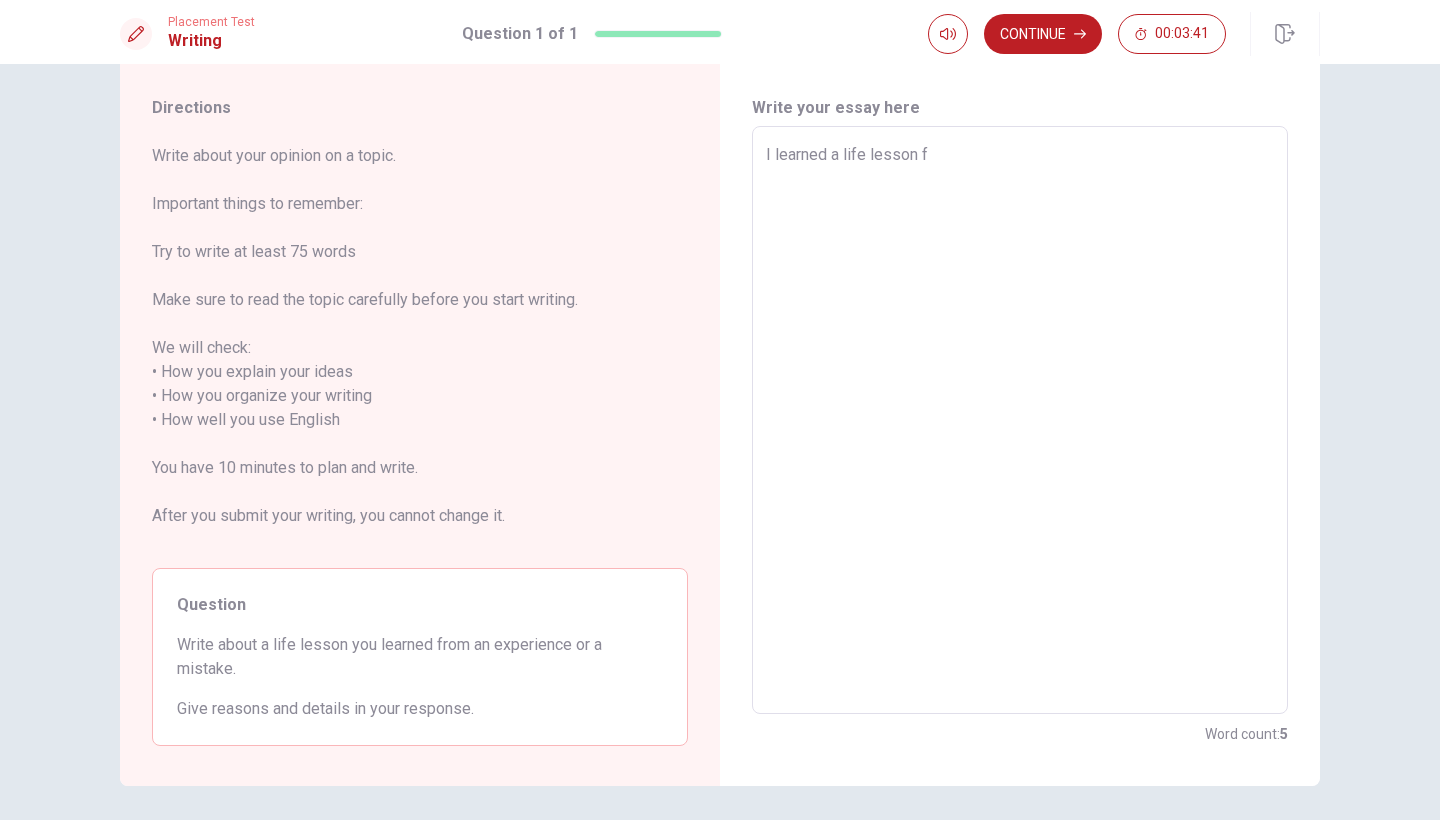 type on "x" 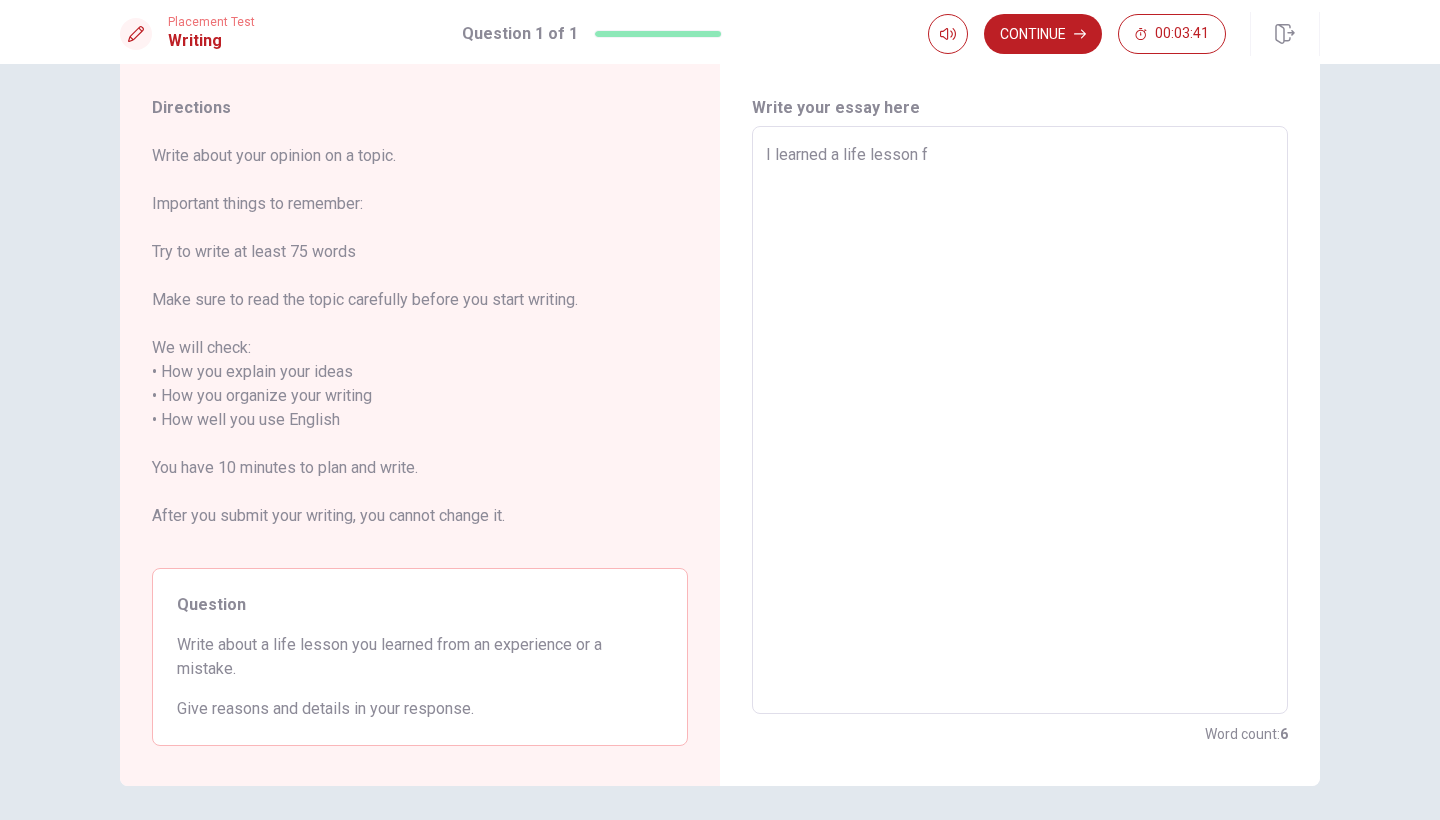 type on "I learned a life lesson fr" 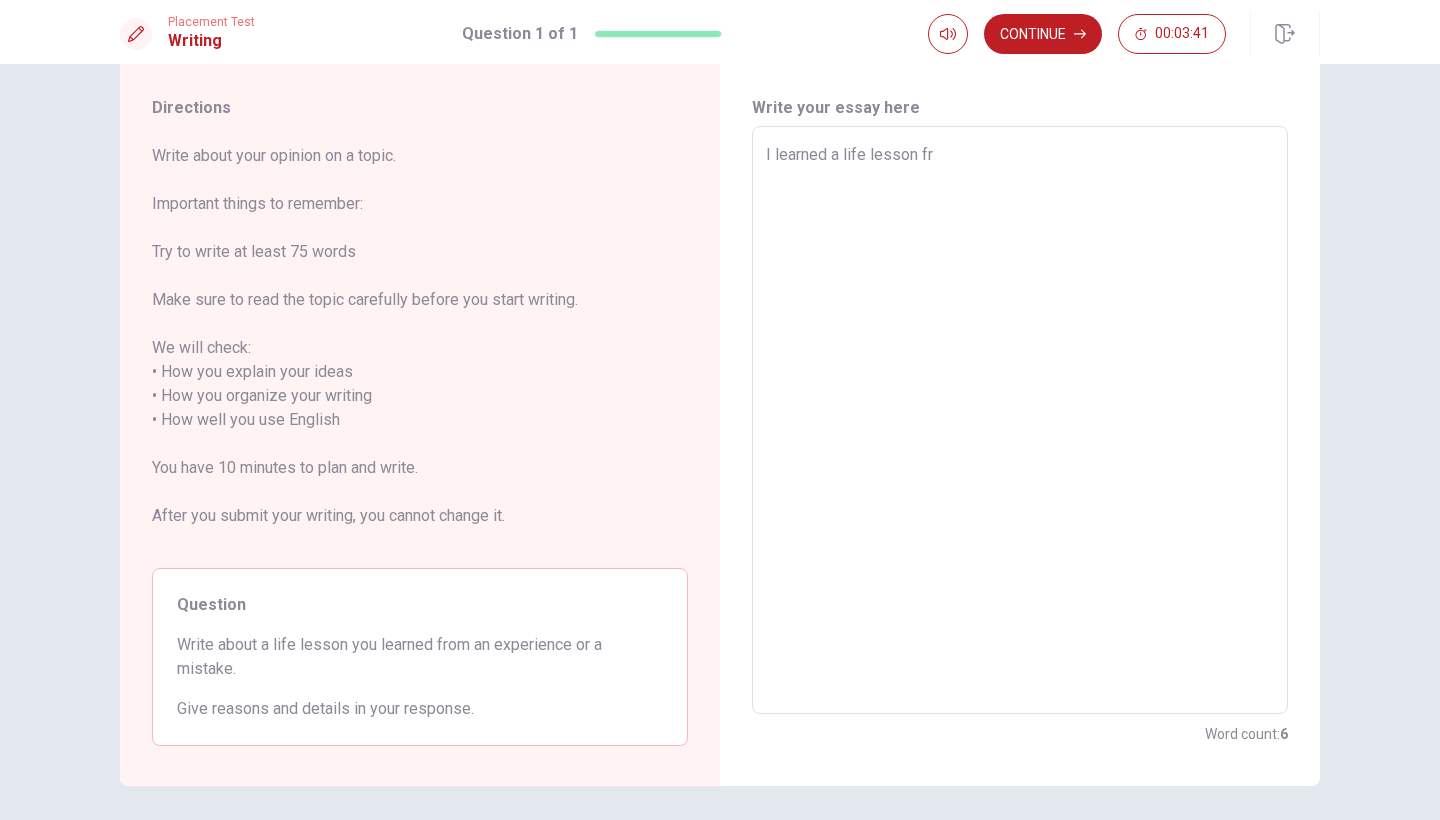 type on "x" 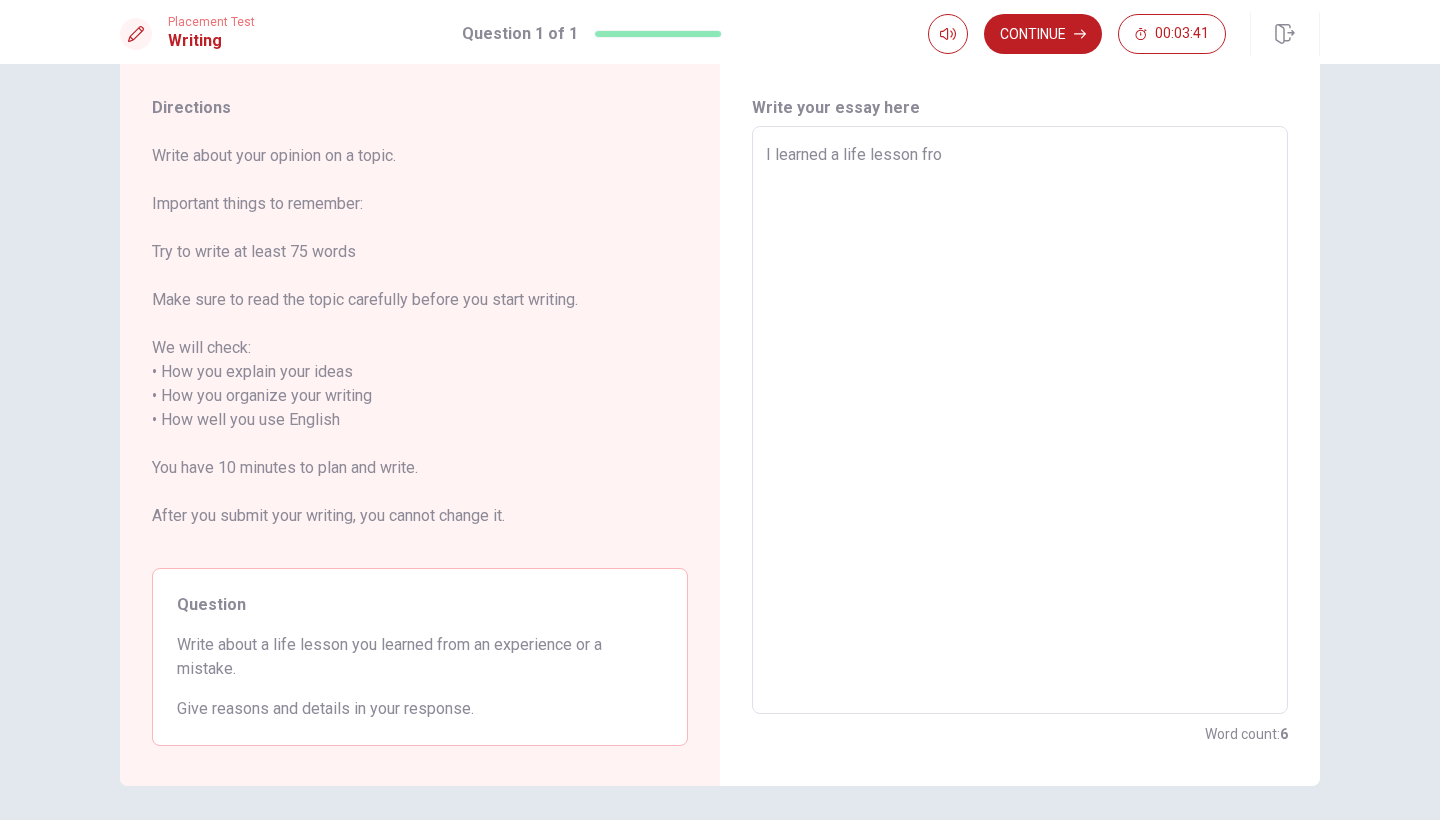 type on "x" 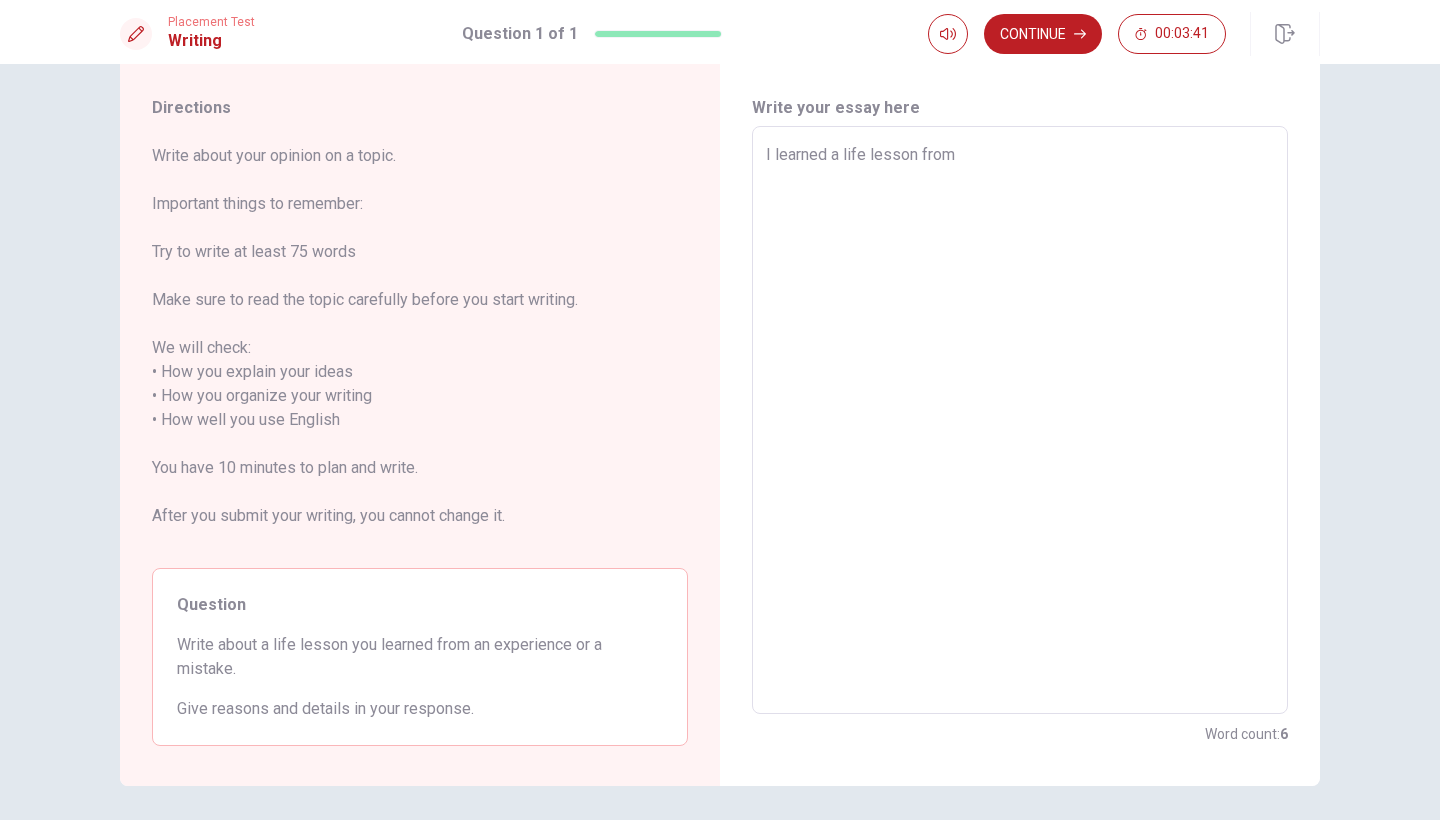 type on "x" 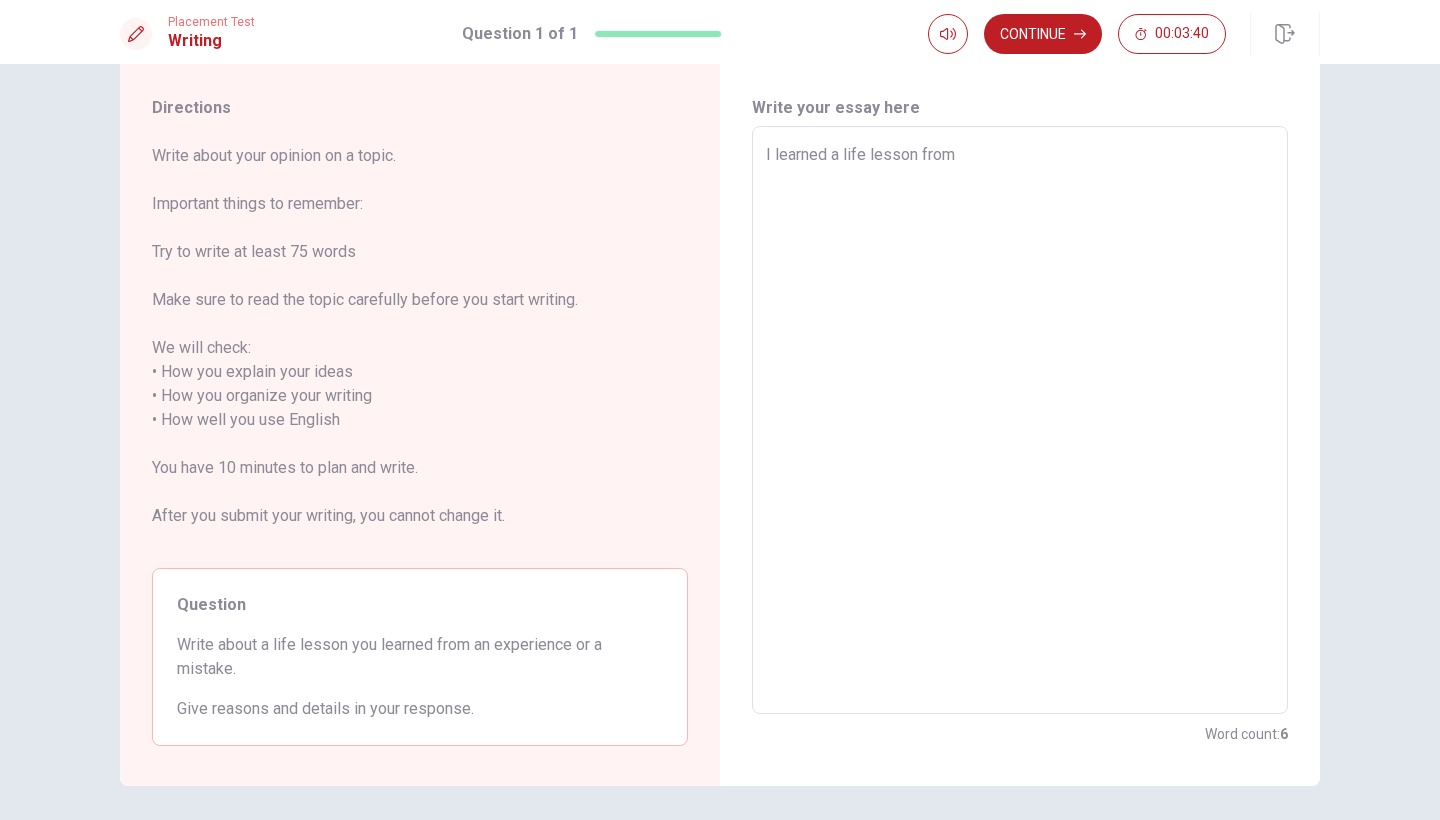 type on "I learned a life lesson from t" 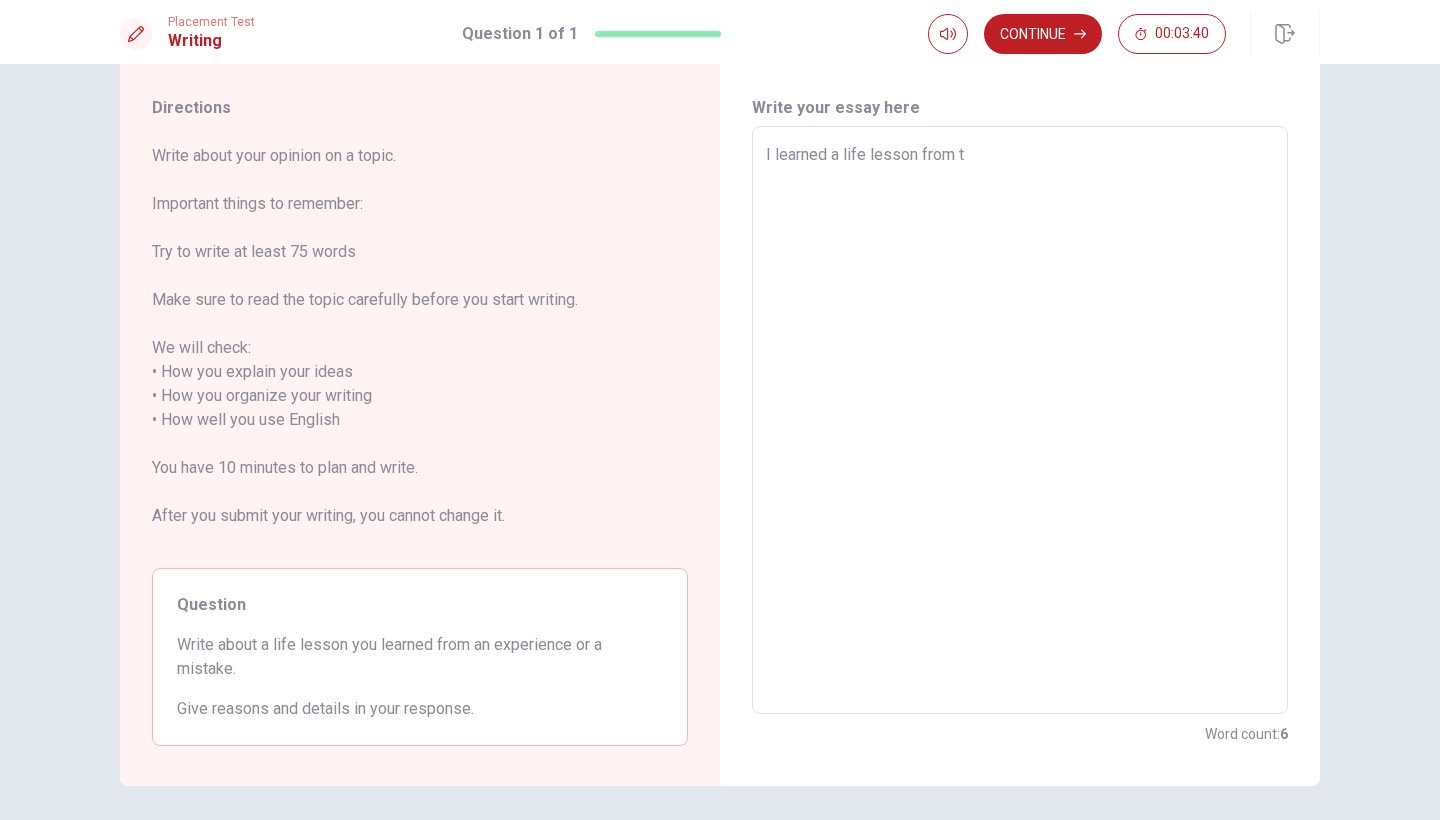 type on "x" 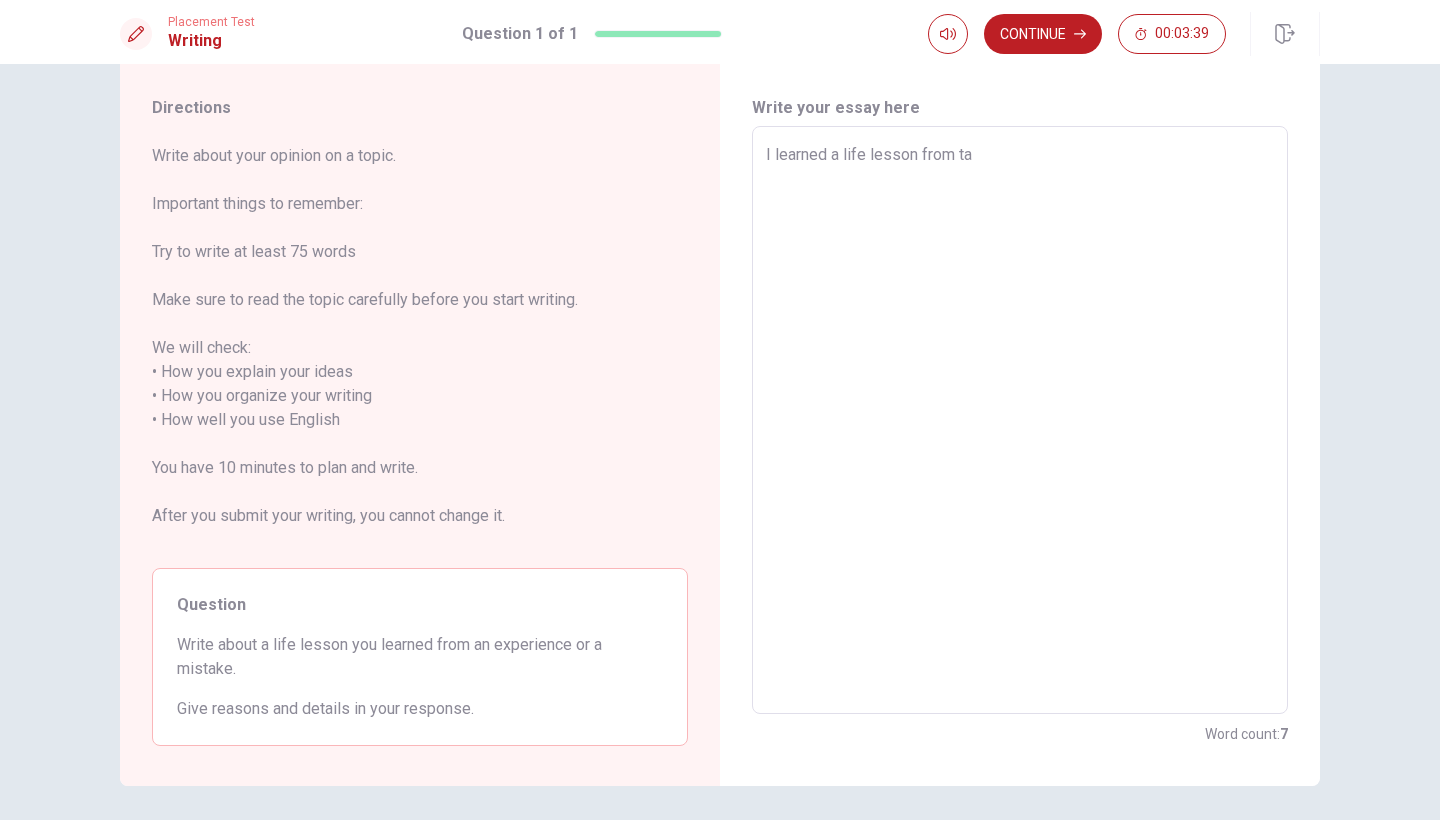 type on "I learned a life lesson from tak" 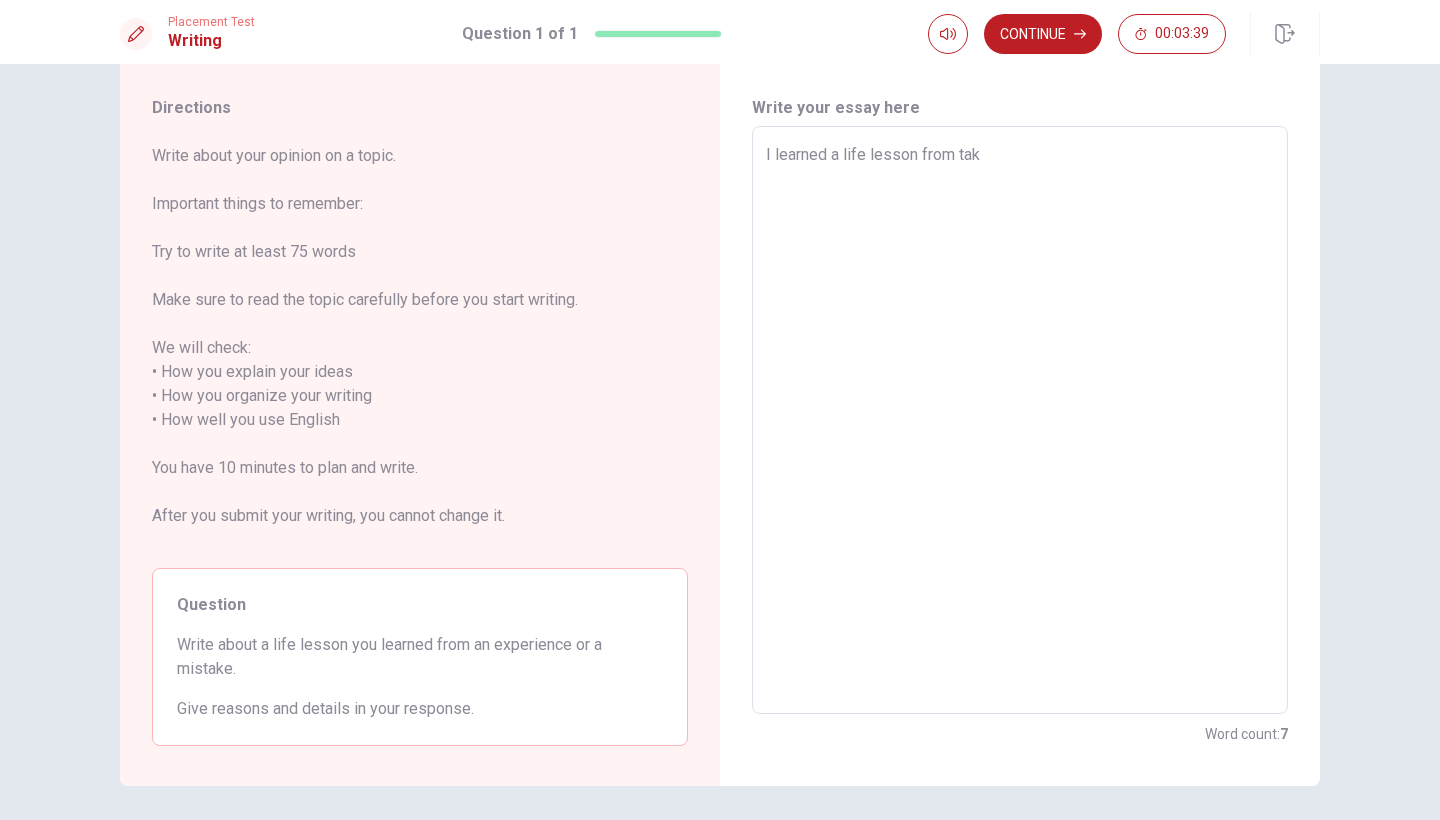 type on "I learned a life lesson from take" 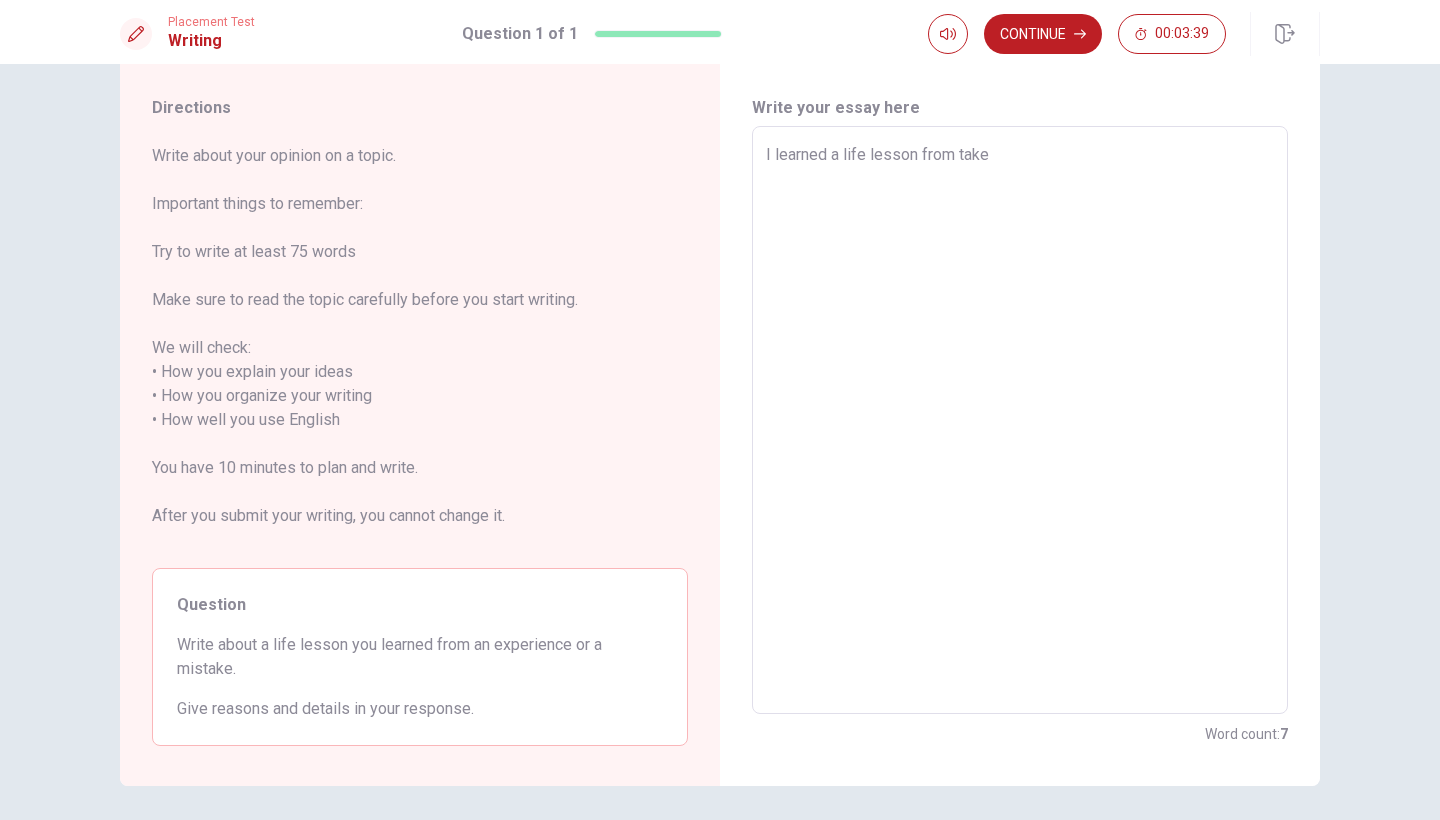 type on "x" 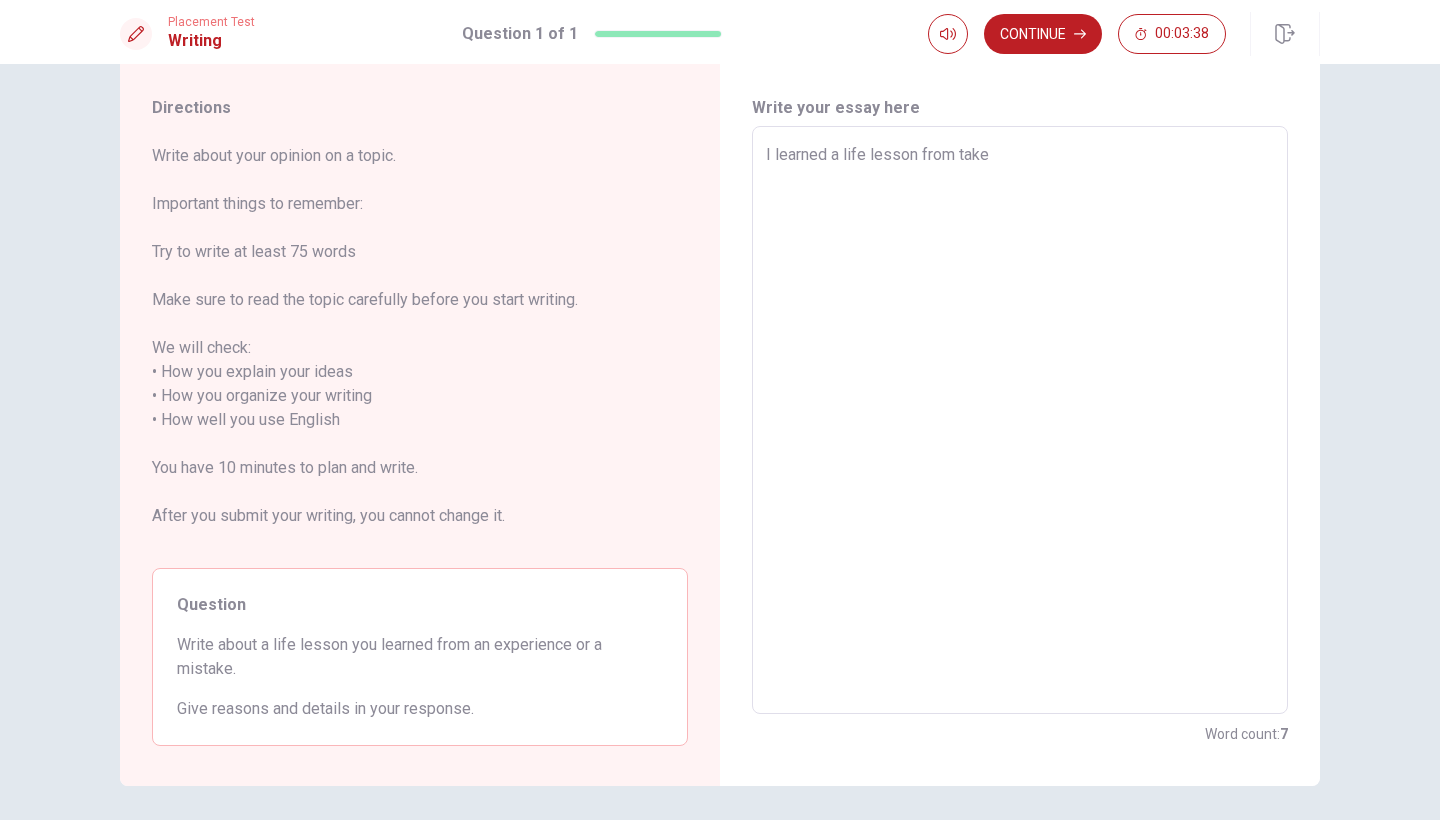 type on "I learned a life lesson from [PERSON_NAME]" 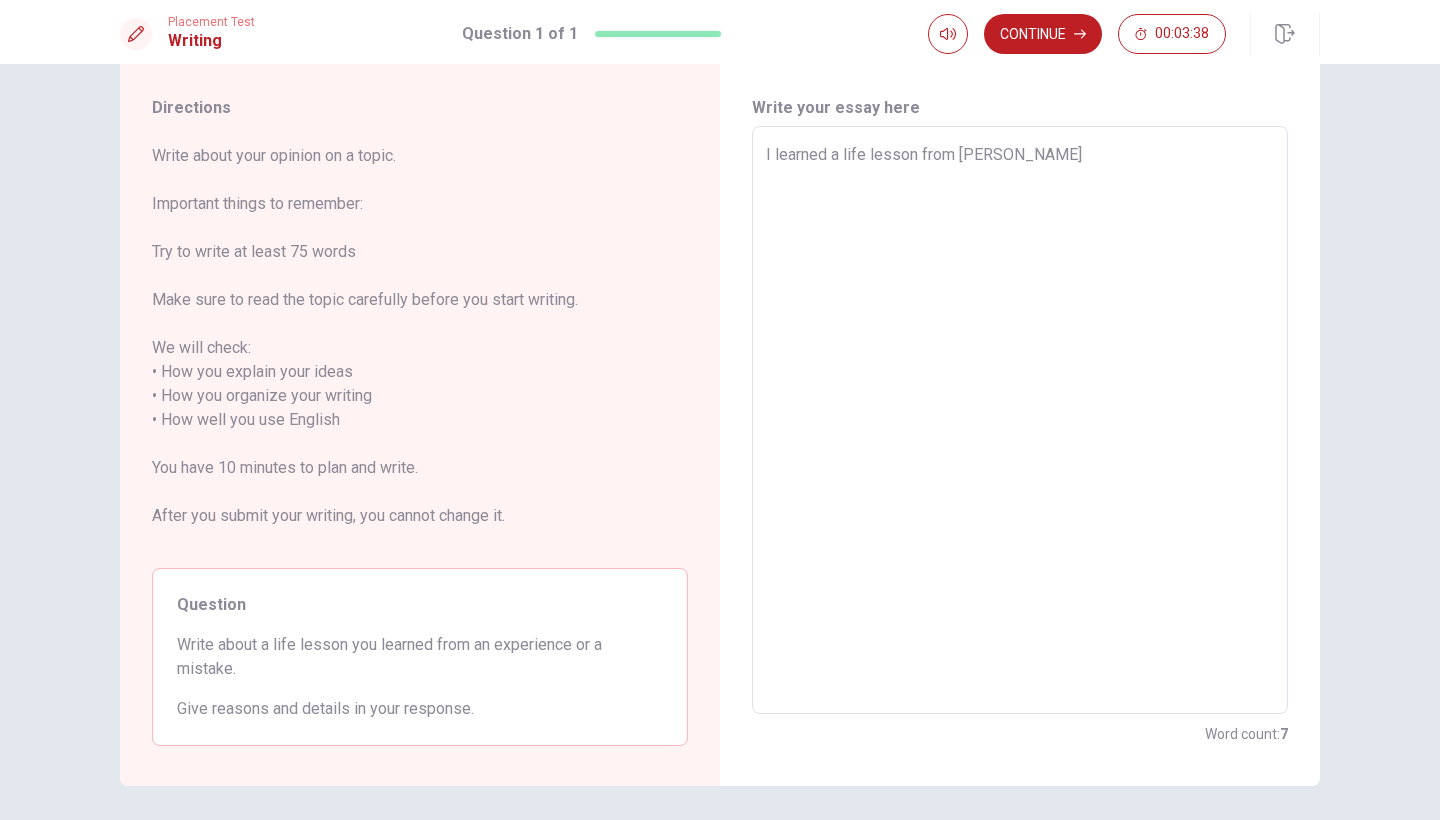 type on "x" 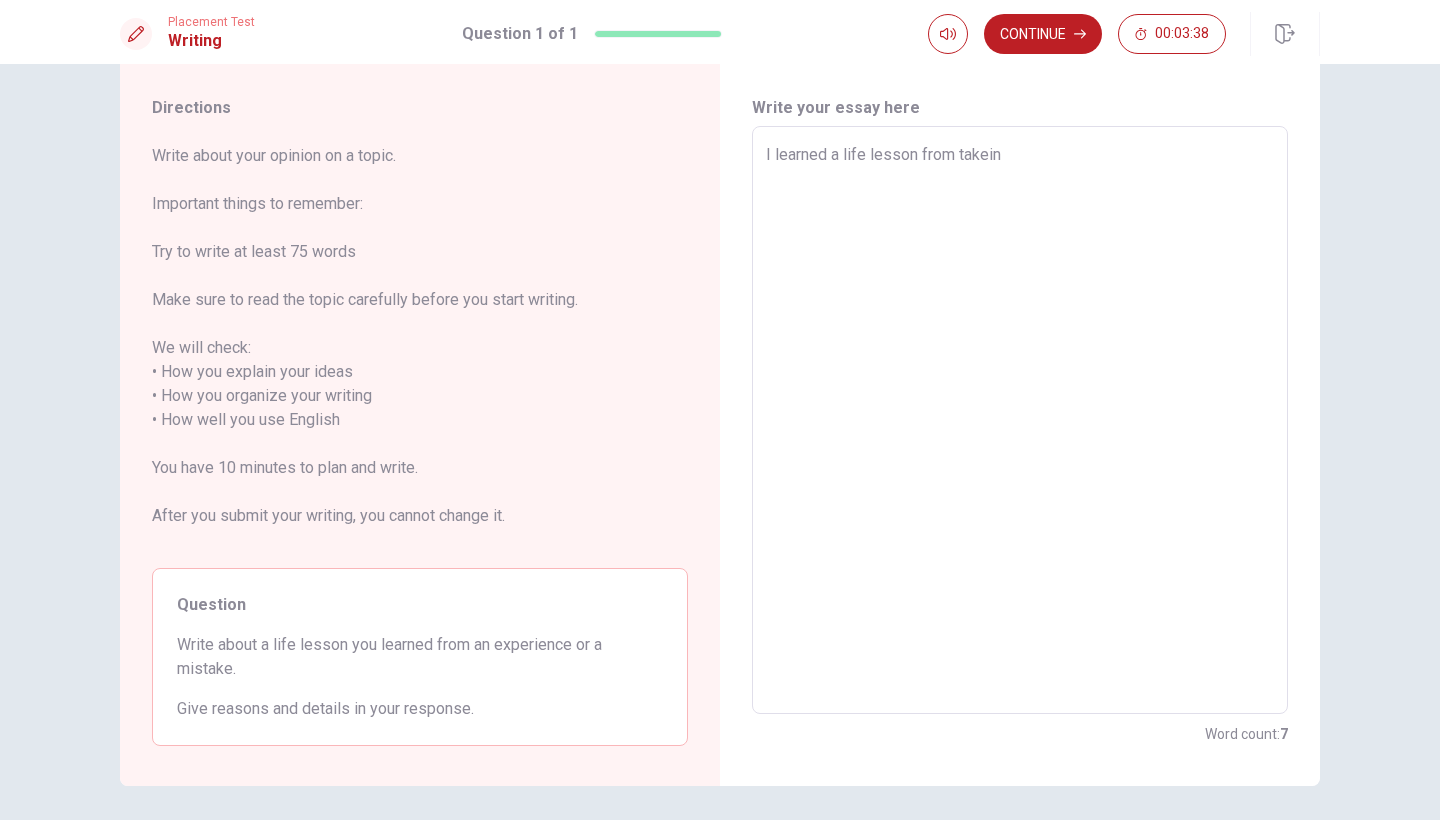 type on "I learned a life lesson from takeing" 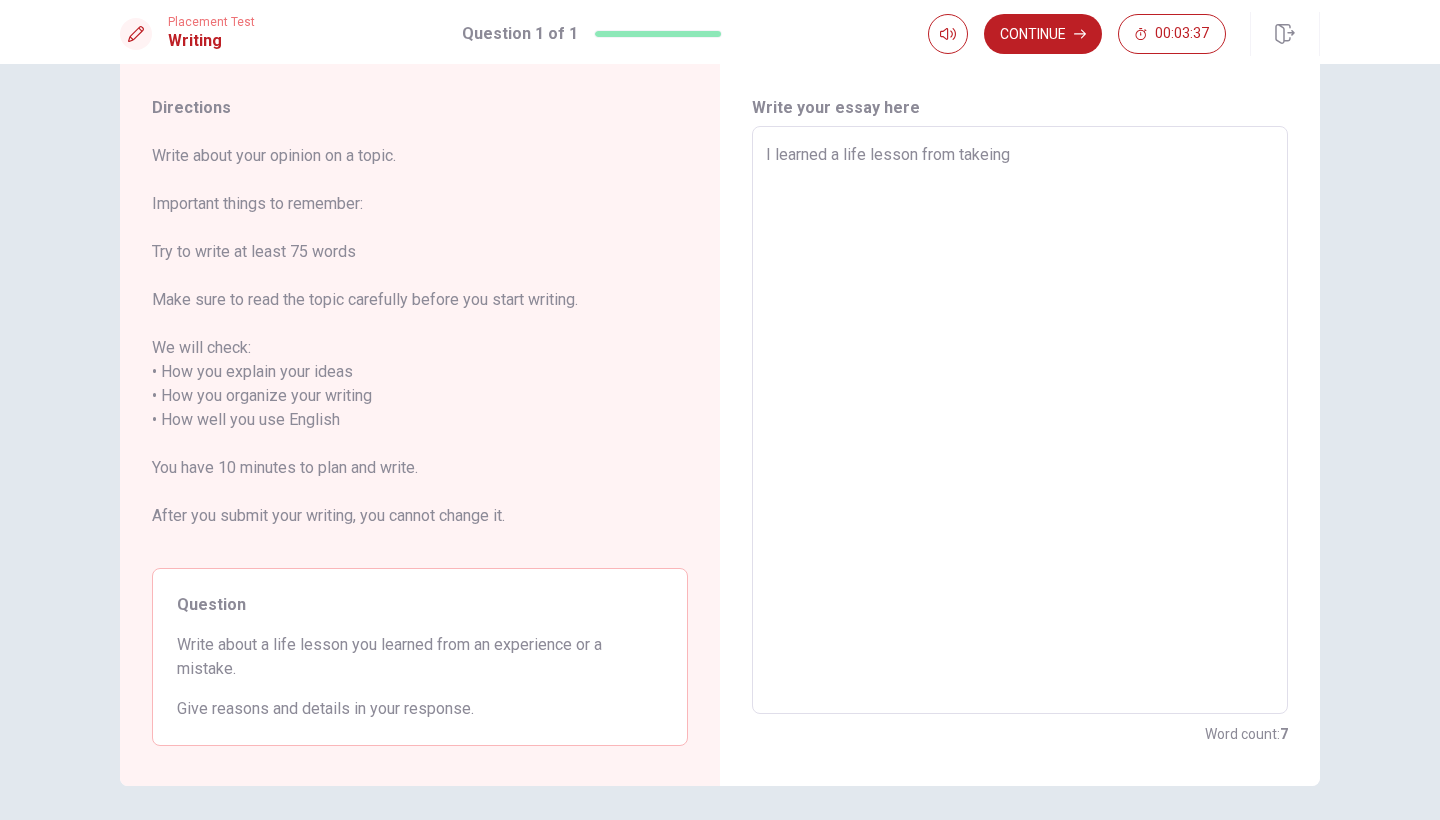 type on "x" 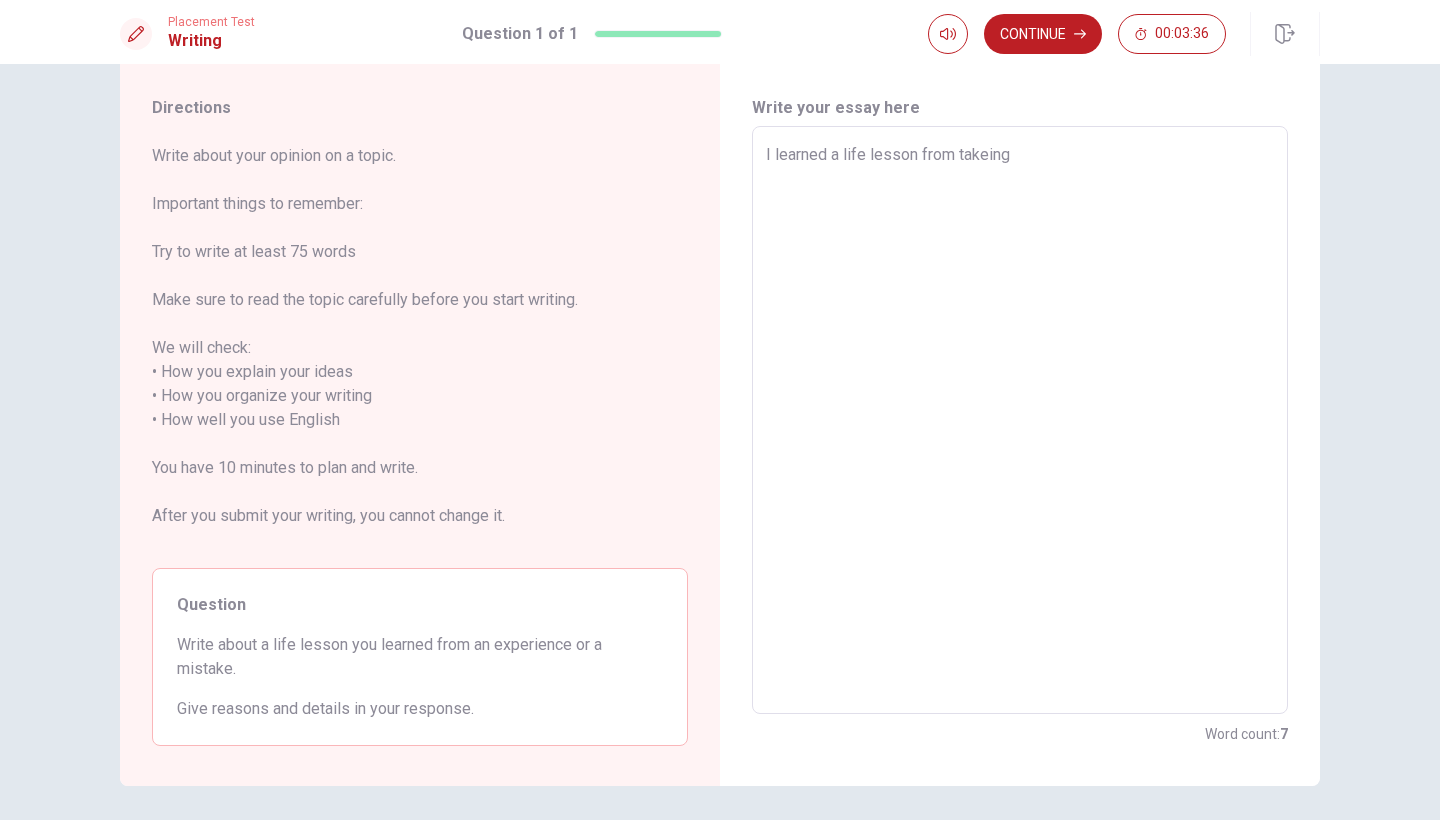 type on "I learned a life lesson from takeing" 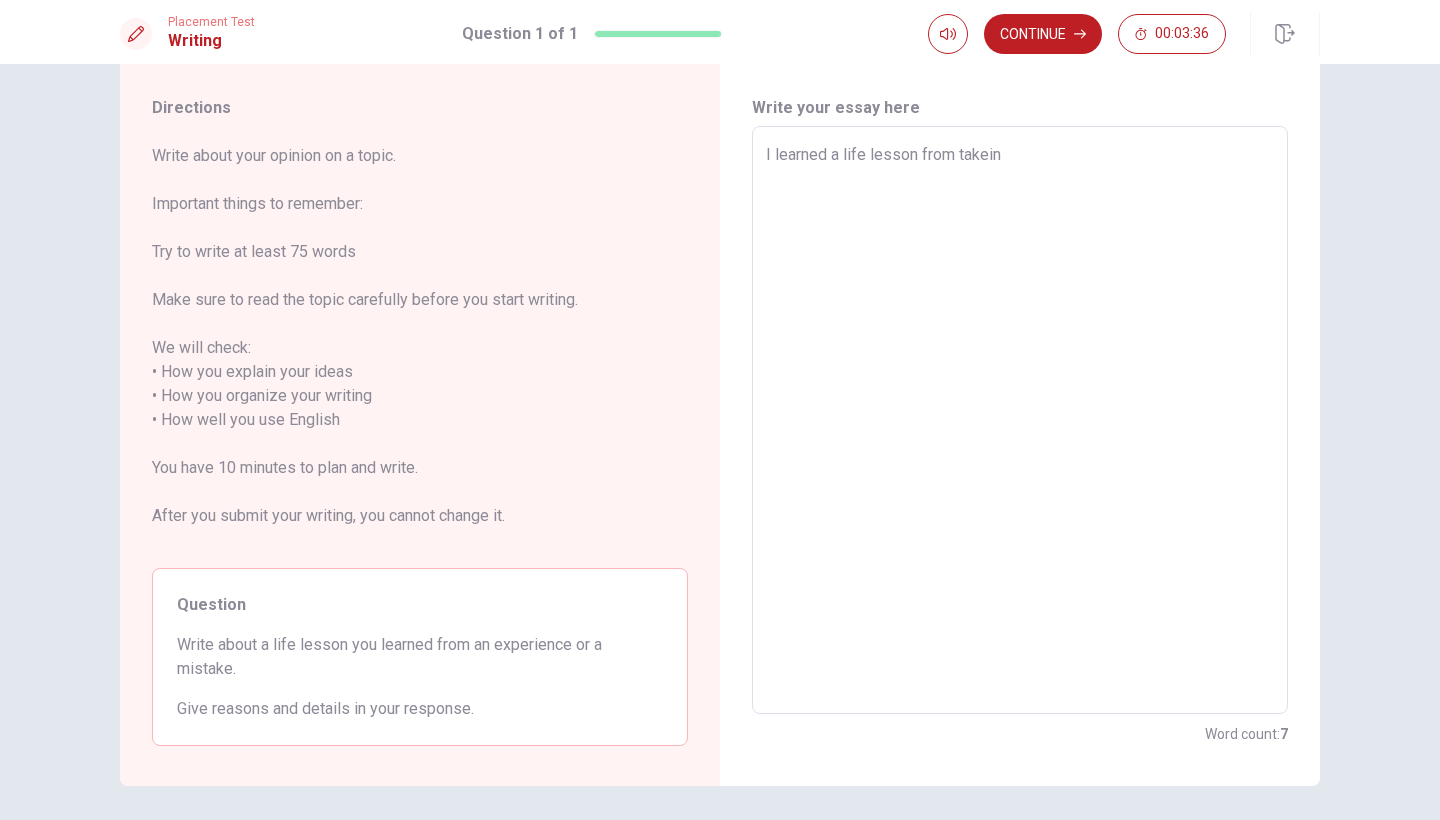 type on "x" 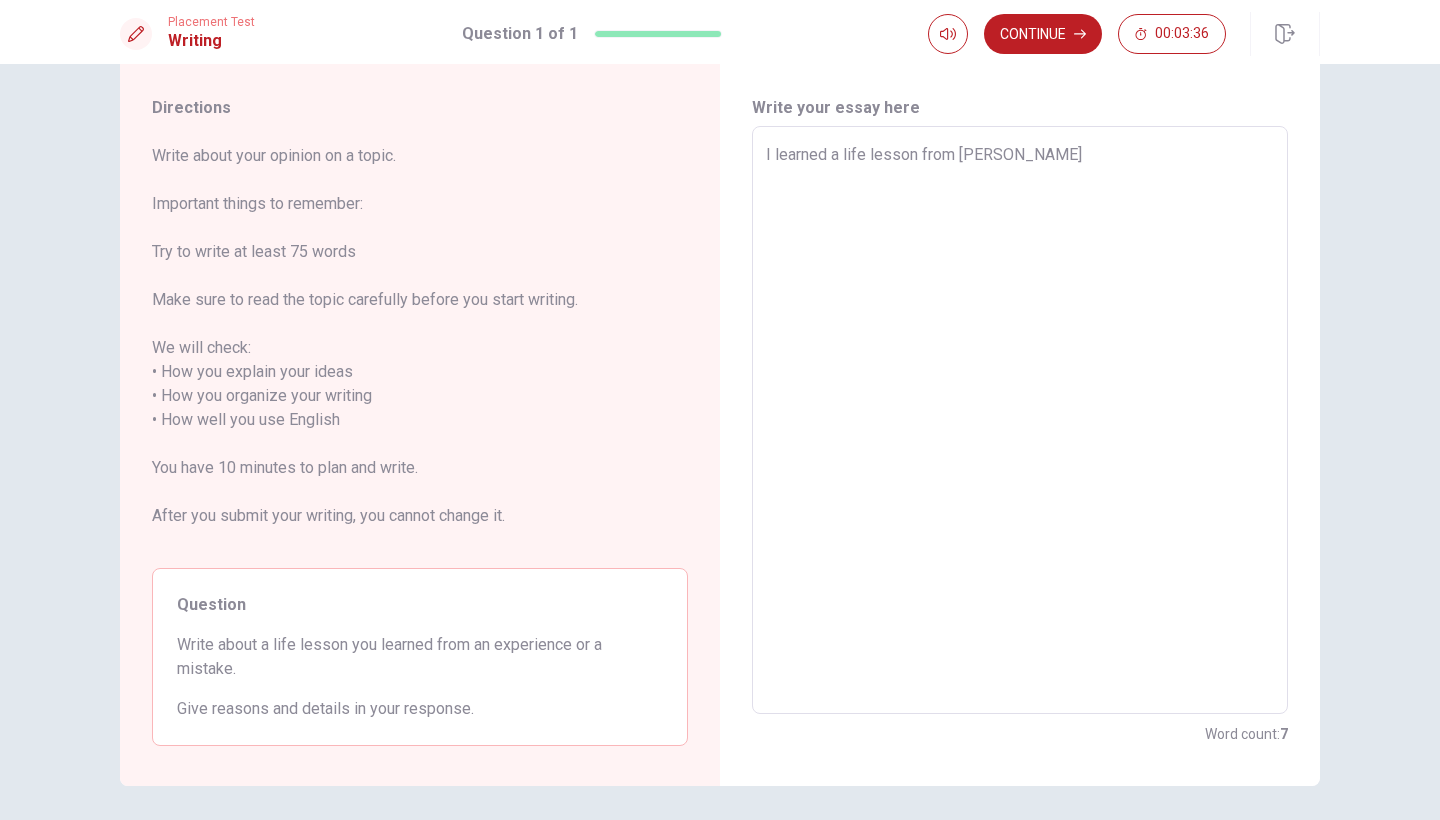 type on "x" 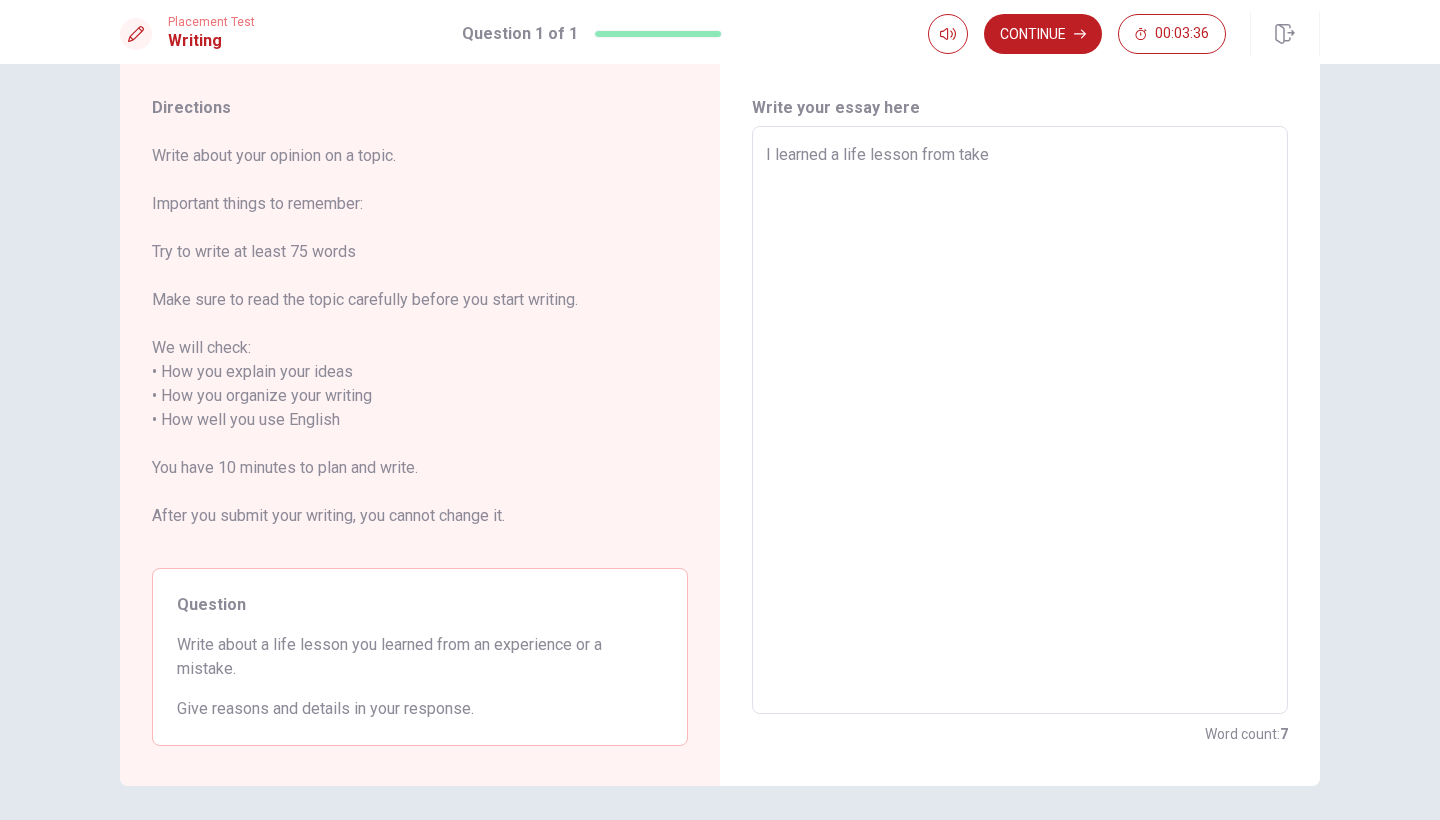 type on "x" 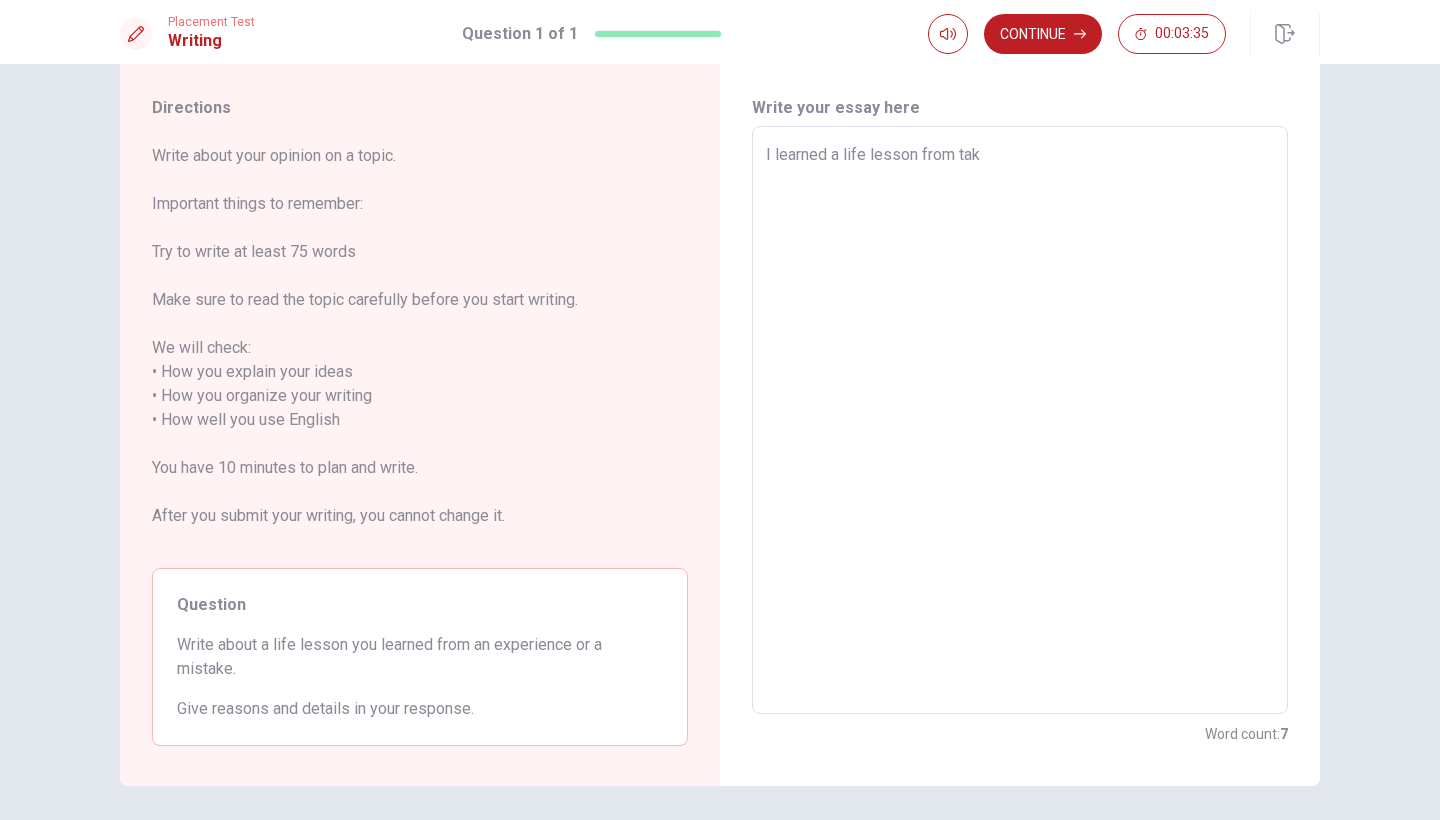 type on "x" 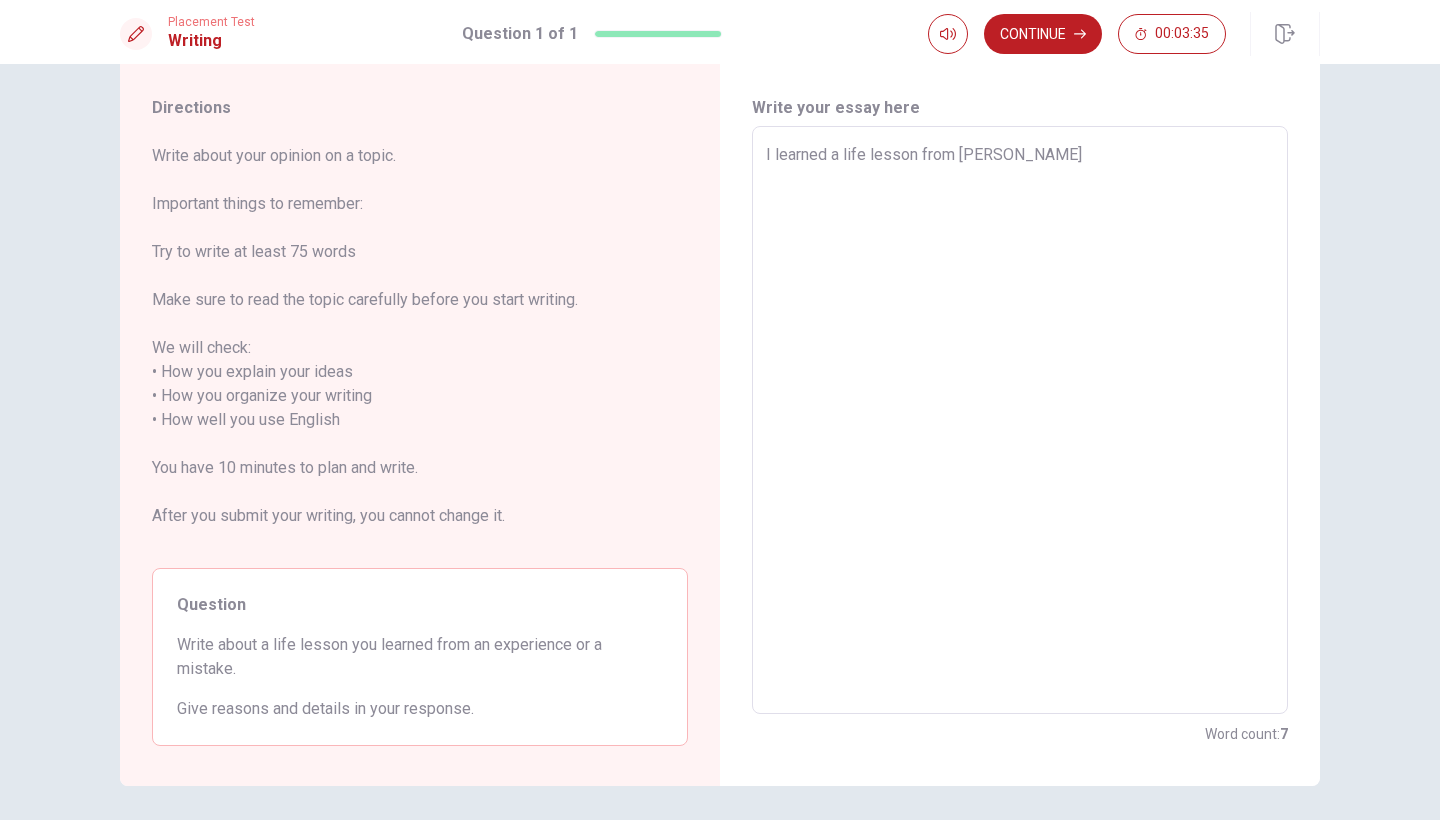 type on "x" 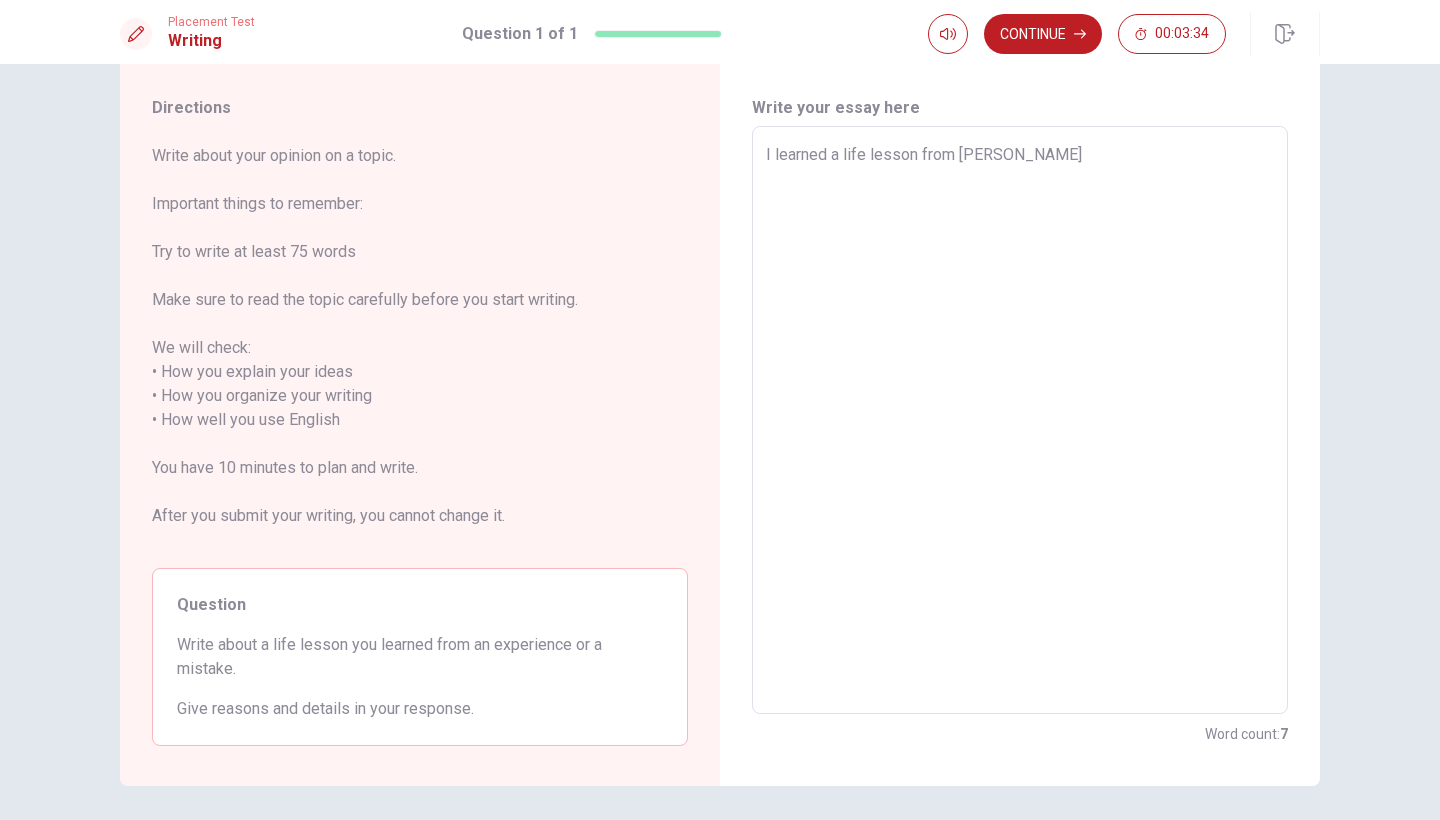 type on "I learned a life lesson from taking" 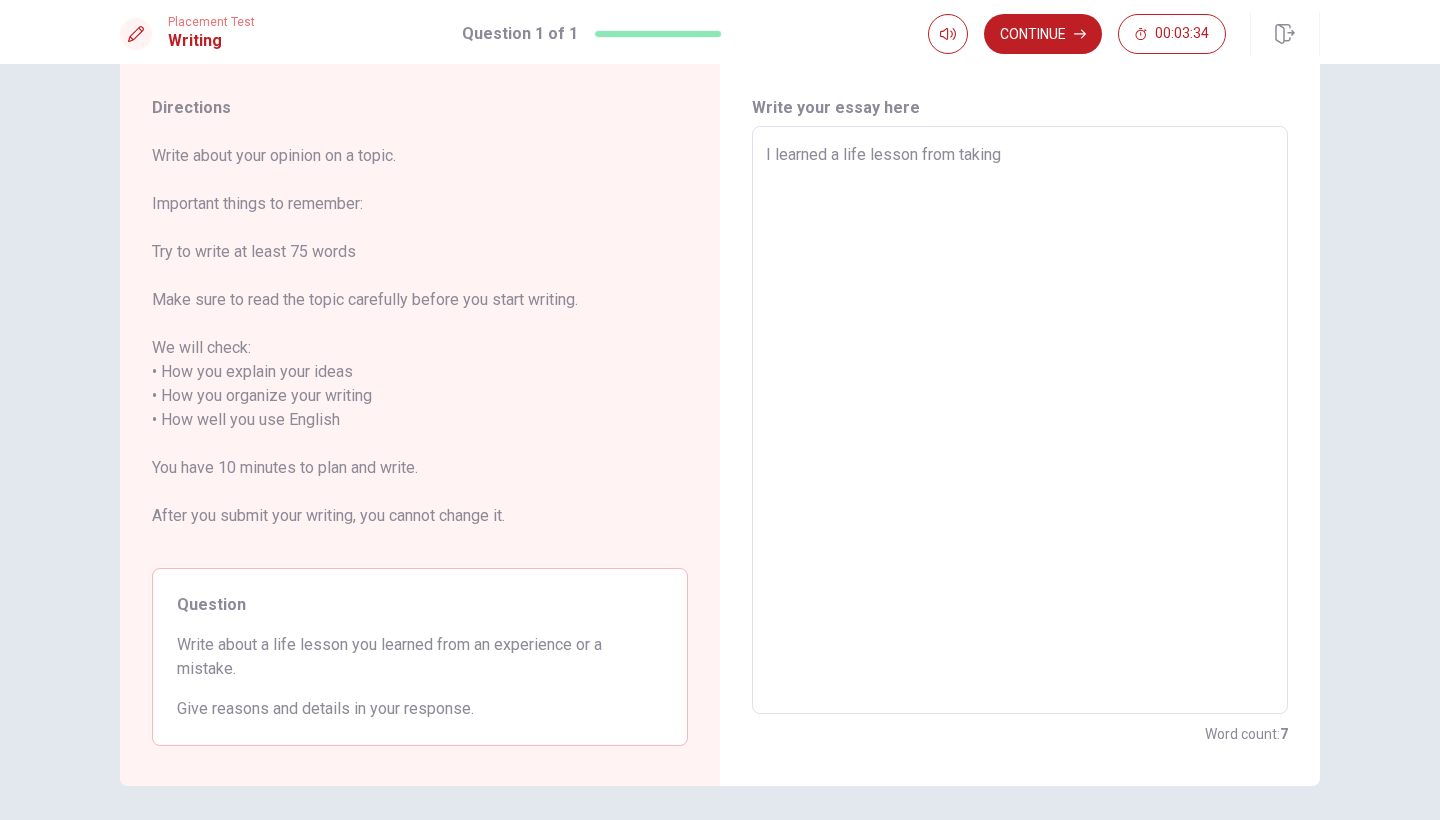 type on "x" 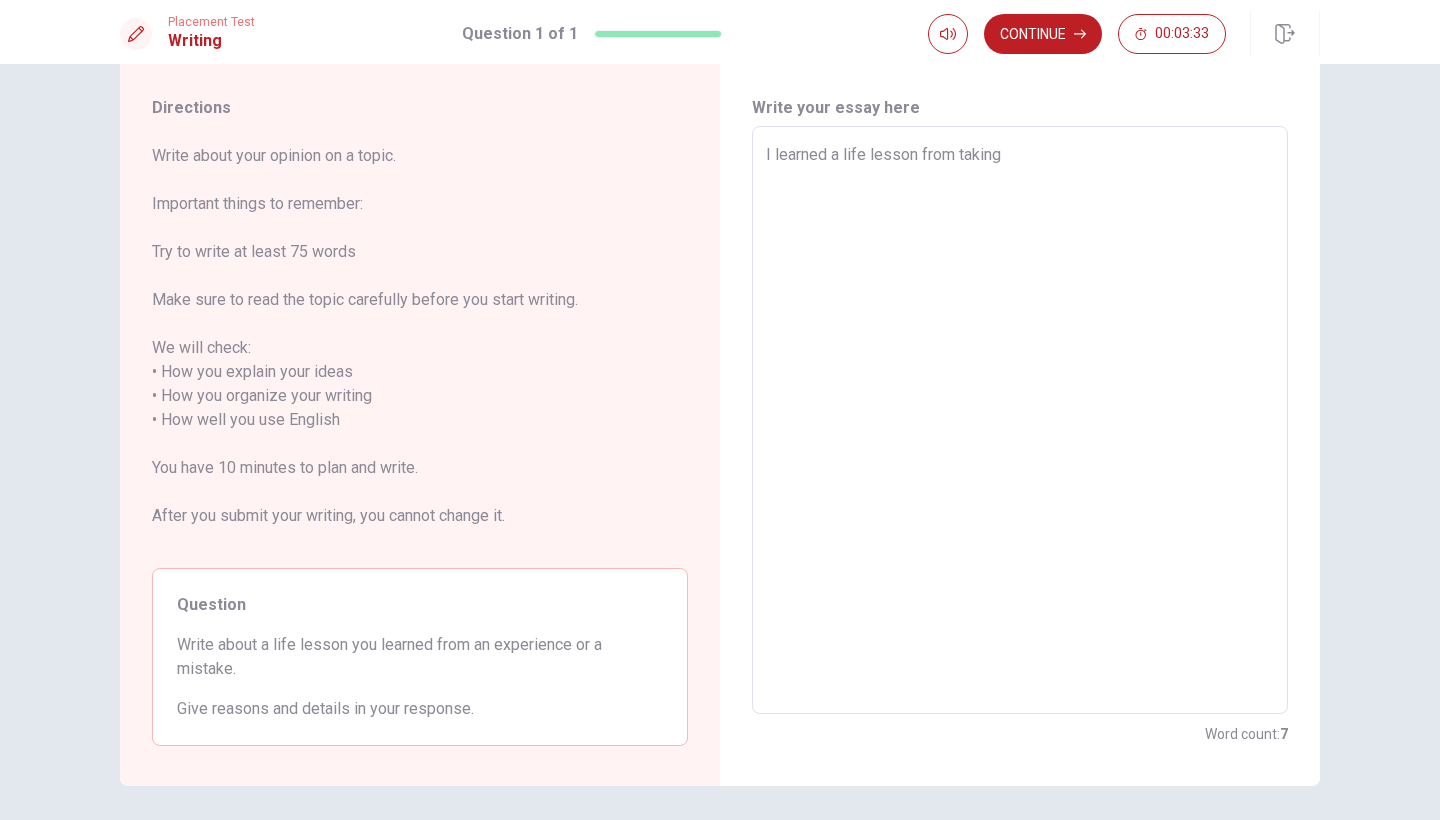 type on "x" 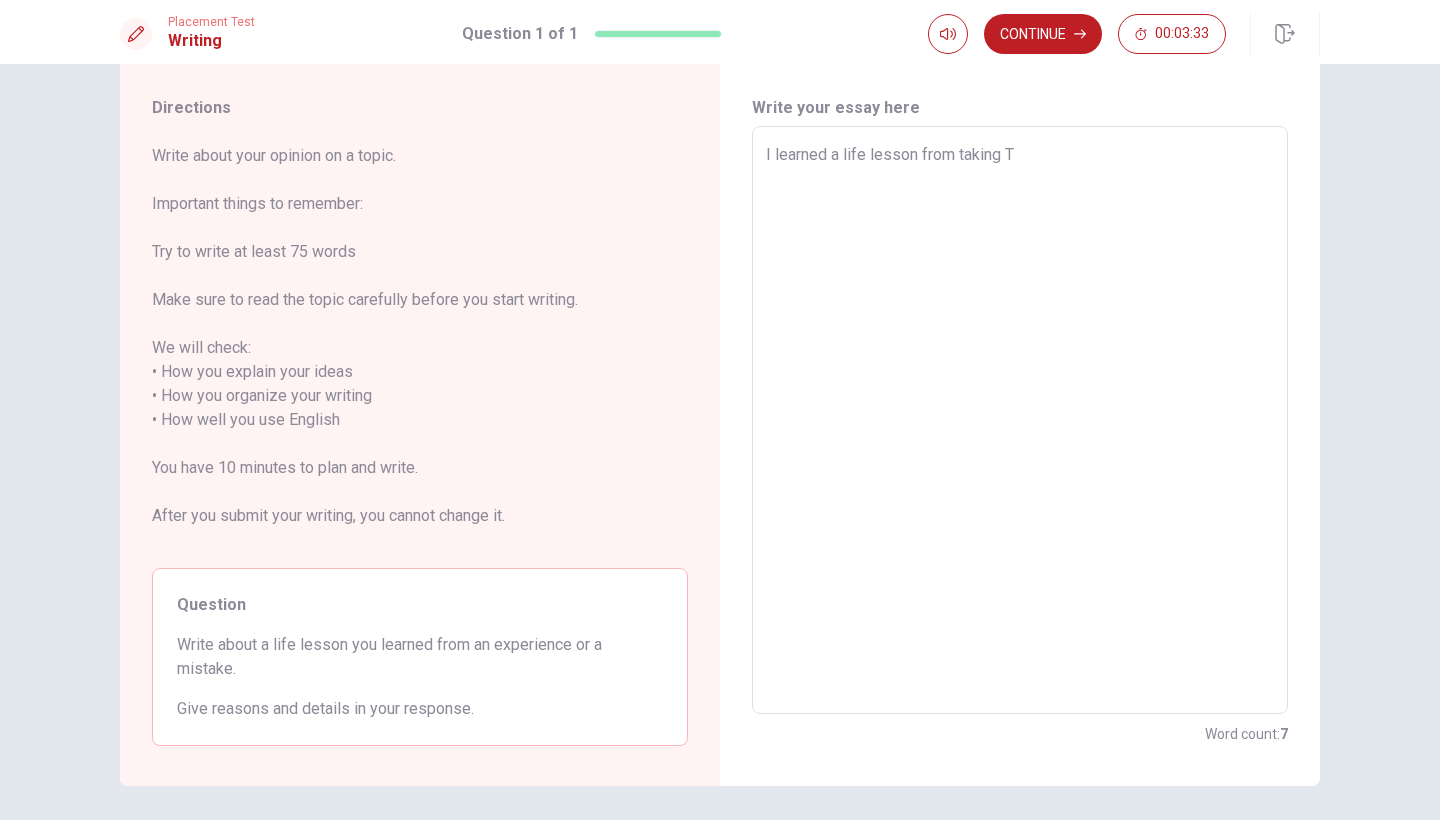 type on "x" 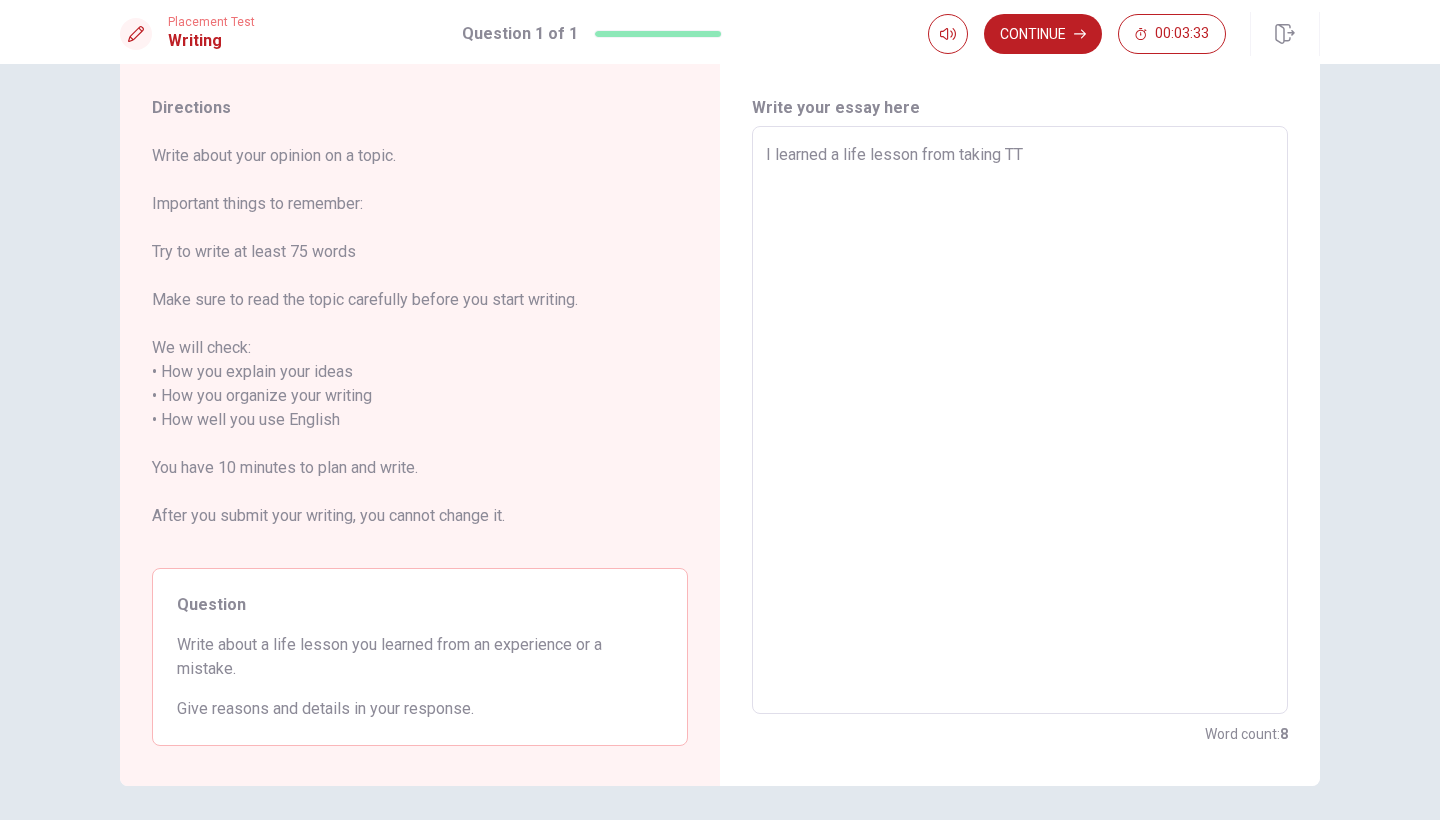 type on "I learned a life lesson from taking TTC" 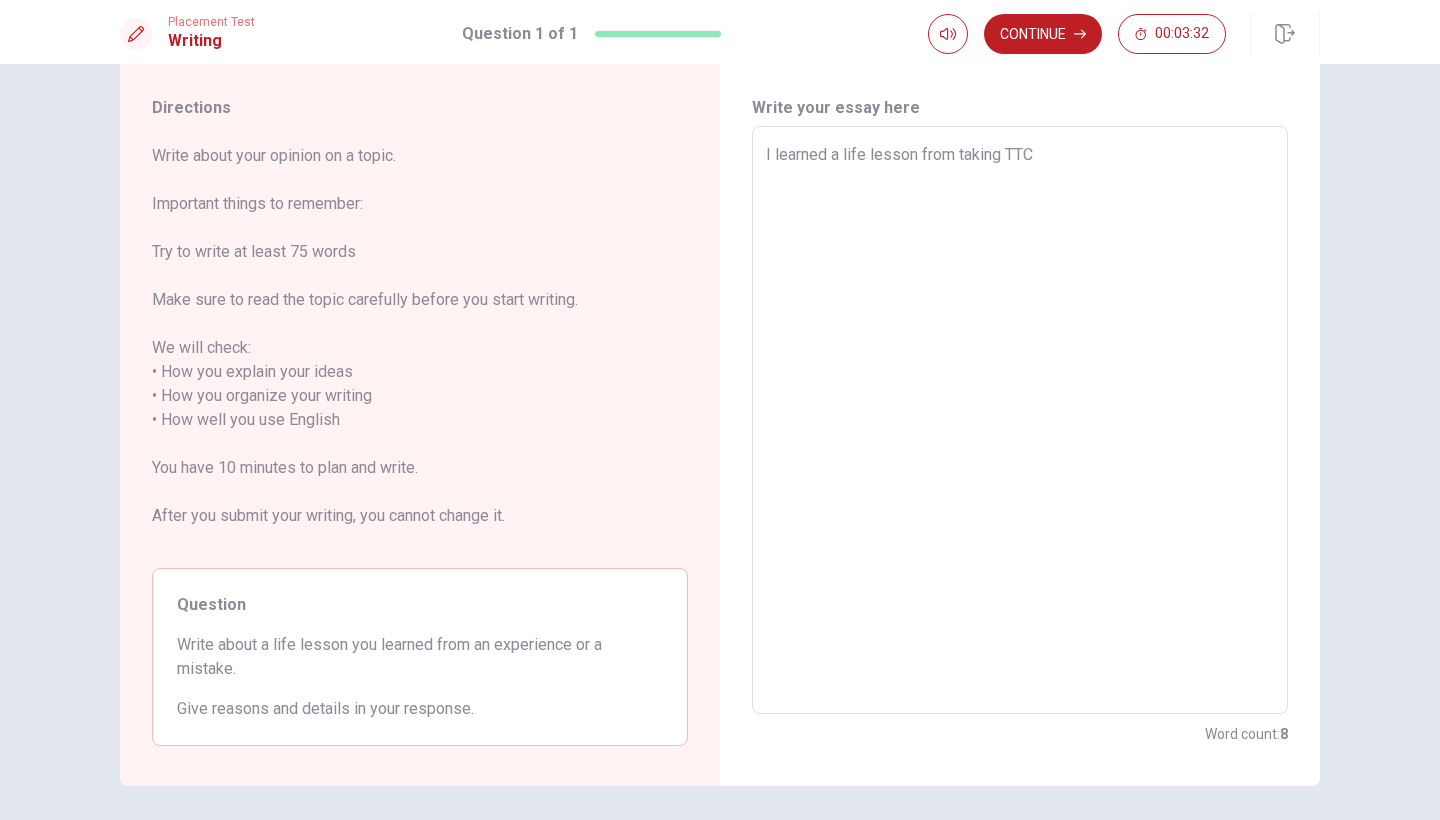 type on "x" 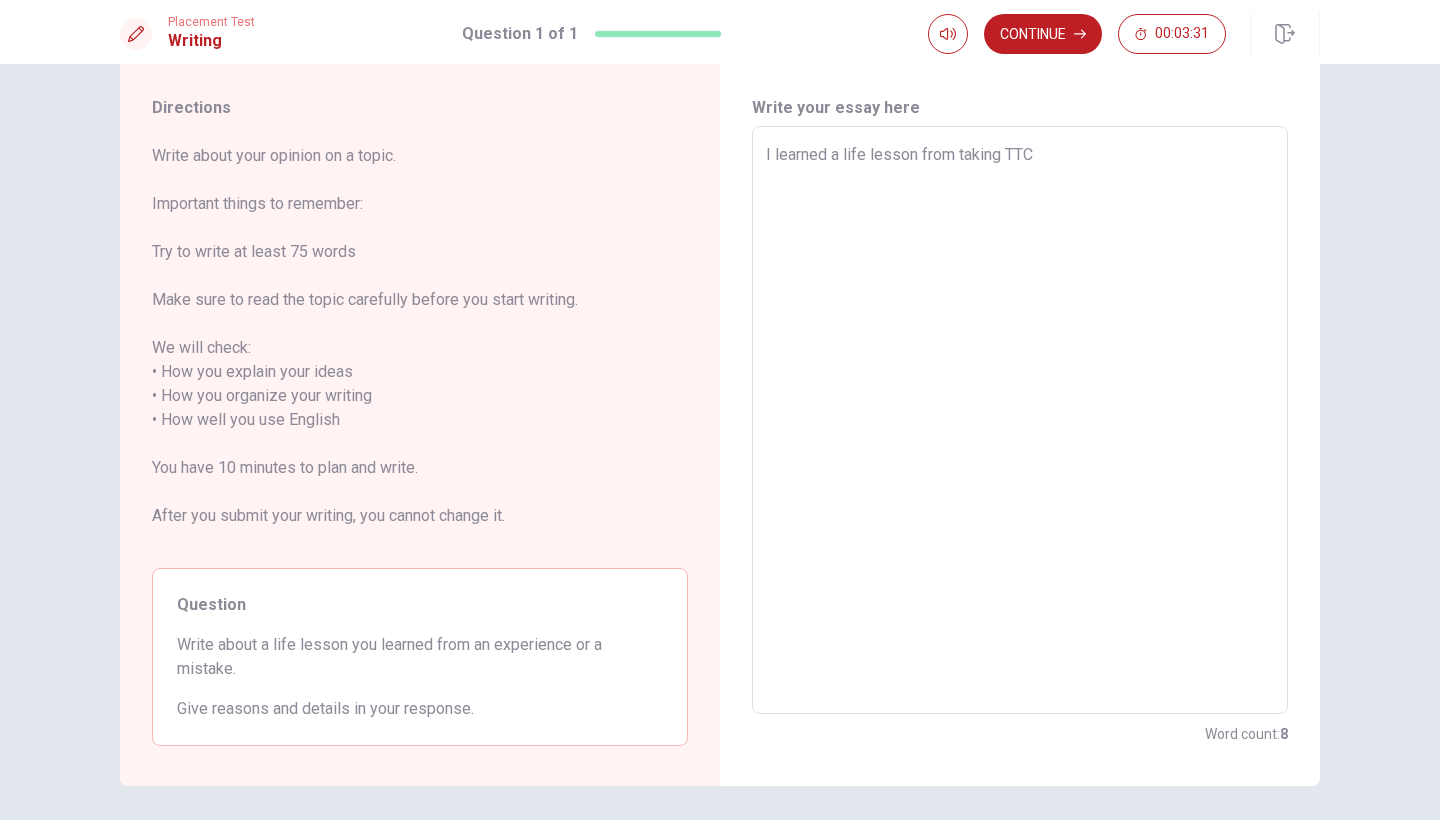 type on "x" 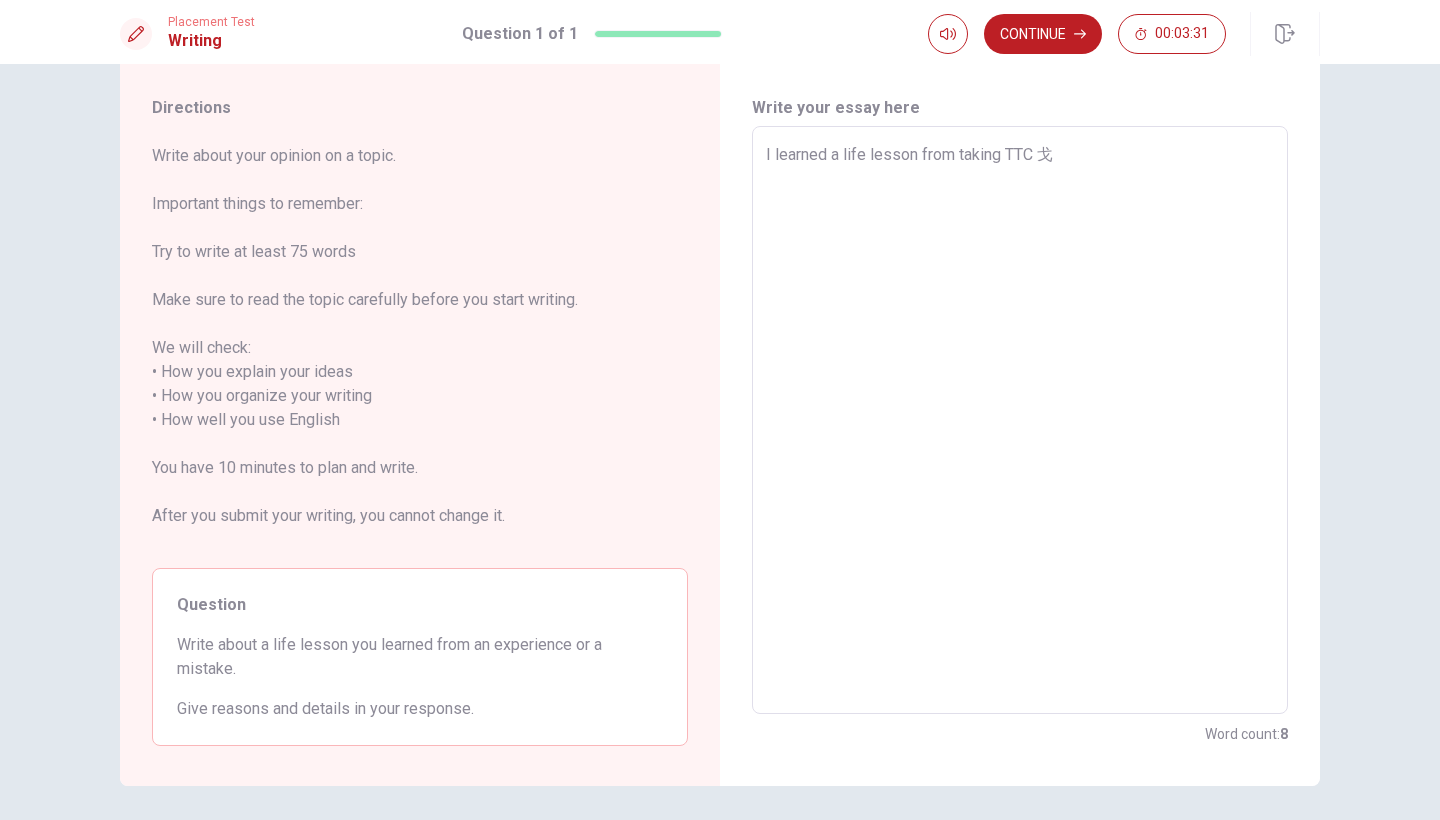 type on "x" 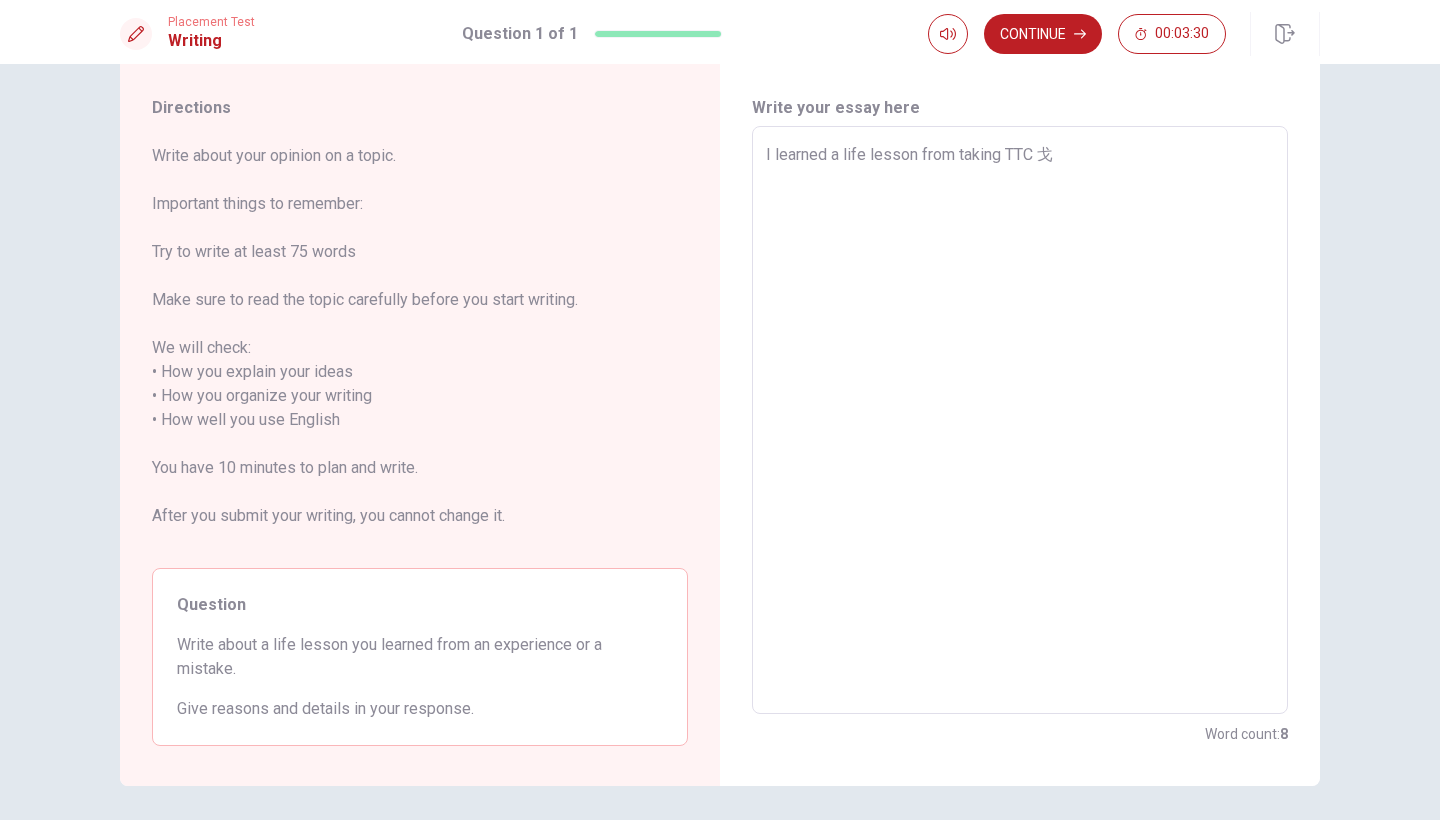type on "I learned a life lesson from taking TTC [PERSON_NAME]" 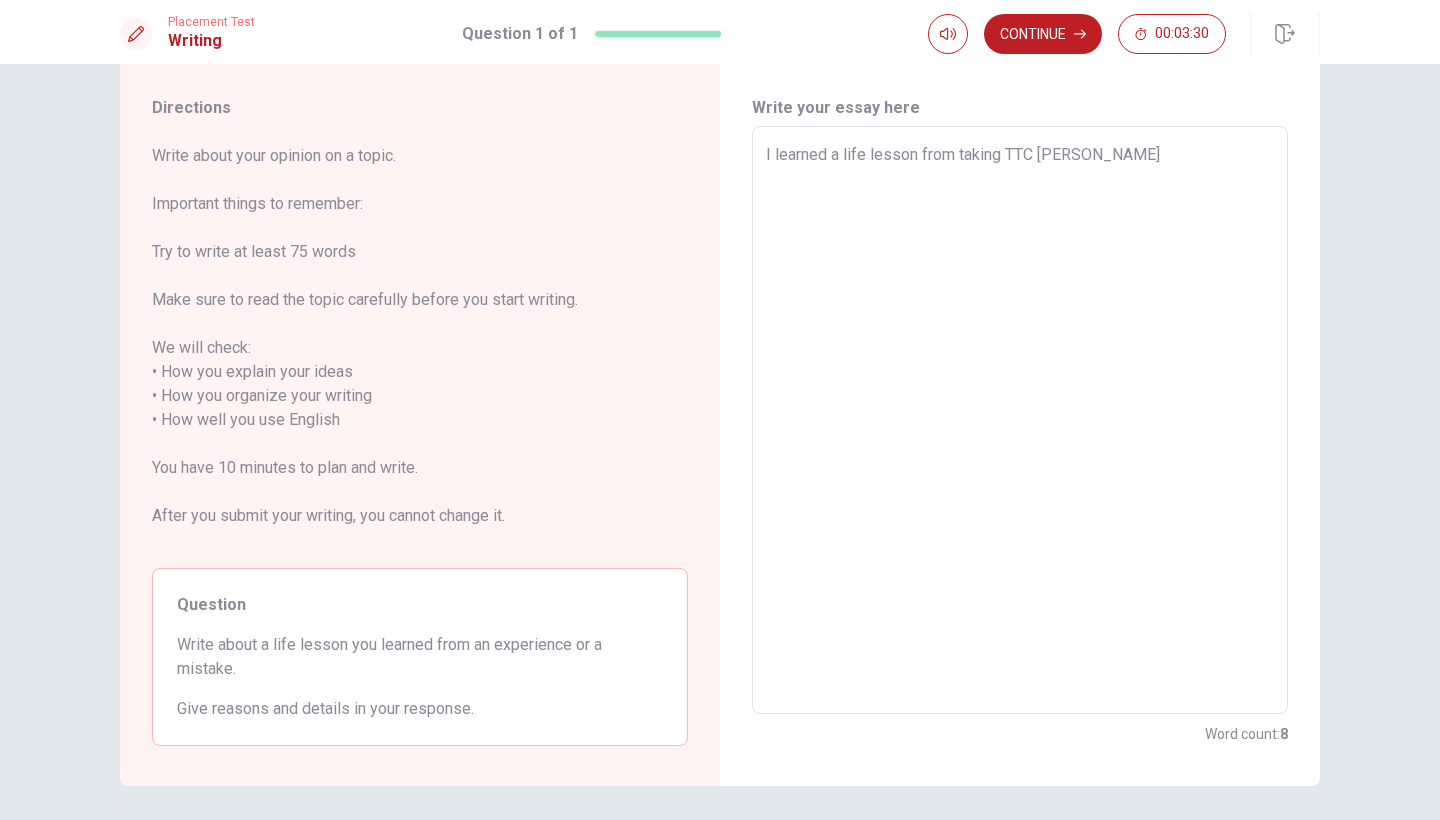 type on "x" 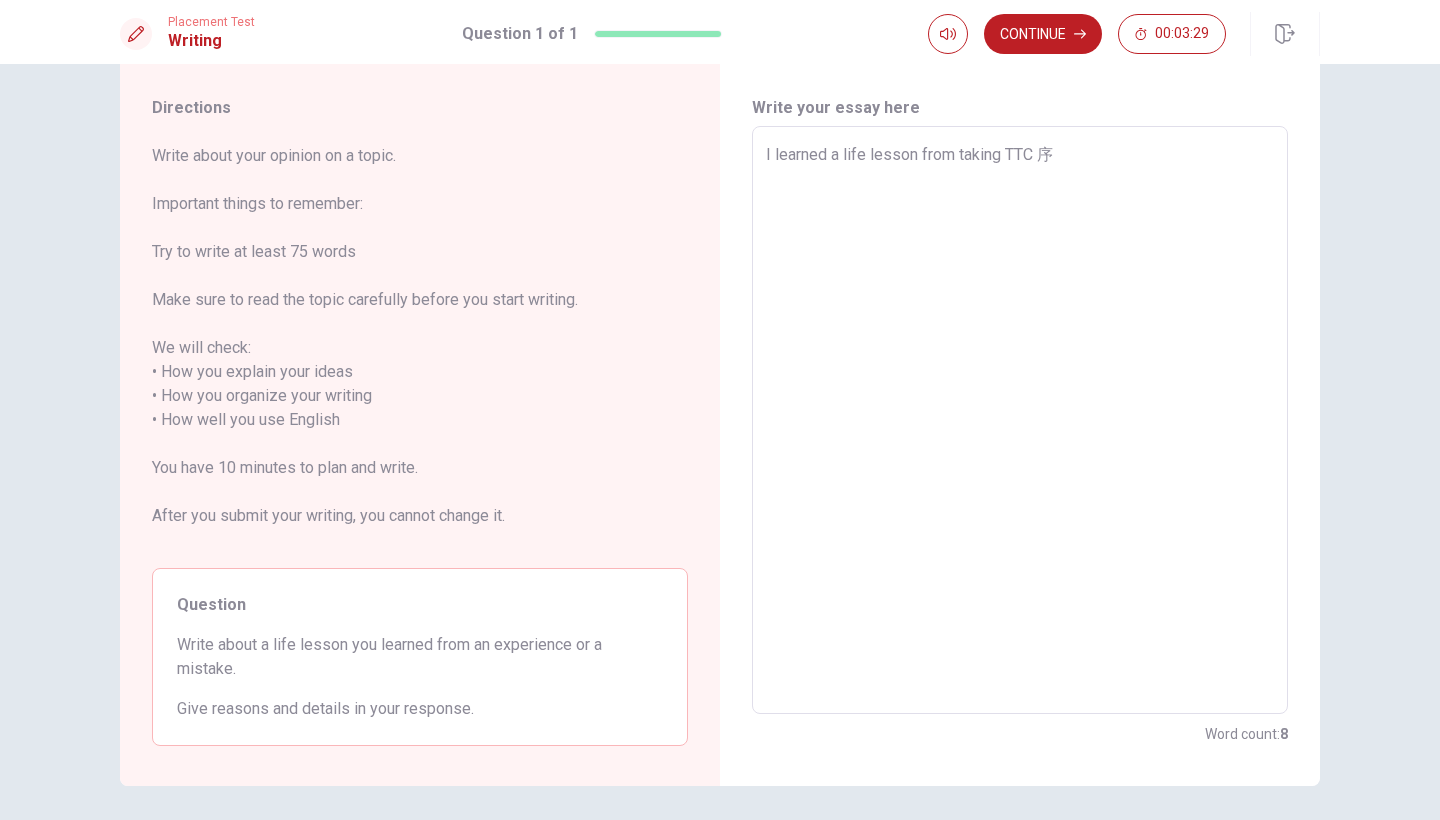 type on "x" 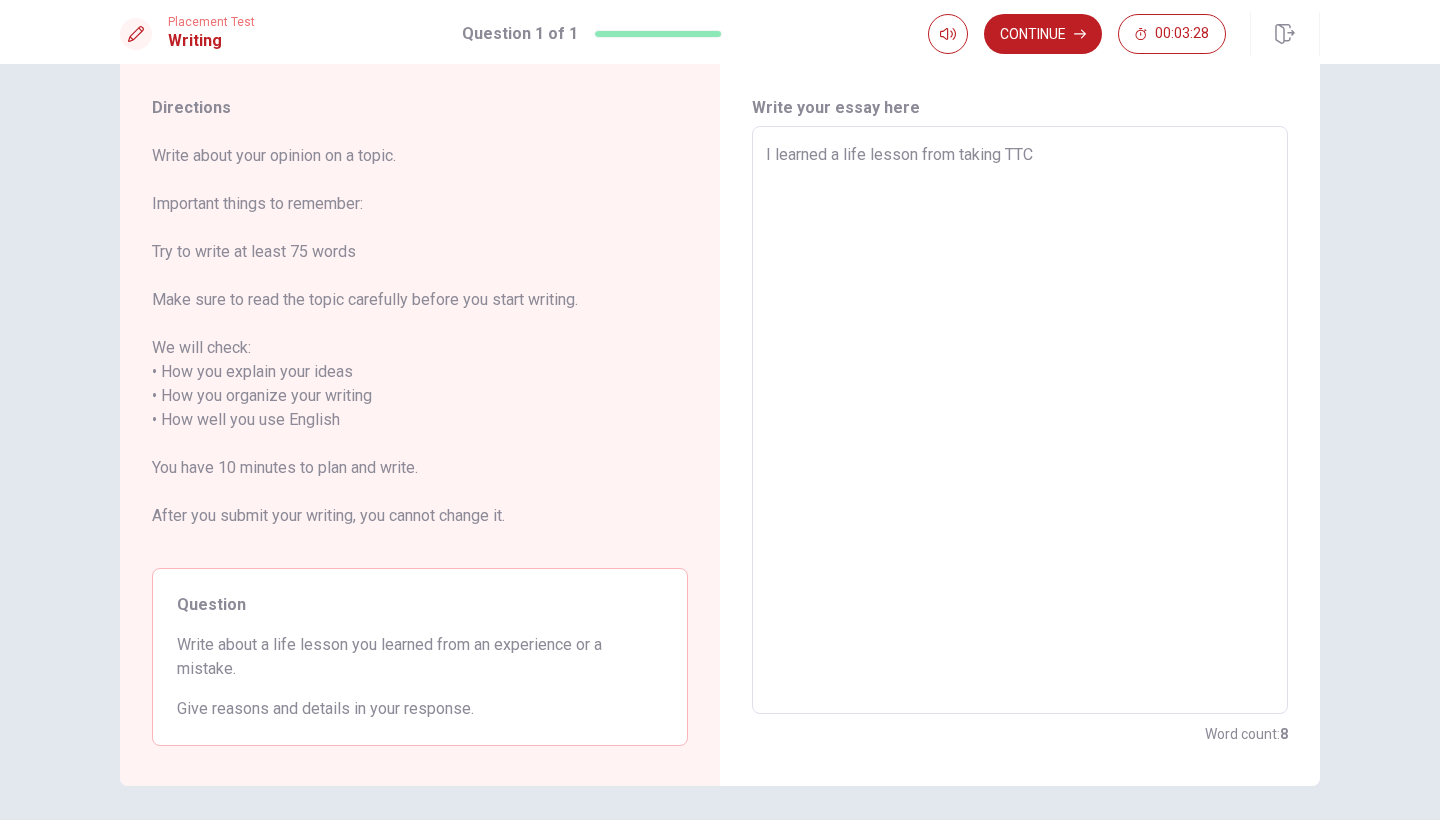 type on "x" 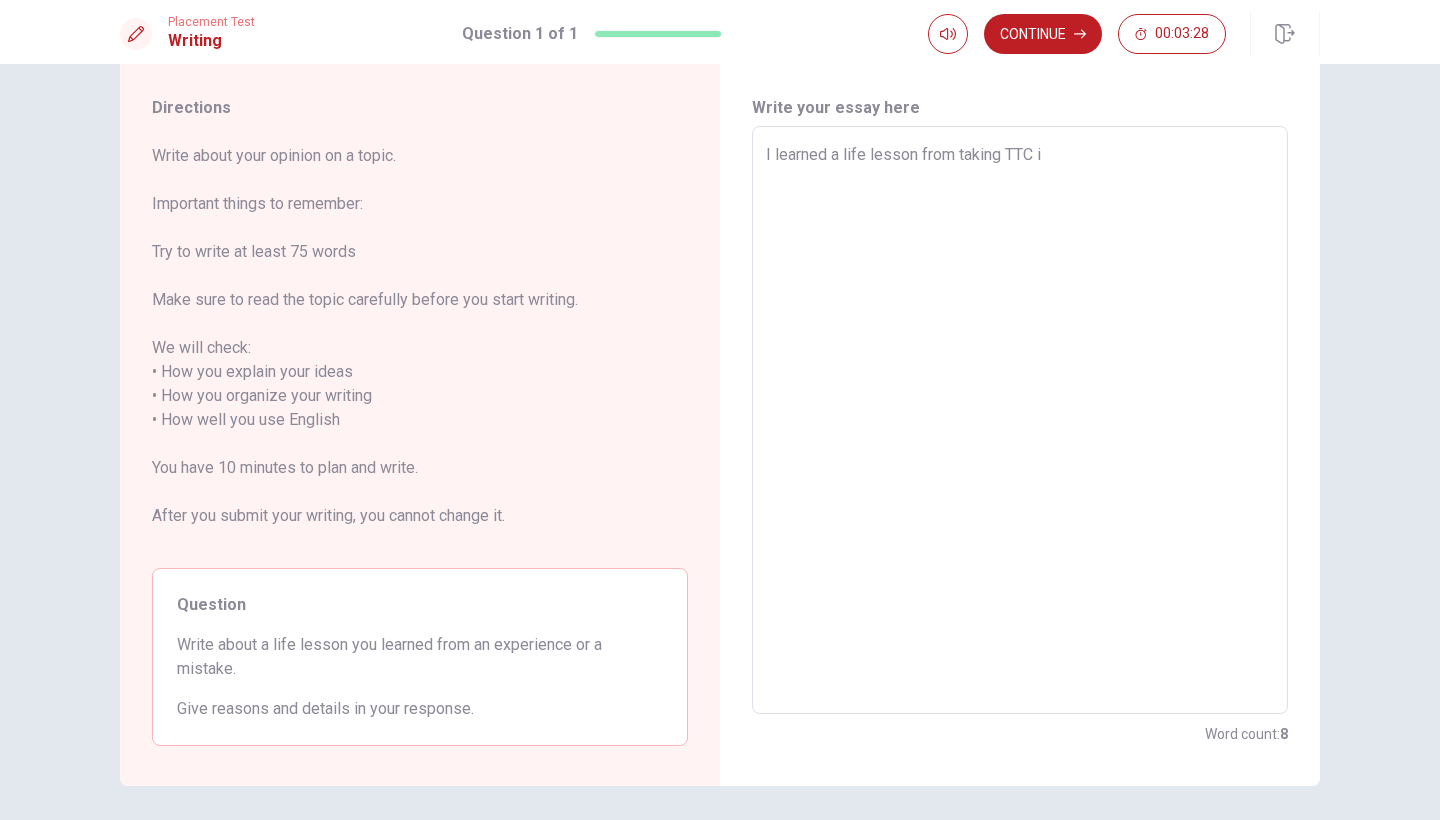 type on "x" 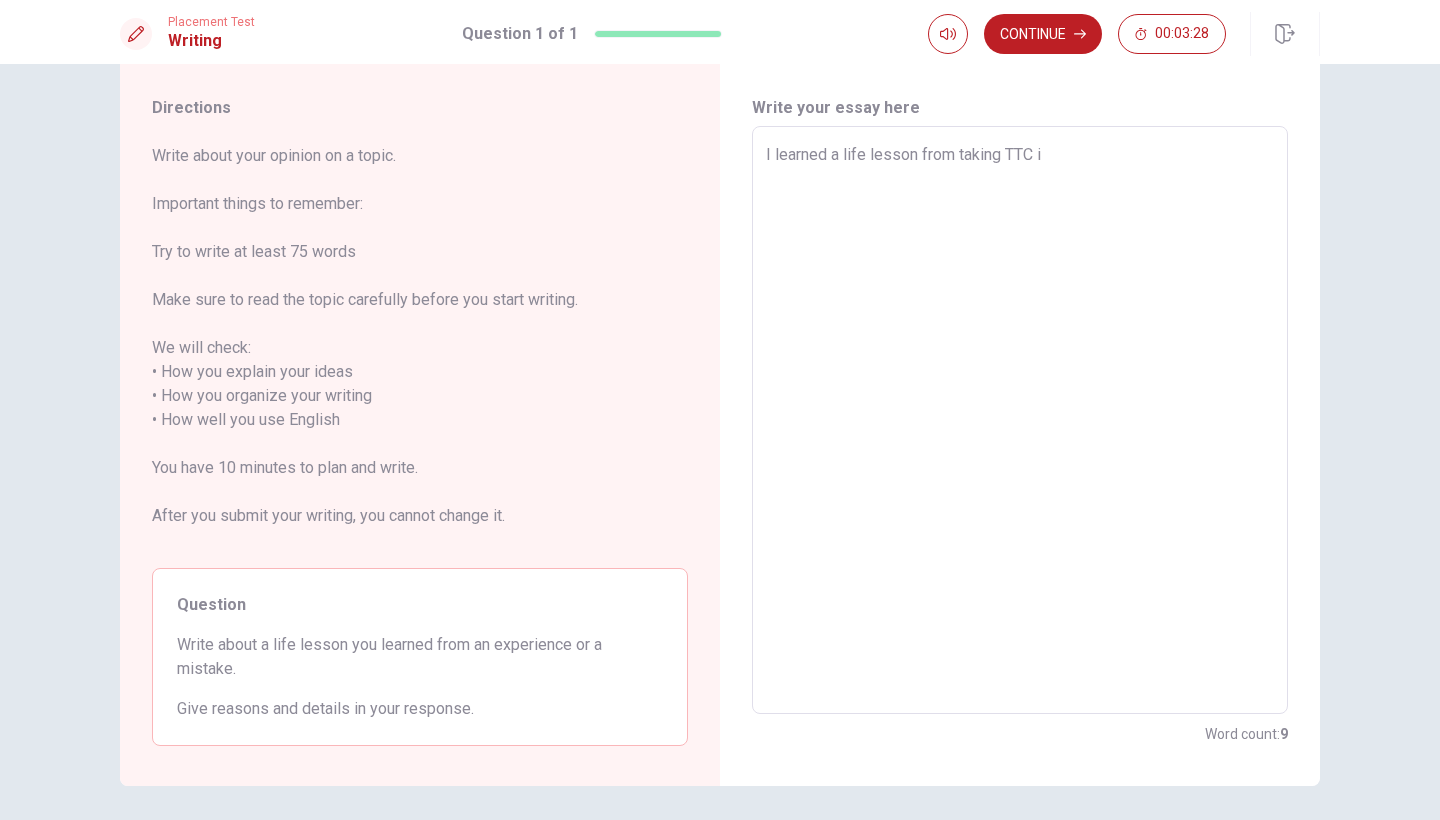 type on "I learned a life lesson from taking TTC in" 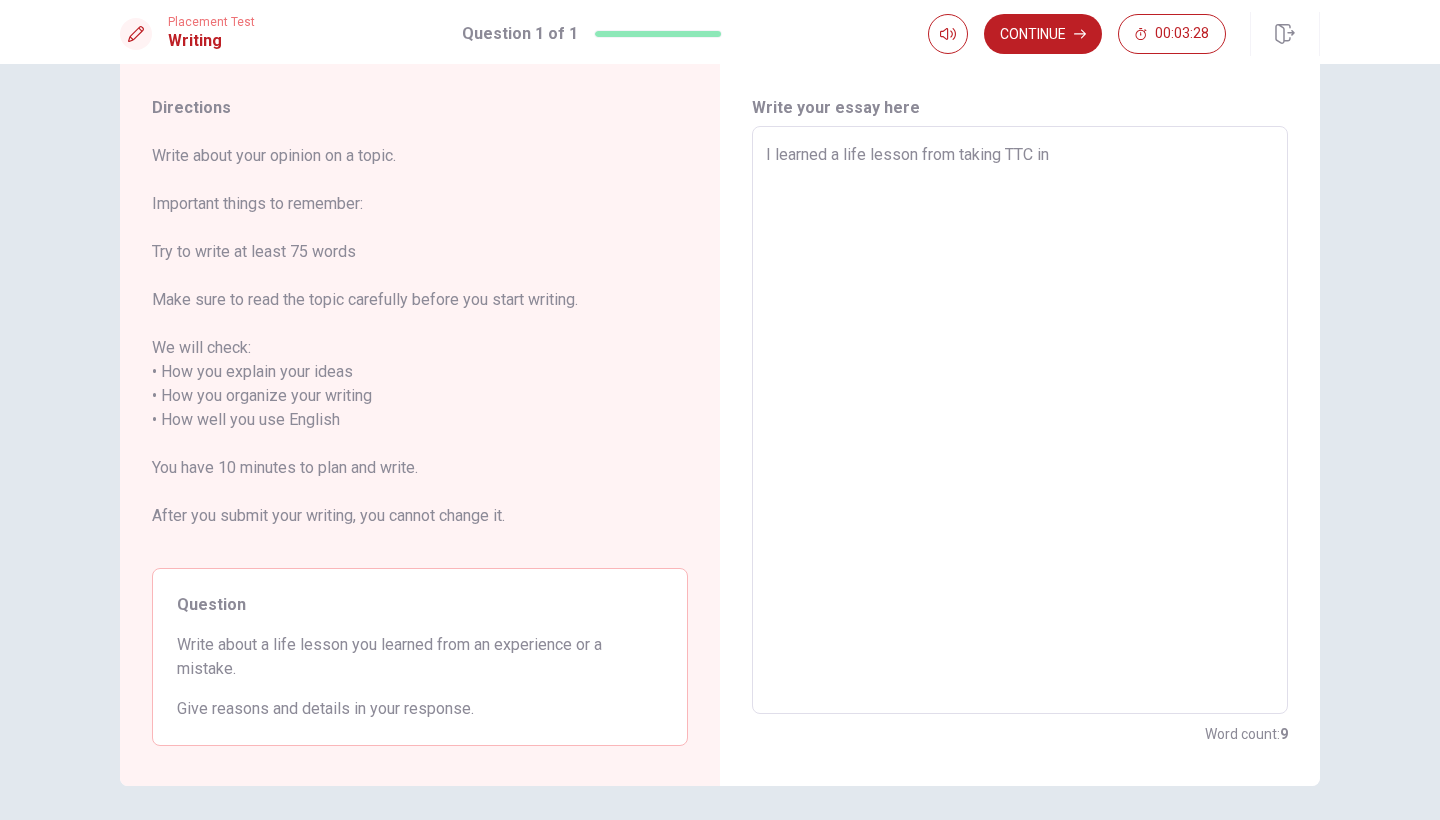 type on "x" 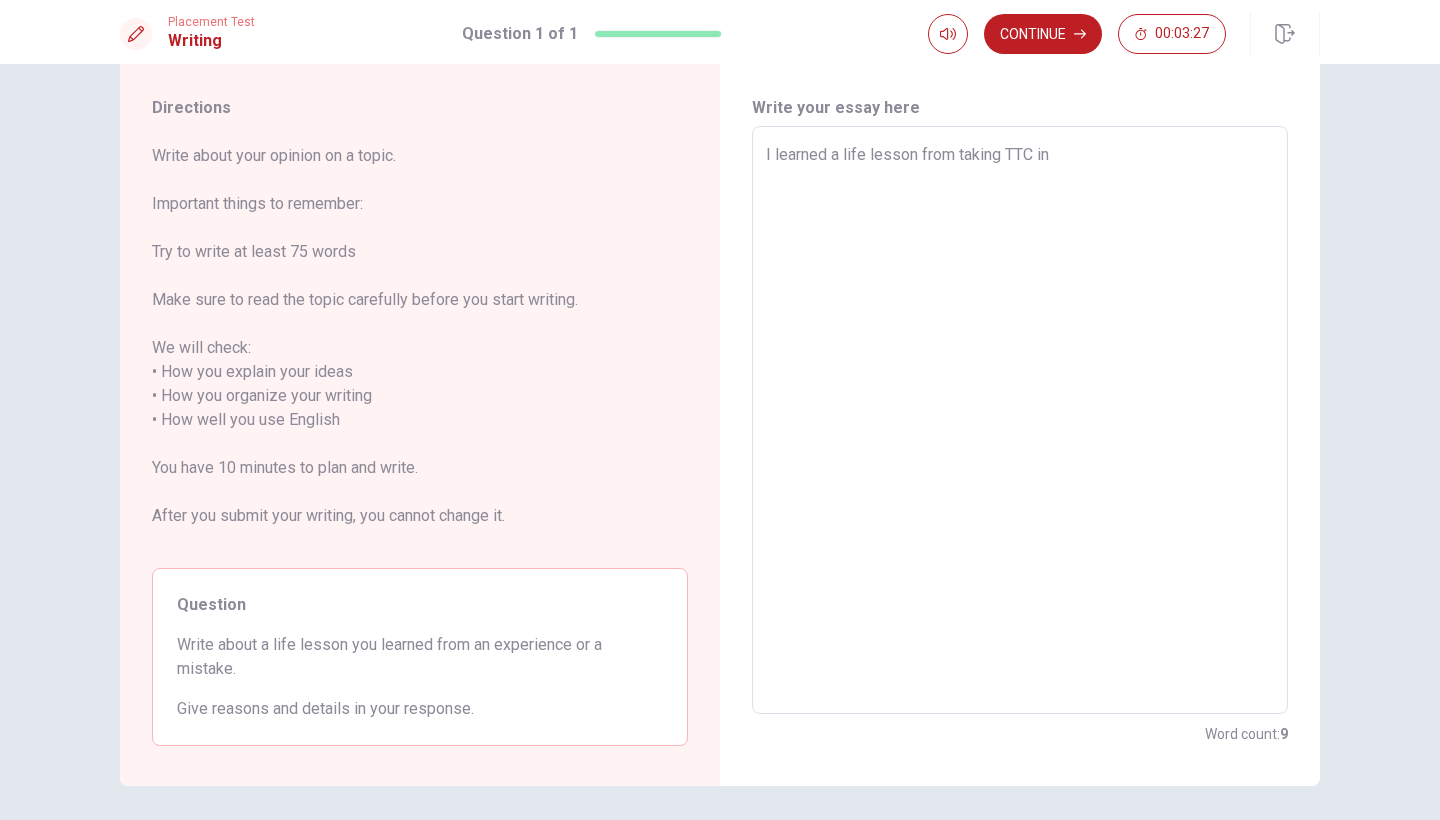 type on "x" 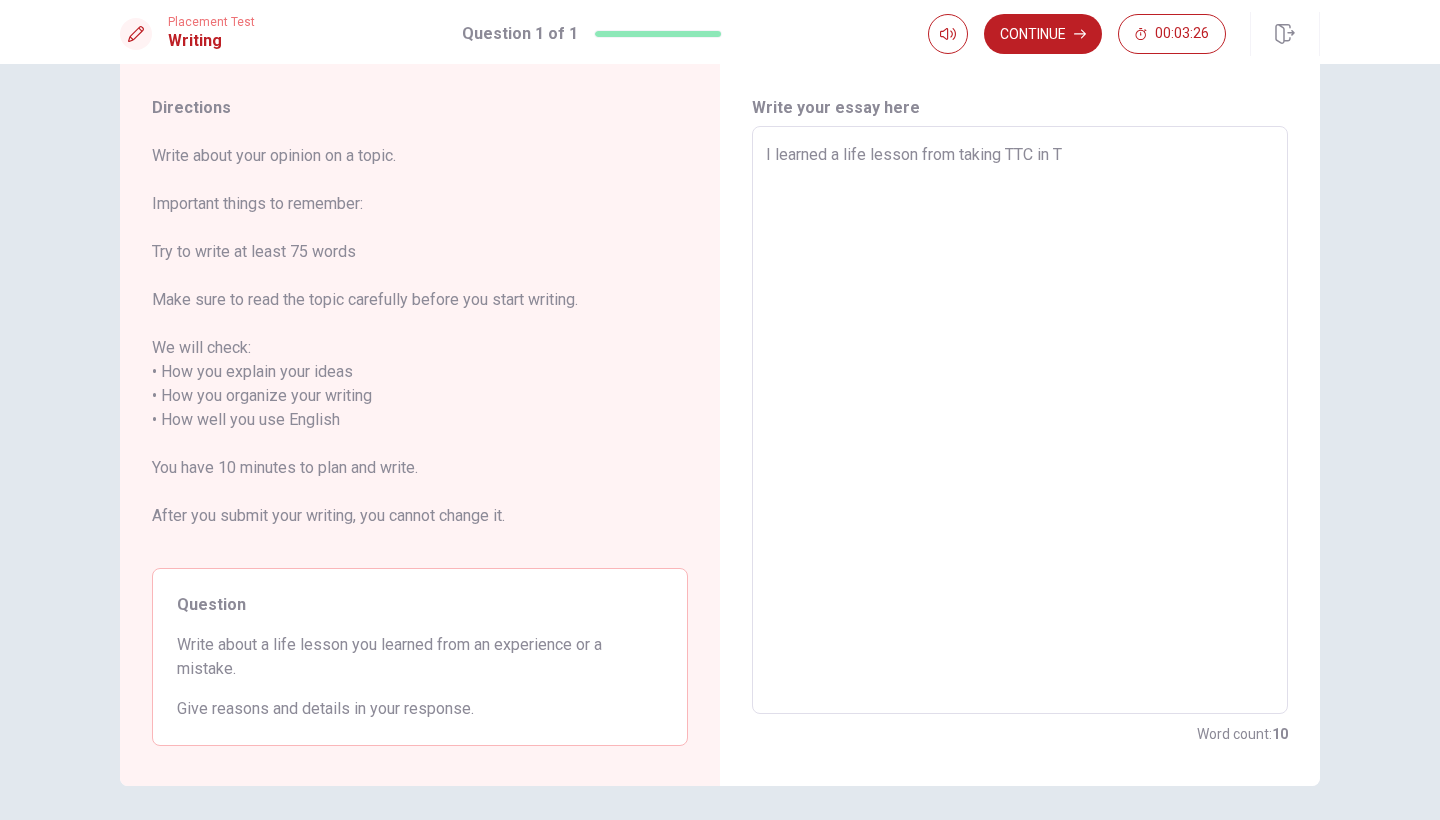 type on "x" 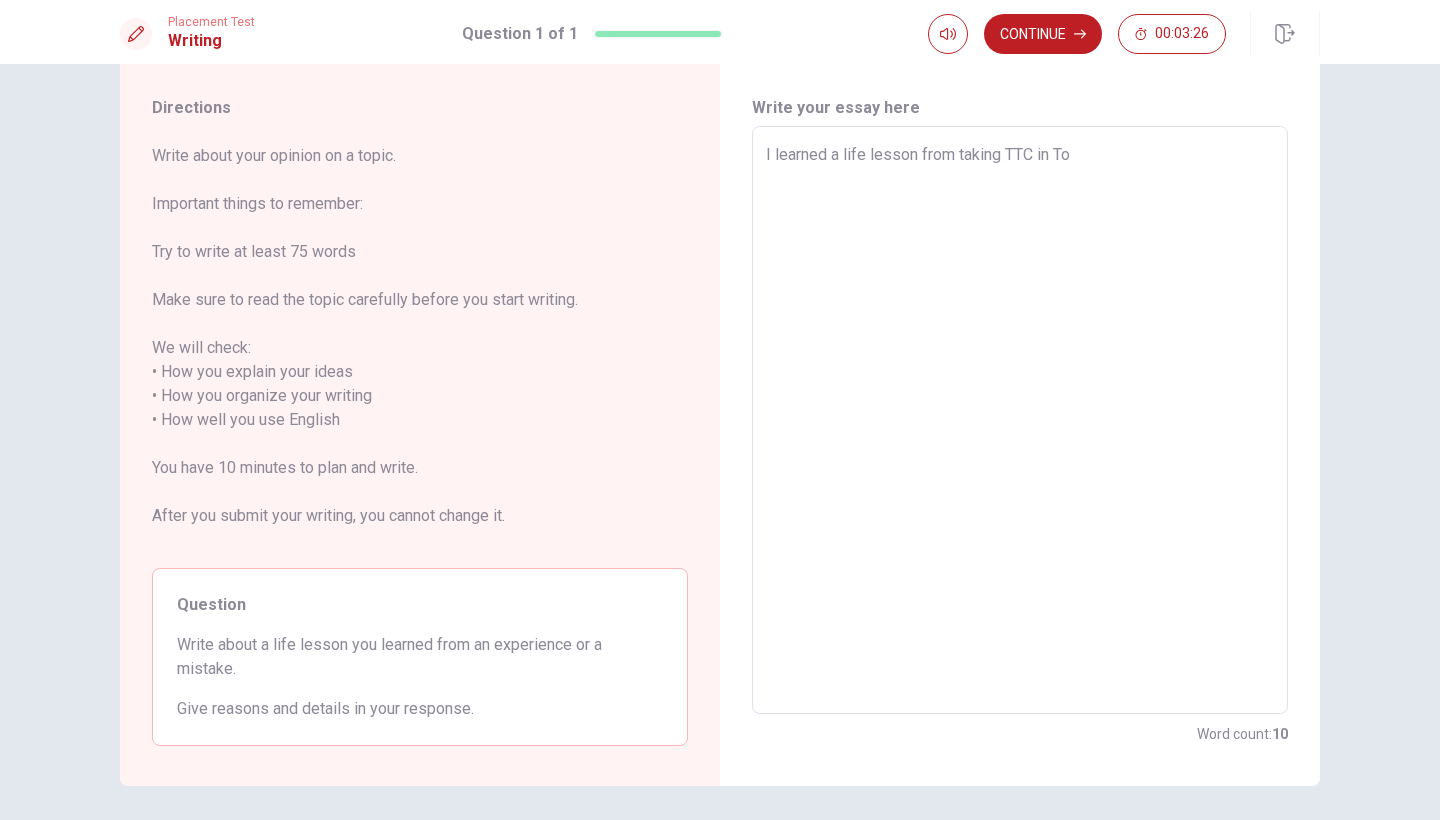 type on "x" 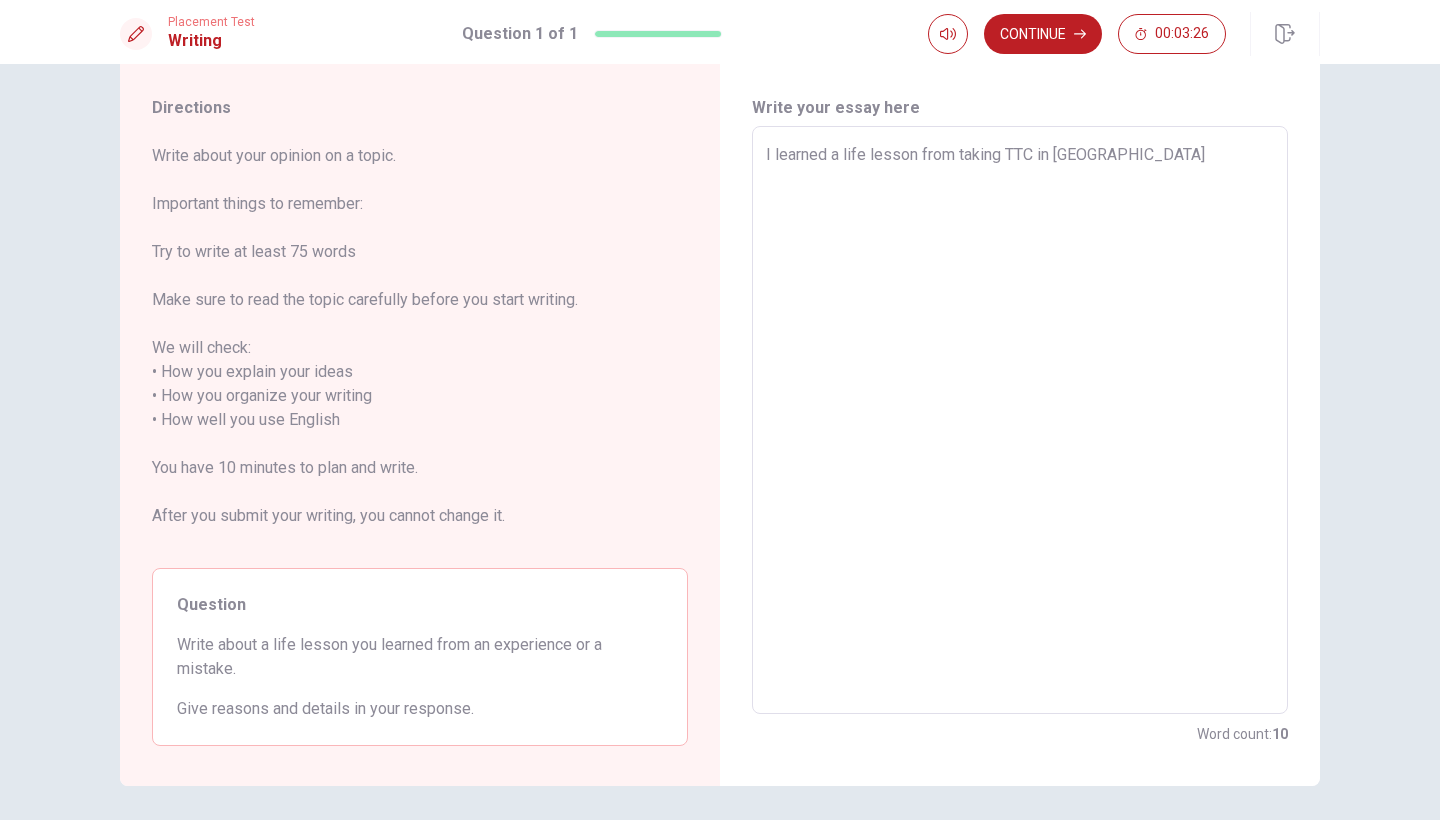 type on "x" 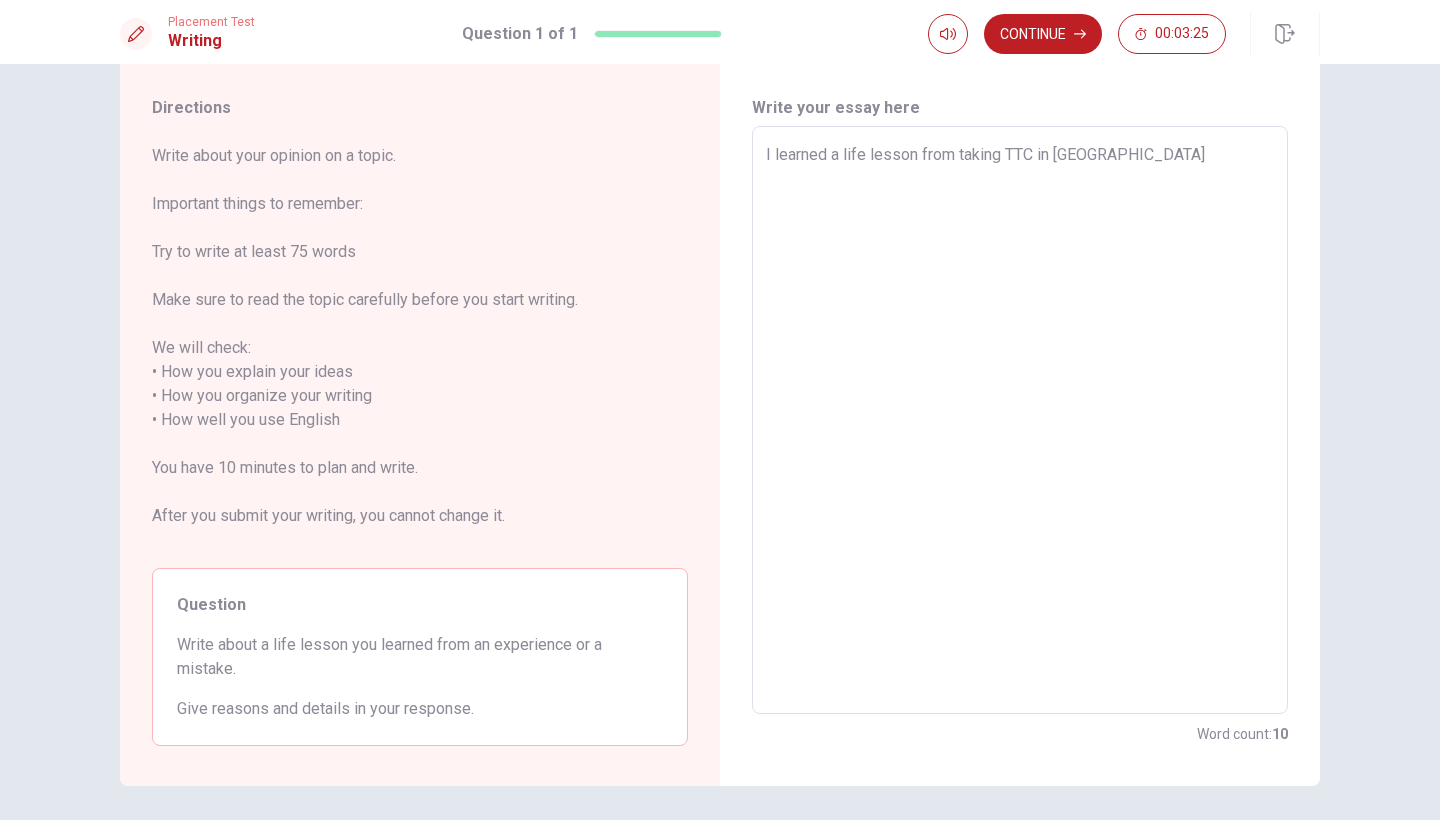 type on "I learned a life lesson from taking TTC in [GEOGRAPHIC_DATA]" 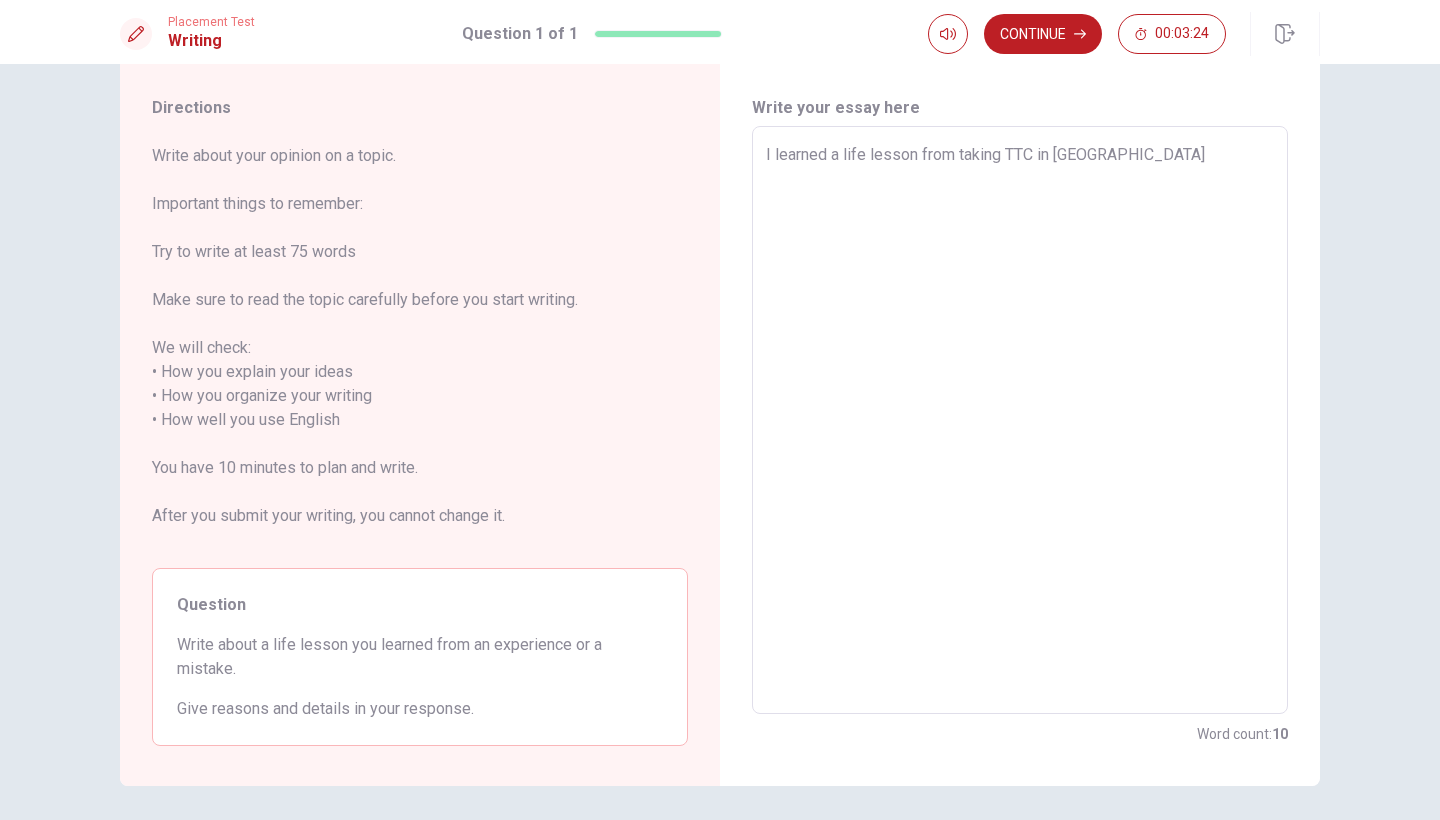 type on "I learned a life lesson from taking TTC in [GEOGRAPHIC_DATA]." 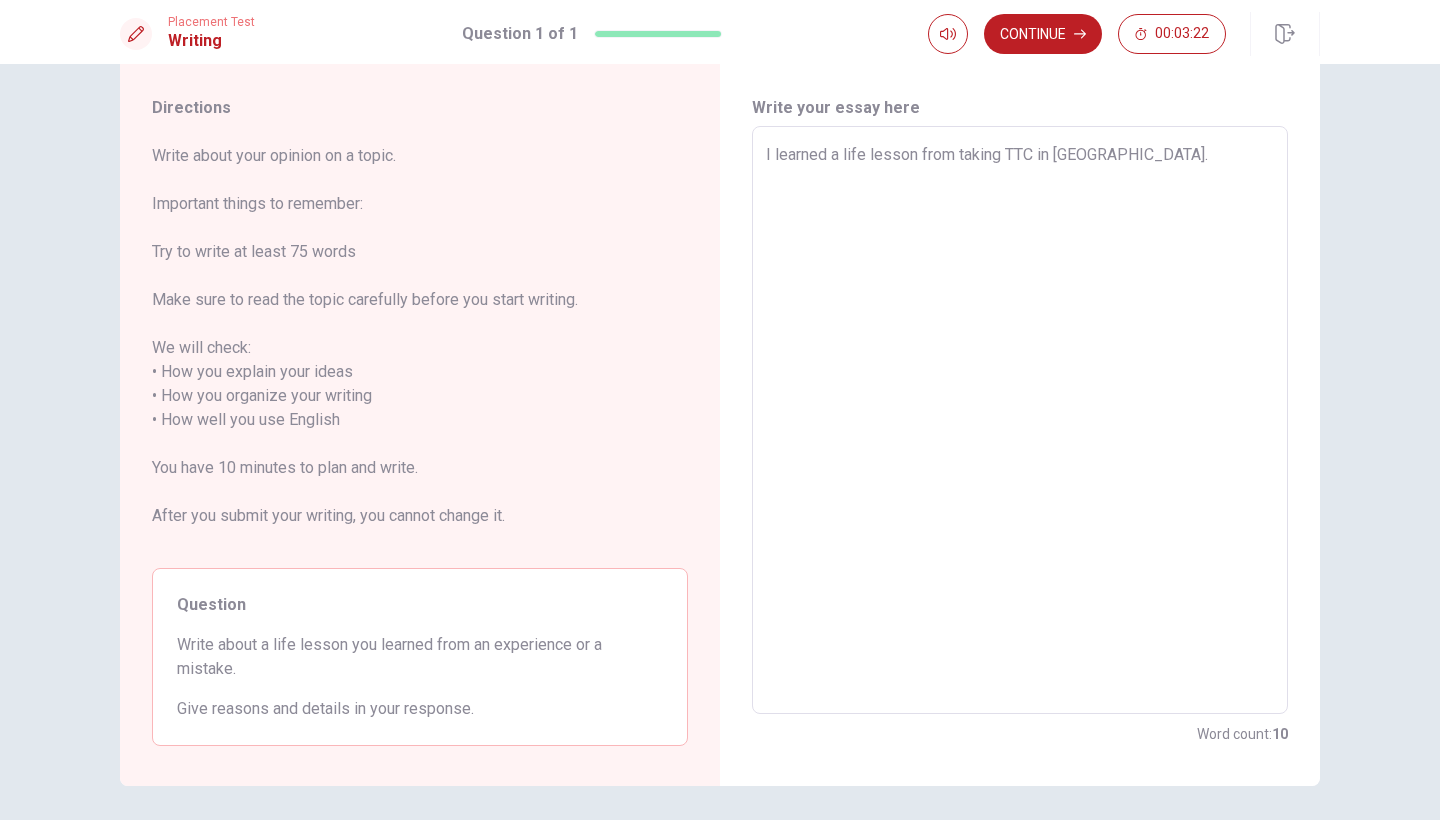 type on "x" 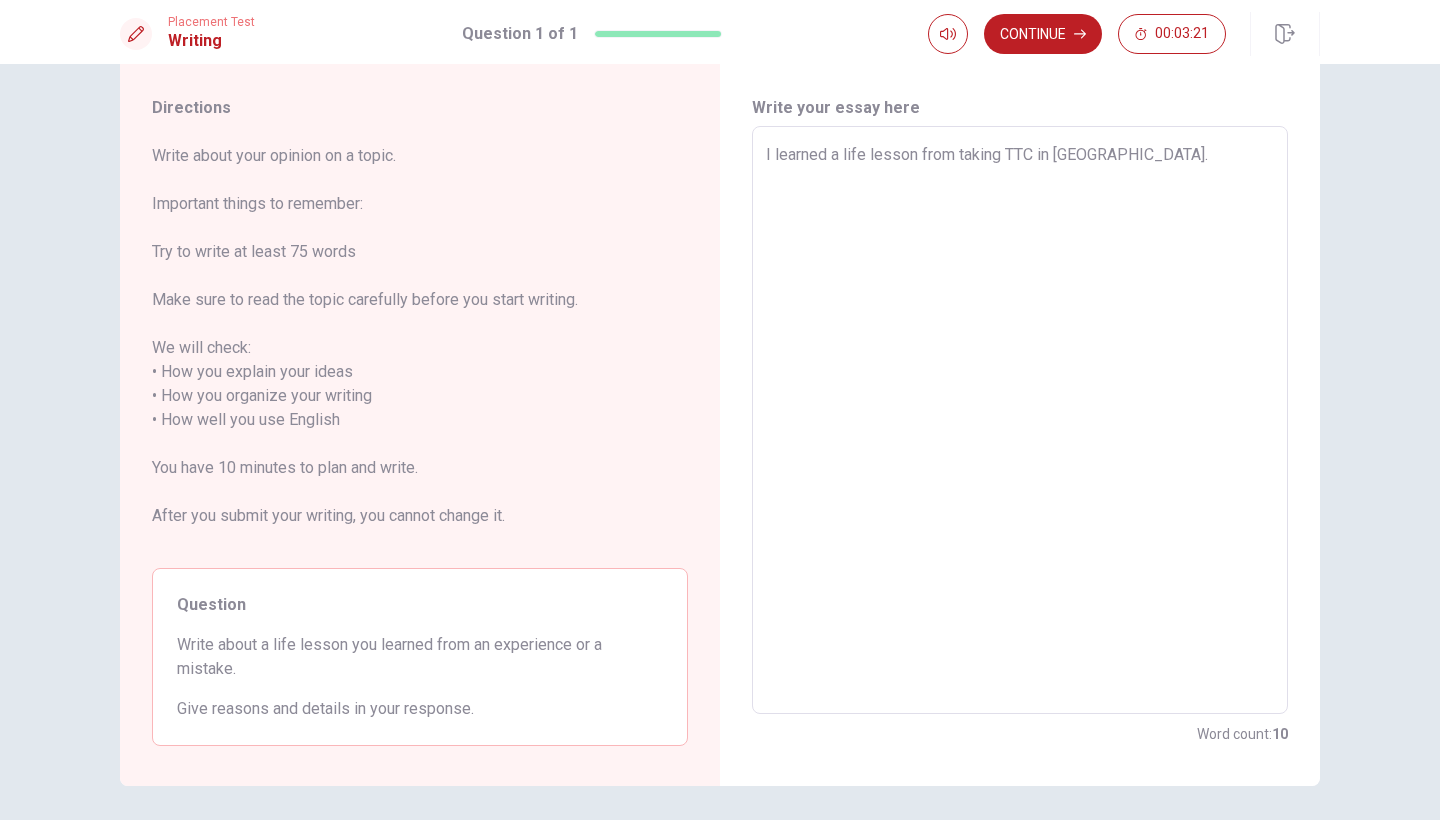 type on "x" 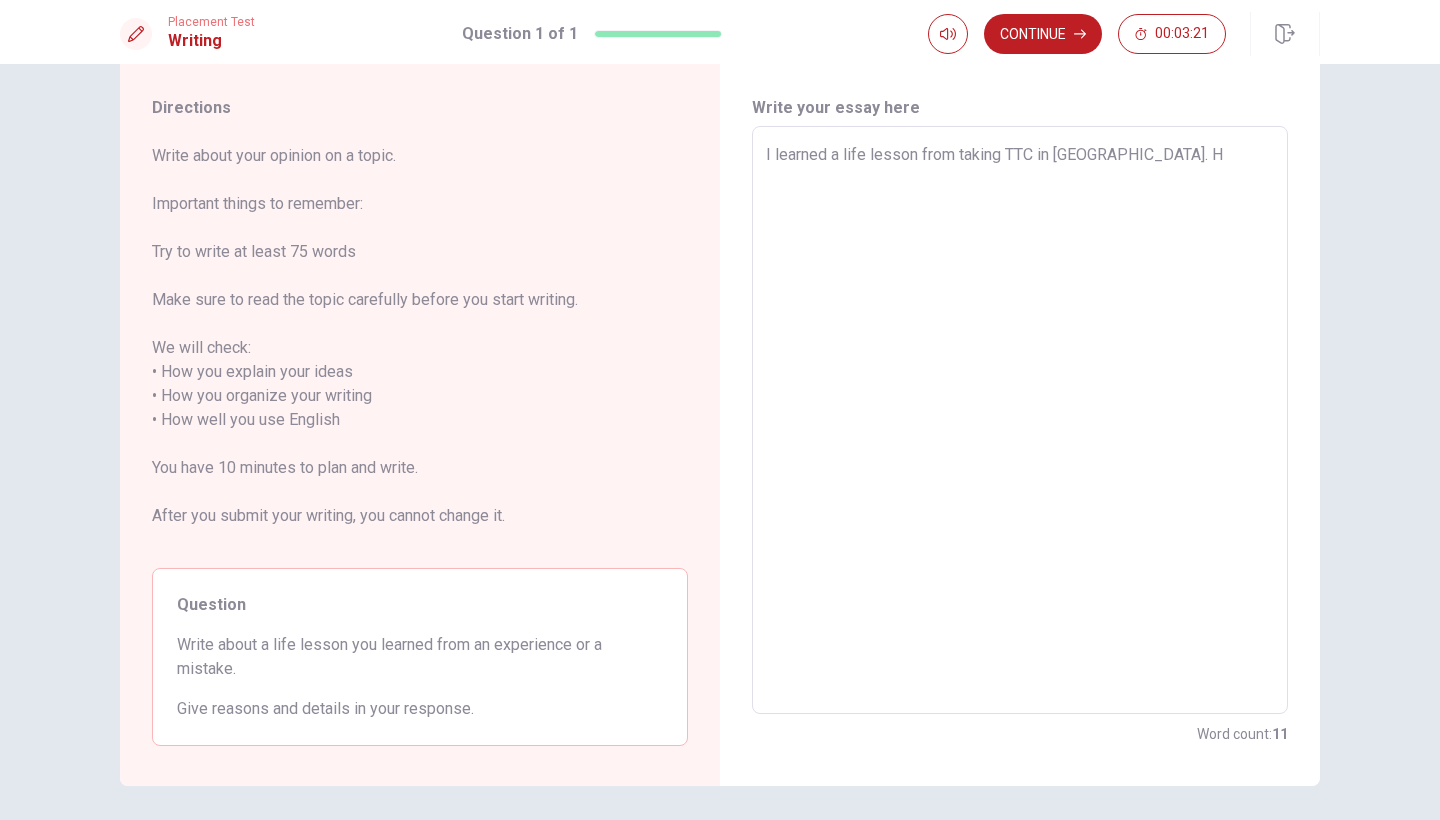 type on "x" 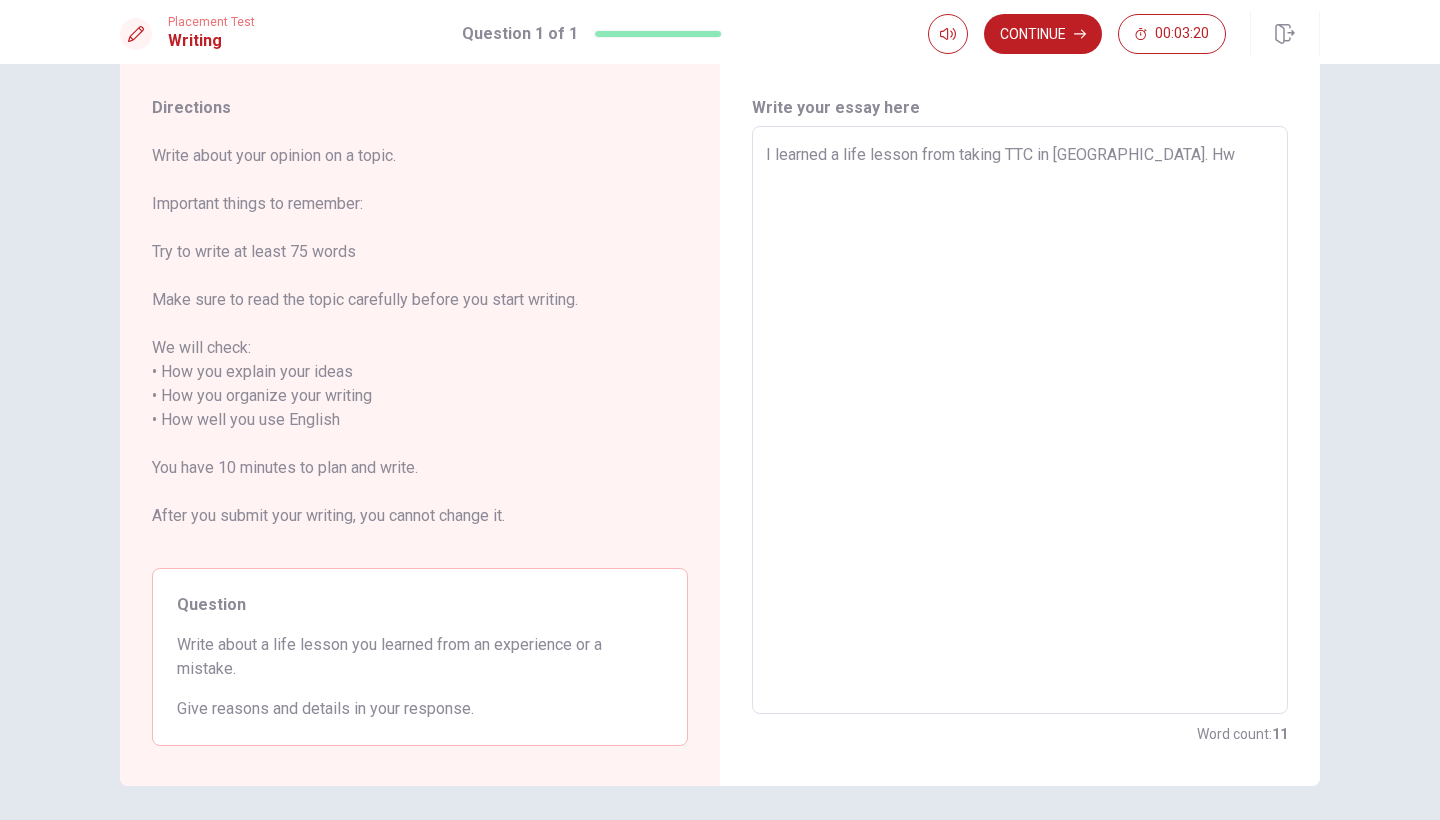 type on "x" 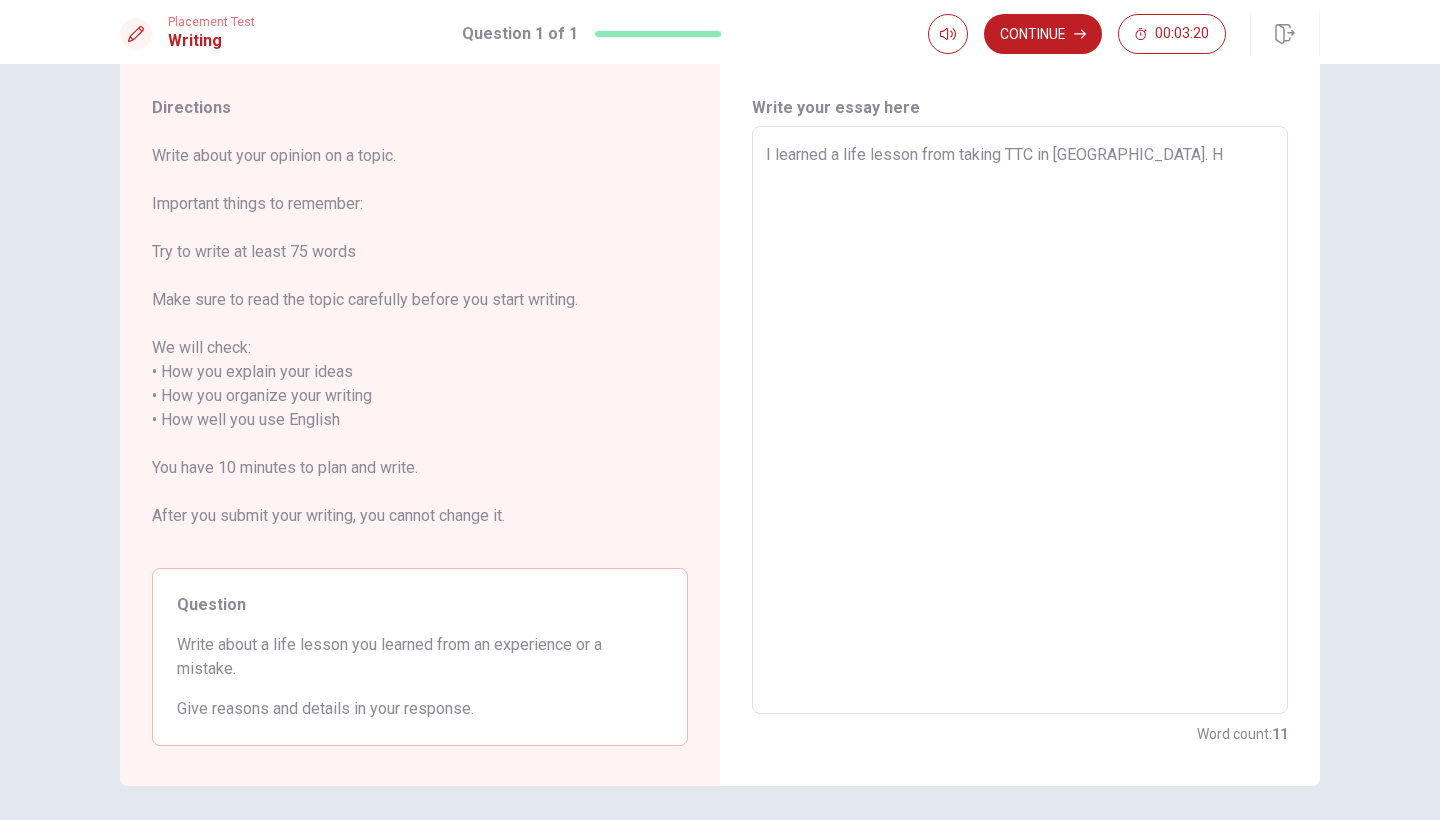 type on "x" 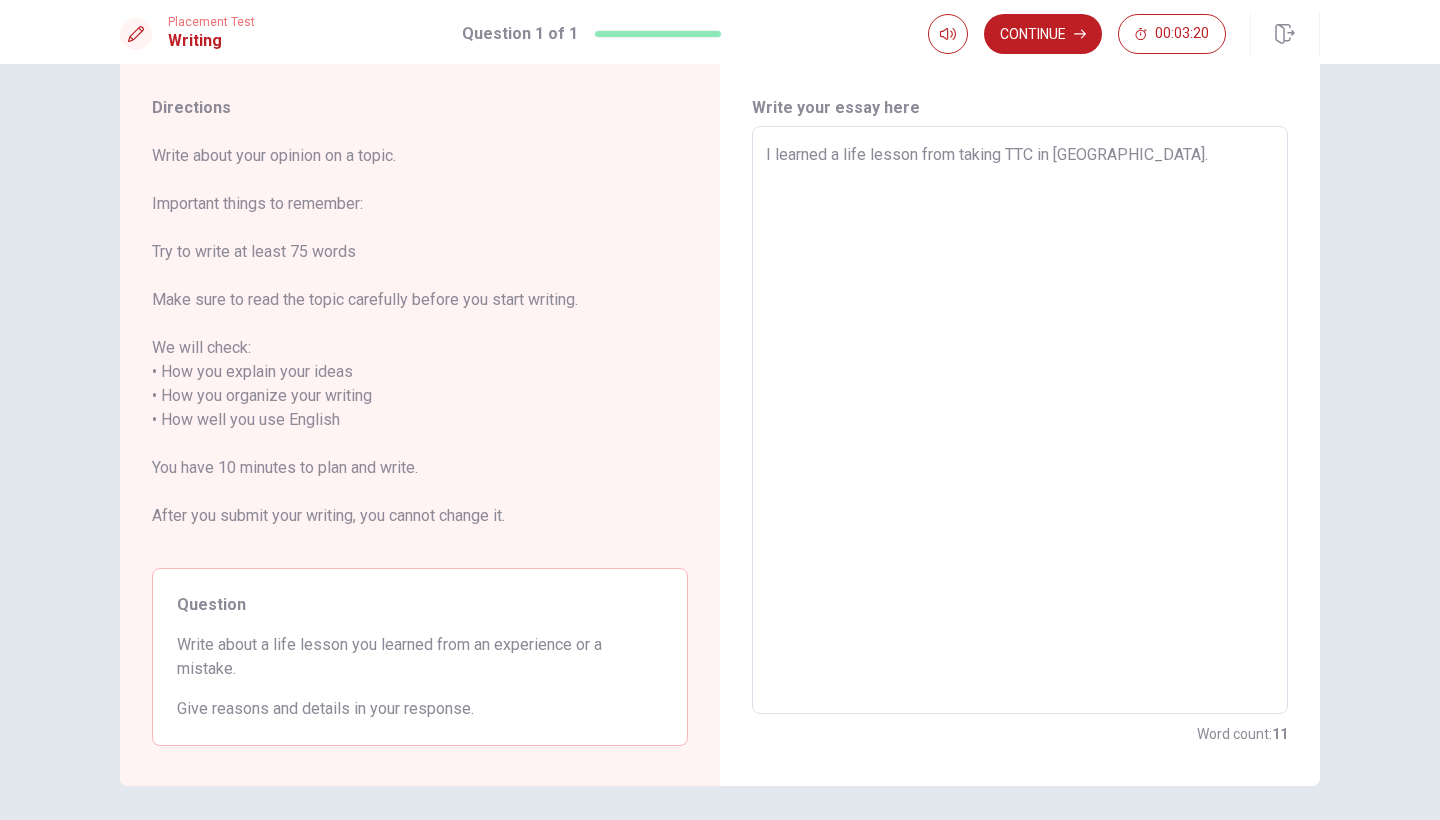 type on "x" 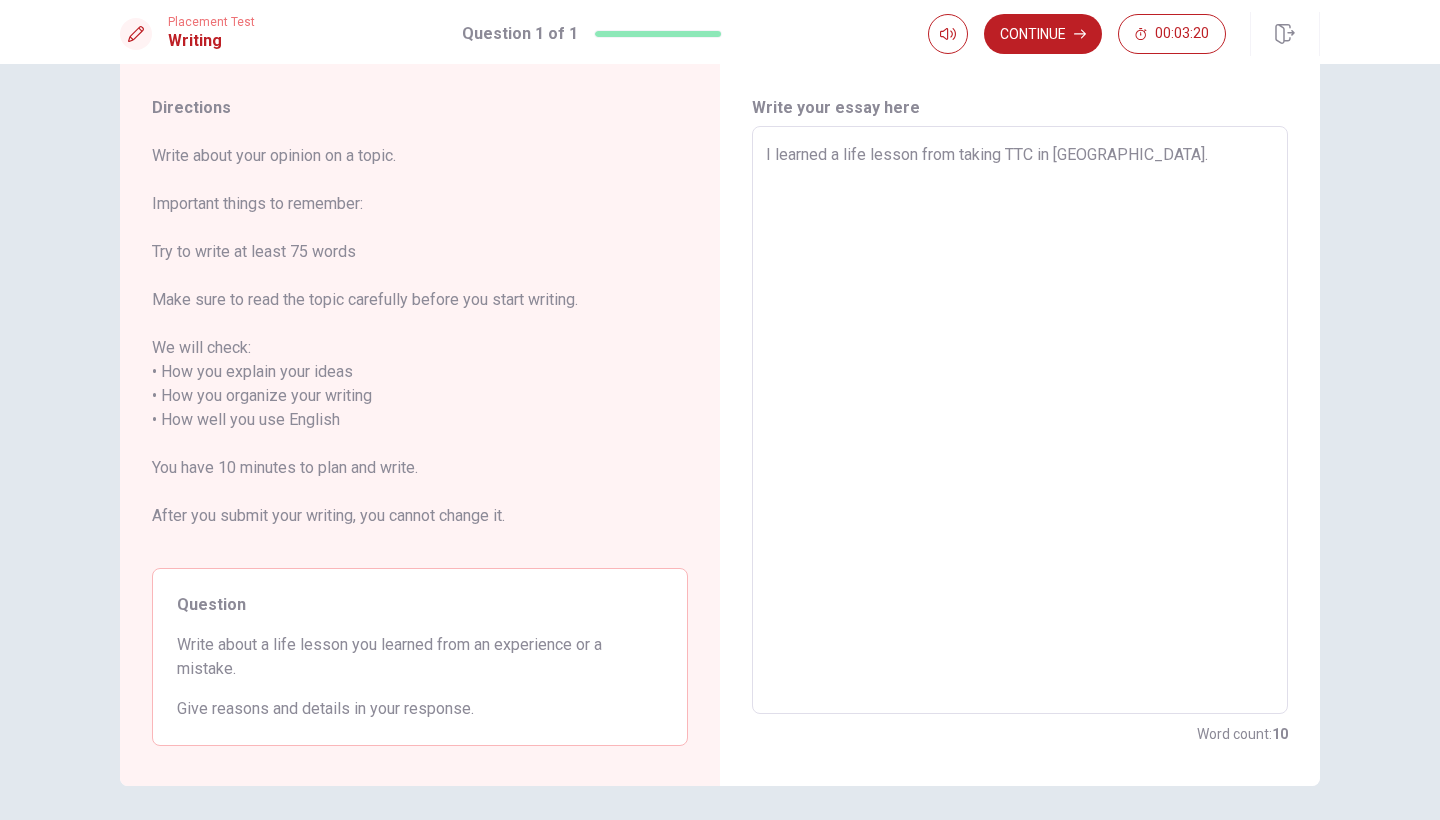 type on "I learned a life lesson from taking TTC in [GEOGRAPHIC_DATA]. W" 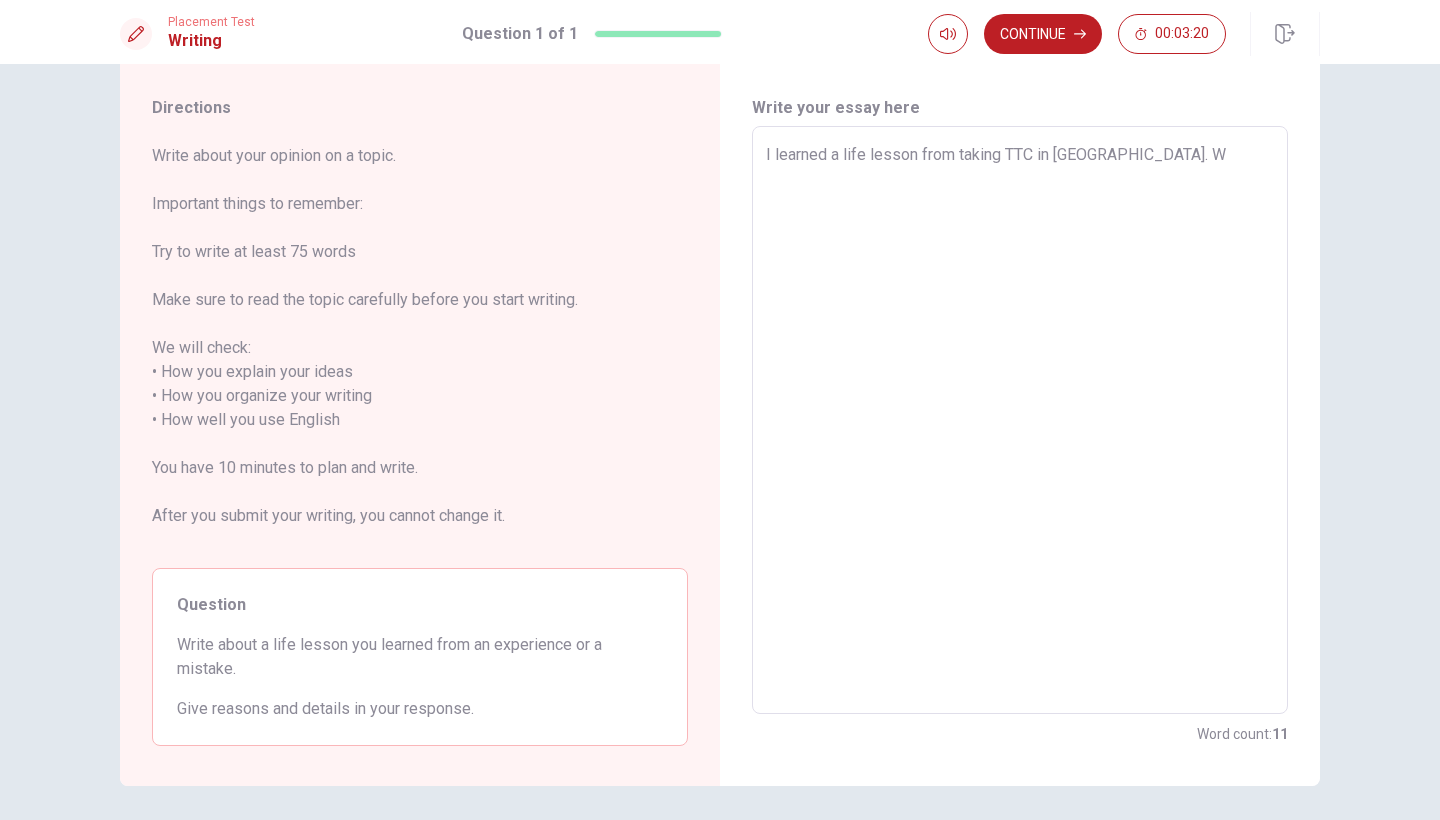 type on "x" 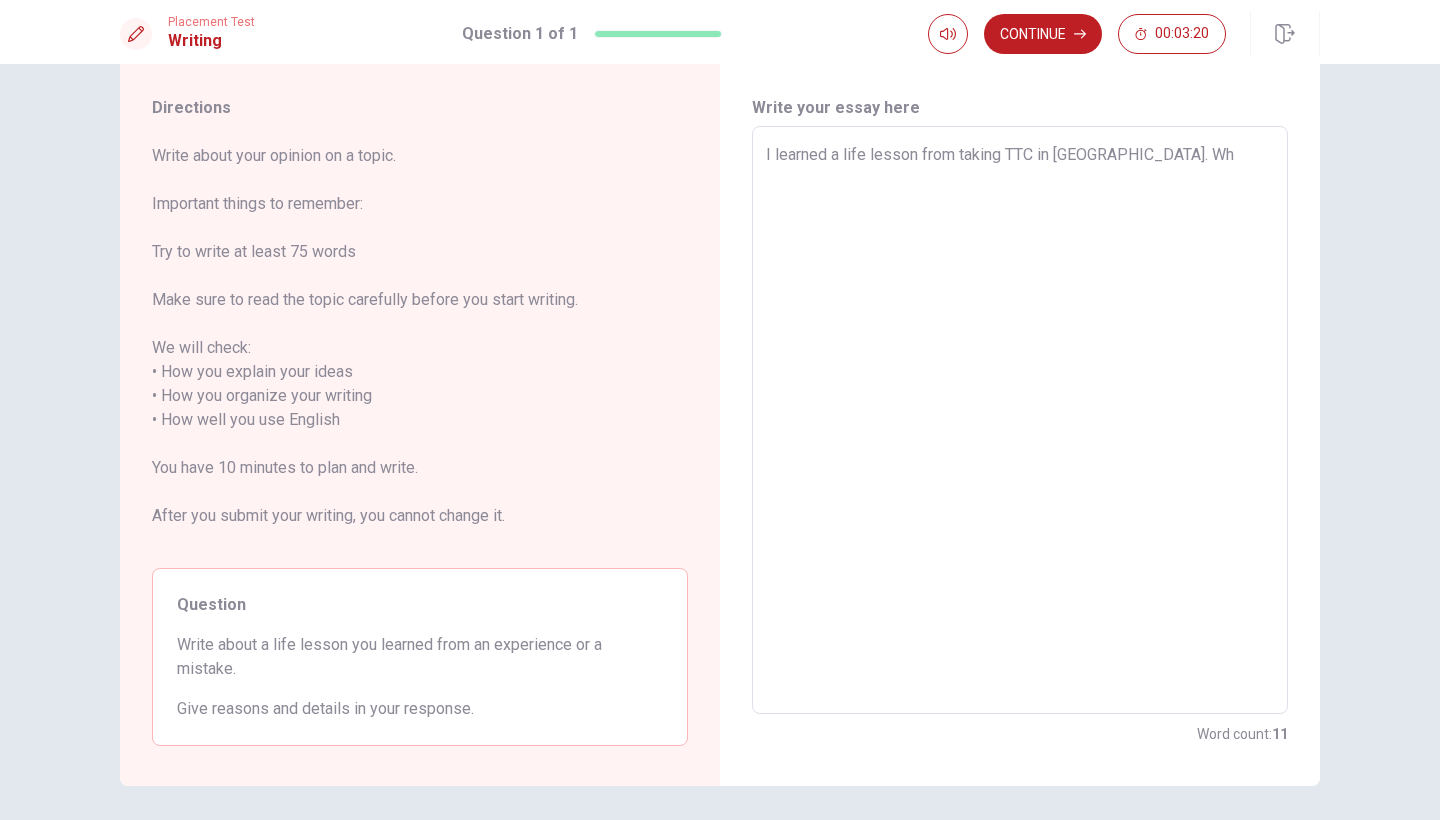 type on "I learned a life lesson from taking TTC in [GEOGRAPHIC_DATA]. Whe" 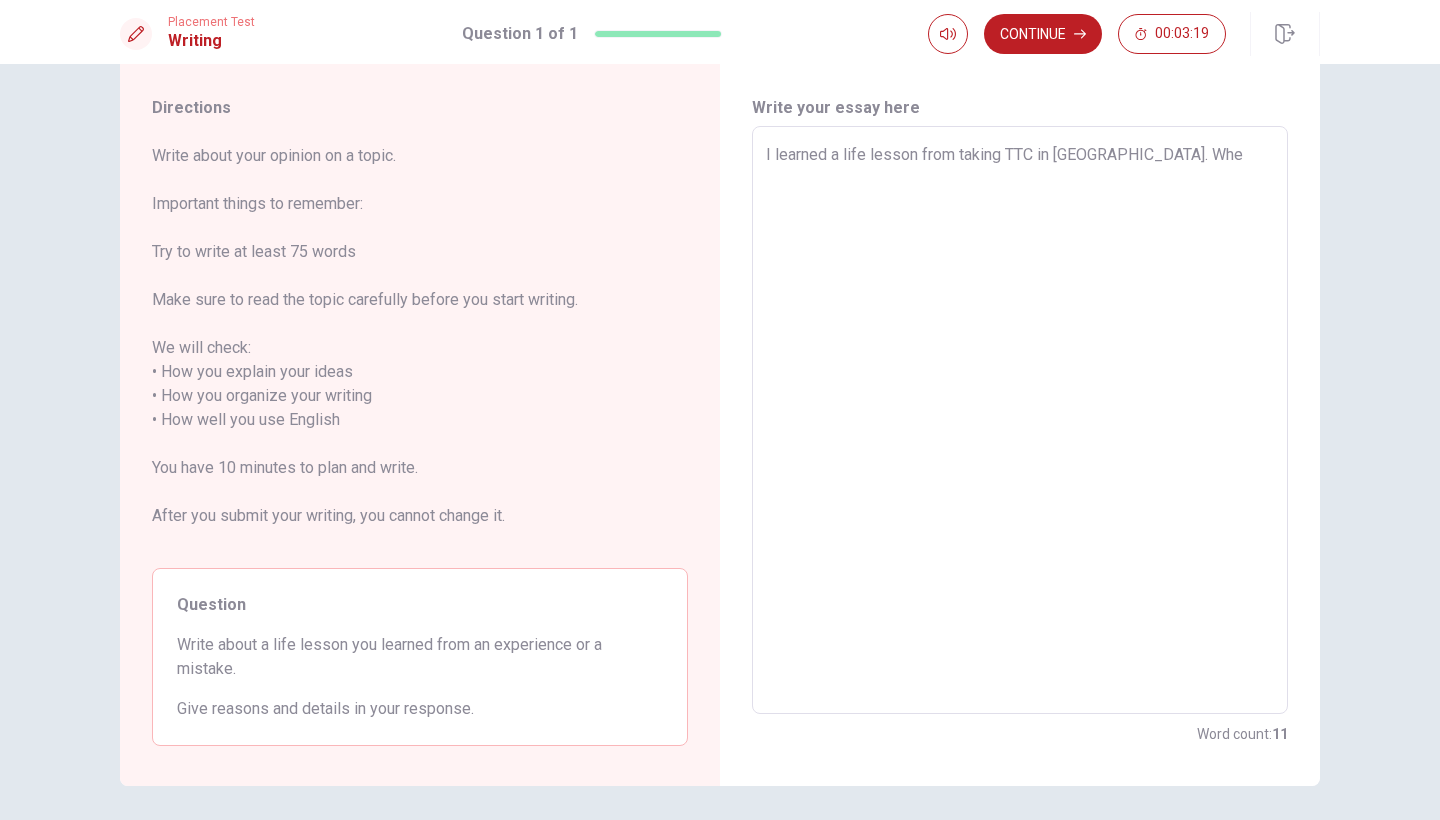 type on "x" 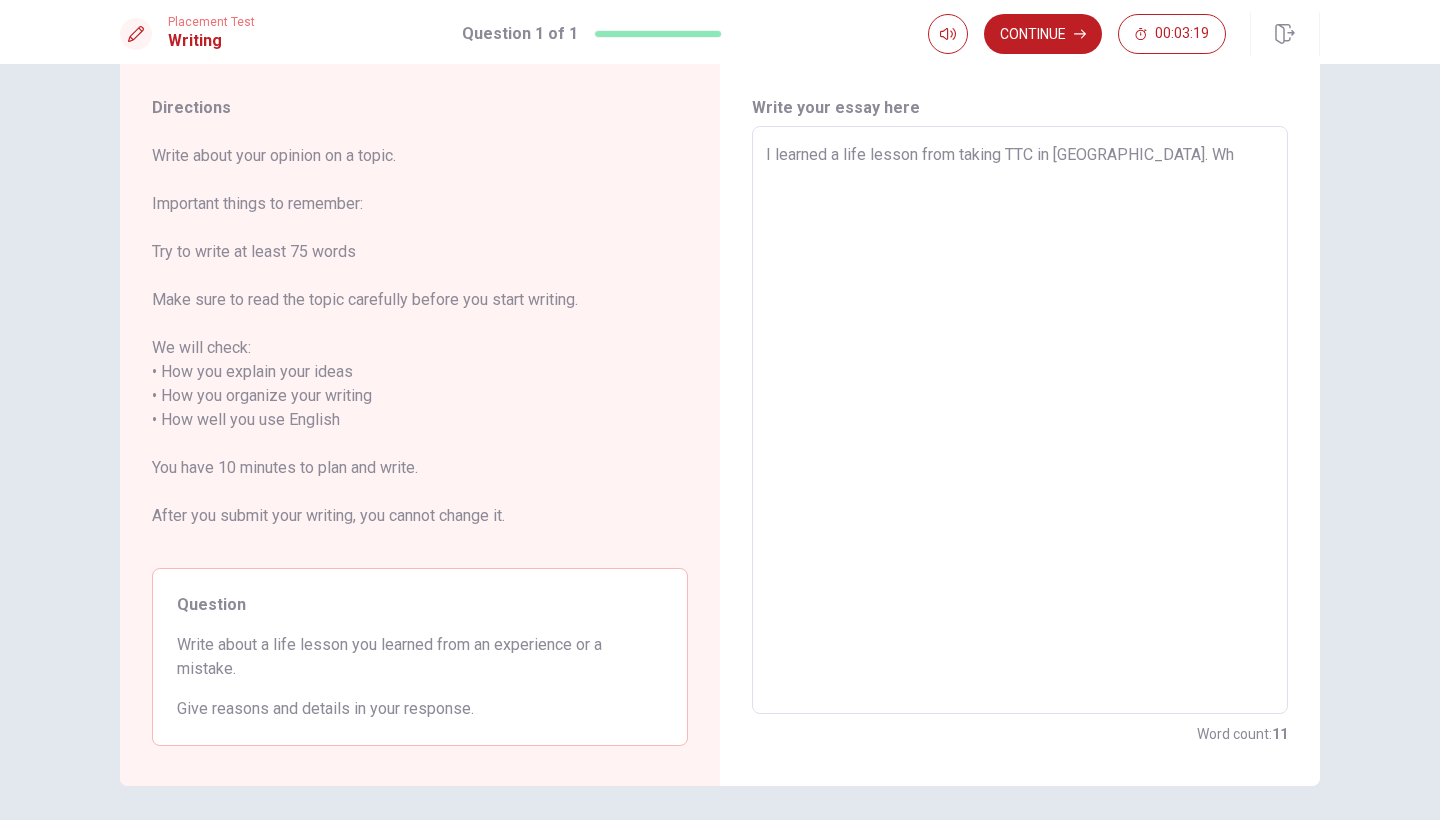 type on "x" 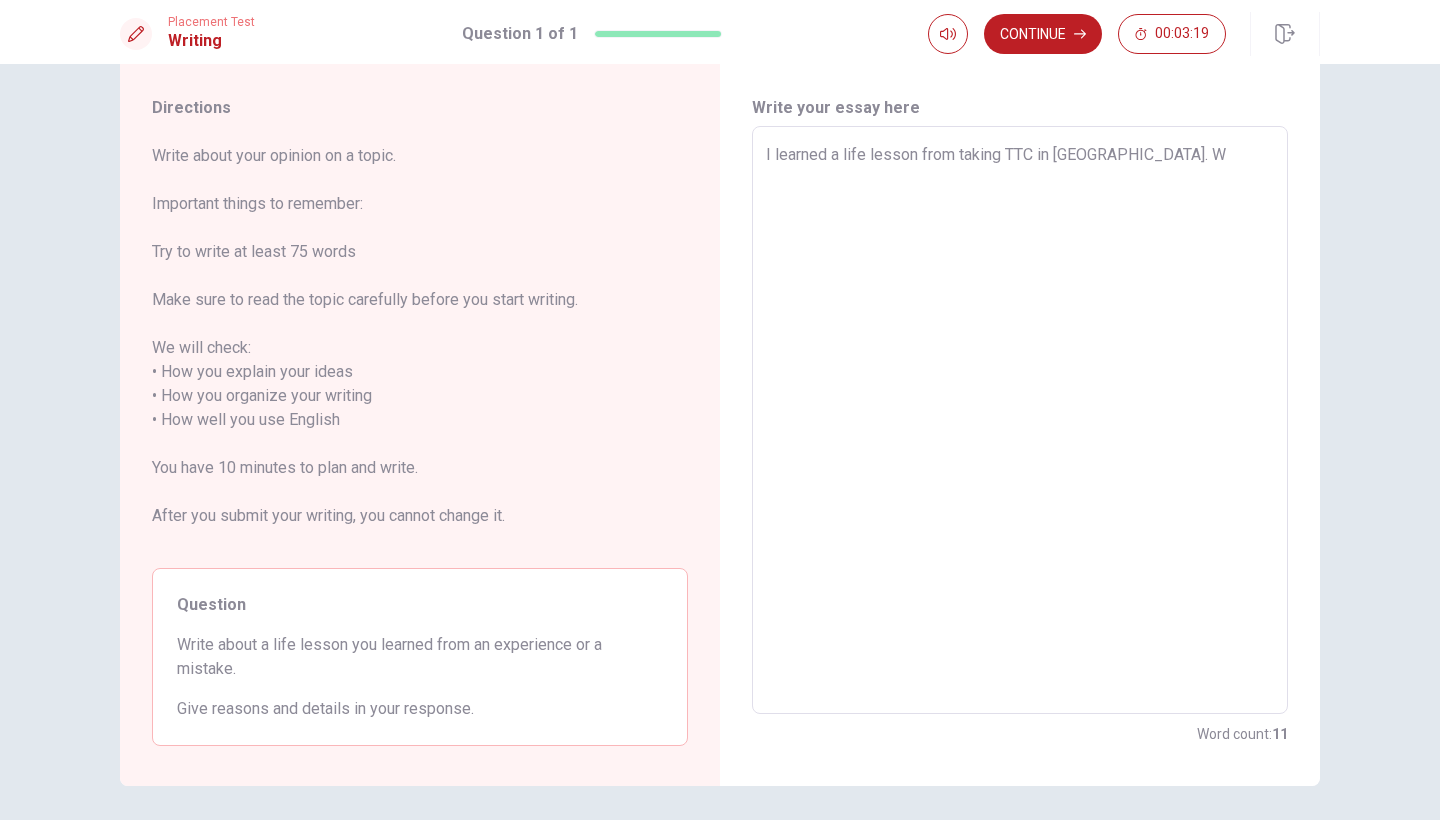 type on "x" 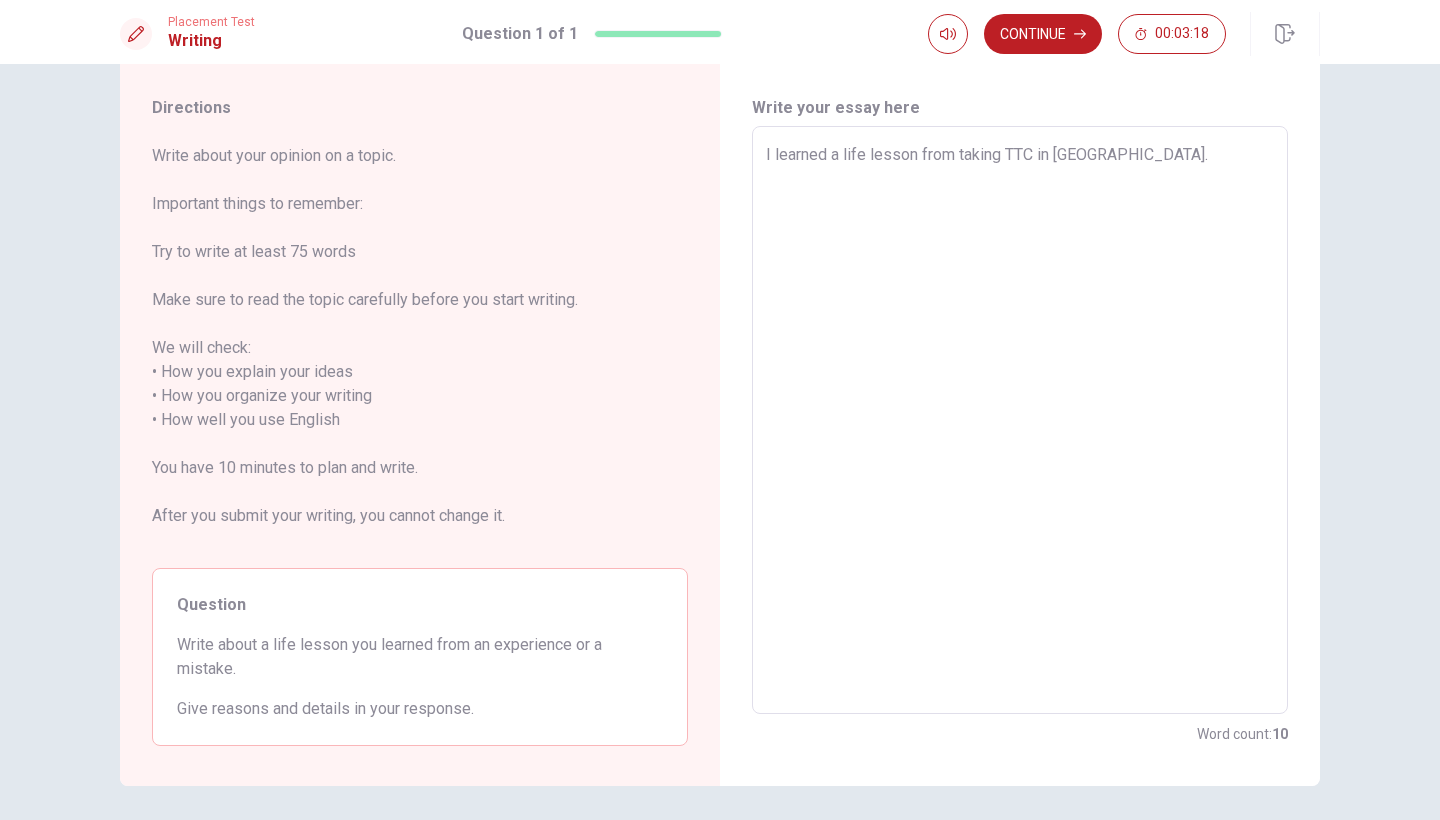 type on "x" 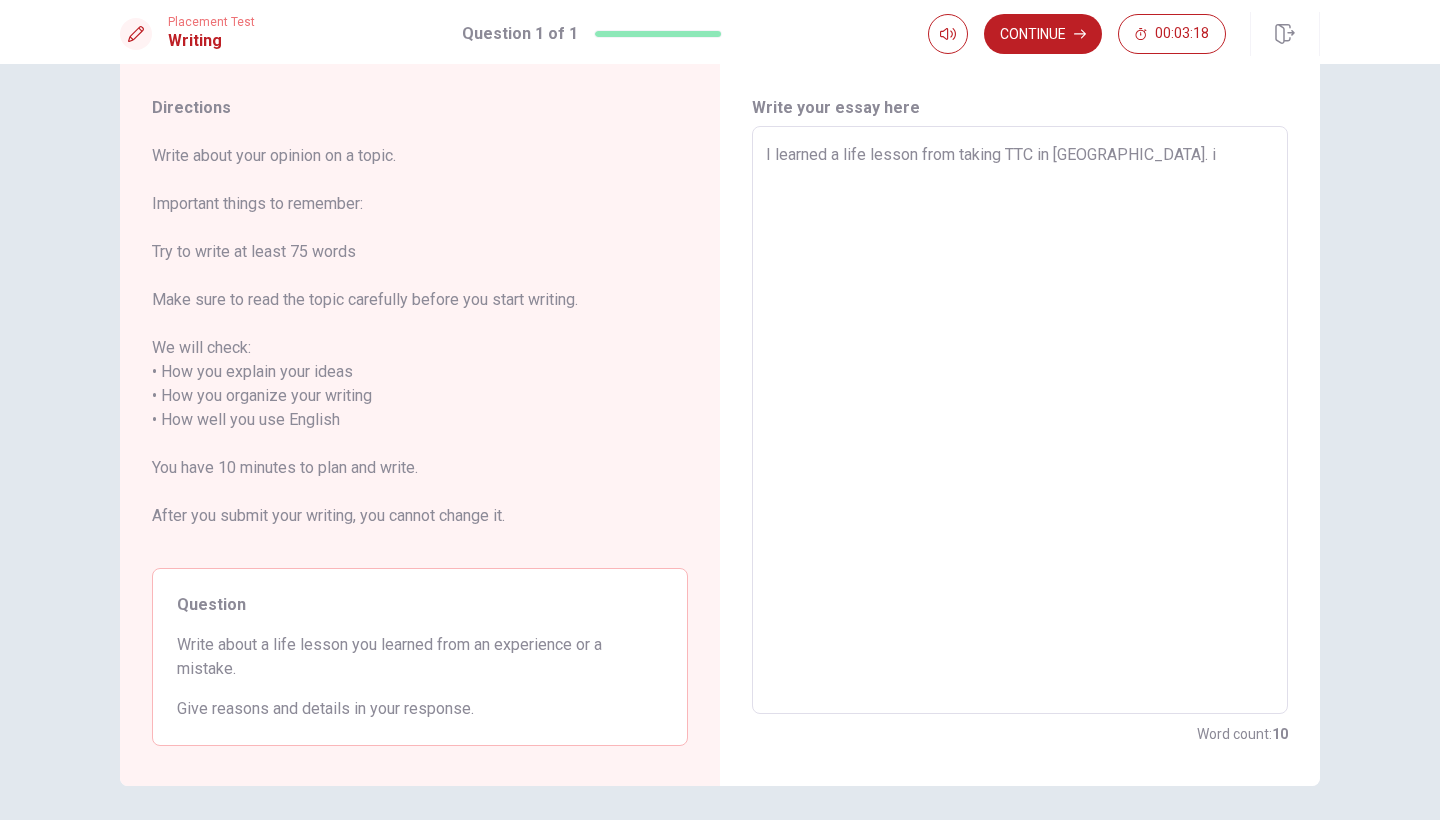 type on "x" 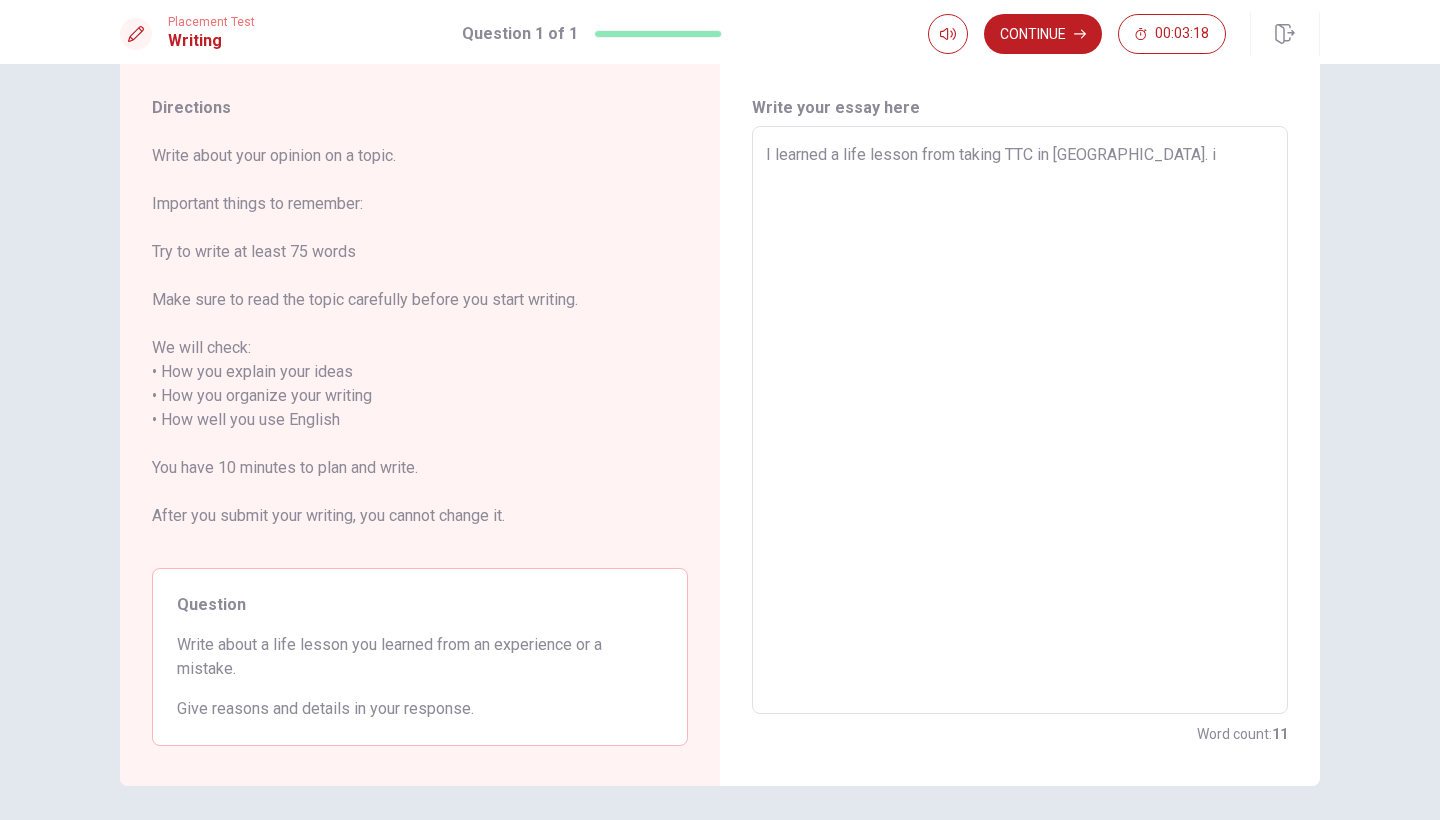 type on "I learned a life lesson from taking TTC in [GEOGRAPHIC_DATA]. i" 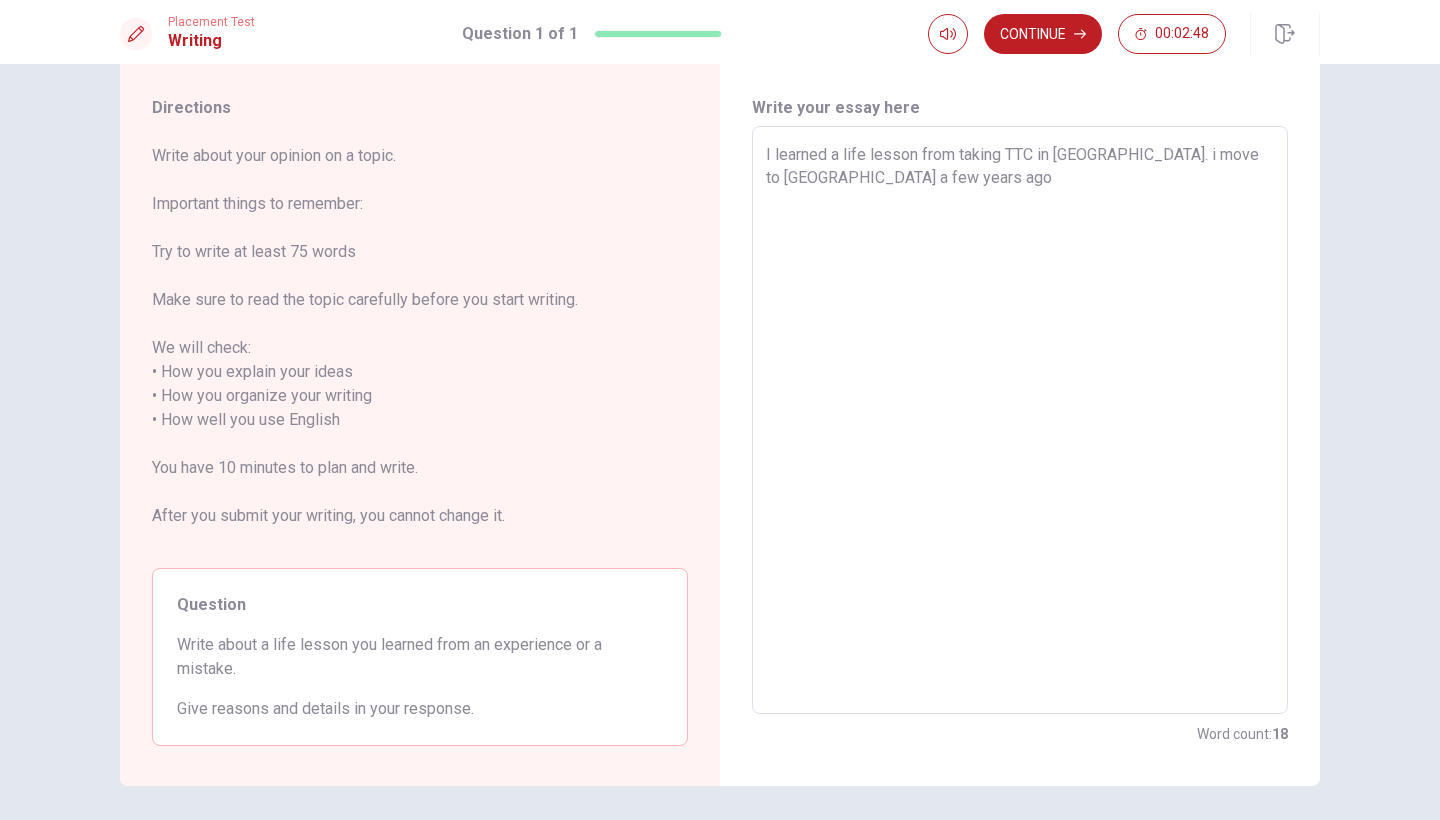 click on "I learned a life lesson from taking TTC in [GEOGRAPHIC_DATA]. i move to [GEOGRAPHIC_DATA] a few years ago" at bounding box center [1020, 420] 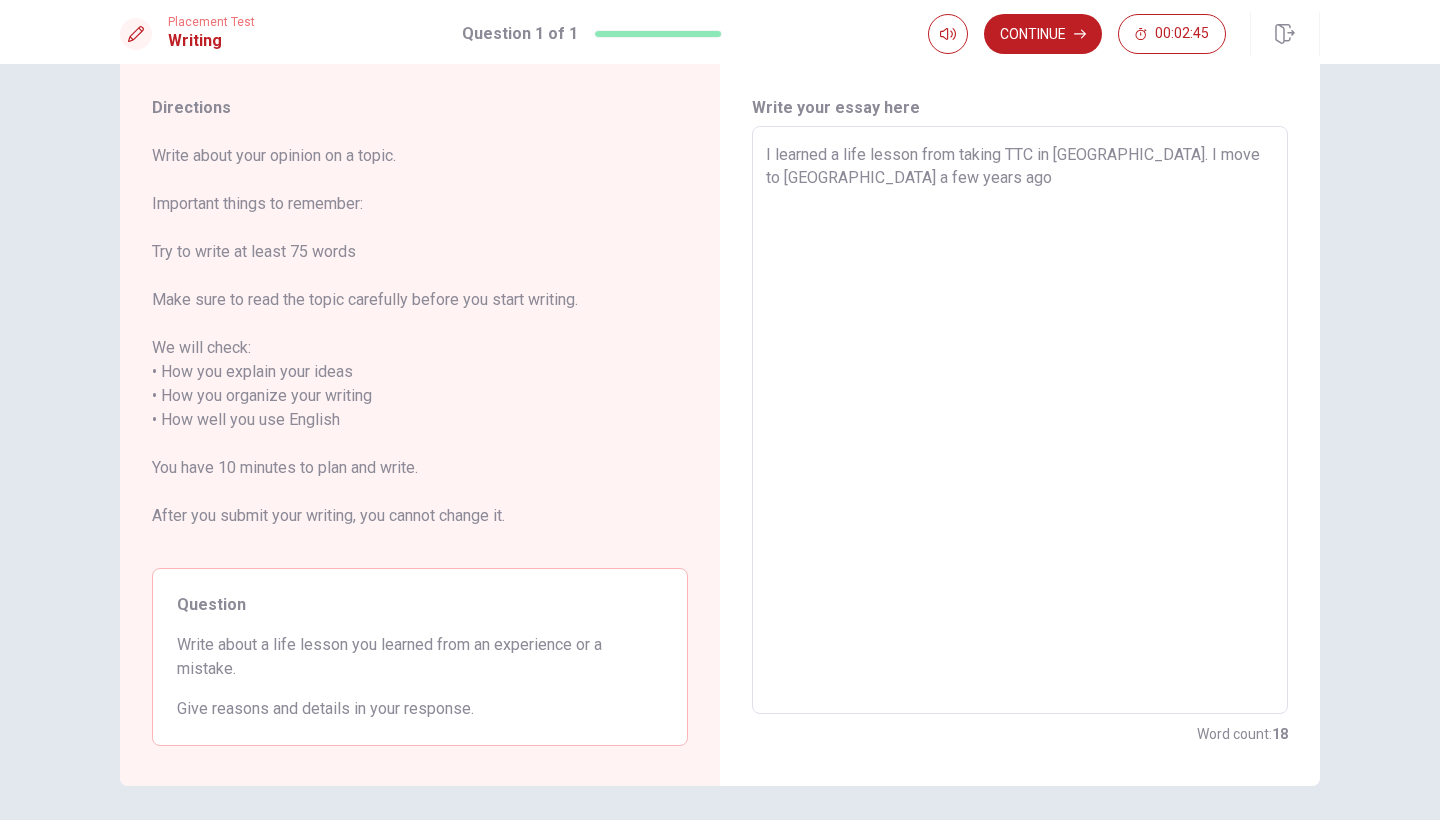 click on "I learned a life lesson from taking TTC in [GEOGRAPHIC_DATA]. I move to [GEOGRAPHIC_DATA] a few years ago" at bounding box center (1020, 420) 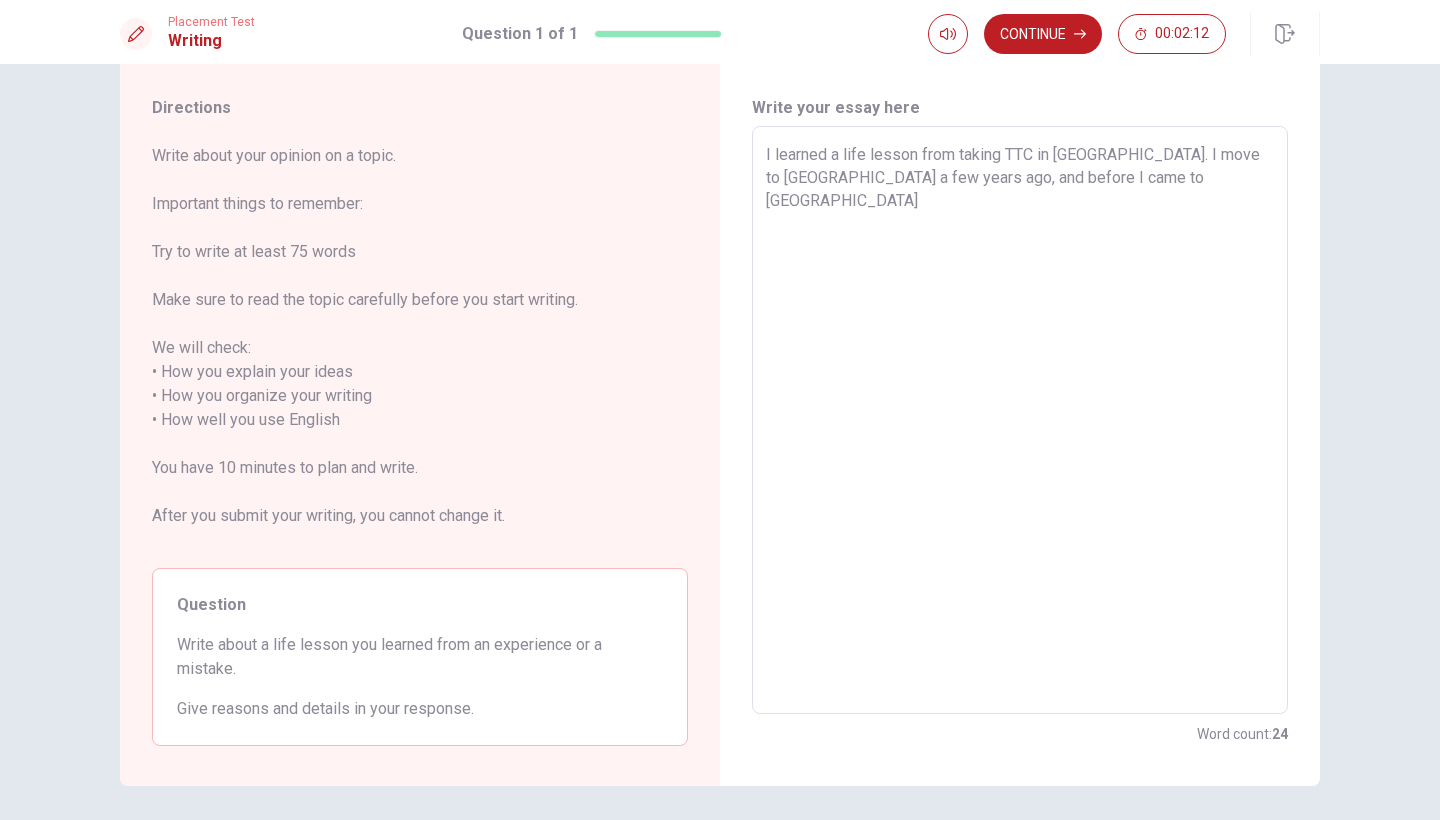 click on "I learned a life lesson from taking TTC in [GEOGRAPHIC_DATA]. I move to [GEOGRAPHIC_DATA] a few years ago, and before I came to [GEOGRAPHIC_DATA]" at bounding box center (1020, 420) 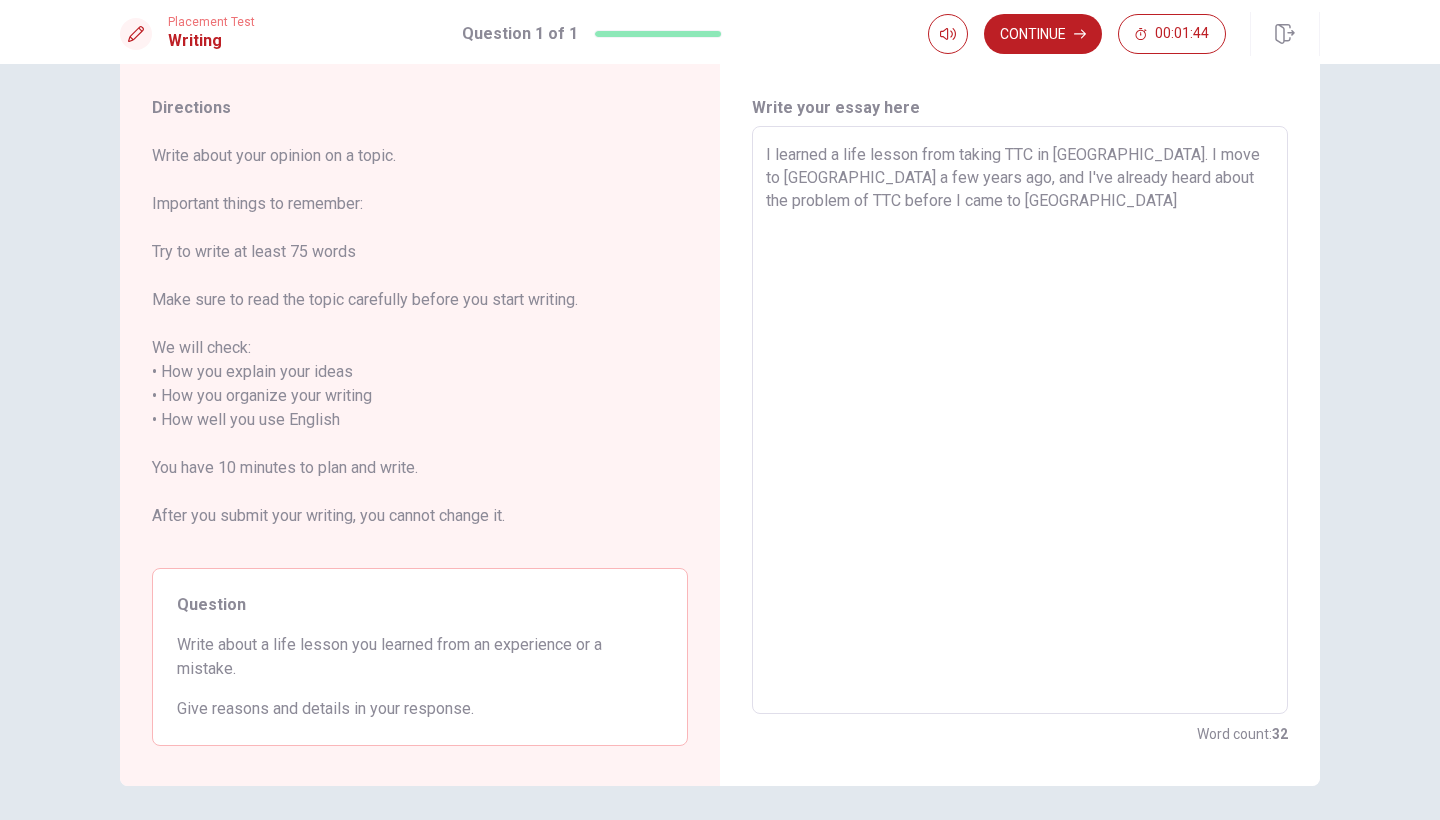 drag, startPoint x: 1101, startPoint y: 180, endPoint x: 1153, endPoint y: 180, distance: 52 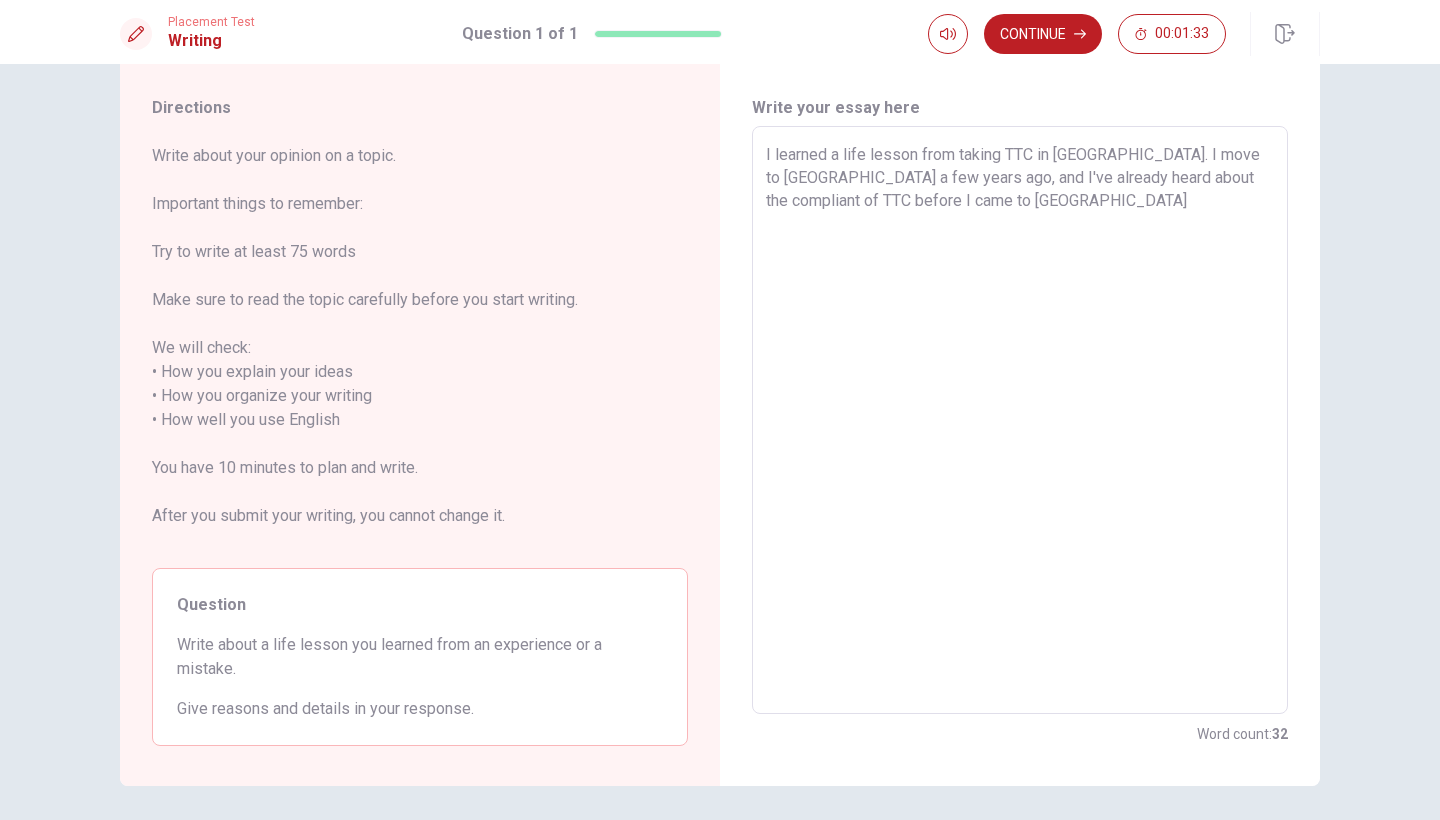 click on "I learned a life lesson from taking TTC in [GEOGRAPHIC_DATA]. I move to [GEOGRAPHIC_DATA] a few years ago, and I've already heard about the compliant of TTC before I came to [GEOGRAPHIC_DATA]" at bounding box center [1020, 420] 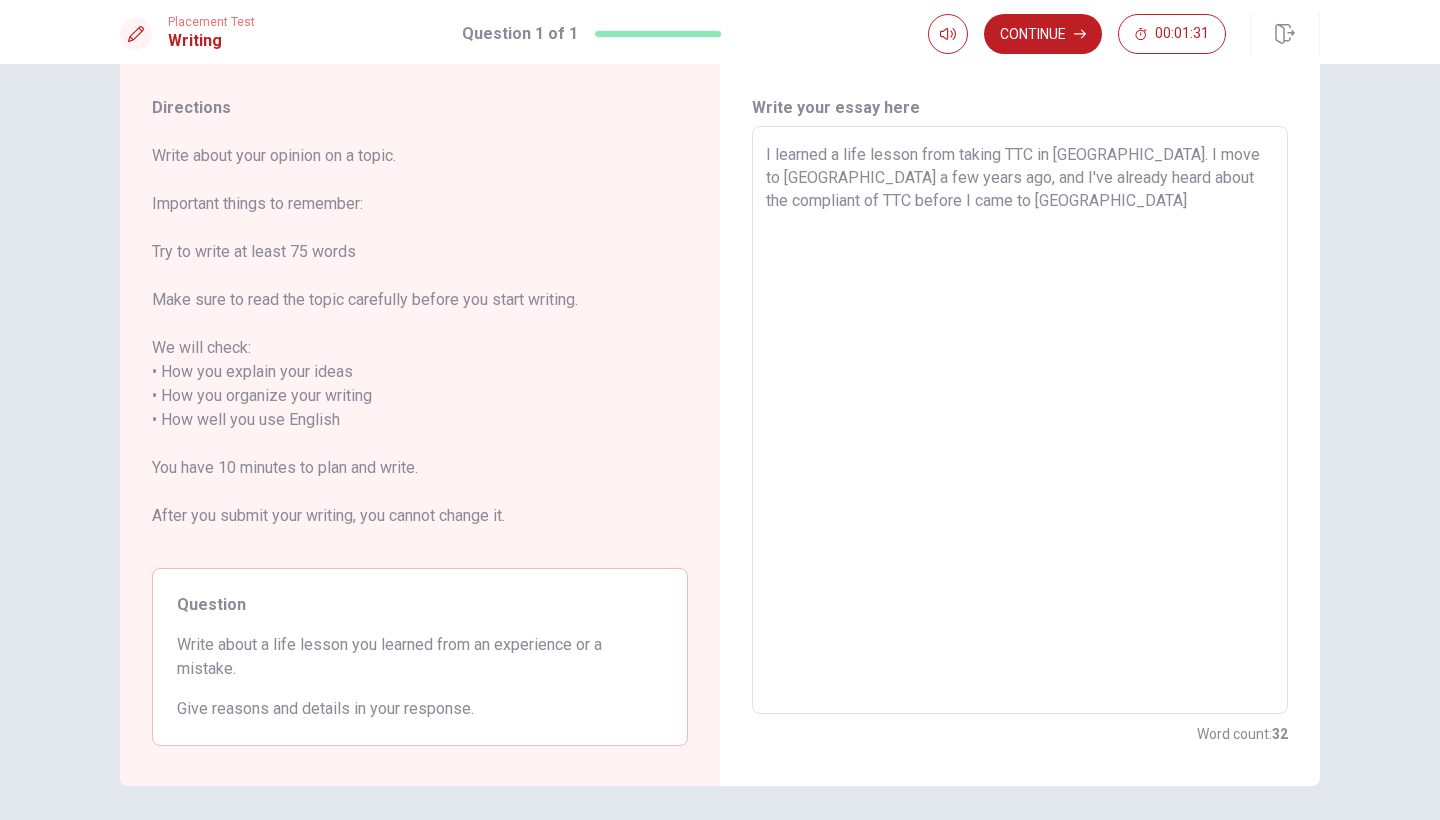 click on "I learned a life lesson from taking TTC in [GEOGRAPHIC_DATA]. I move to [GEOGRAPHIC_DATA] a few years ago, and I've already heard about the compliant of TTC before I came to [GEOGRAPHIC_DATA]" at bounding box center [1020, 420] 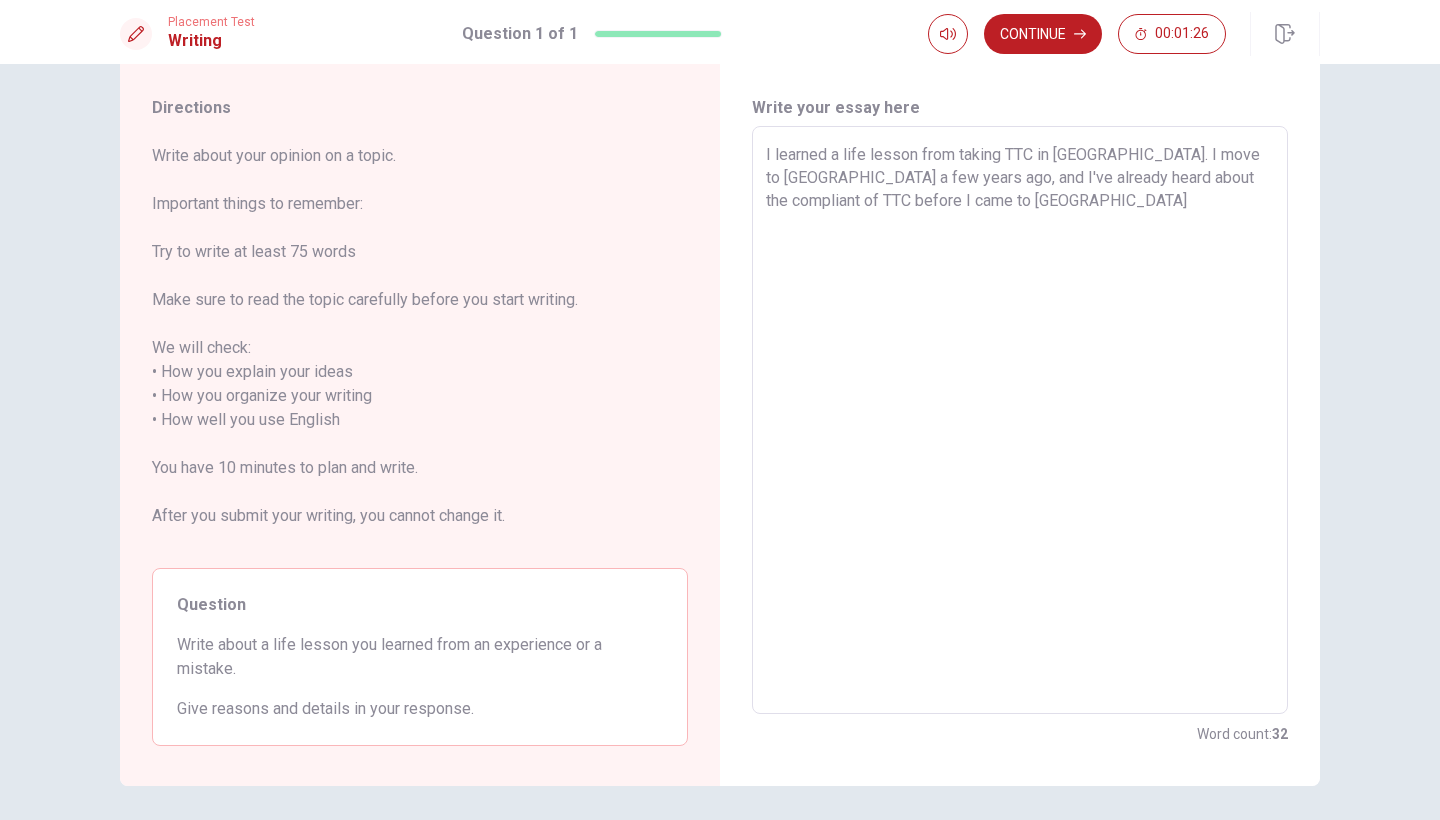 click on "I learned a life lesson from taking TTC in [GEOGRAPHIC_DATA]. I move to [GEOGRAPHIC_DATA] a few years ago, and I've already heard about the compliant of TTC before I came to [GEOGRAPHIC_DATA]" at bounding box center [1020, 420] 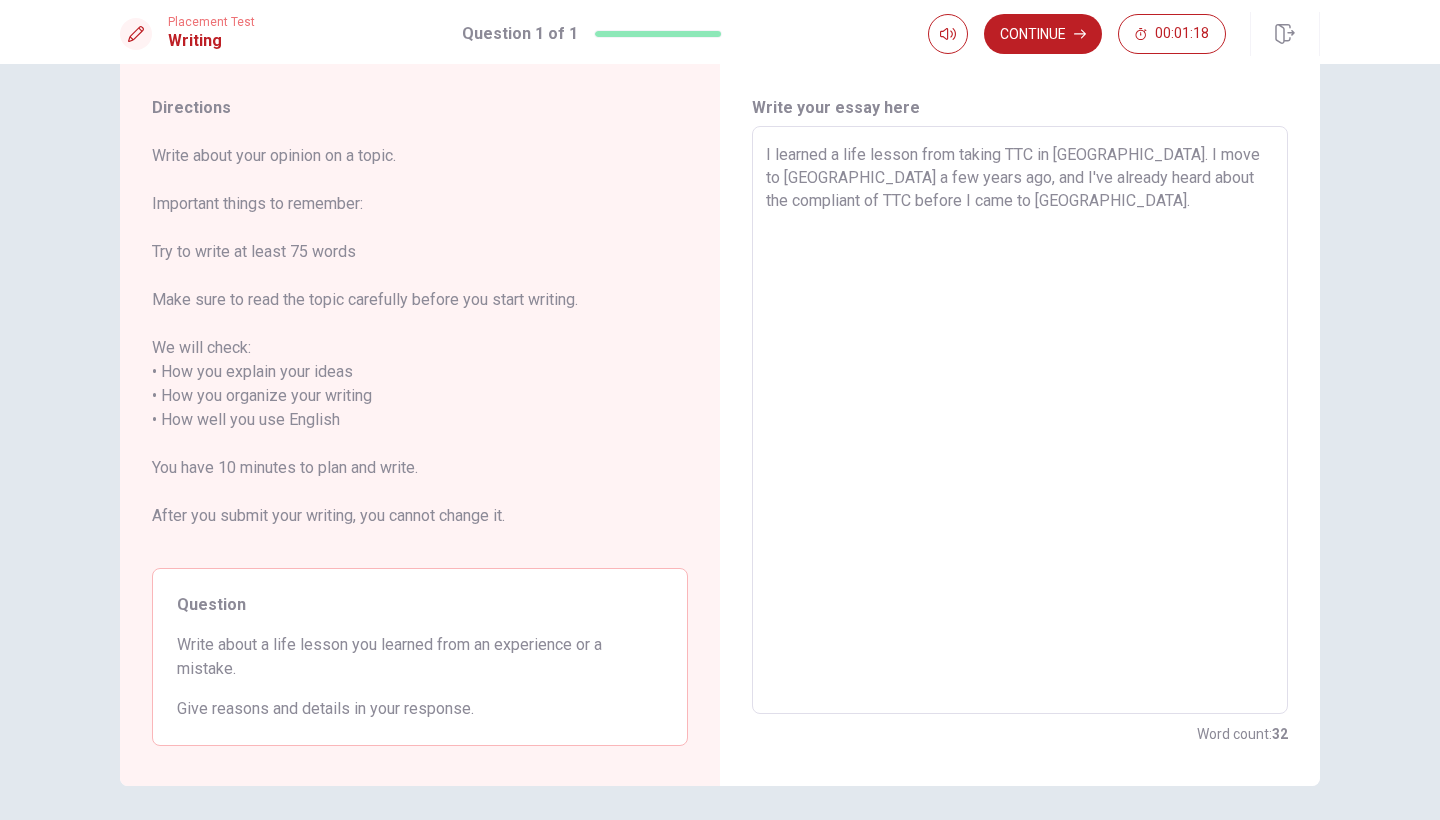 click on "I learned a life lesson from taking TTC in [GEOGRAPHIC_DATA]. I move to [GEOGRAPHIC_DATA] a few years ago, and I've already heard about the compliant of TTC before I came to [GEOGRAPHIC_DATA]." at bounding box center [1020, 420] 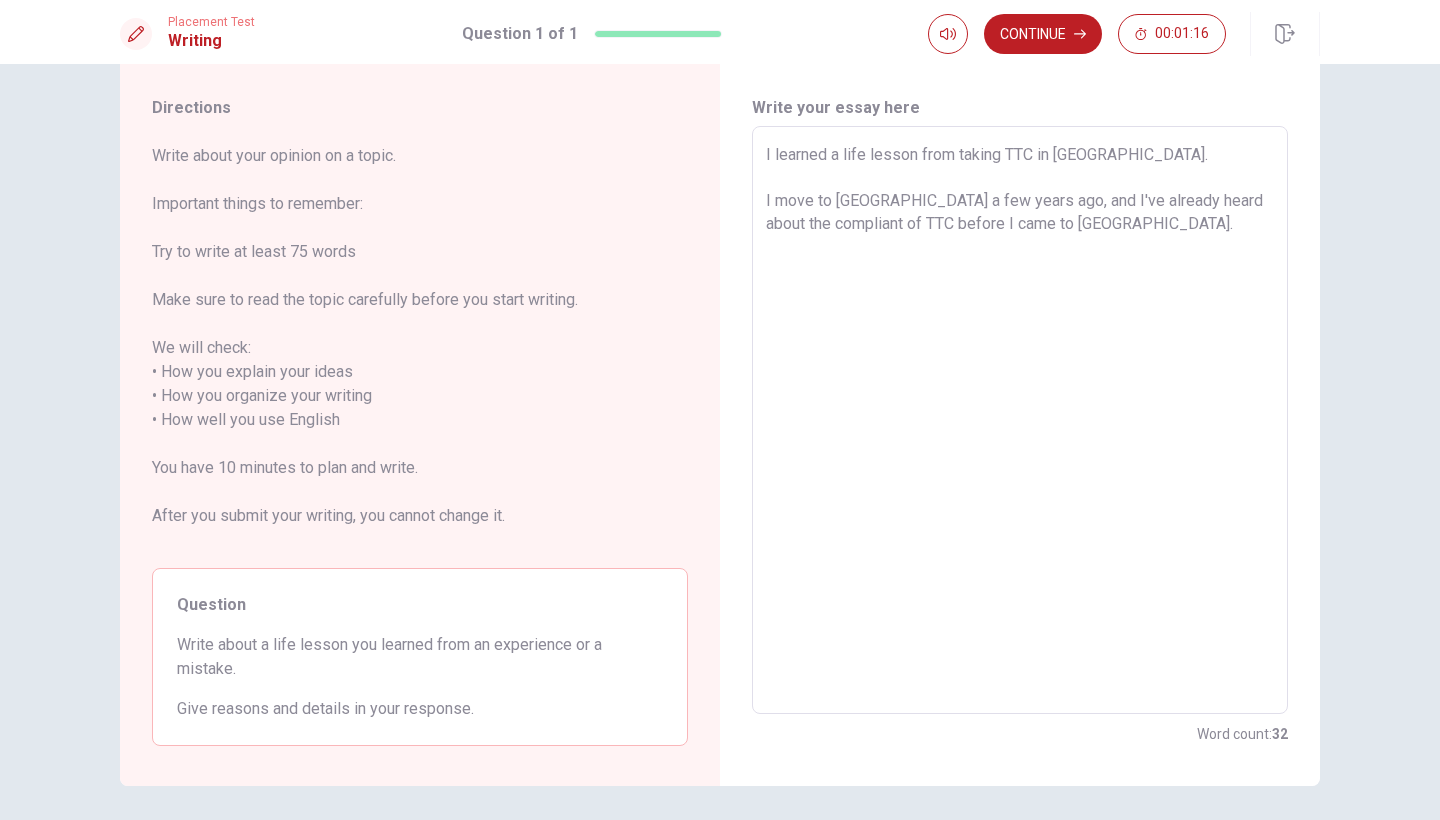 click on "I learned a life lesson from taking TTC in [GEOGRAPHIC_DATA].
I move to [GEOGRAPHIC_DATA] a few years ago, and I've already heard about the compliant of TTC before I came to [GEOGRAPHIC_DATA]." at bounding box center [1020, 420] 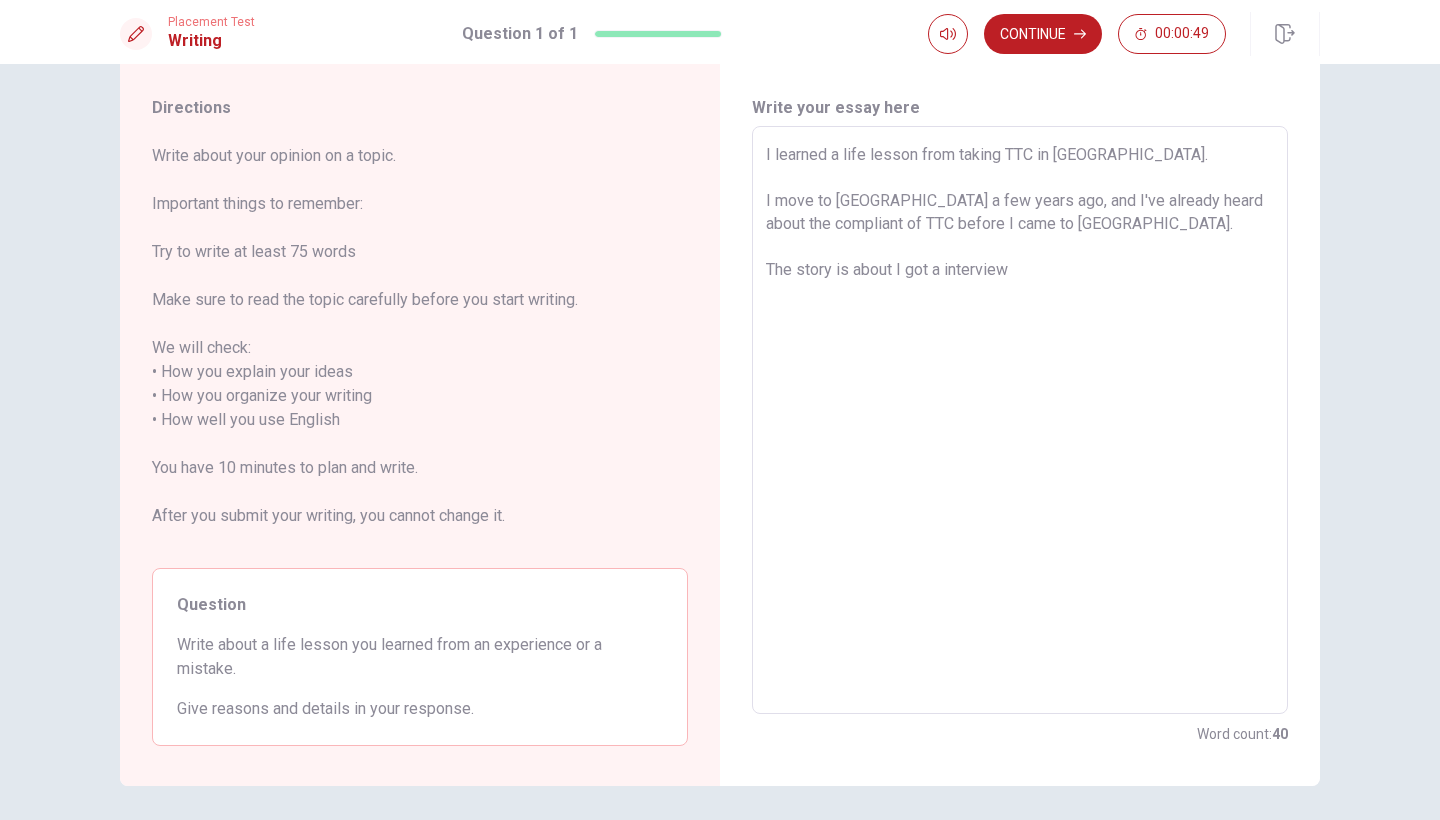 click on "I learned a life lesson from taking TTC in [GEOGRAPHIC_DATA].
I move to [GEOGRAPHIC_DATA] a few years ago, and I've already heard about the compliant of TTC before I came to [GEOGRAPHIC_DATA].
The story is about I got a interview" at bounding box center [1020, 420] 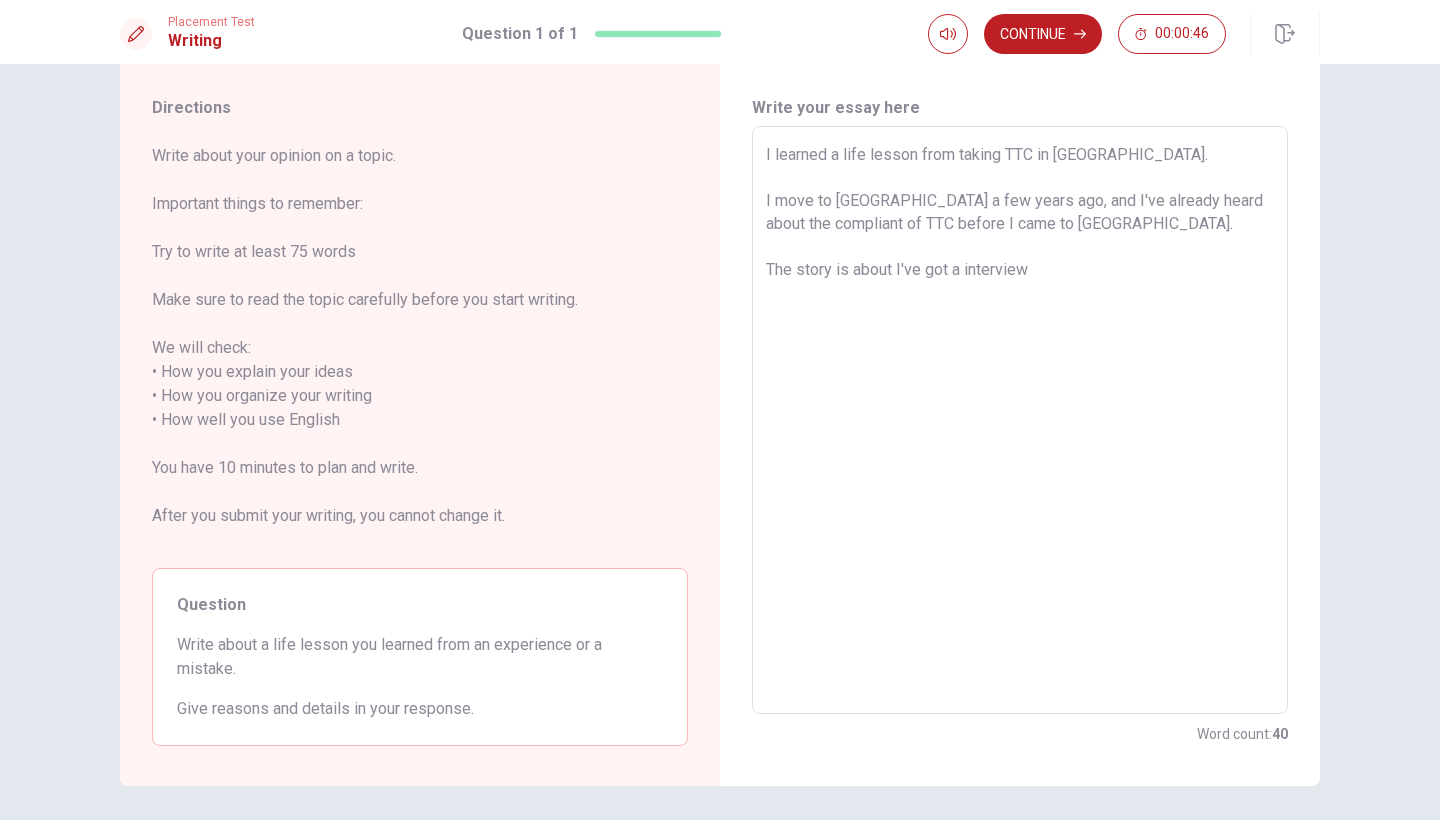 click on "I learned a life lesson from taking TTC in [GEOGRAPHIC_DATA].
I move to [GEOGRAPHIC_DATA] a few years ago, and I've already heard about the compliant of TTC before I came to [GEOGRAPHIC_DATA].
The story is about I've got a interview" at bounding box center [1020, 420] 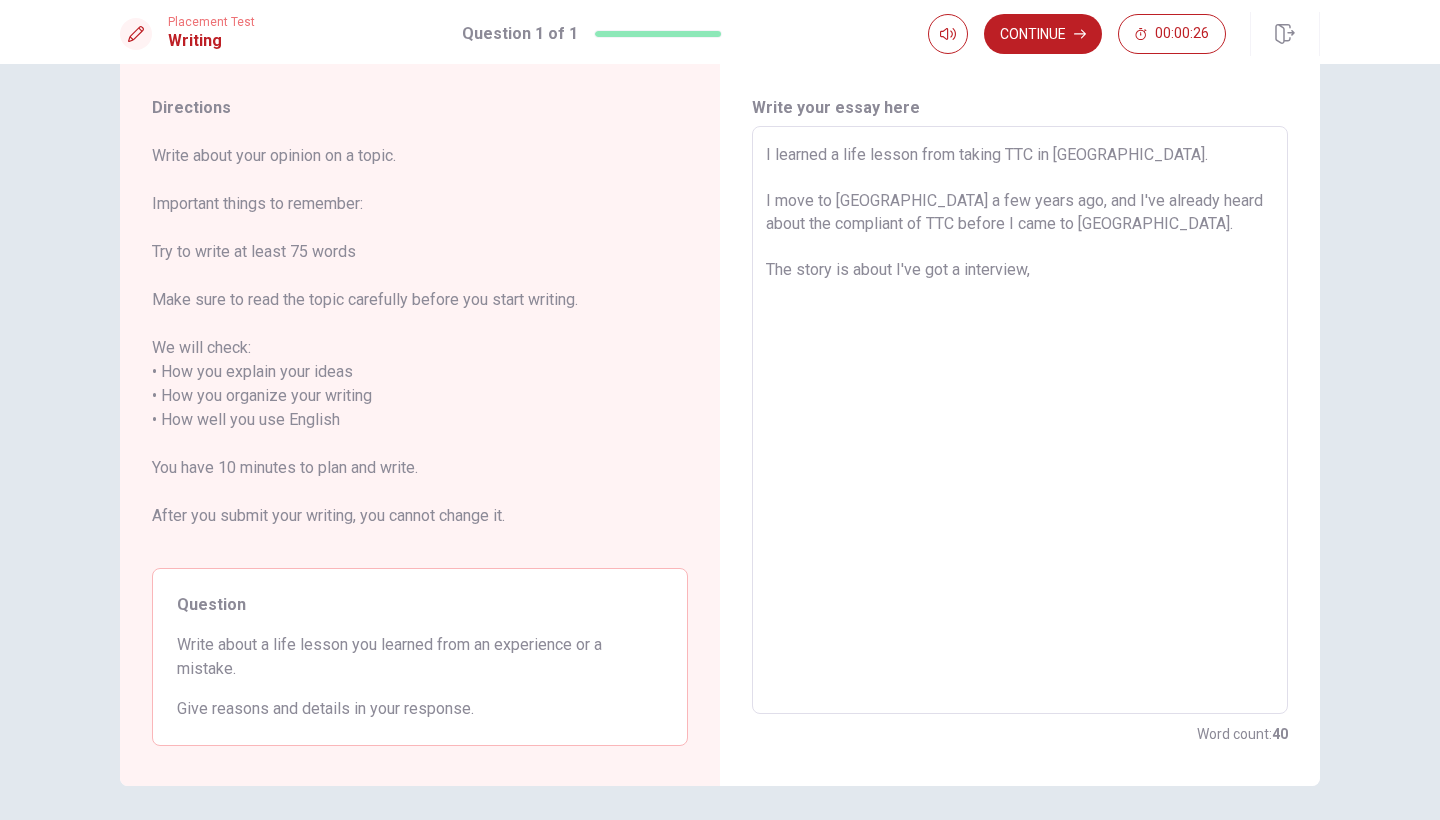 click on "I learned a life lesson from taking TTC in [GEOGRAPHIC_DATA].
I move to [GEOGRAPHIC_DATA] a few years ago, and I've already heard about the compliant of TTC before I came to [GEOGRAPHIC_DATA].
The story is about I've got a interview," at bounding box center (1020, 420) 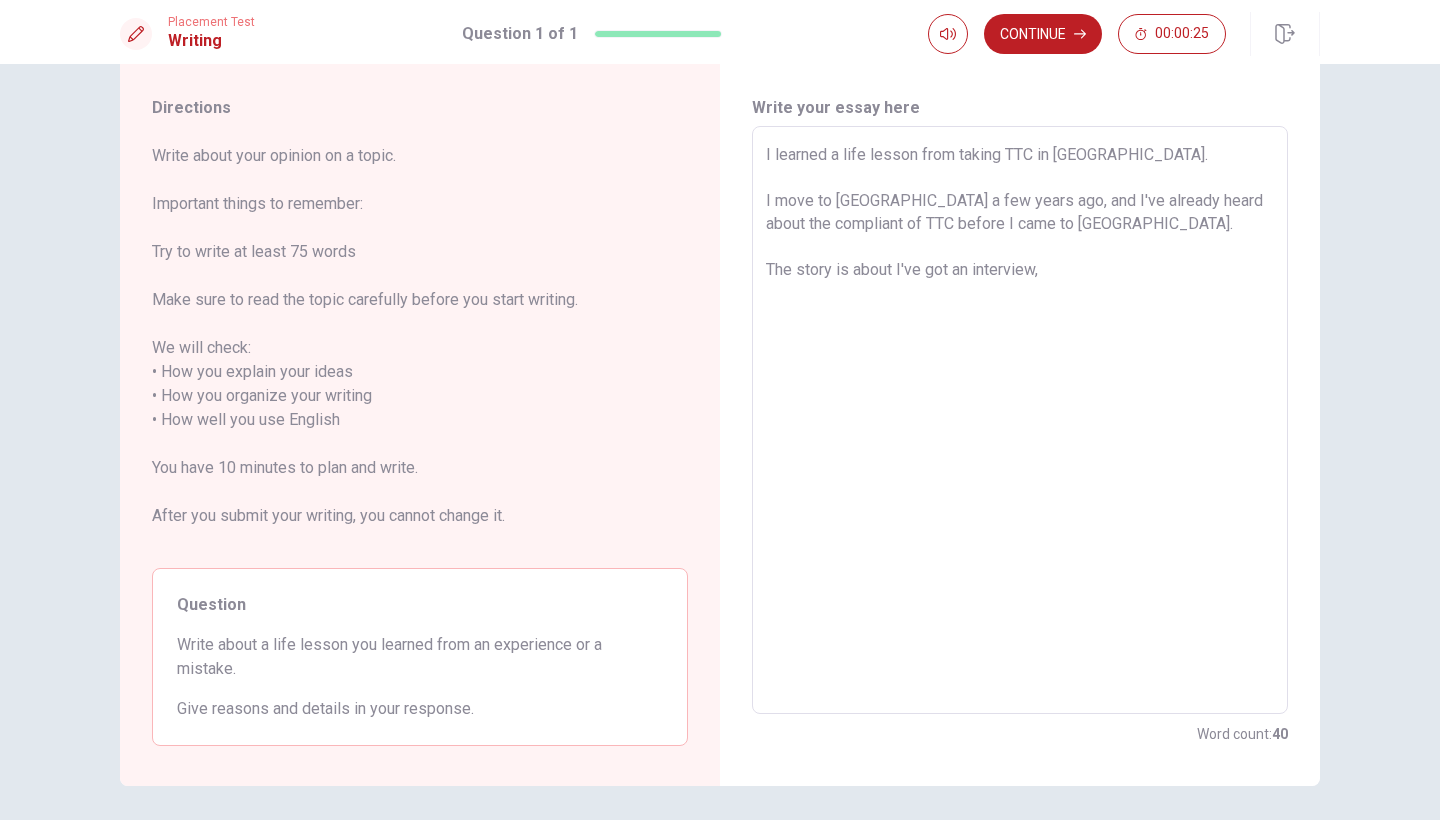 click on "I learned a life lesson from taking TTC in [GEOGRAPHIC_DATA].
I move to [GEOGRAPHIC_DATA] a few years ago, and I've already heard about the compliant of TTC before I came to [GEOGRAPHIC_DATA].
The story is about I've got an interview," at bounding box center (1020, 420) 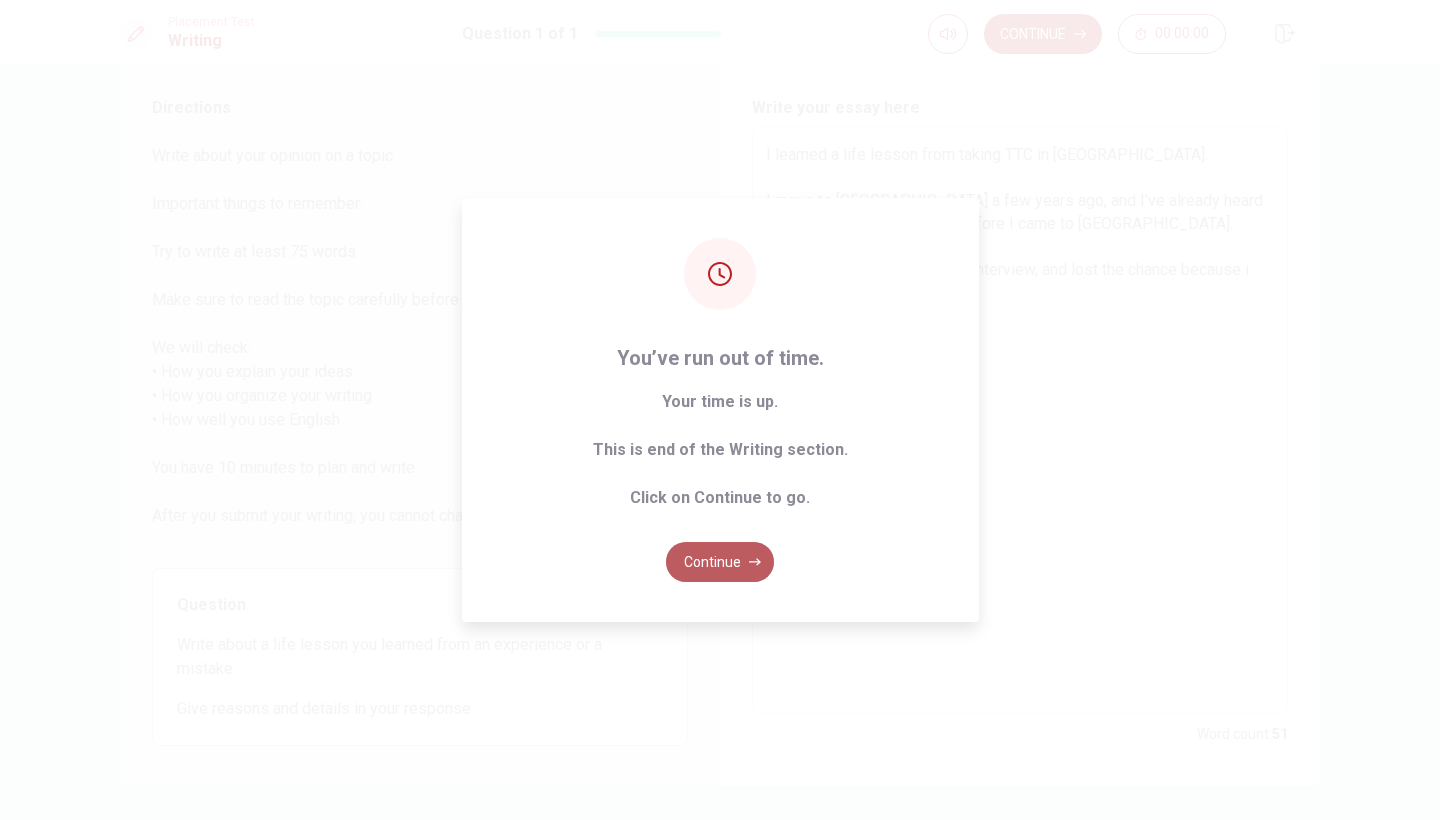 click on "Continue" at bounding box center [720, 562] 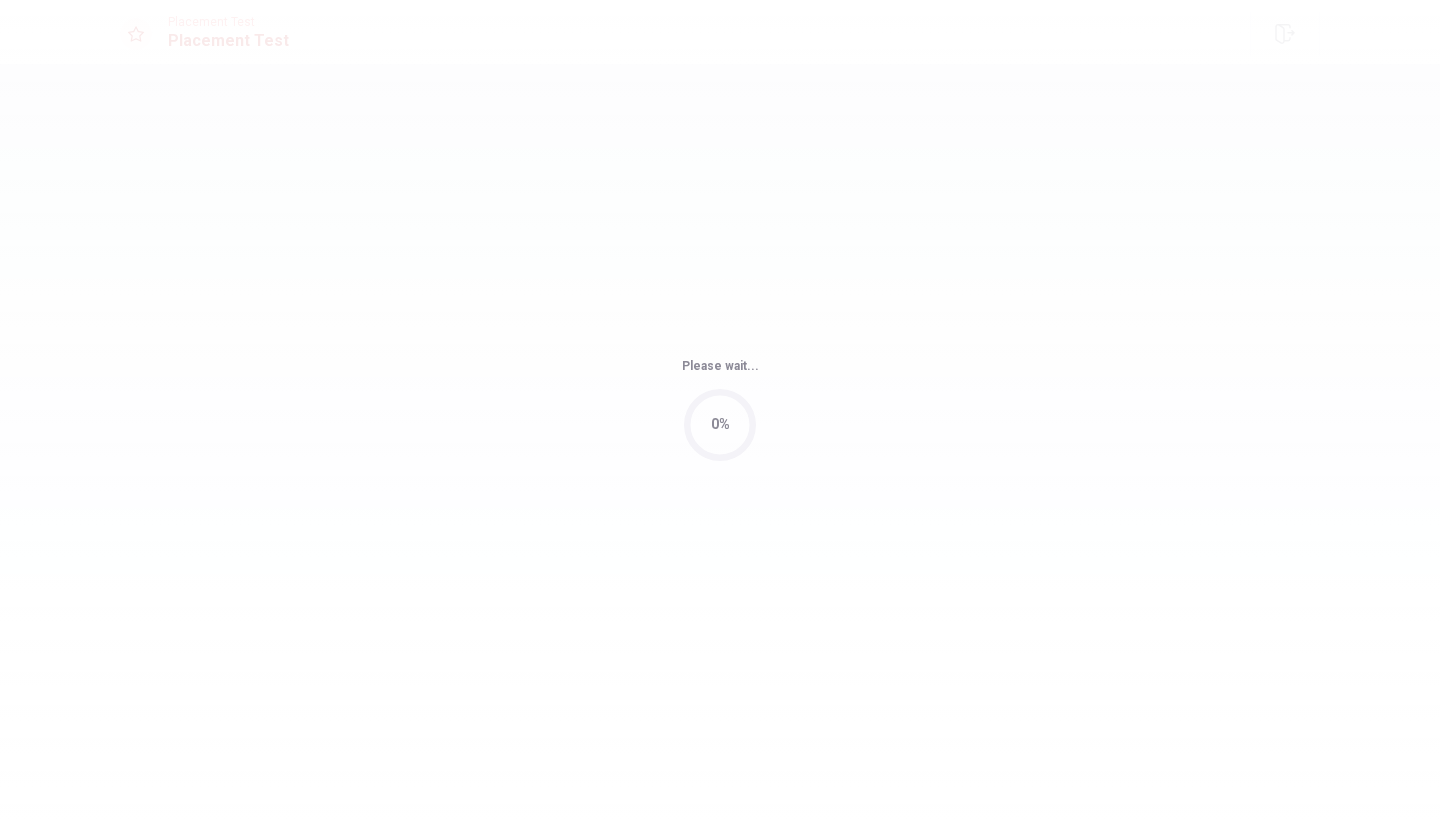 scroll, scrollTop: 0, scrollLeft: 0, axis: both 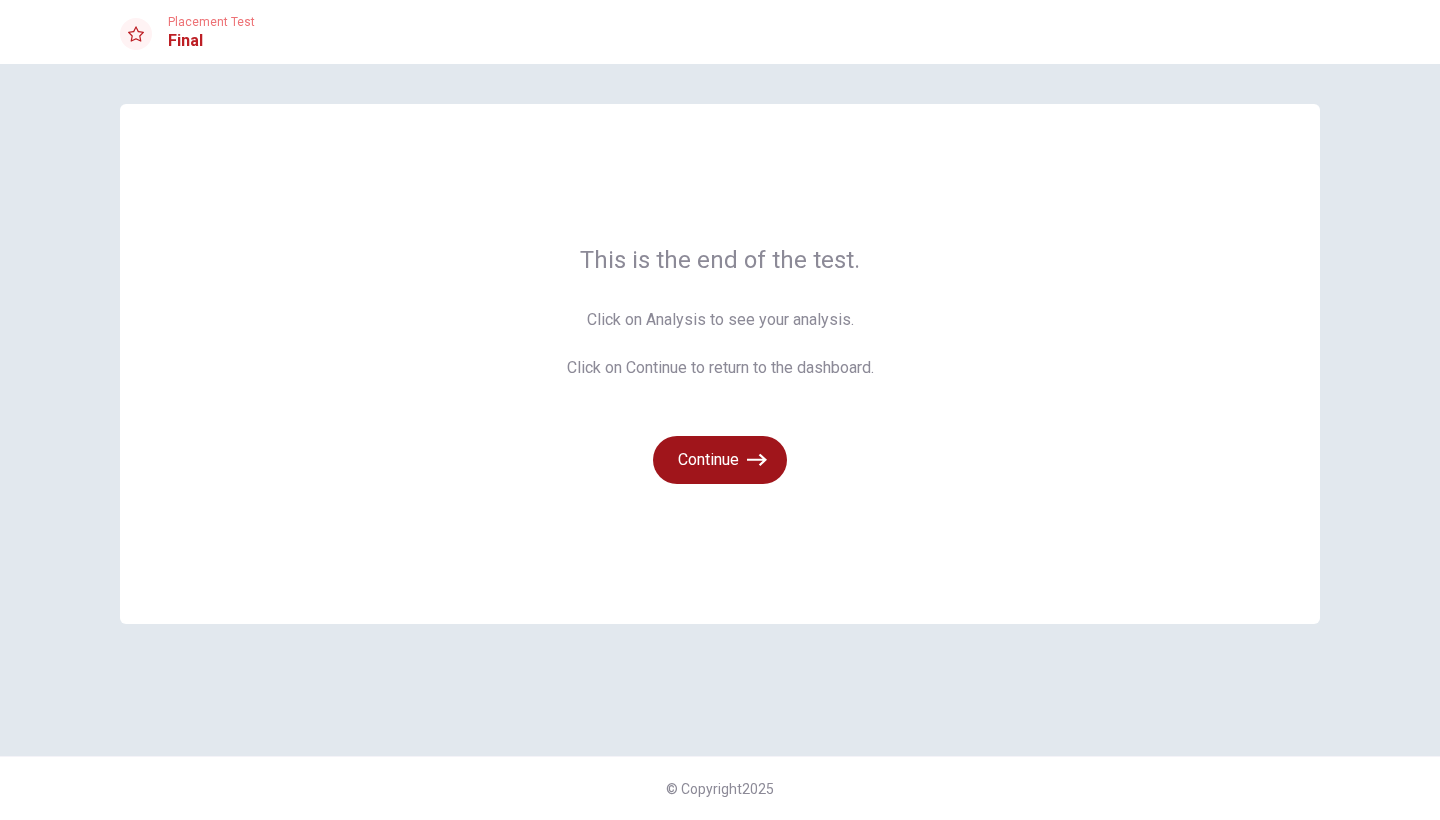 click on "Continue" at bounding box center (720, 460) 